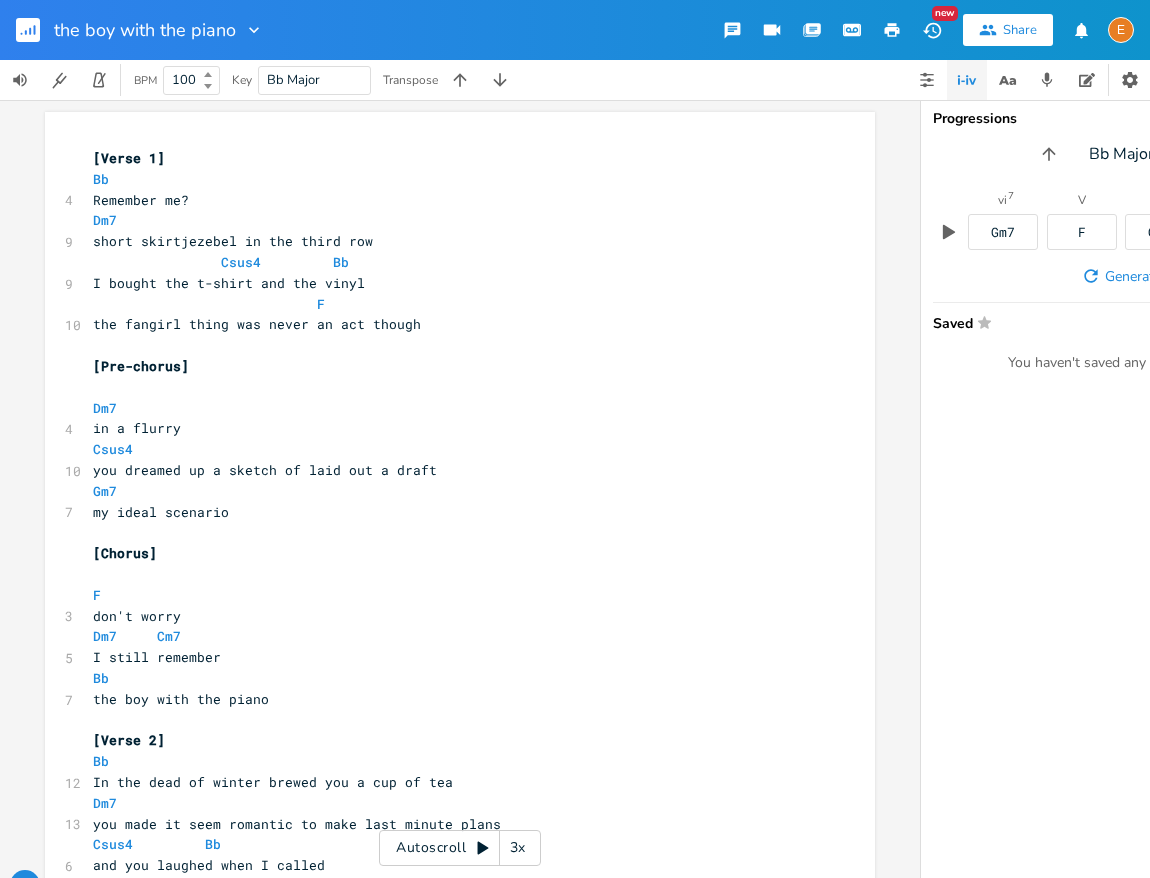 scroll, scrollTop: 0, scrollLeft: 0, axis: both 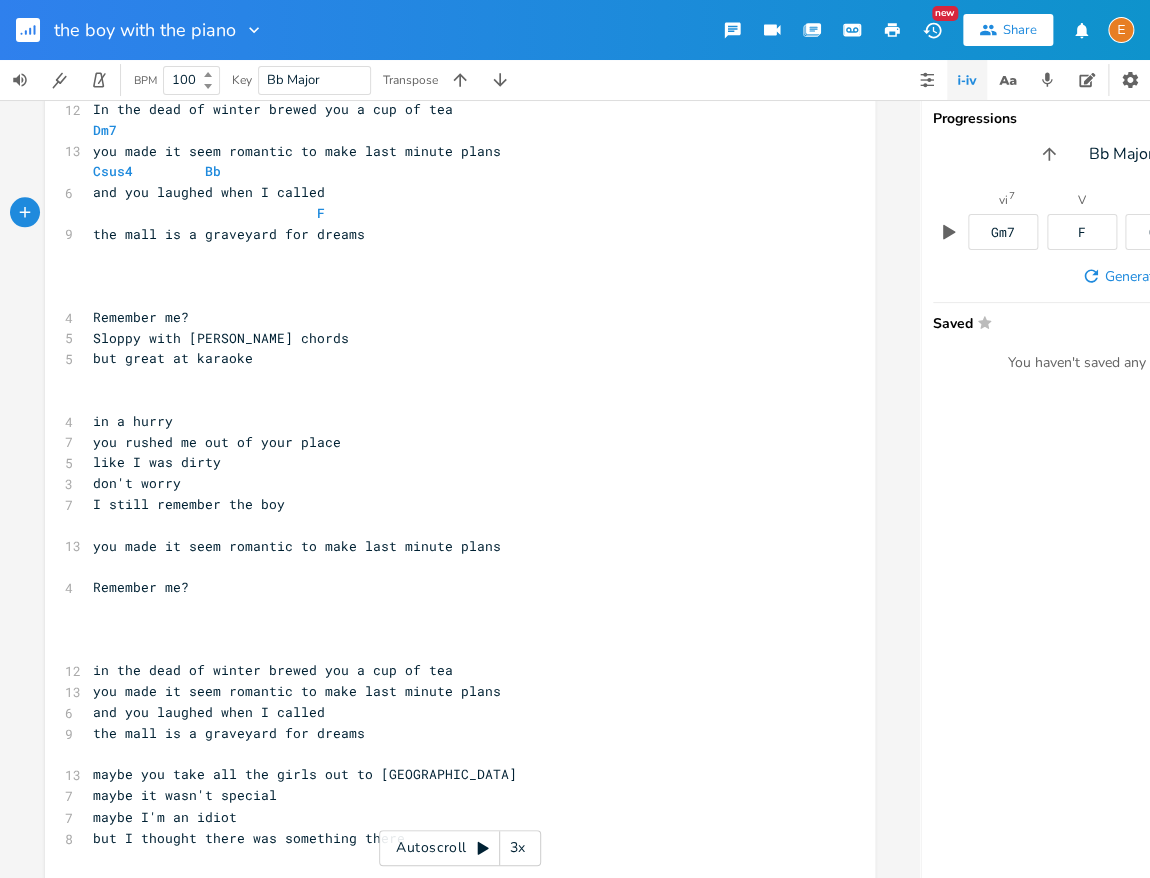 click on "Sloppy with [PERSON_NAME] chords" at bounding box center (450, 338) 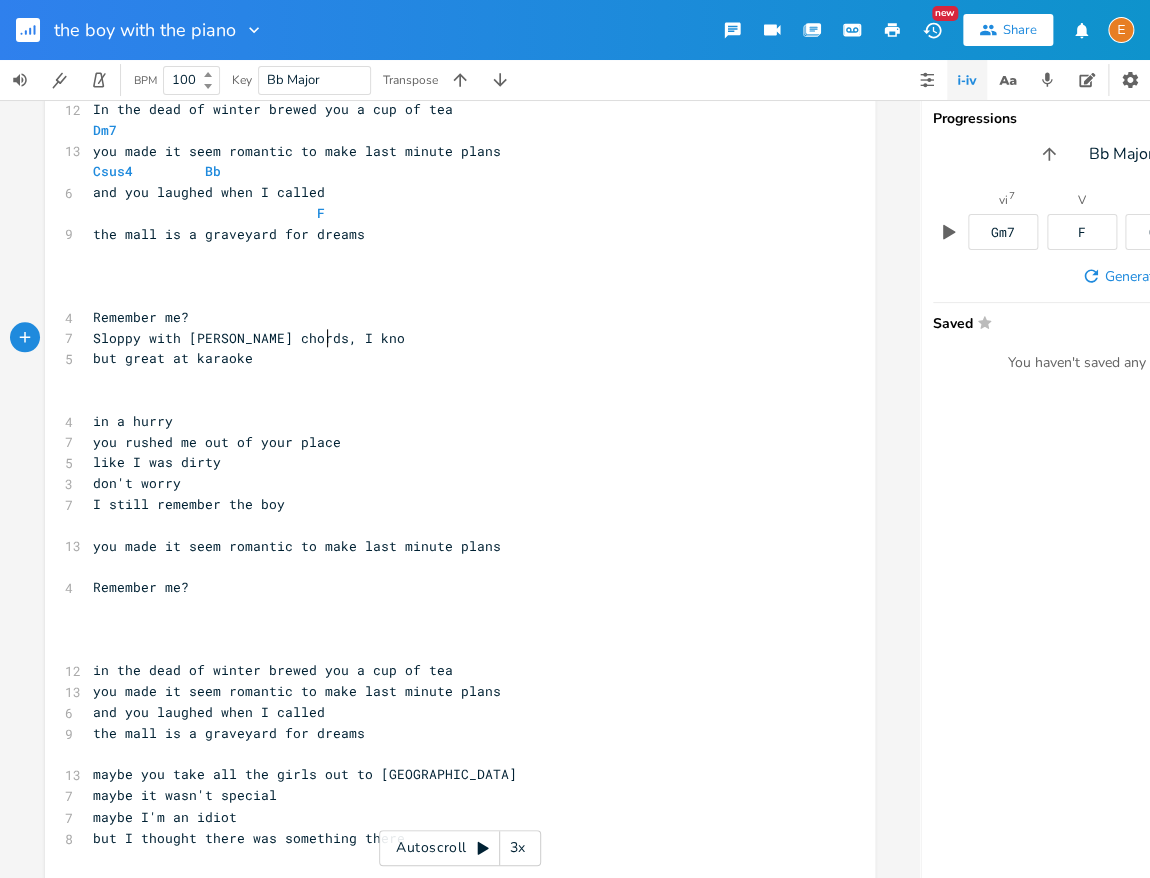 scroll, scrollTop: 5, scrollLeft: 54, axis: both 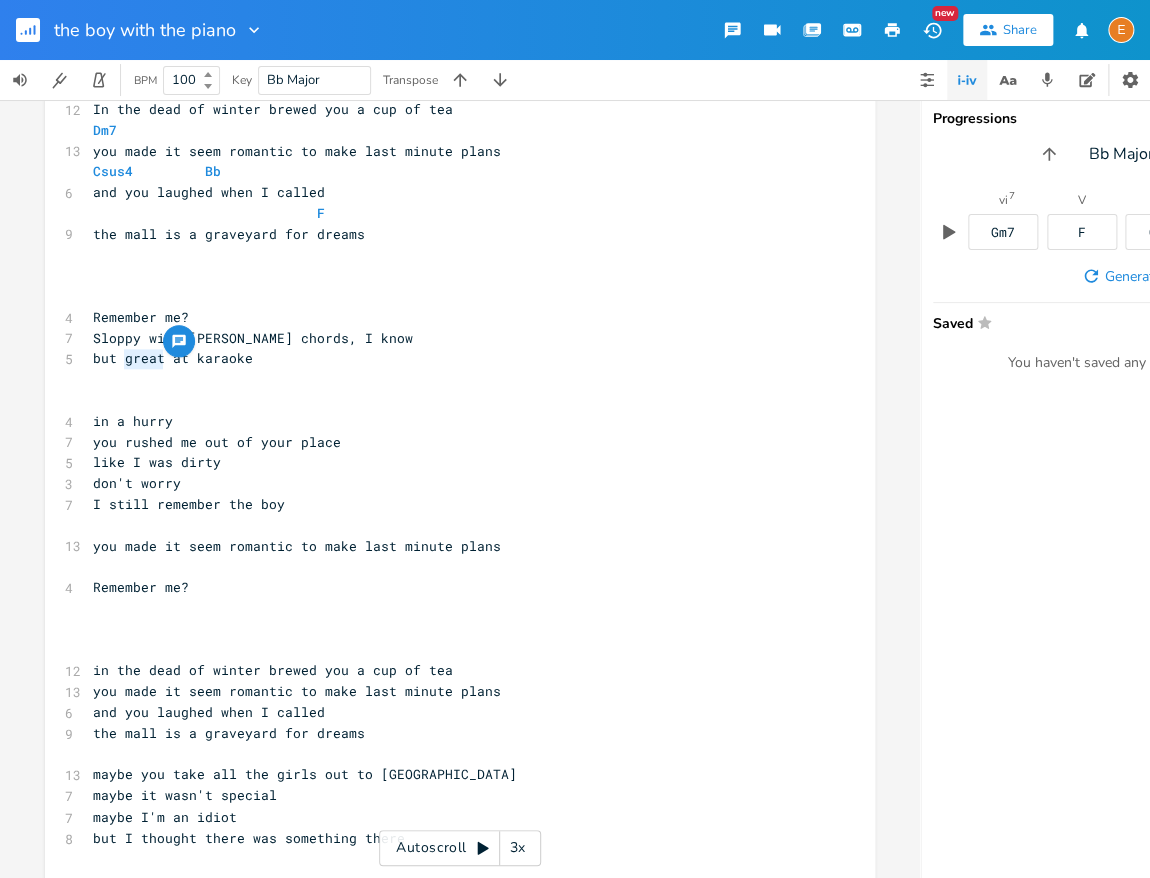 drag, startPoint x: 163, startPoint y: 359, endPoint x: 127, endPoint y: 366, distance: 36.67424 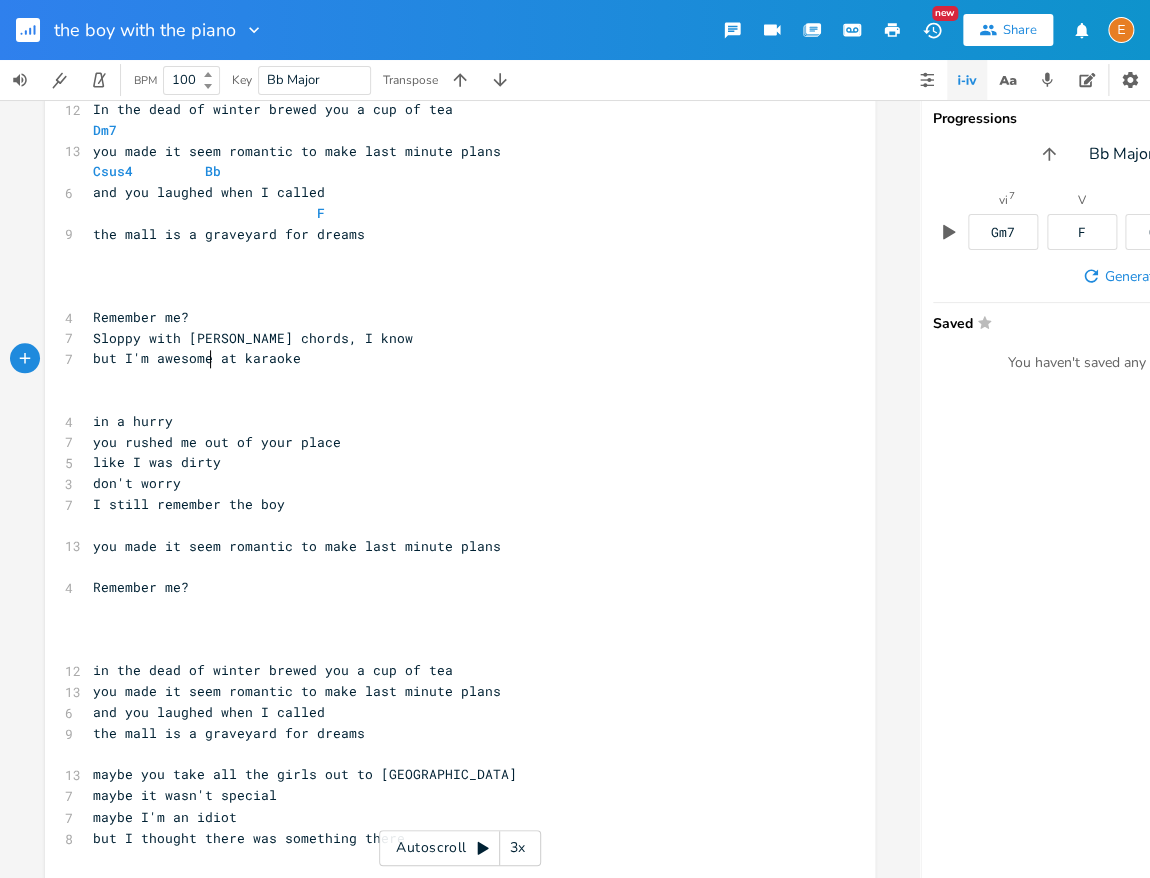 type on "I'm awesome" 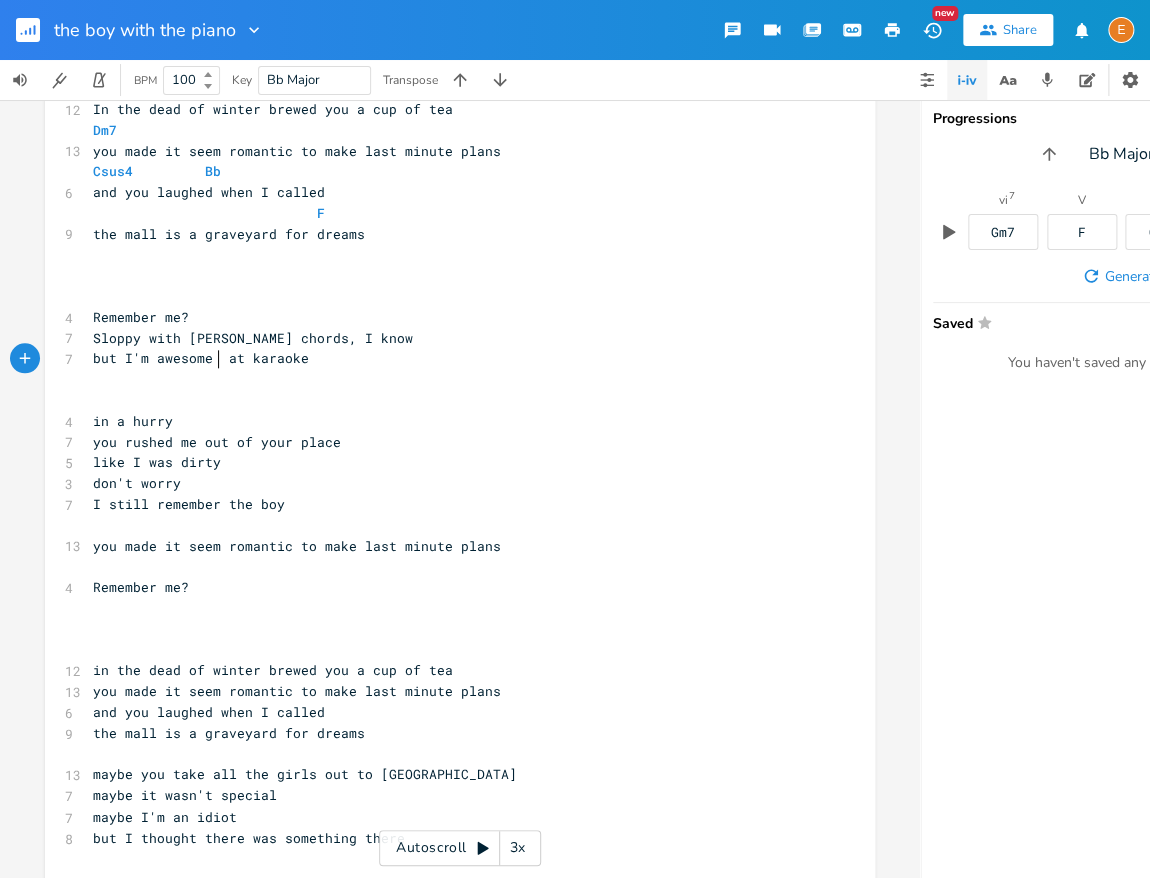 scroll, scrollTop: 5, scrollLeft: 0, axis: vertical 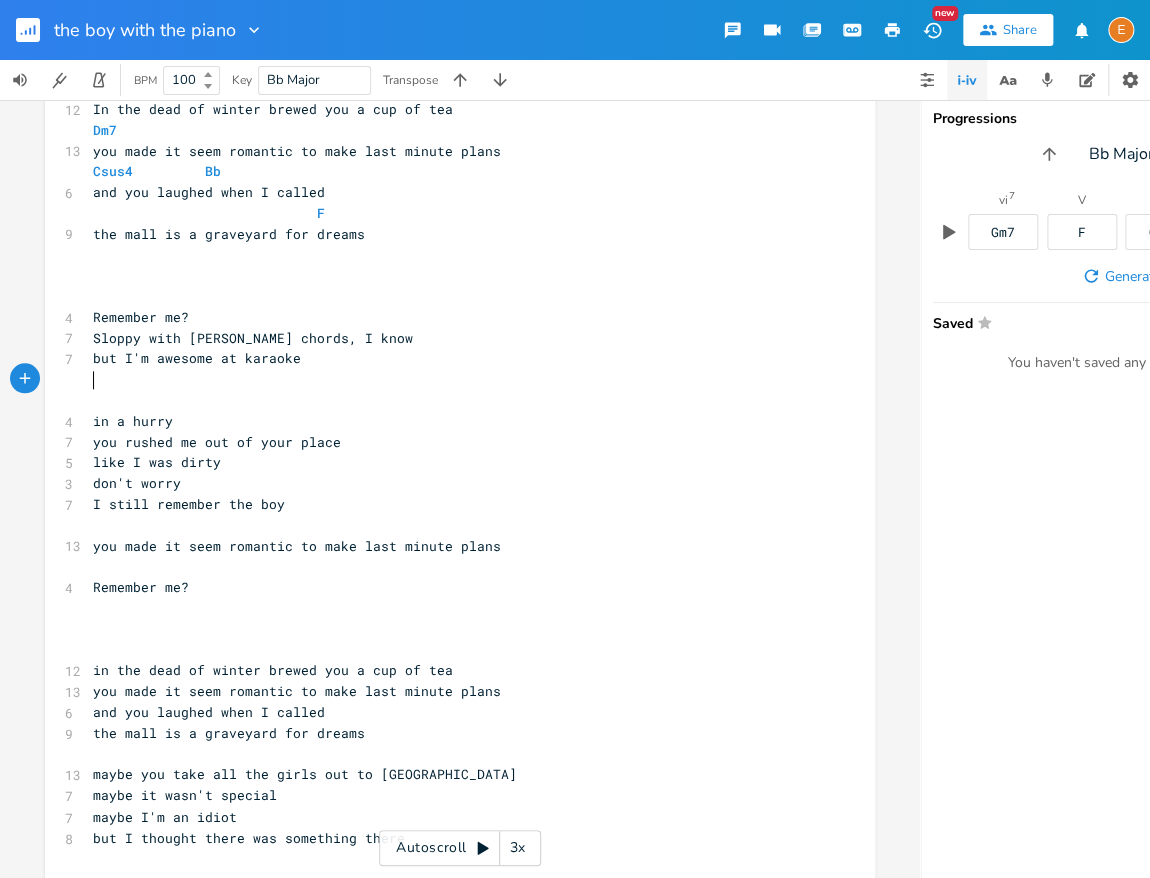 click on "​" at bounding box center [450, 379] 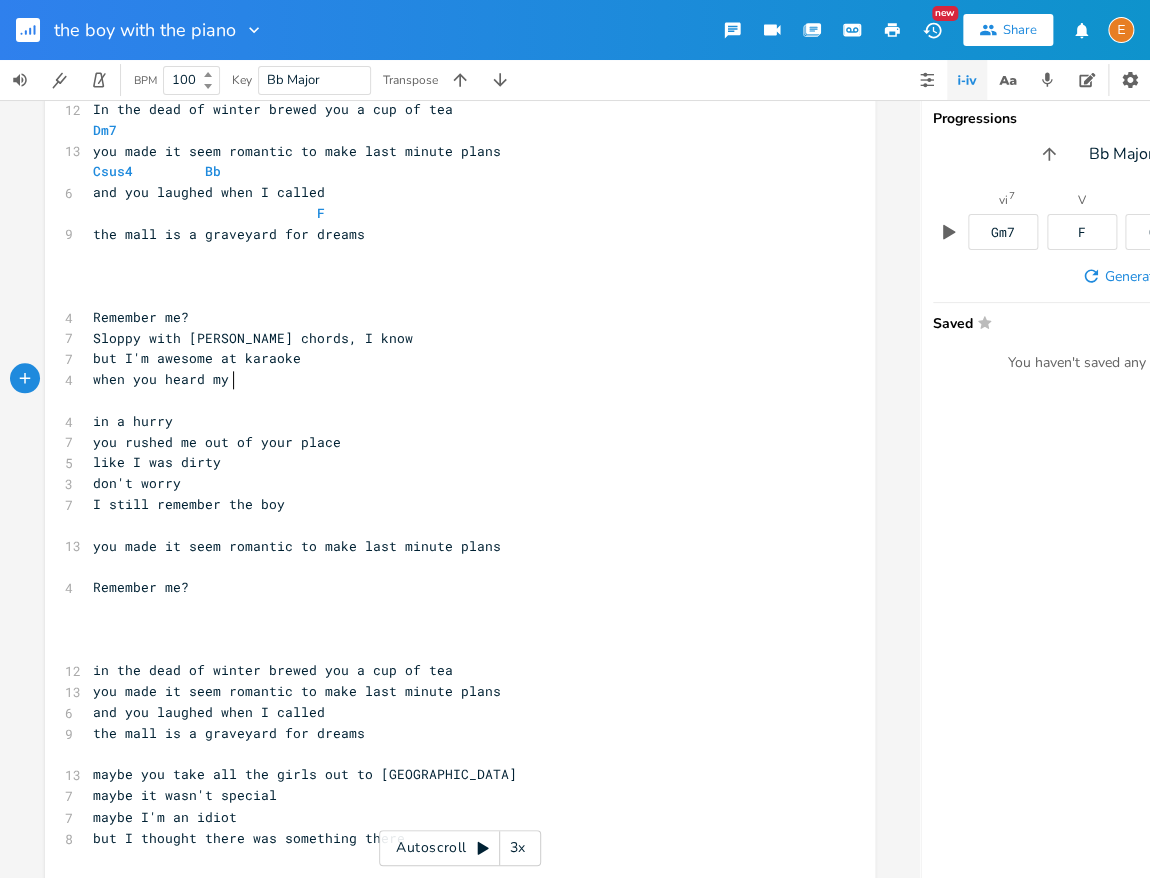 type on "when you heard my ph" 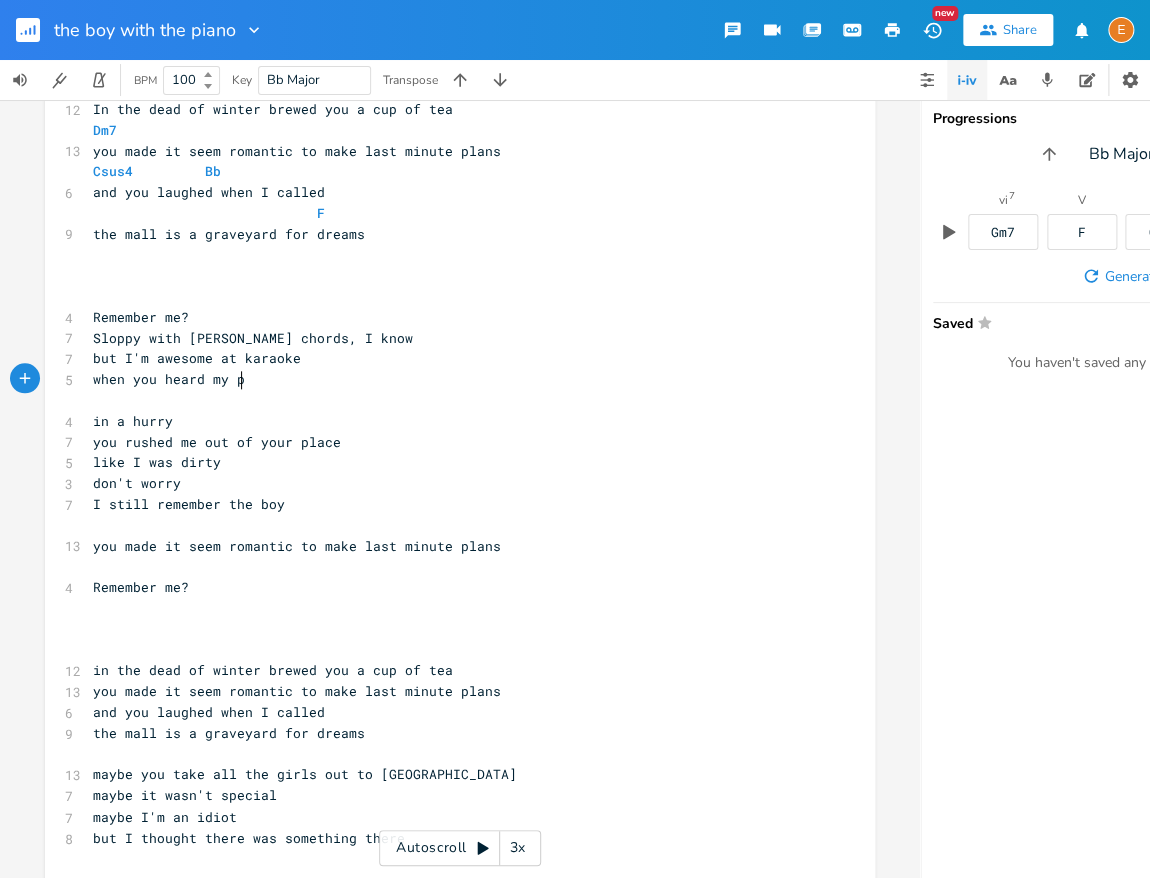 scroll, scrollTop: 5, scrollLeft: 0, axis: vertical 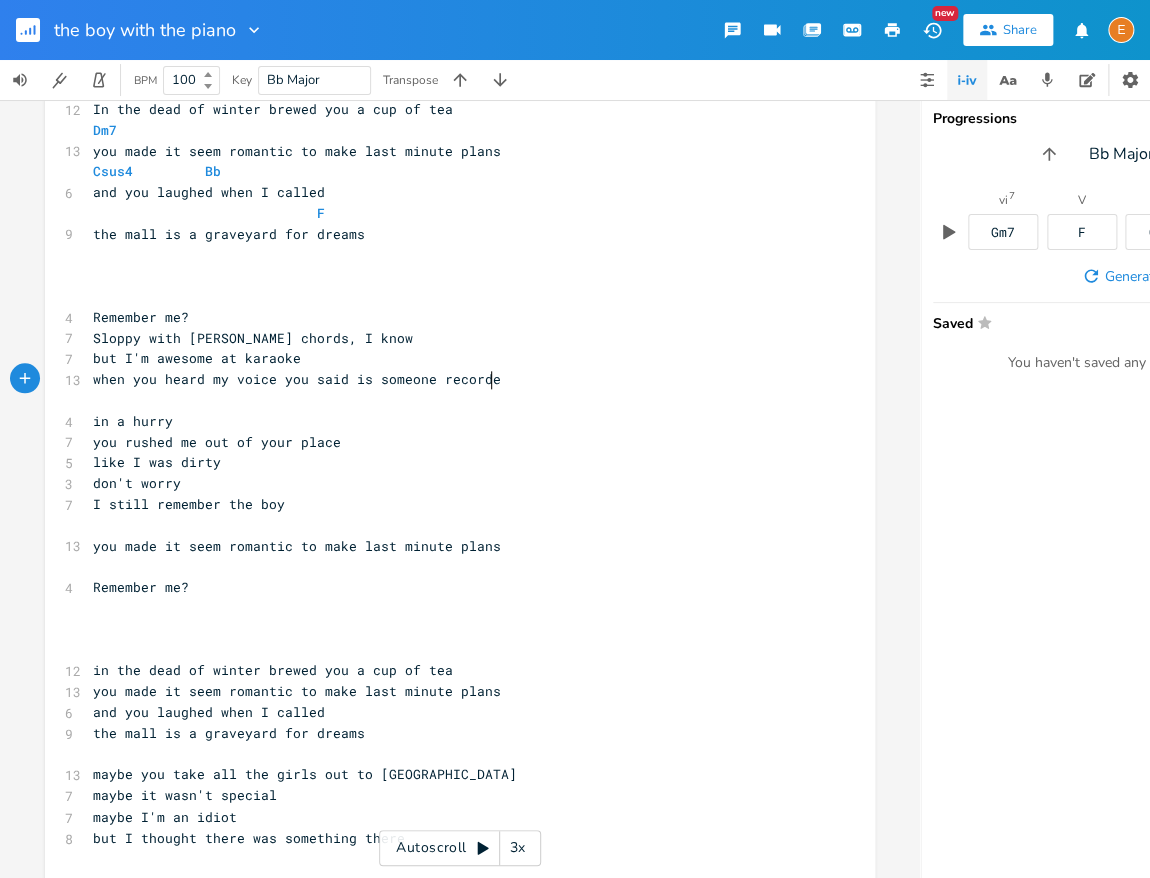 type on "voice you said is someone recordei" 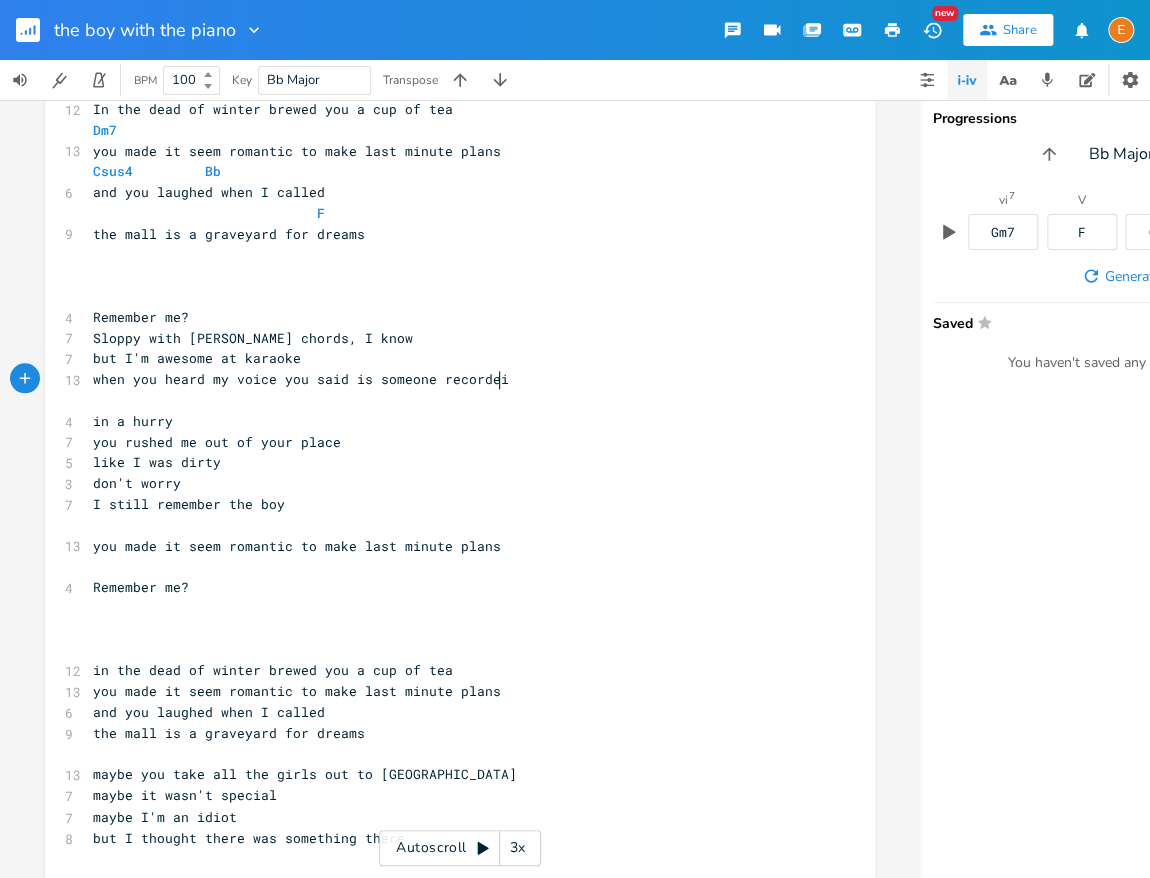 scroll, scrollTop: 5, scrollLeft: 0, axis: vertical 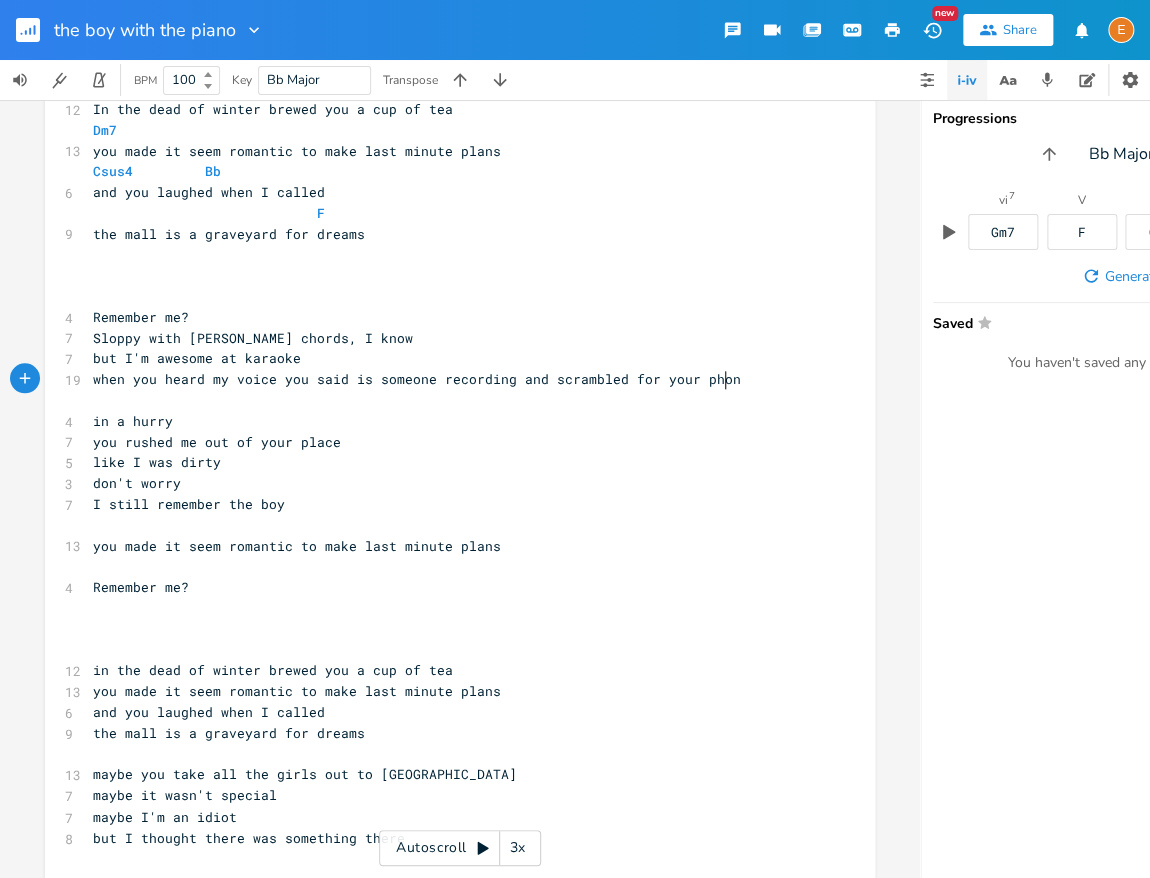 type on "ing and scrambled for your phone" 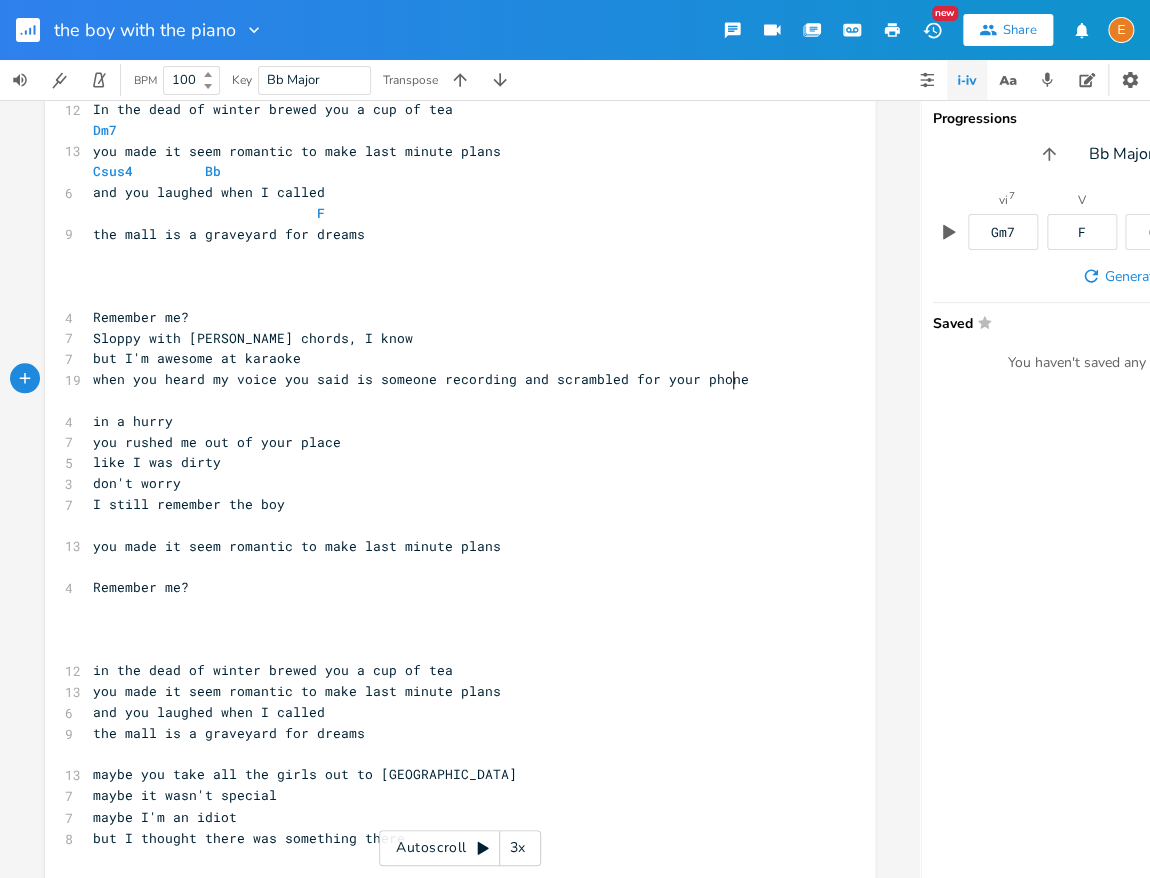 click on "you made it seem romantic to make last minute plans" at bounding box center [297, 151] 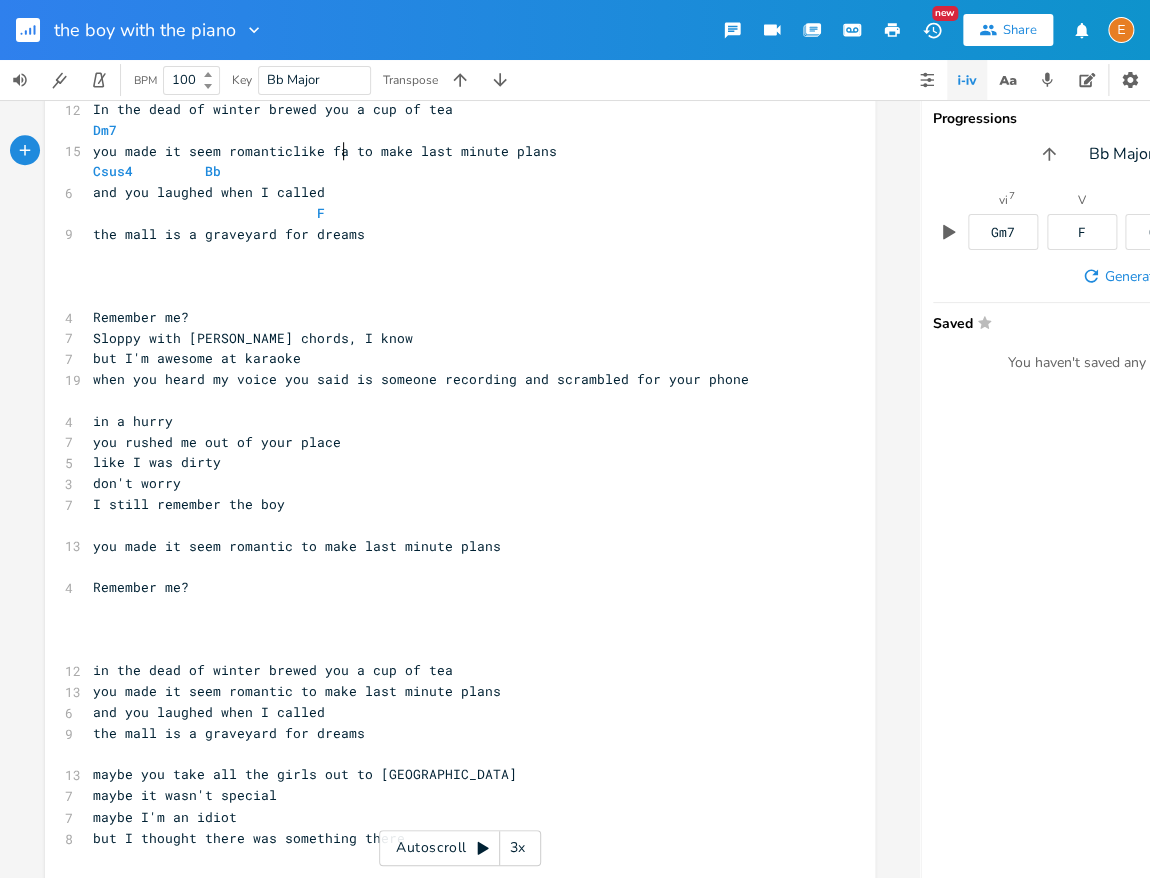 type on "like fate" 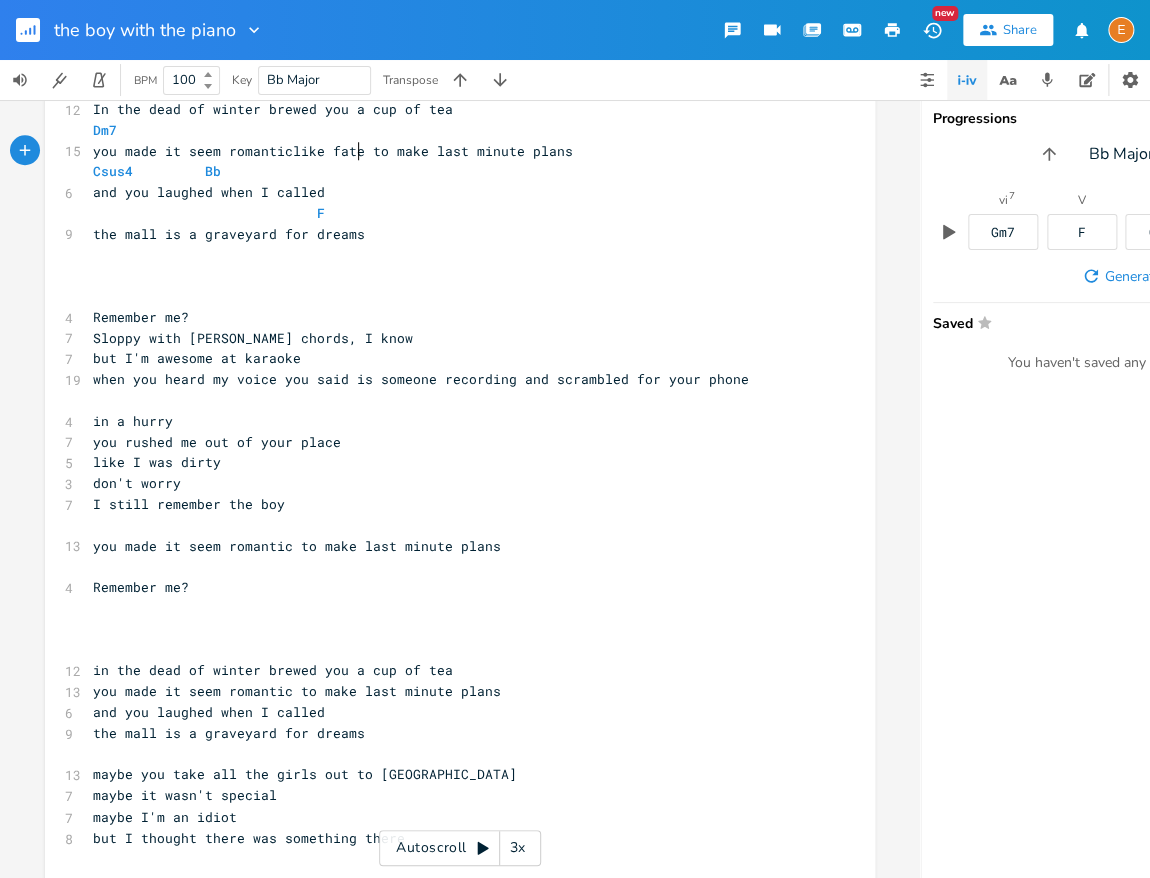 scroll, scrollTop: 5, scrollLeft: 55, axis: both 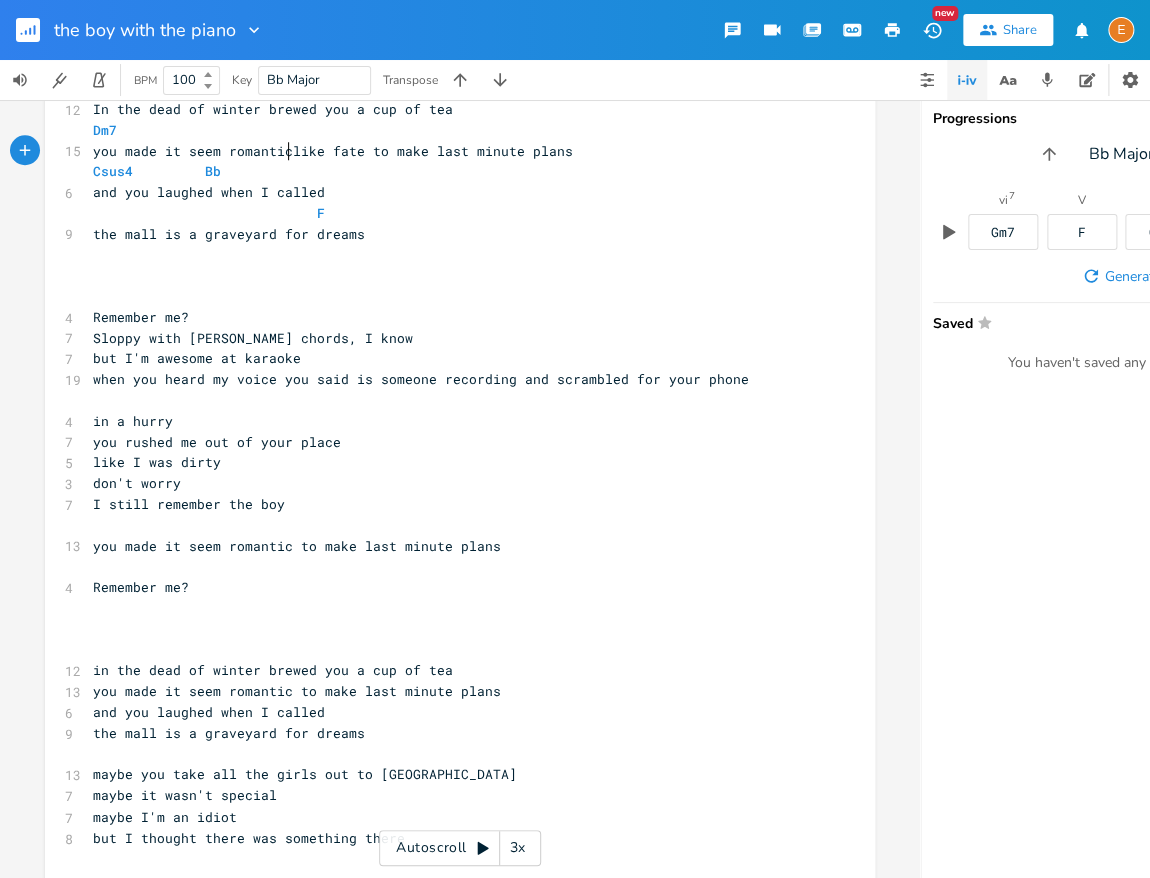 drag, startPoint x: 287, startPoint y: 152, endPoint x: 320, endPoint y: 157, distance: 33.37664 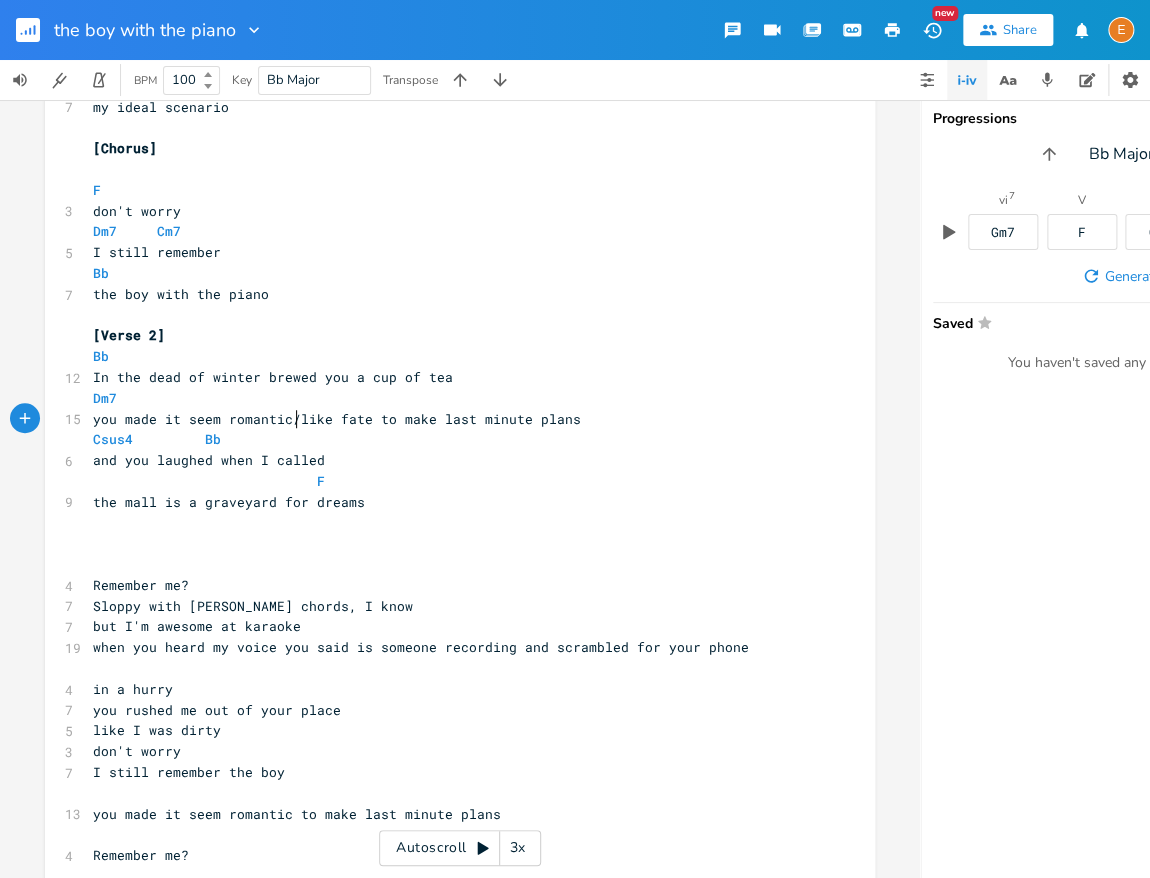 scroll, scrollTop: 0, scrollLeft: 0, axis: both 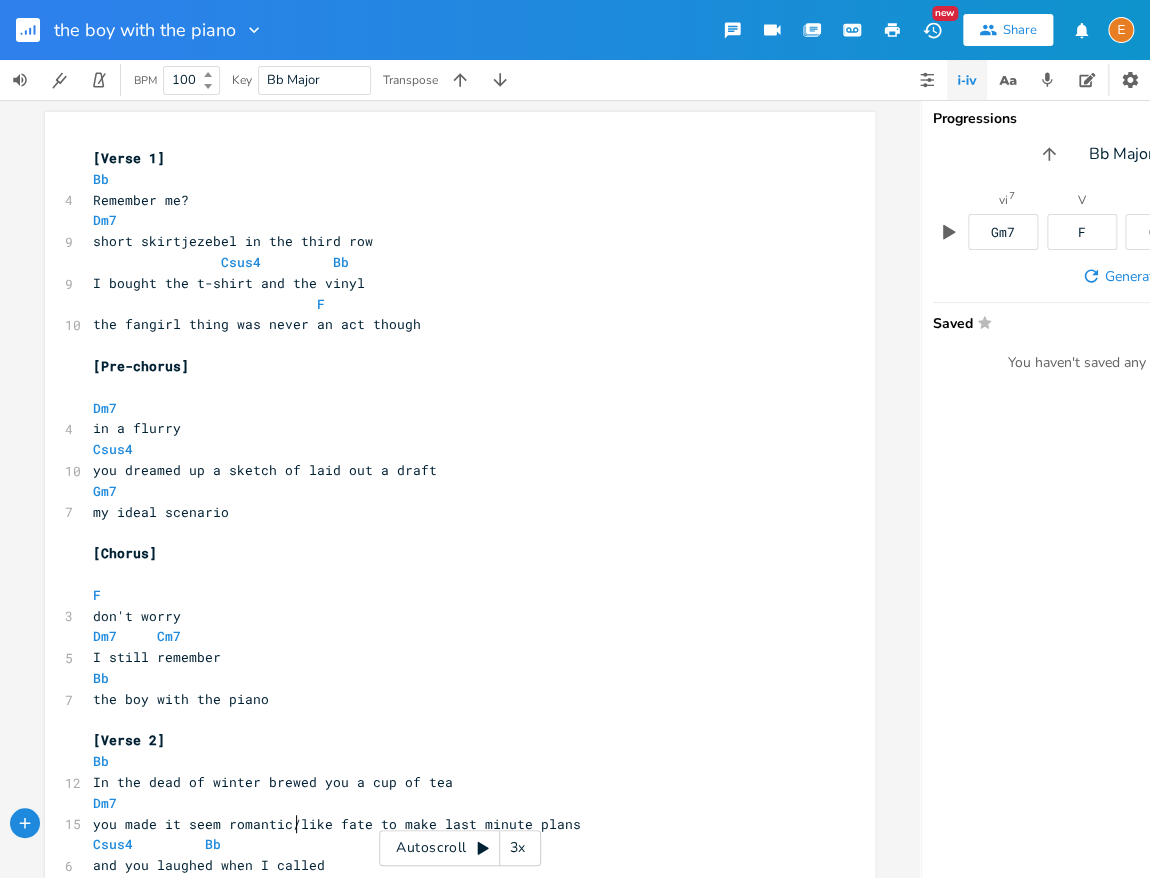 click on "short skirtjezebel in the third row" at bounding box center (233, 241) 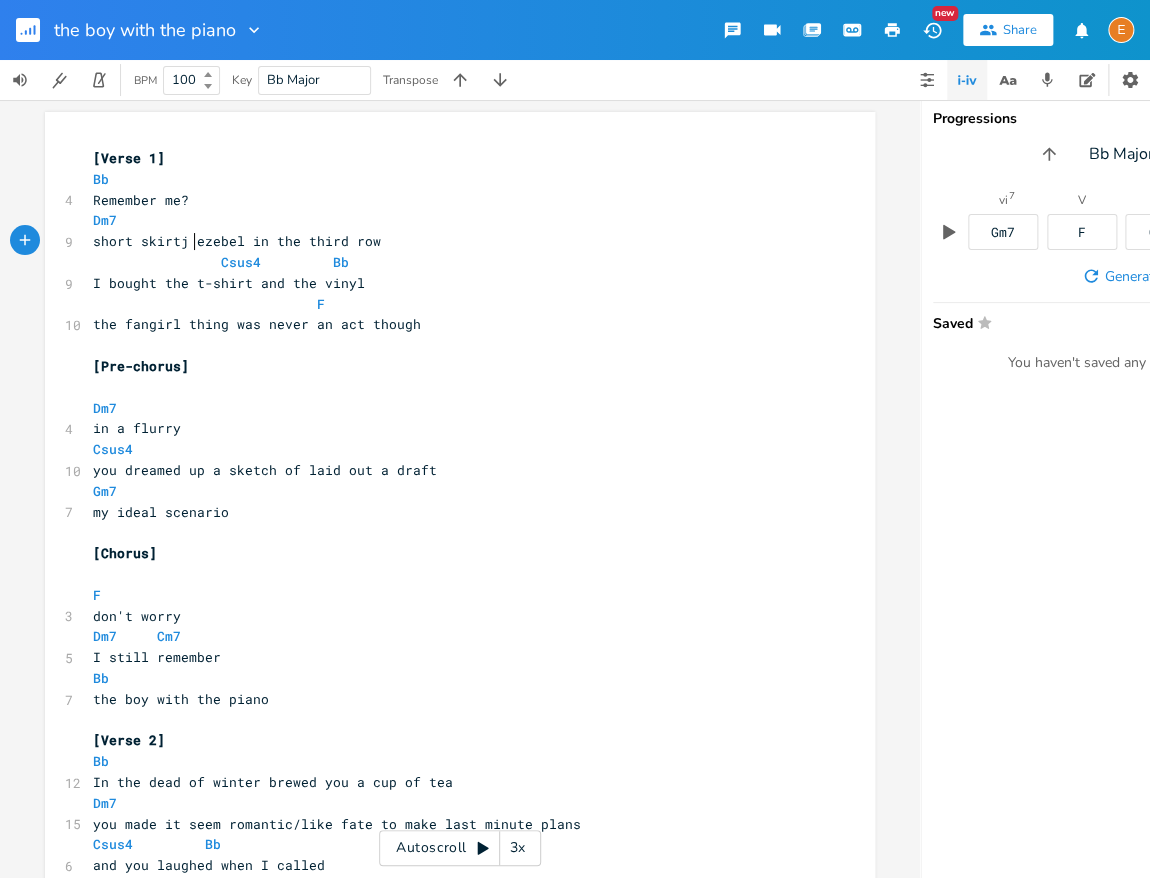 scroll, scrollTop: 5, scrollLeft: 2, axis: both 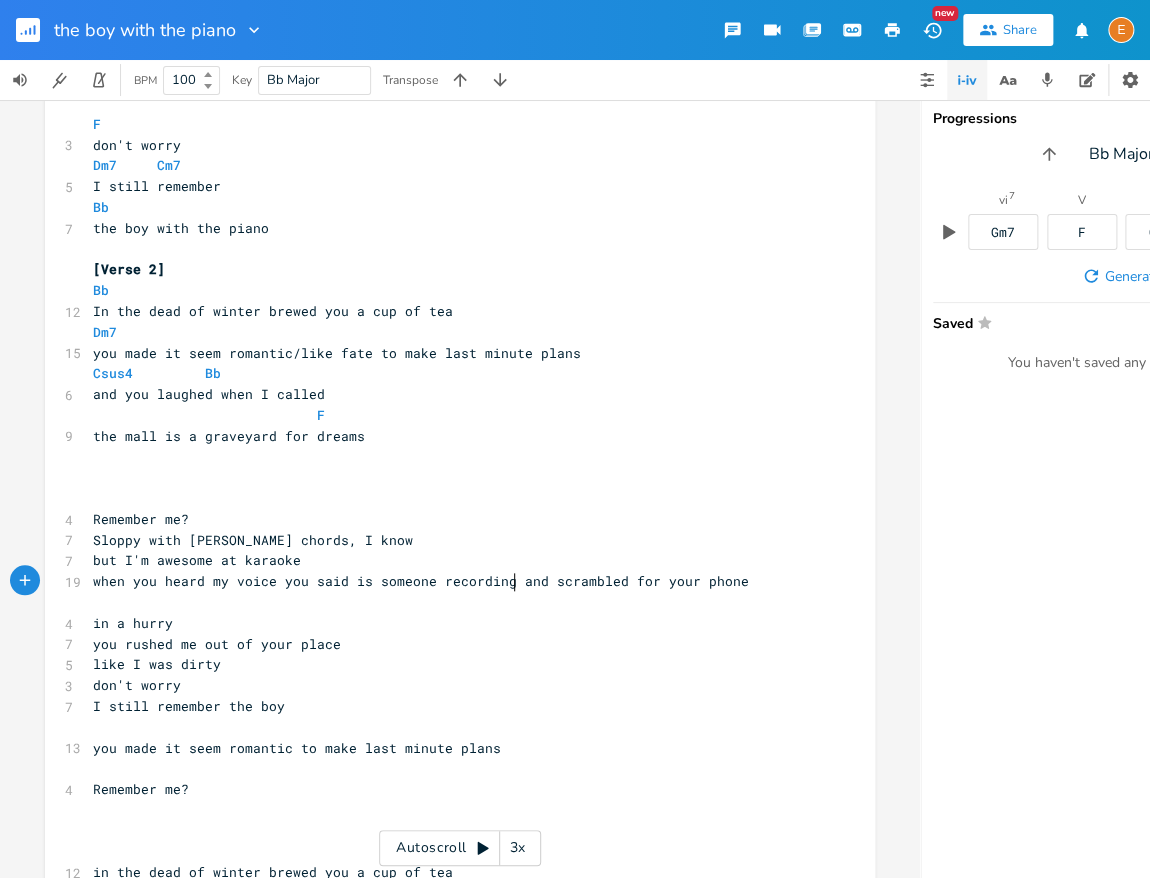 click on "when you heard my voice you said is someone recording and scrambled for your phone" at bounding box center (421, 581) 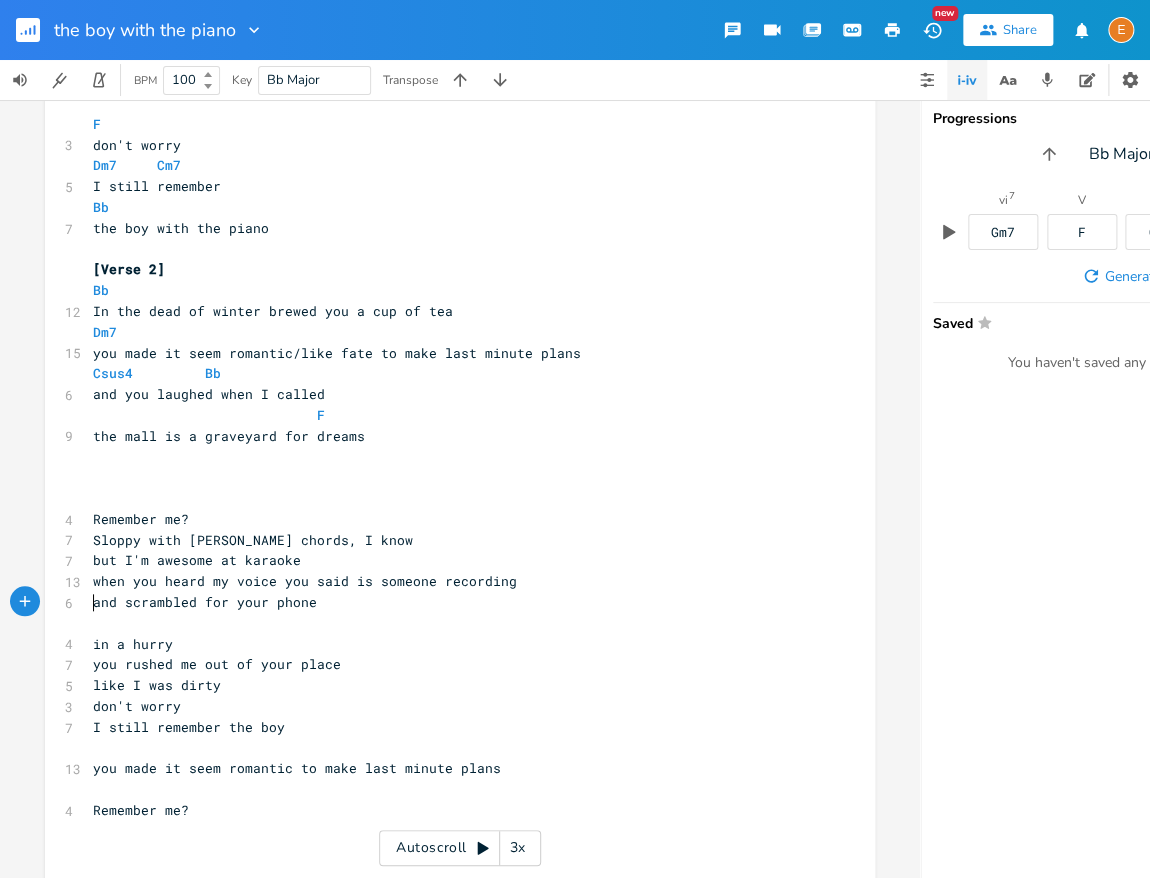click on "​" at bounding box center (450, 623) 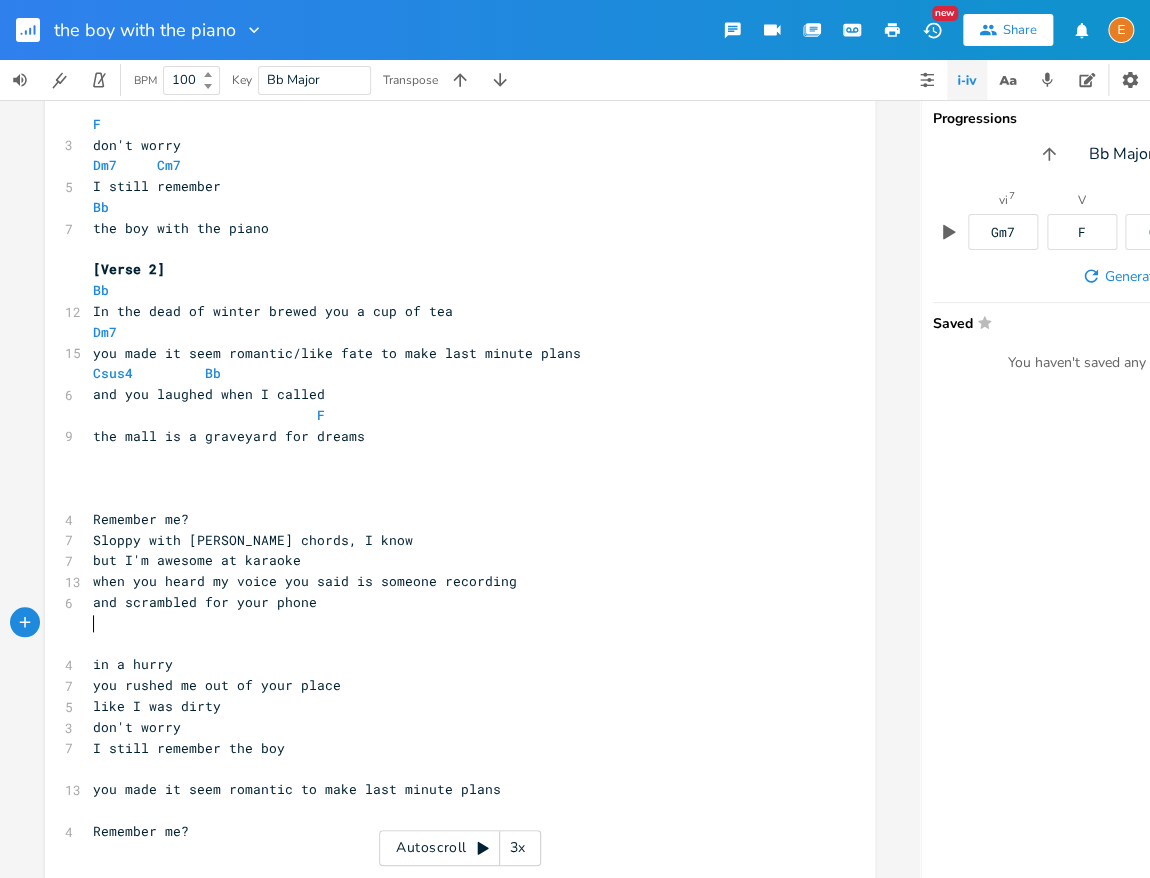 click on "​" at bounding box center [450, 623] 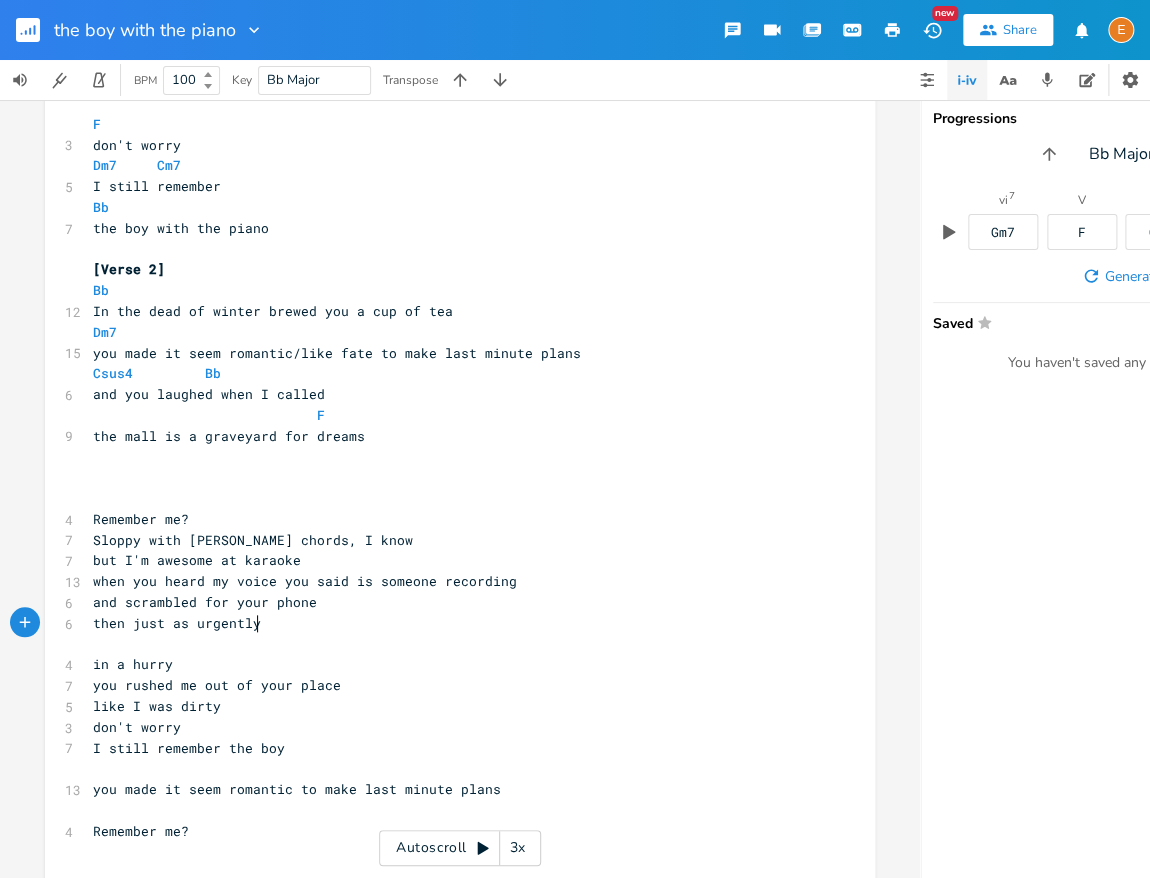 scroll, scrollTop: 5, scrollLeft: 146, axis: both 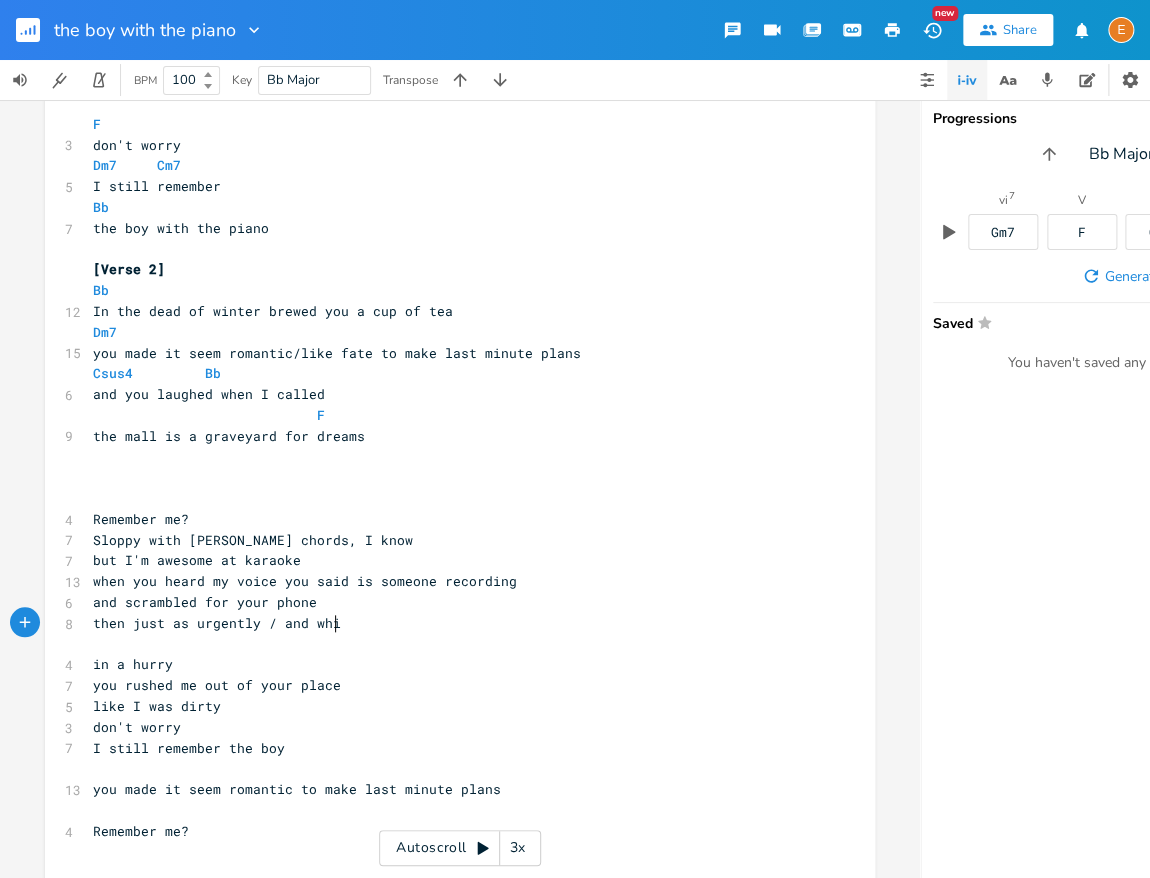 type on "then just as urgently / and whith" 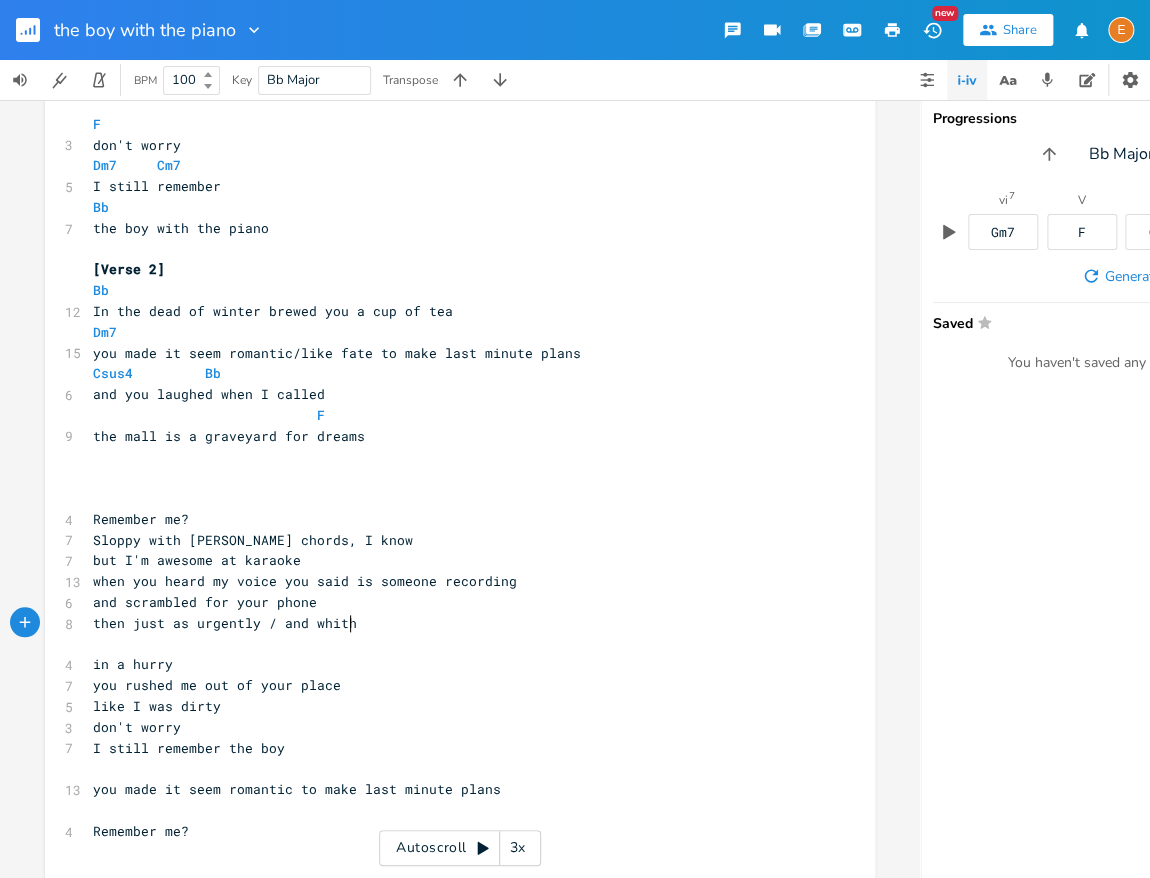 scroll, scrollTop: 5, scrollLeft: 0, axis: vertical 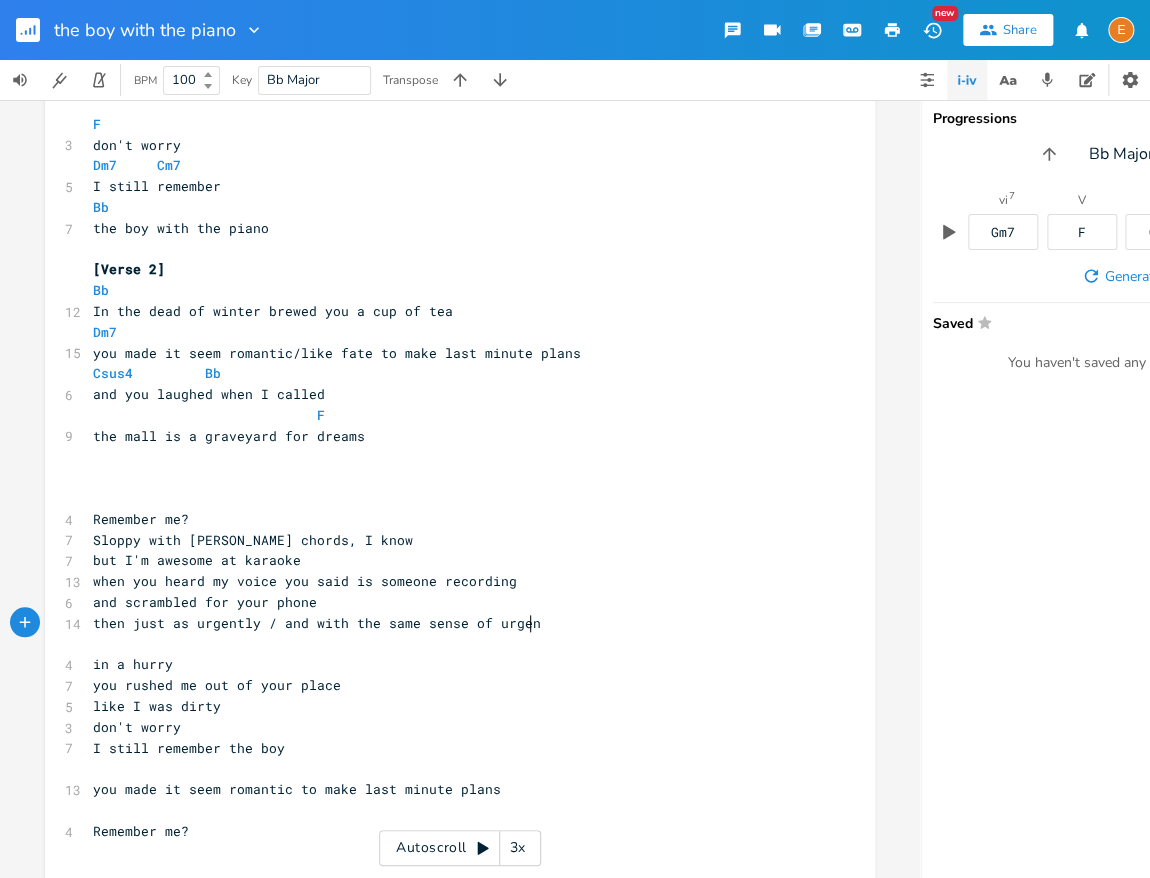 type on "ith the same sense of urgency" 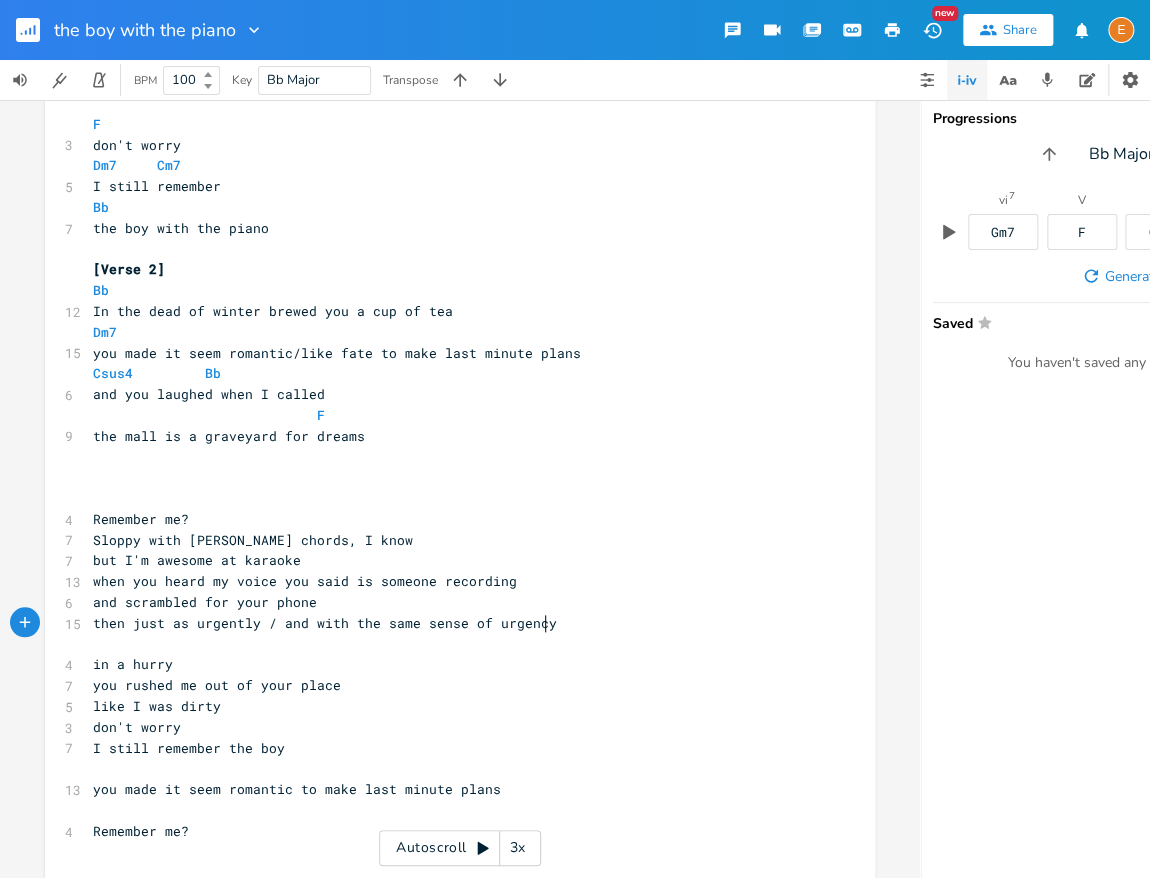 scroll, scrollTop: 5, scrollLeft: 212, axis: both 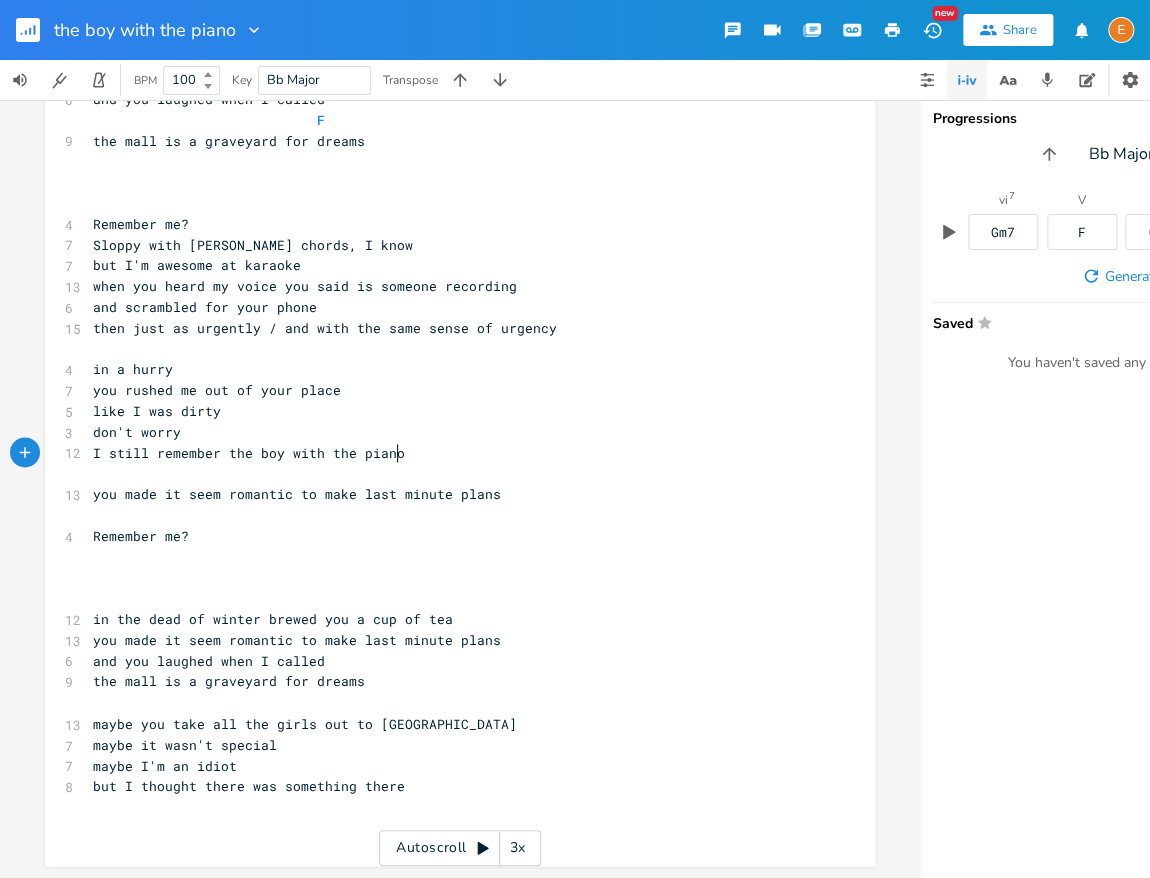 type on "with the piano" 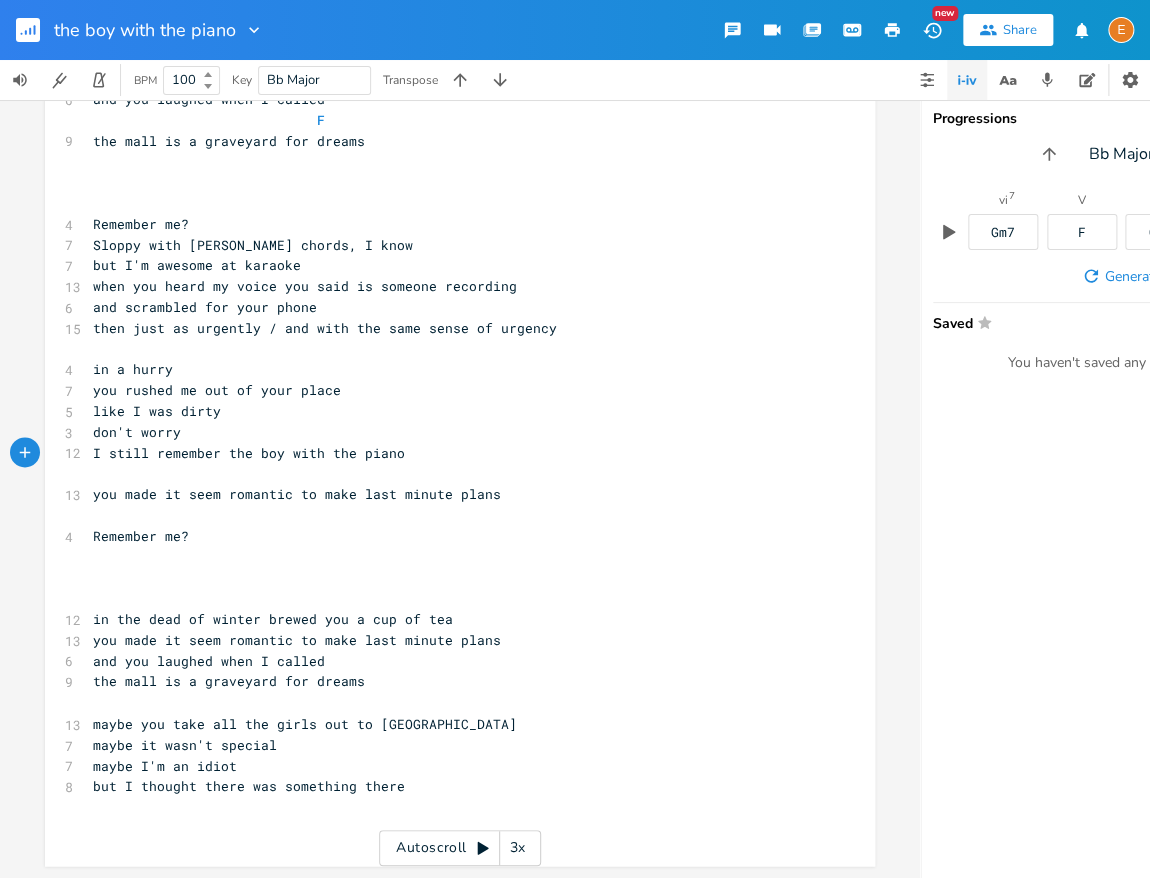 scroll, scrollTop: 5, scrollLeft: 0, axis: vertical 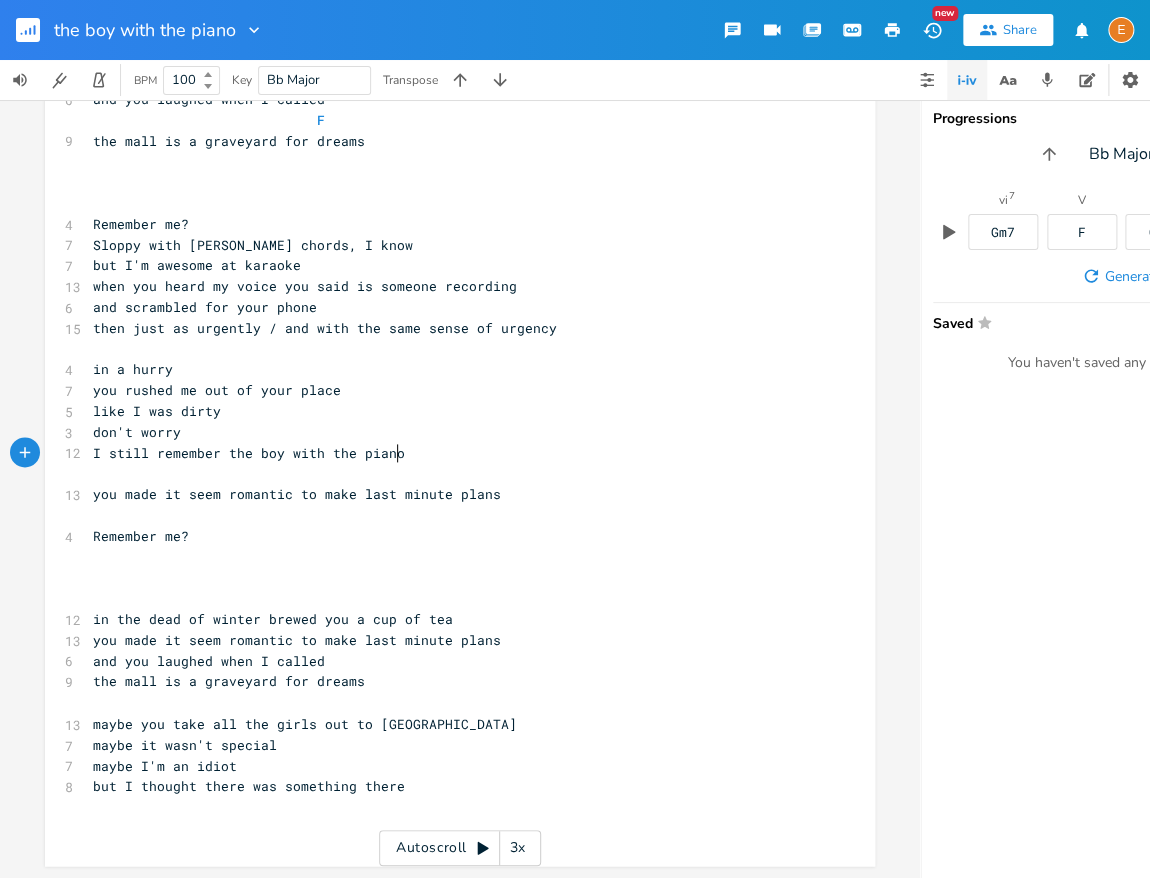 click on "but I thought there was something there" at bounding box center [450, 785] 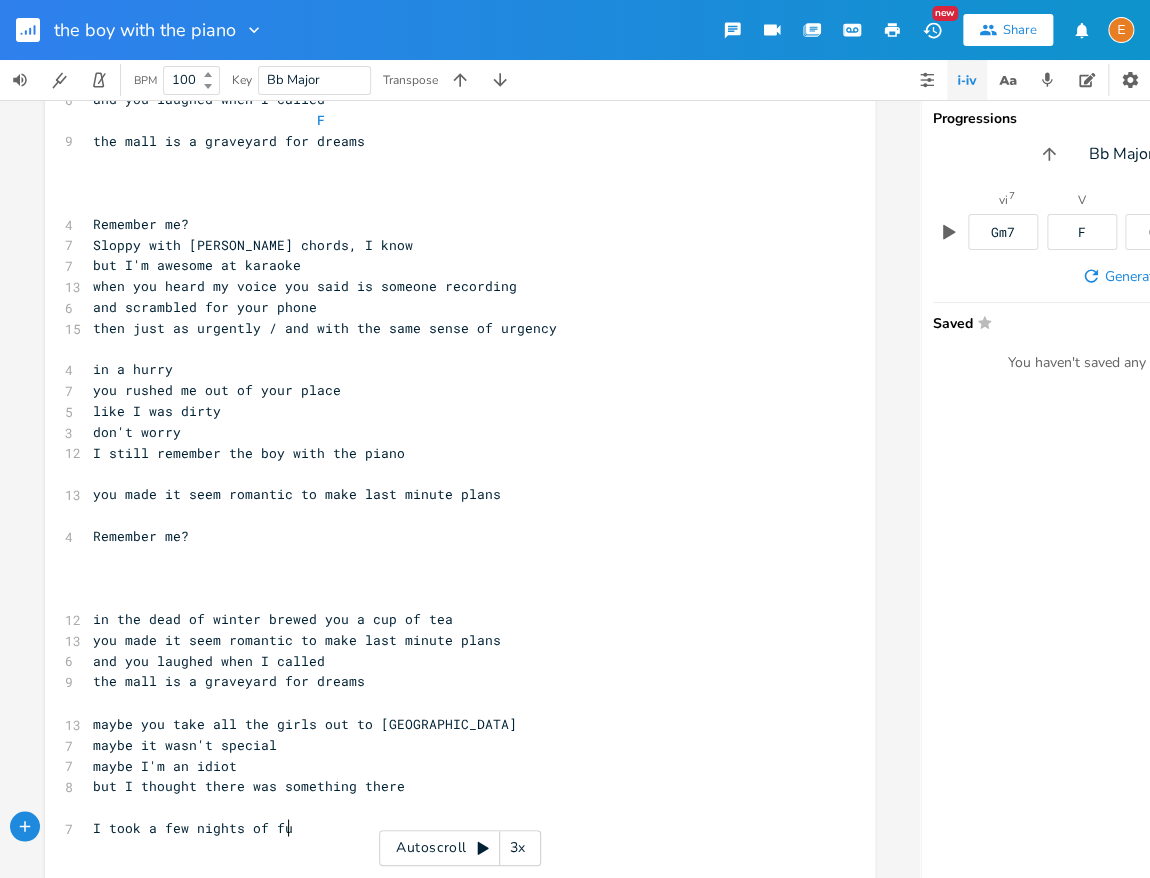 type on "I took a few nights of fun" 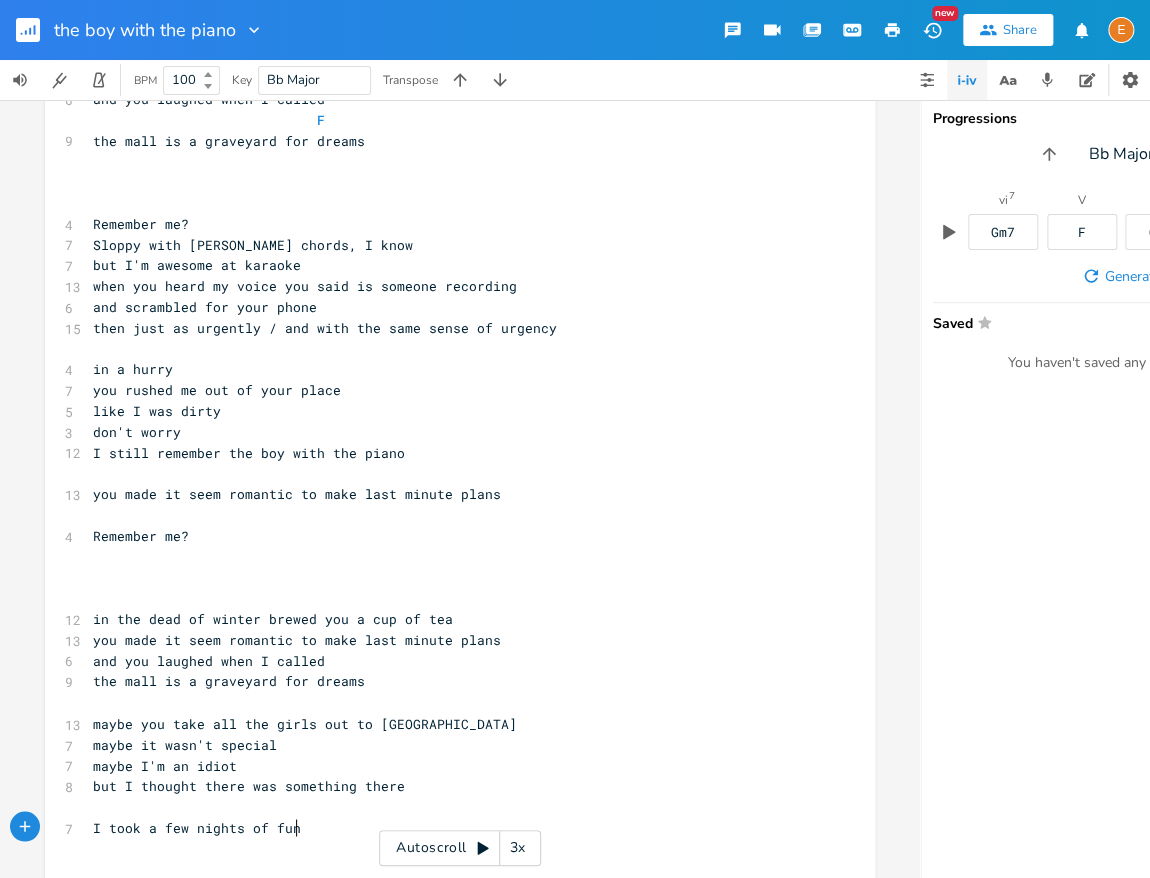 scroll, scrollTop: 5, scrollLeft: 0, axis: vertical 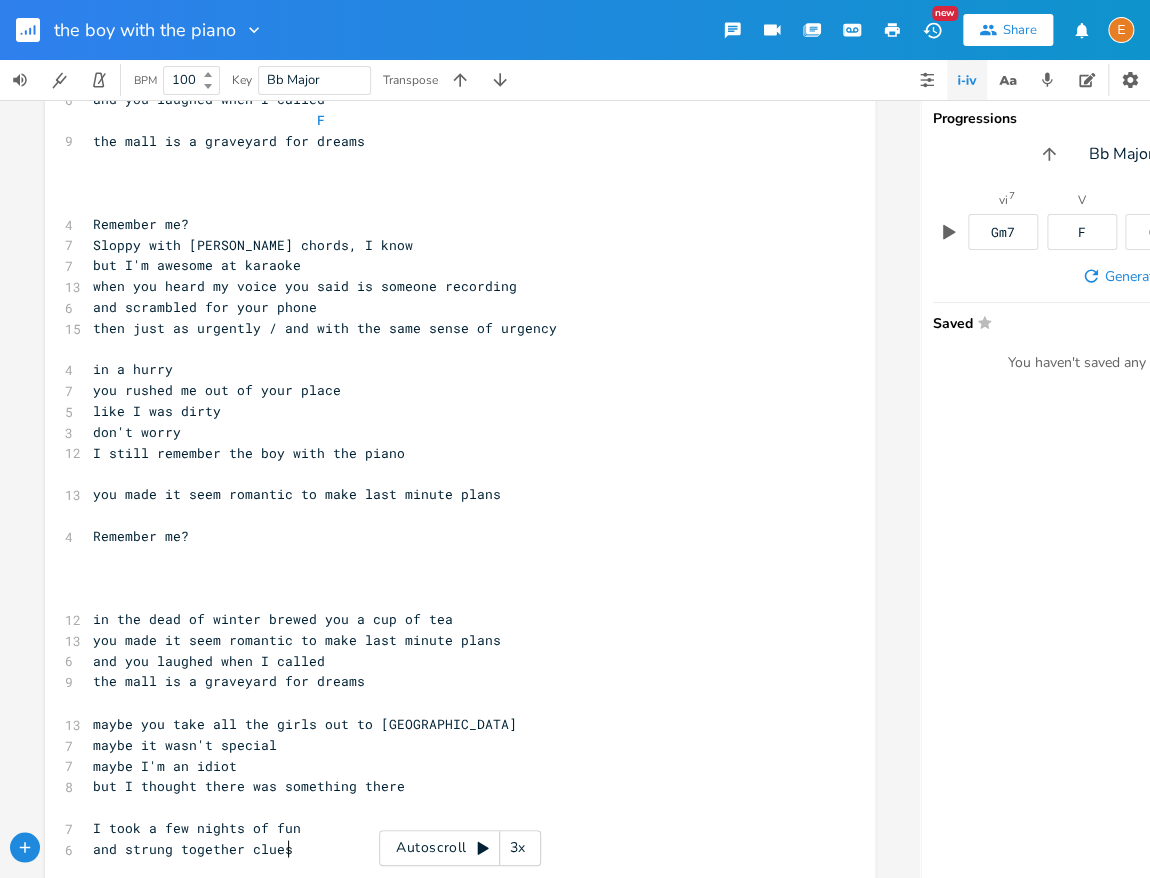 type on "and strung together clues" 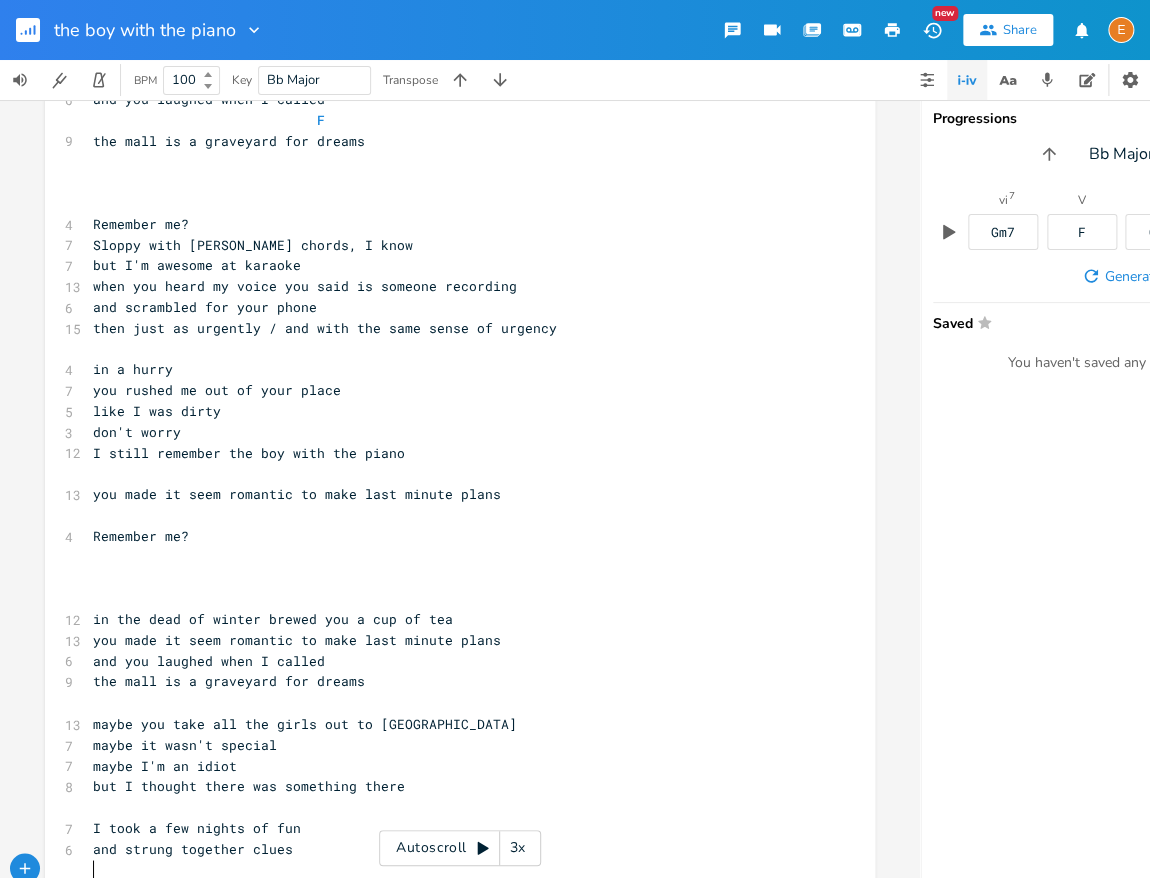 scroll, scrollTop: 5, scrollLeft: 0, axis: vertical 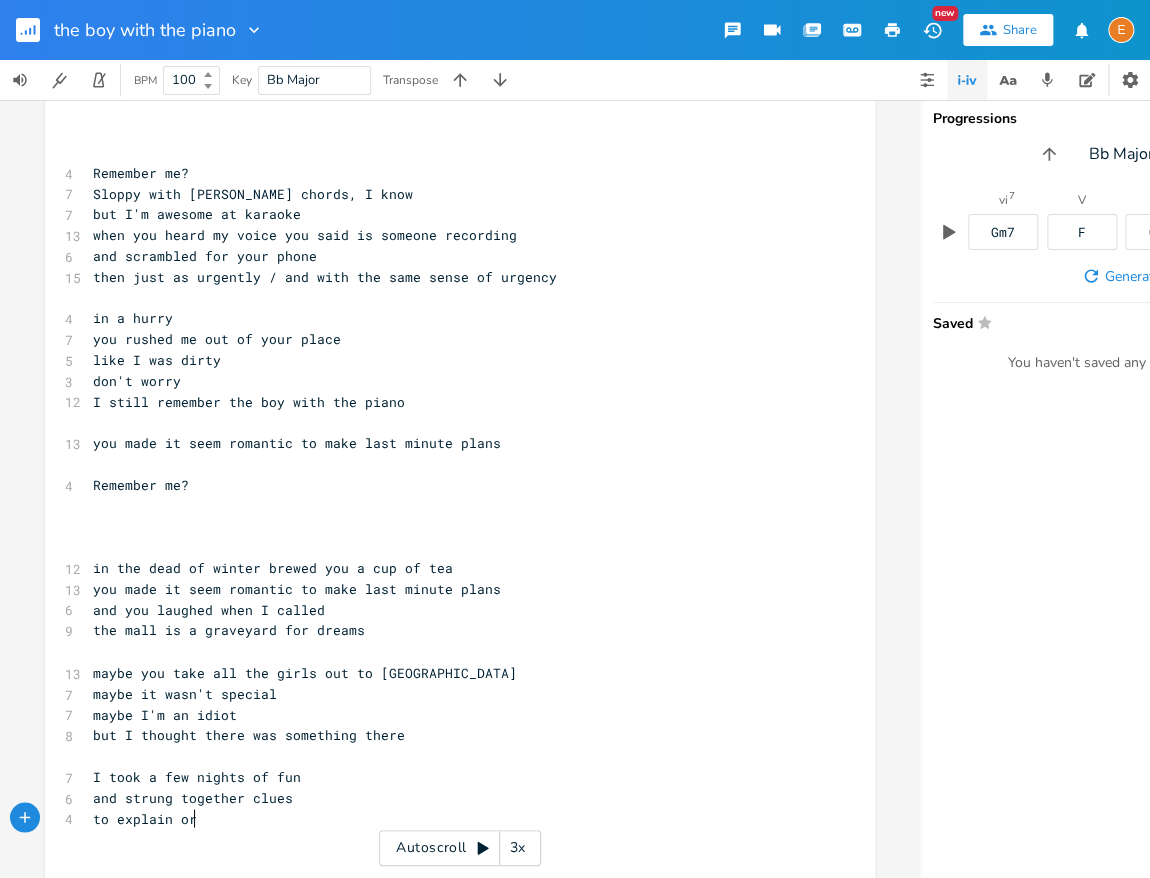 type on "to explain or" 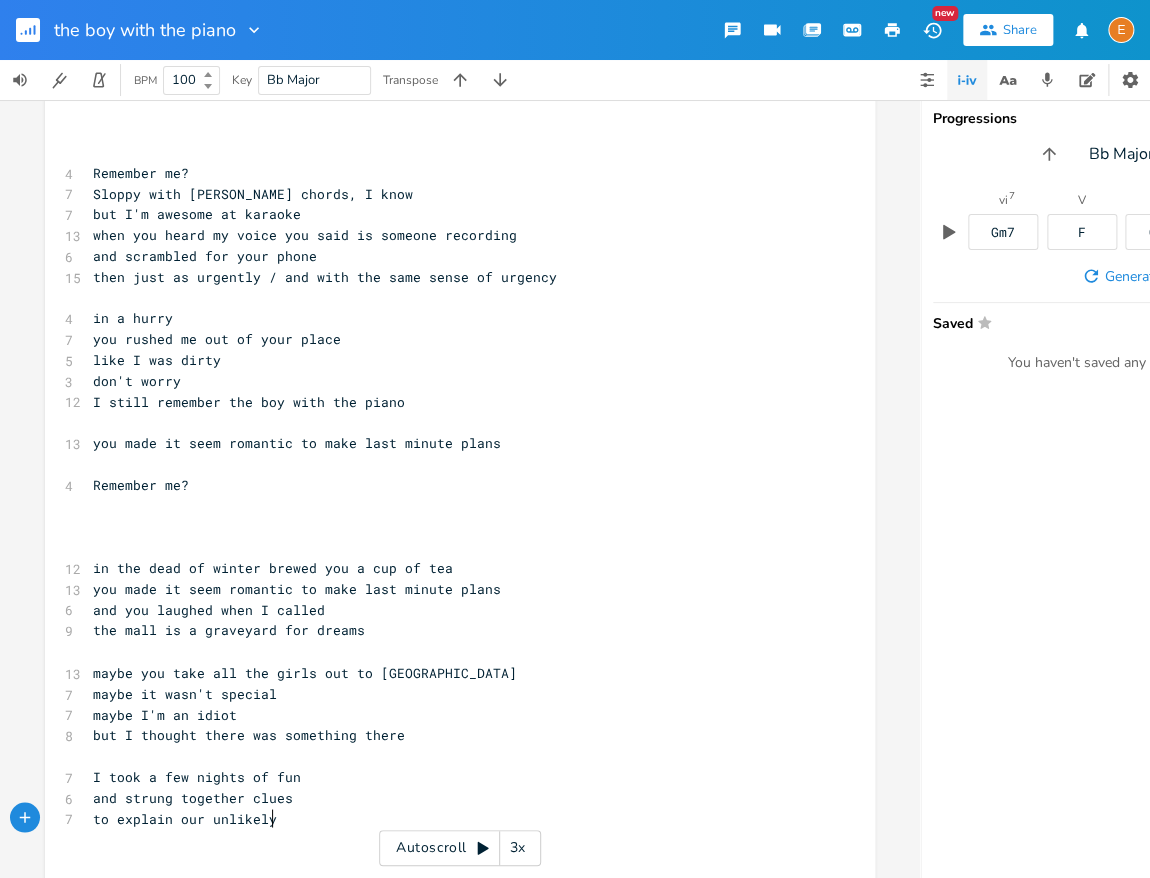 scroll, scrollTop: 5, scrollLeft: 77, axis: both 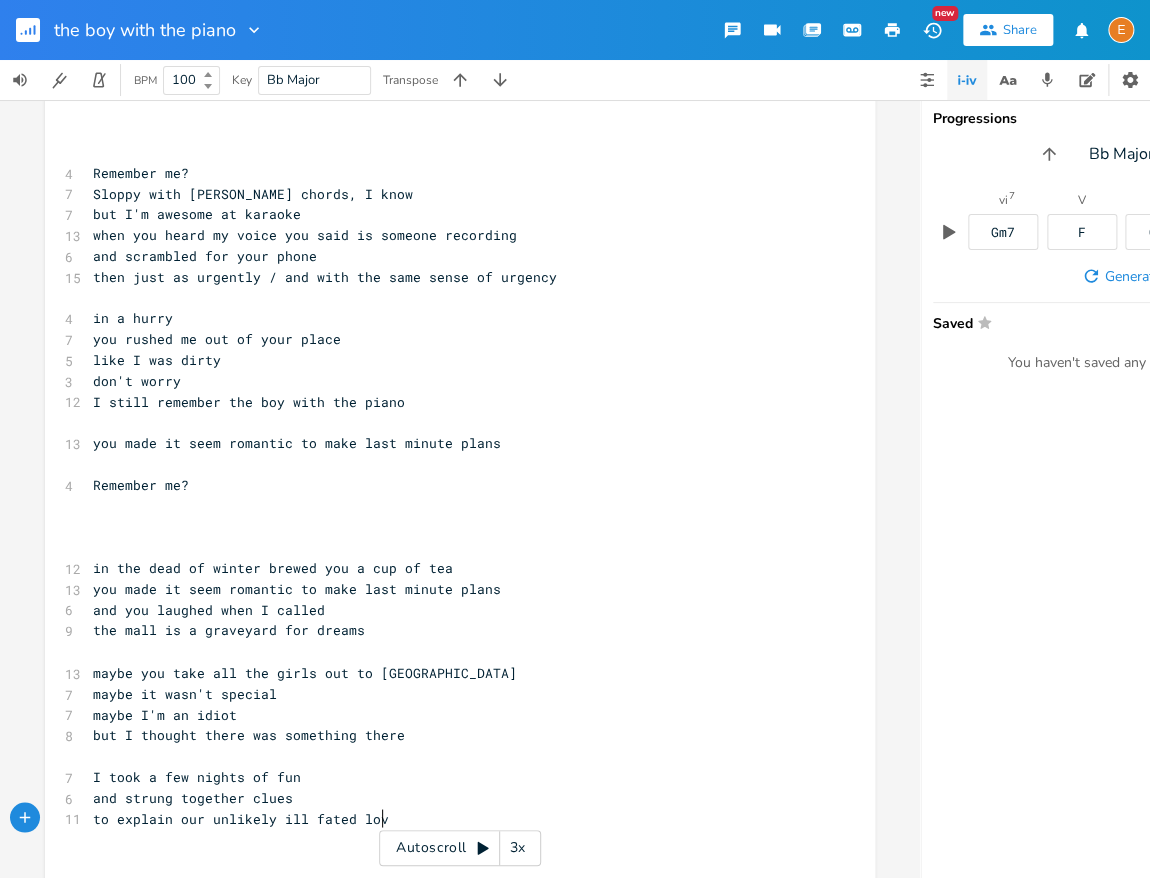 type on "ur unlikely ill fated love" 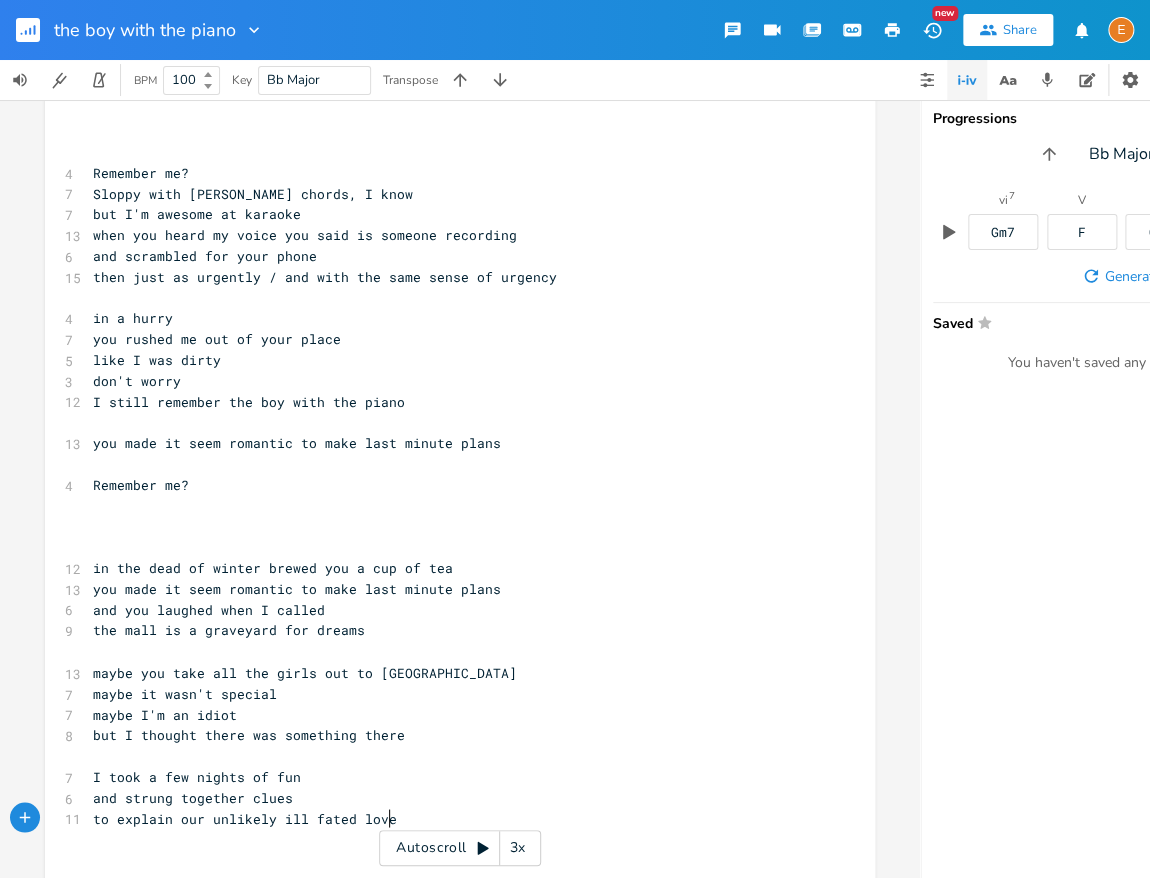 scroll, scrollTop: 5, scrollLeft: 165, axis: both 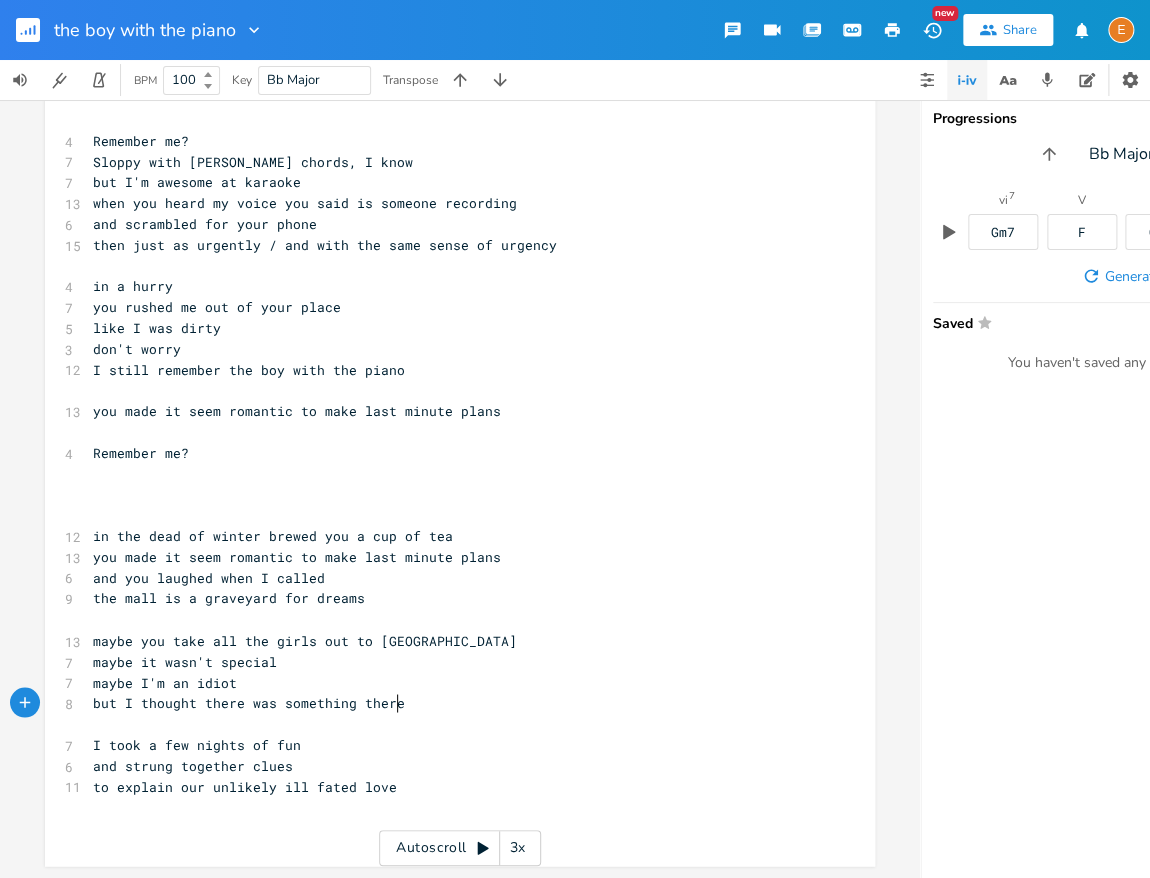 type on "but I thought there was something there" 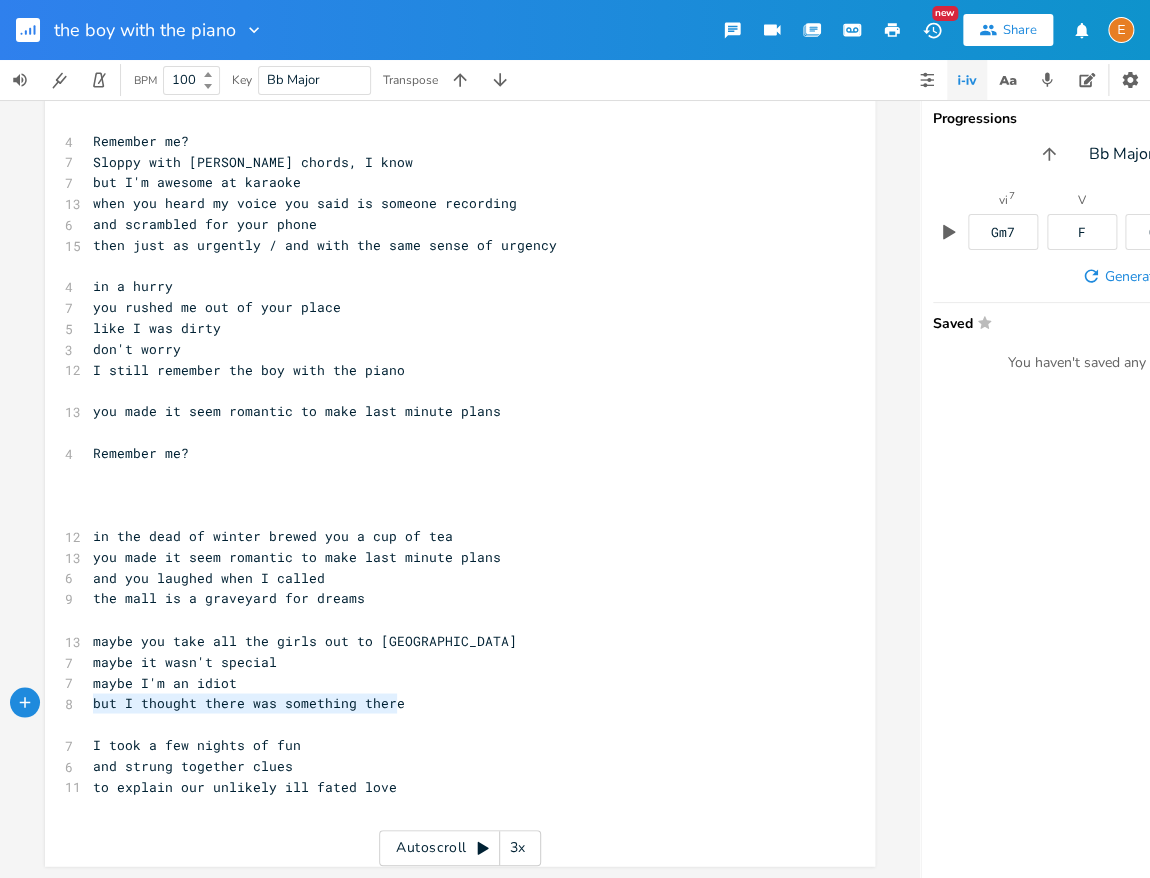 scroll, scrollTop: 5, scrollLeft: 288, axis: both 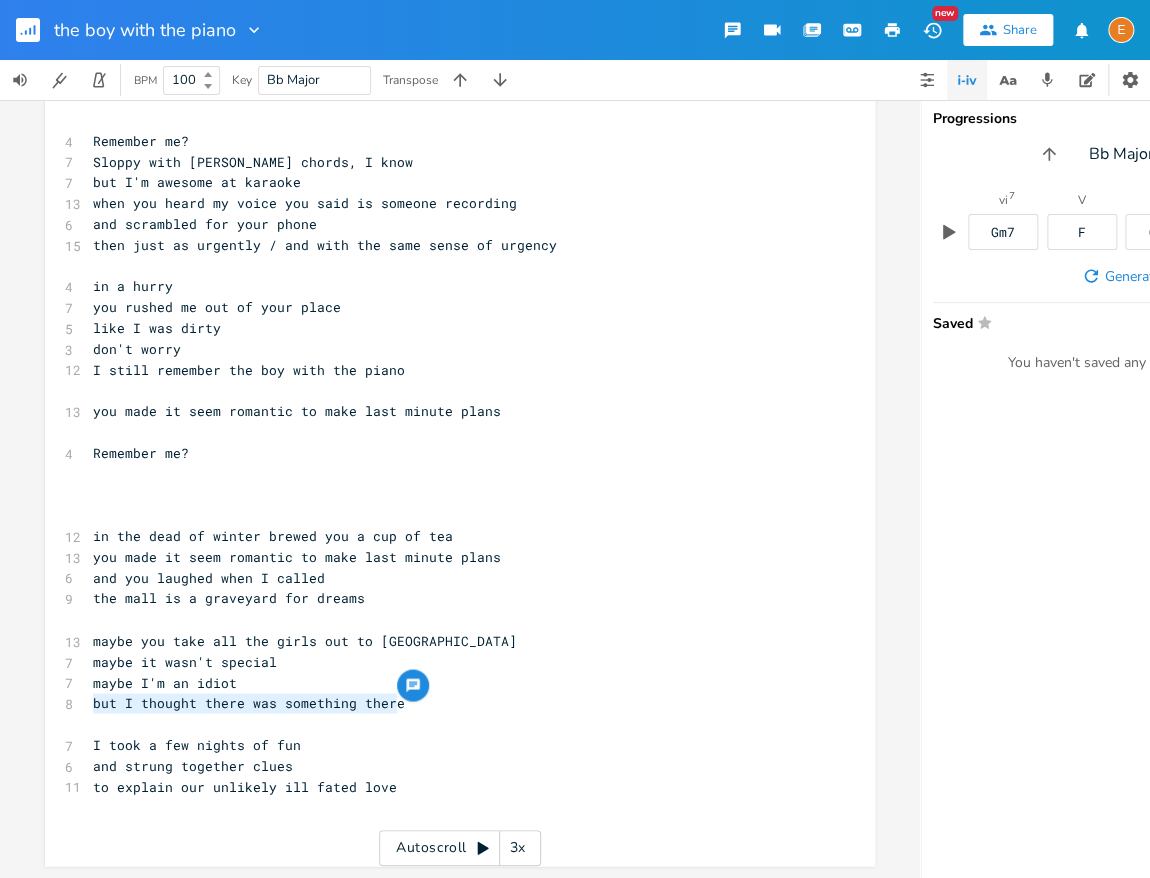 drag, startPoint x: 456, startPoint y: 710, endPoint x: 80, endPoint y: 710, distance: 376 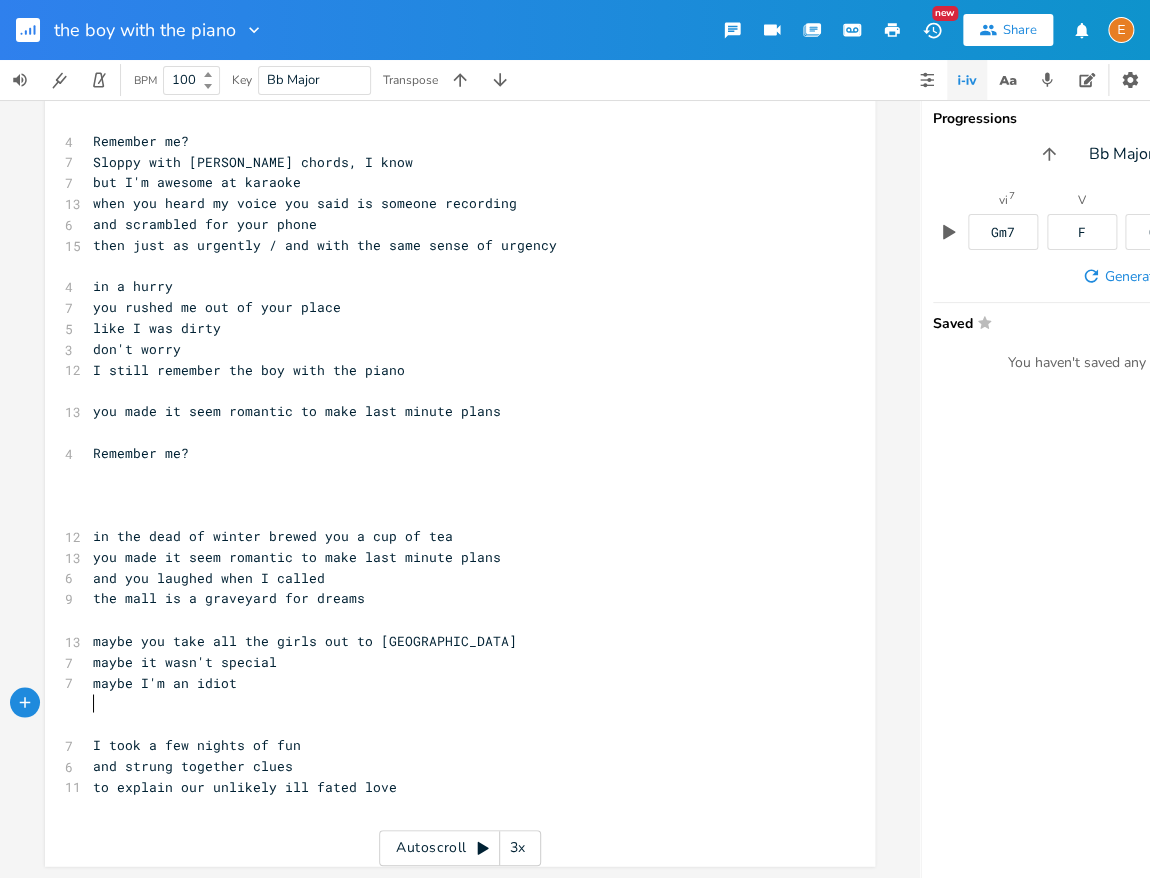 scroll, scrollTop: 828, scrollLeft: 0, axis: vertical 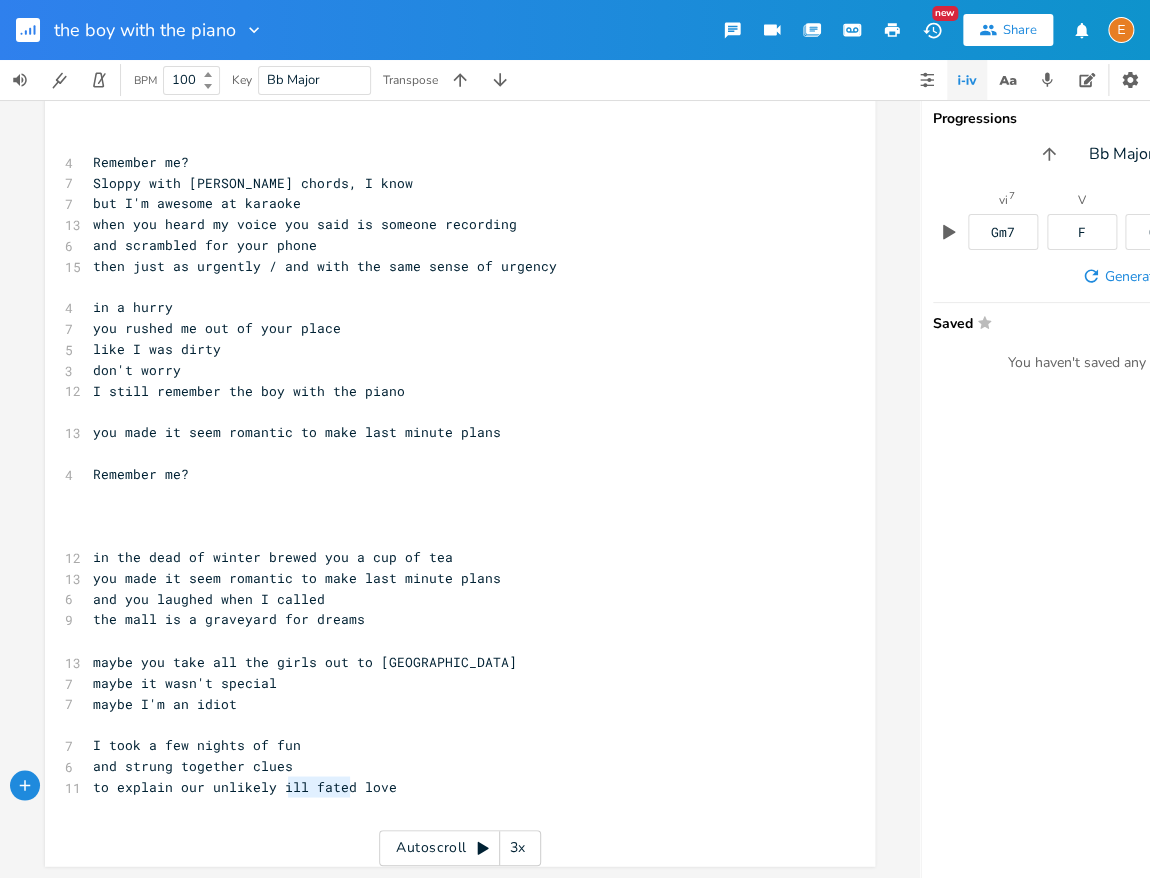 type on "ill fated" 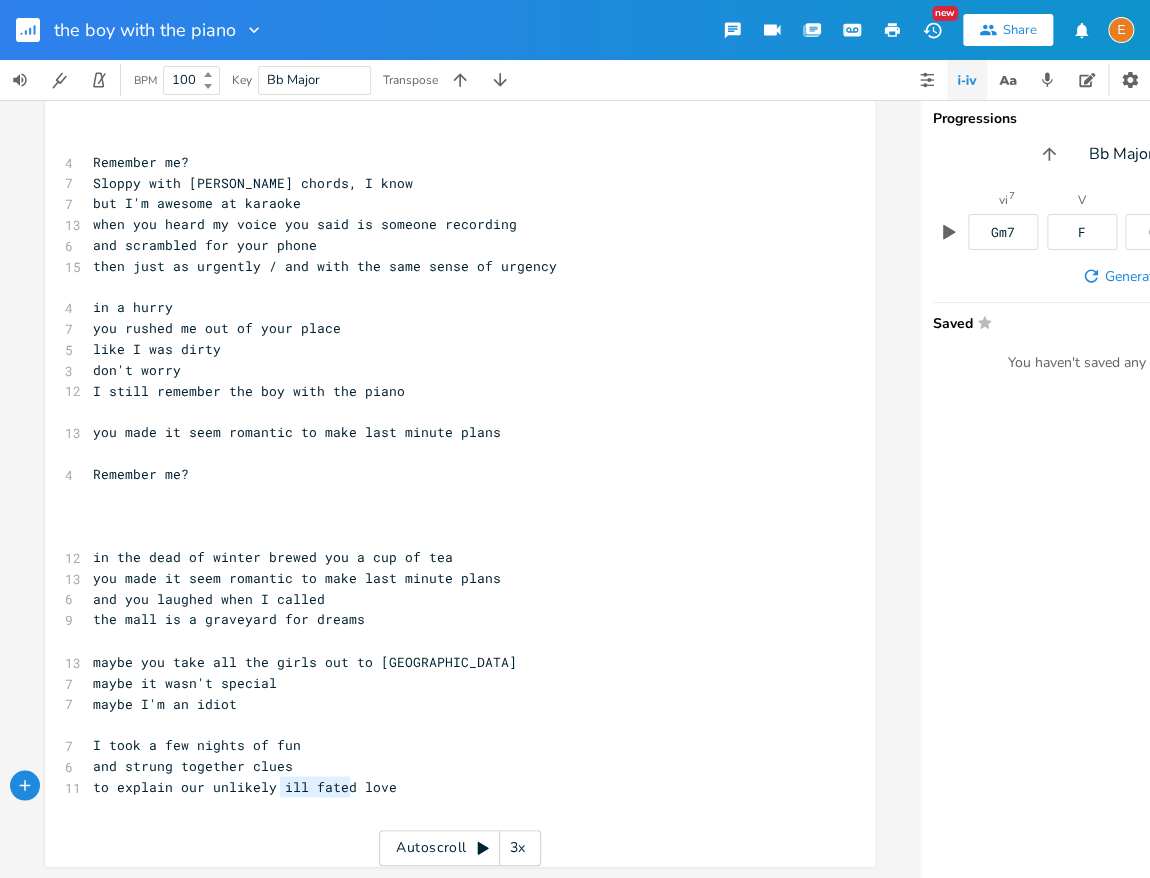 scroll, scrollTop: 5, scrollLeft: 53, axis: both 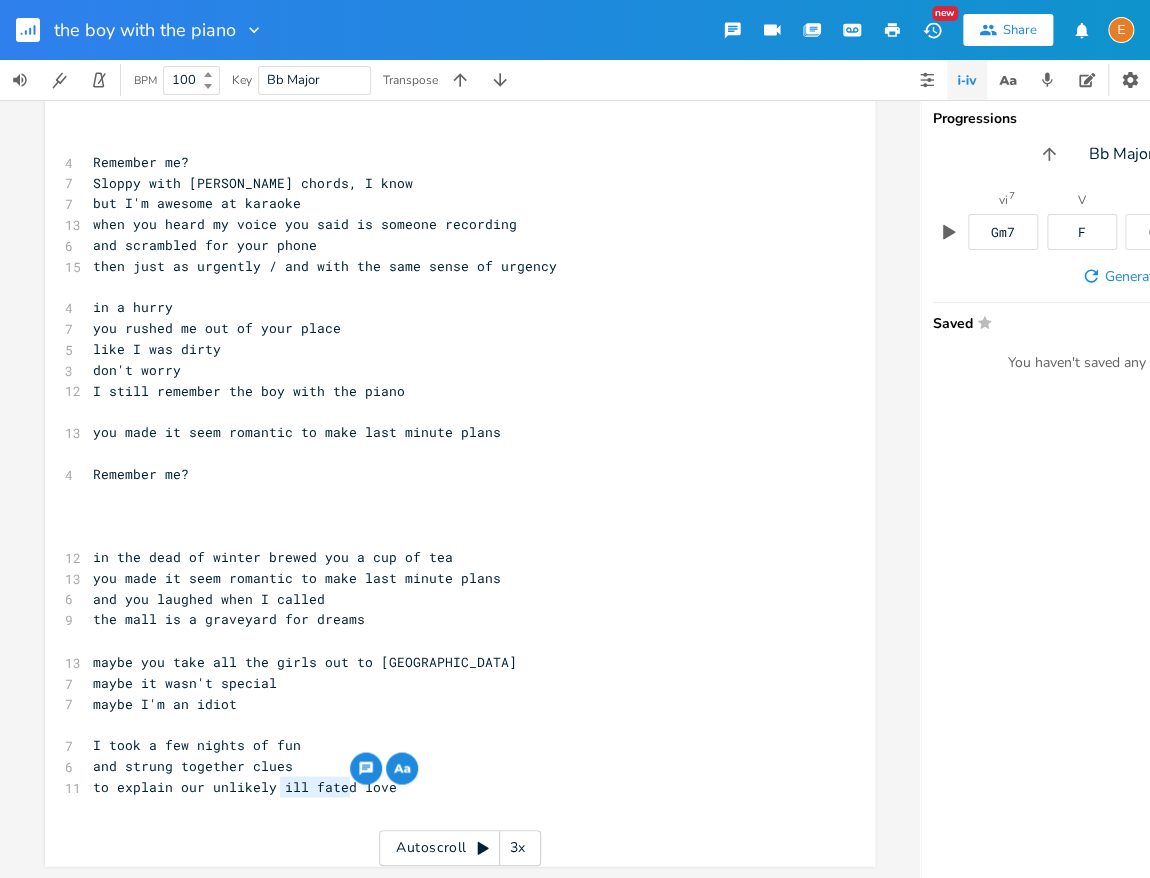 drag, startPoint x: 353, startPoint y: 786, endPoint x: 277, endPoint y: 788, distance: 76.02631 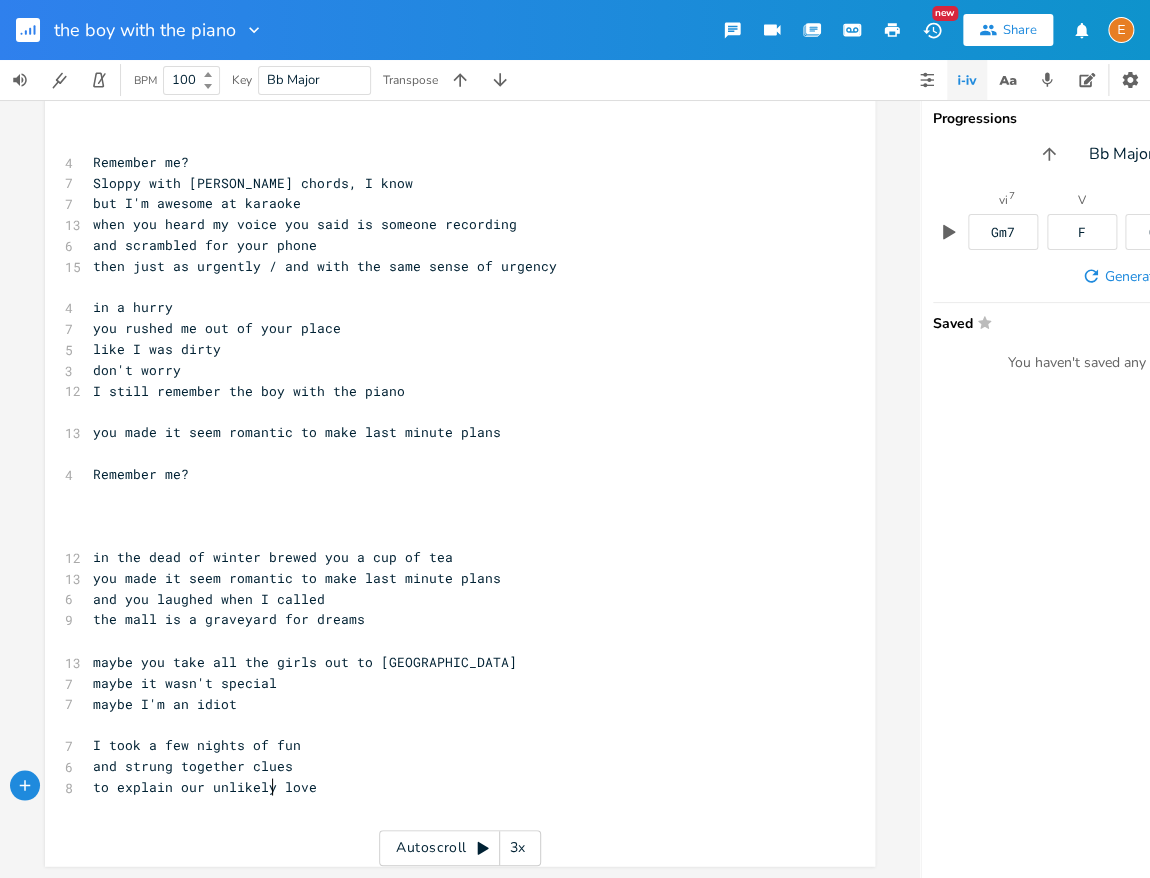 click on "to explain our unlikely love" at bounding box center (450, 786) 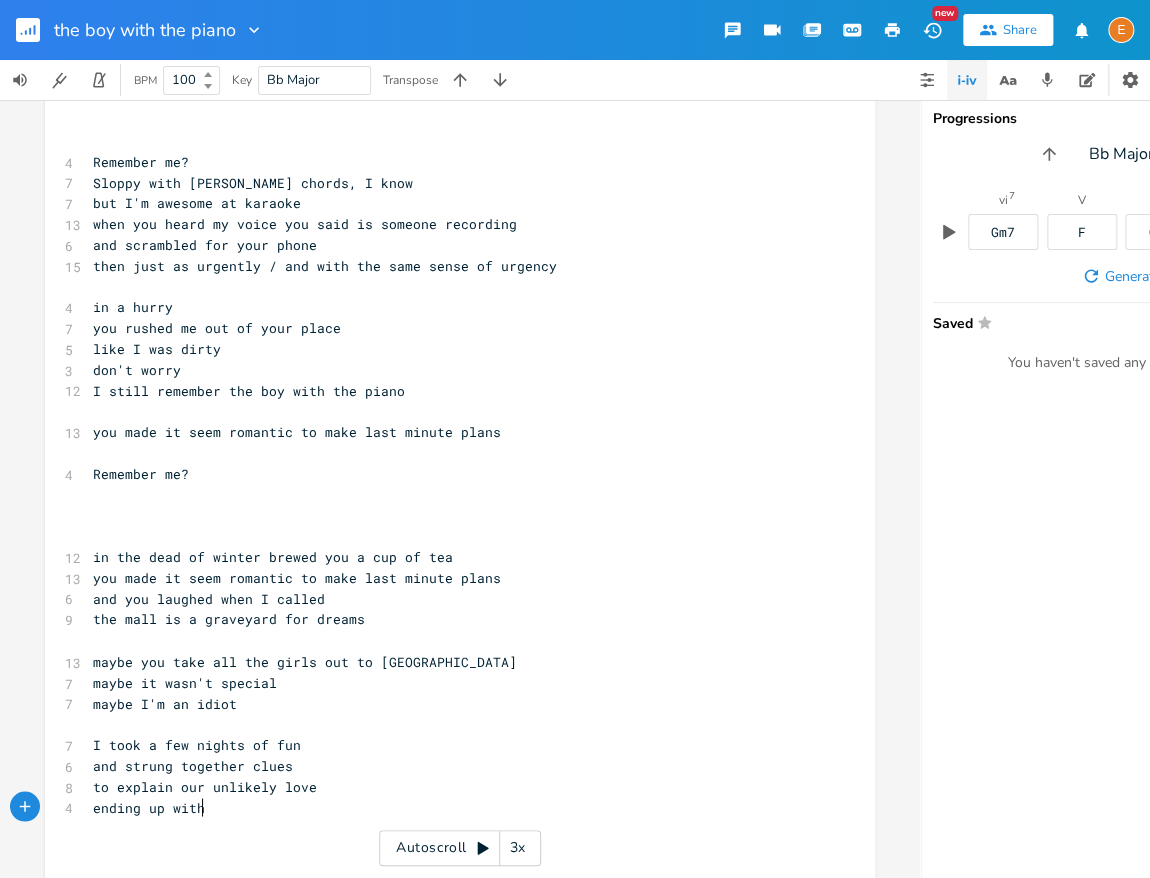 scroll, scrollTop: 5, scrollLeft: 110, axis: both 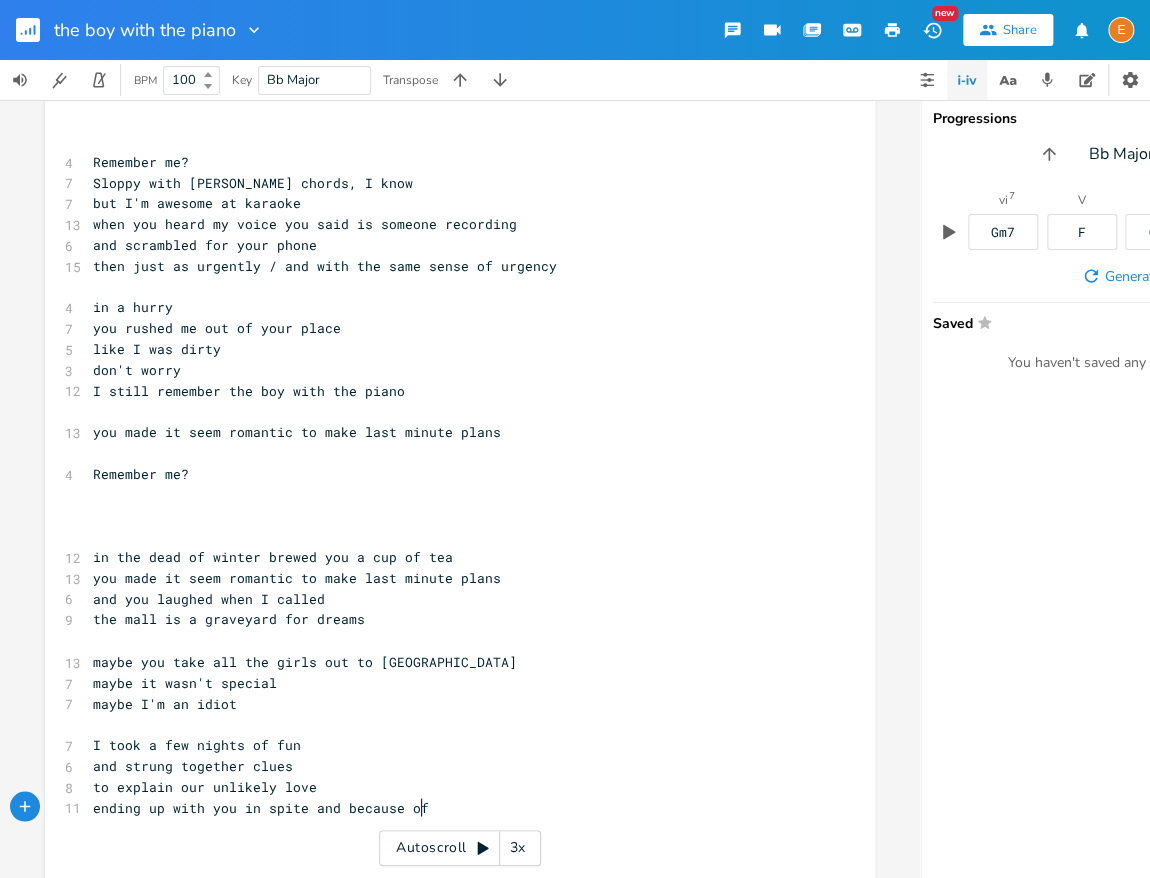 type on "ending up with you in spite and because of" 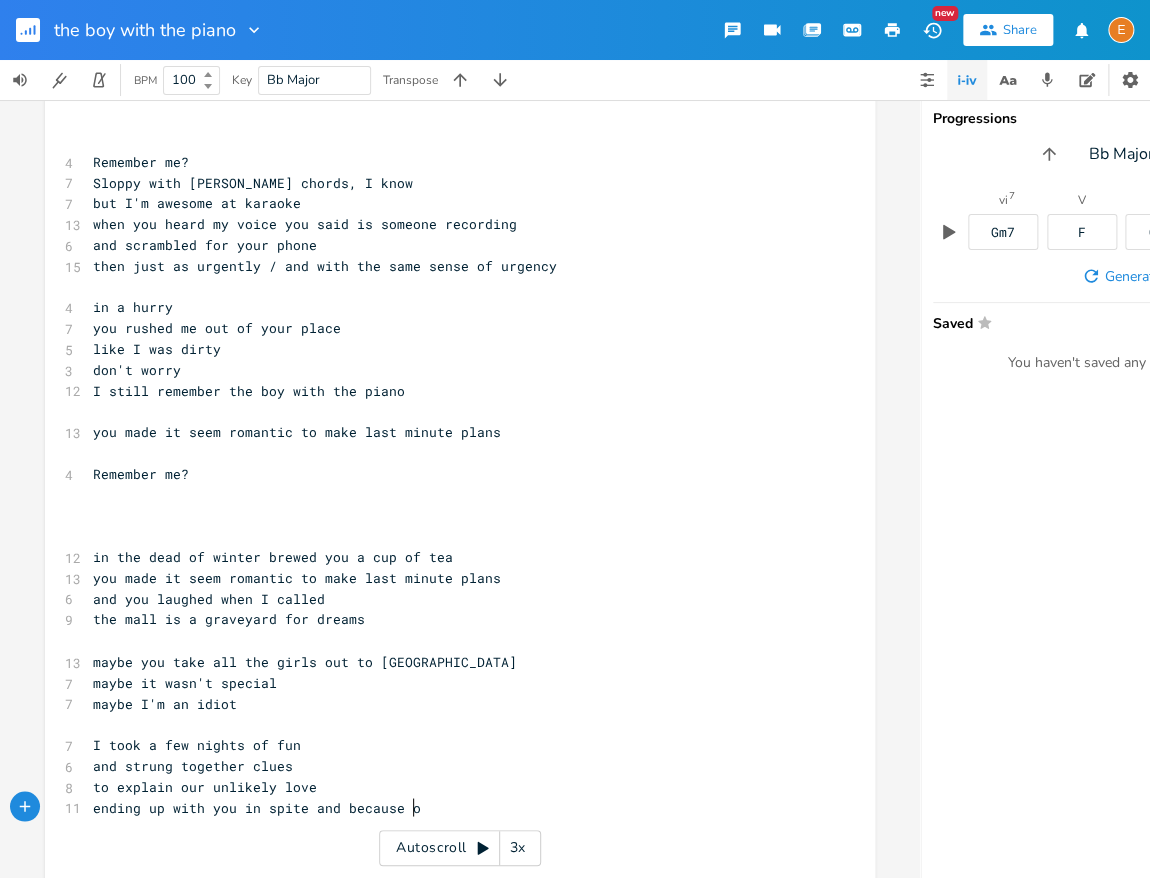 scroll, scrollTop: 5, scrollLeft: 0, axis: vertical 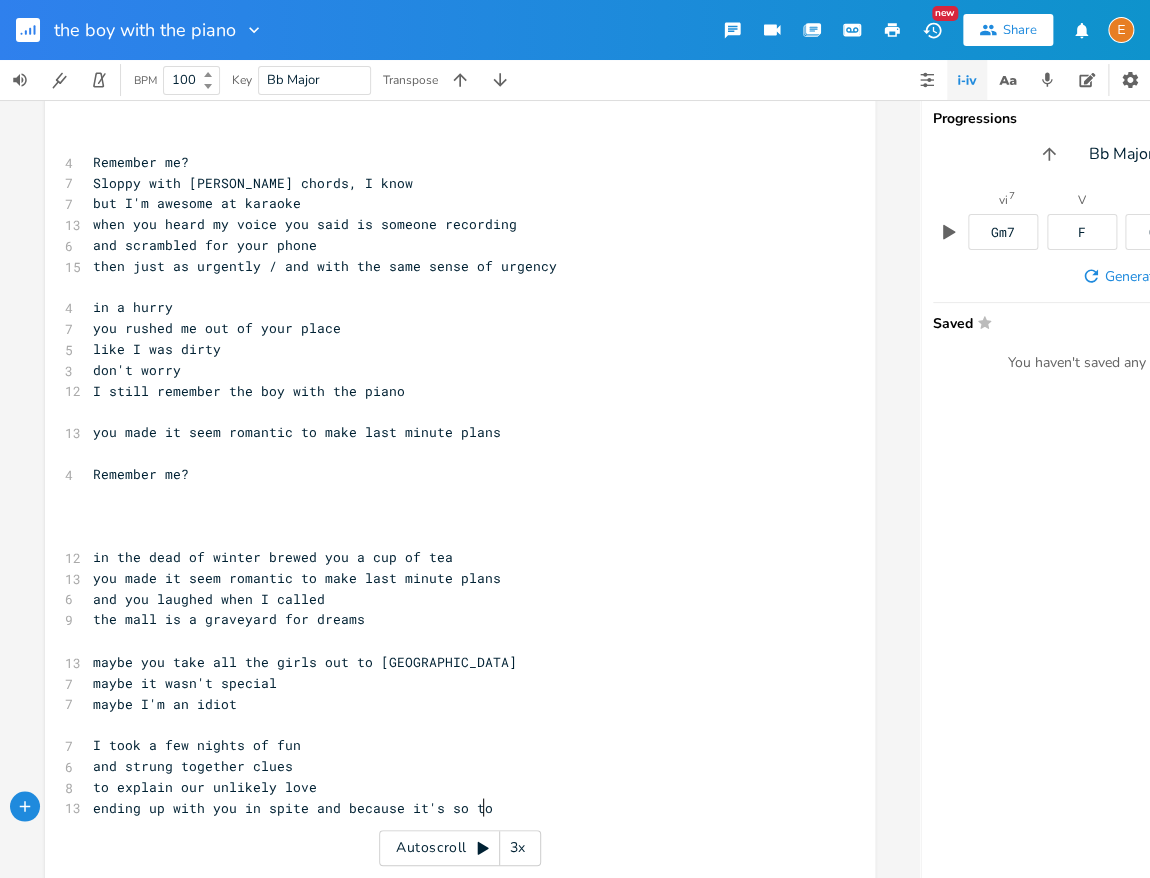 type on "it's so [PERSON_NAME]" 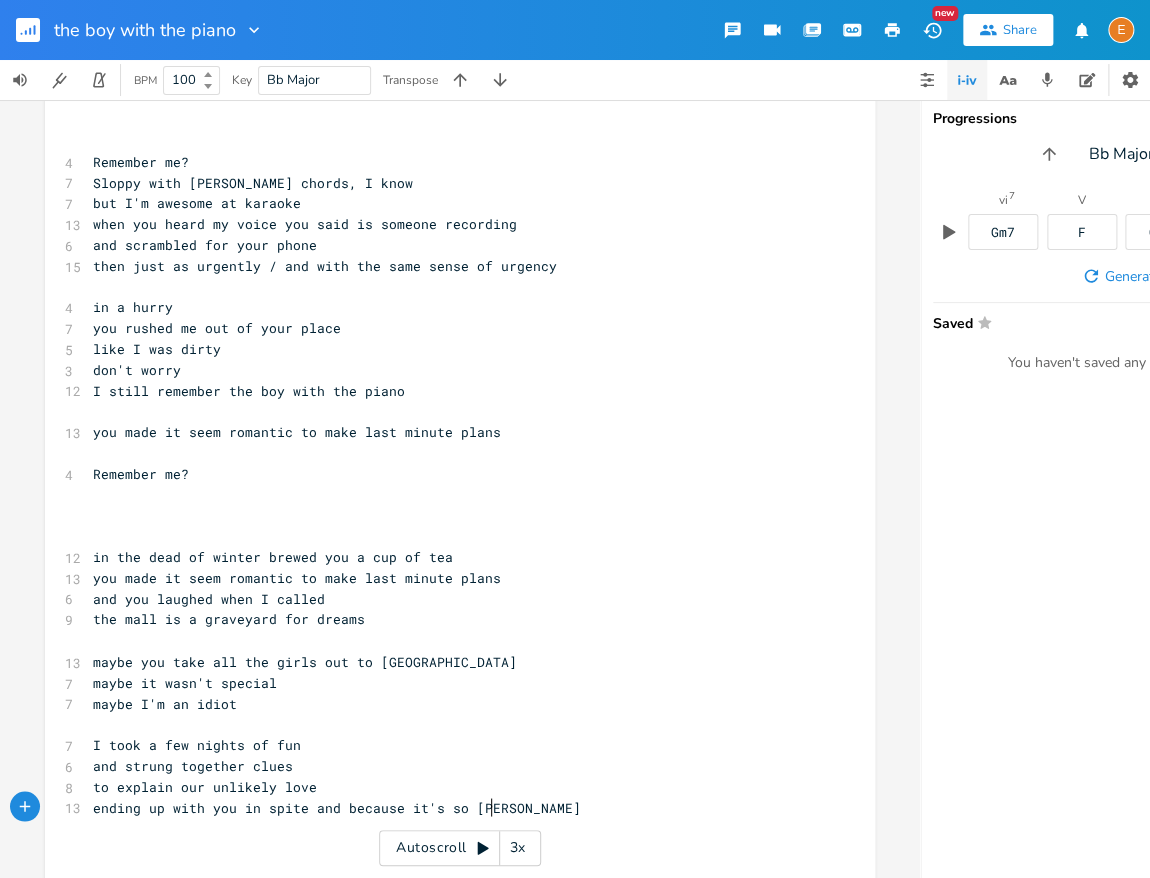 scroll, scrollTop: 5, scrollLeft: 0, axis: vertical 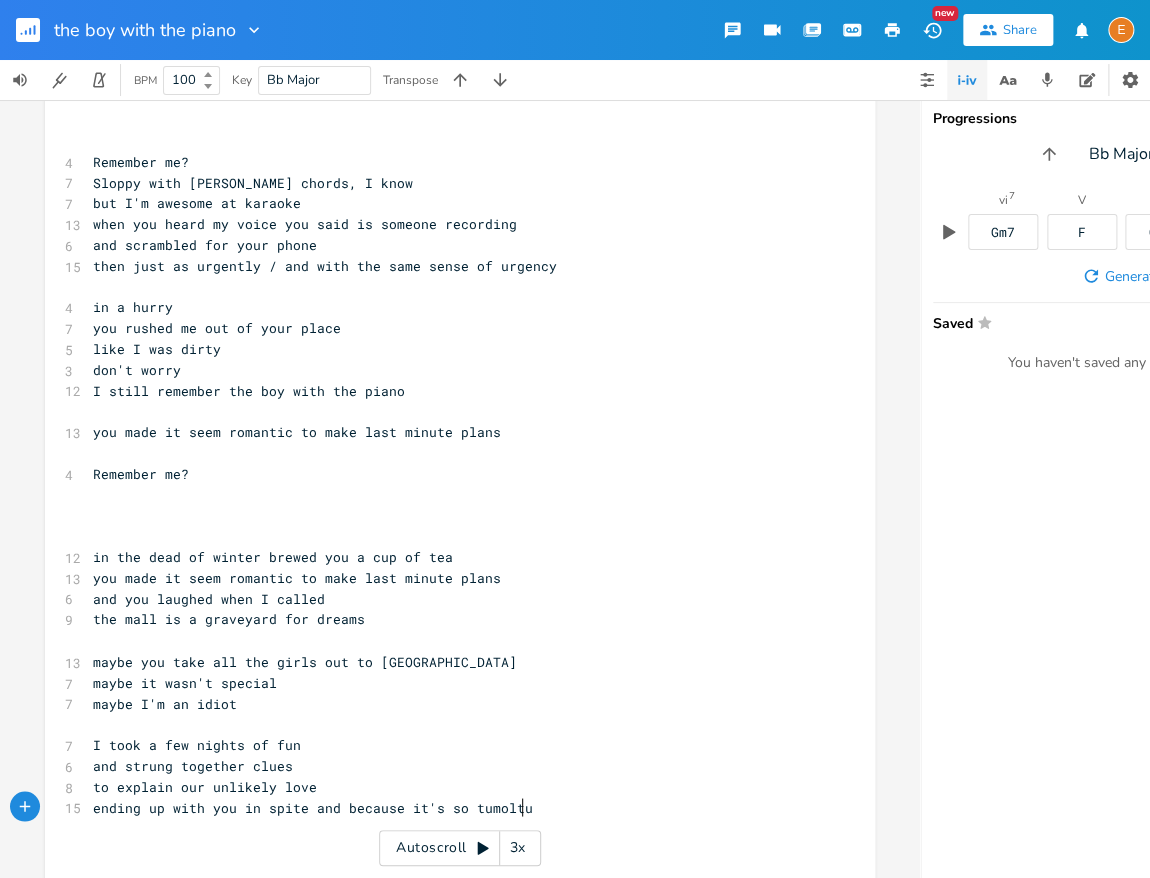 type on "umoltui" 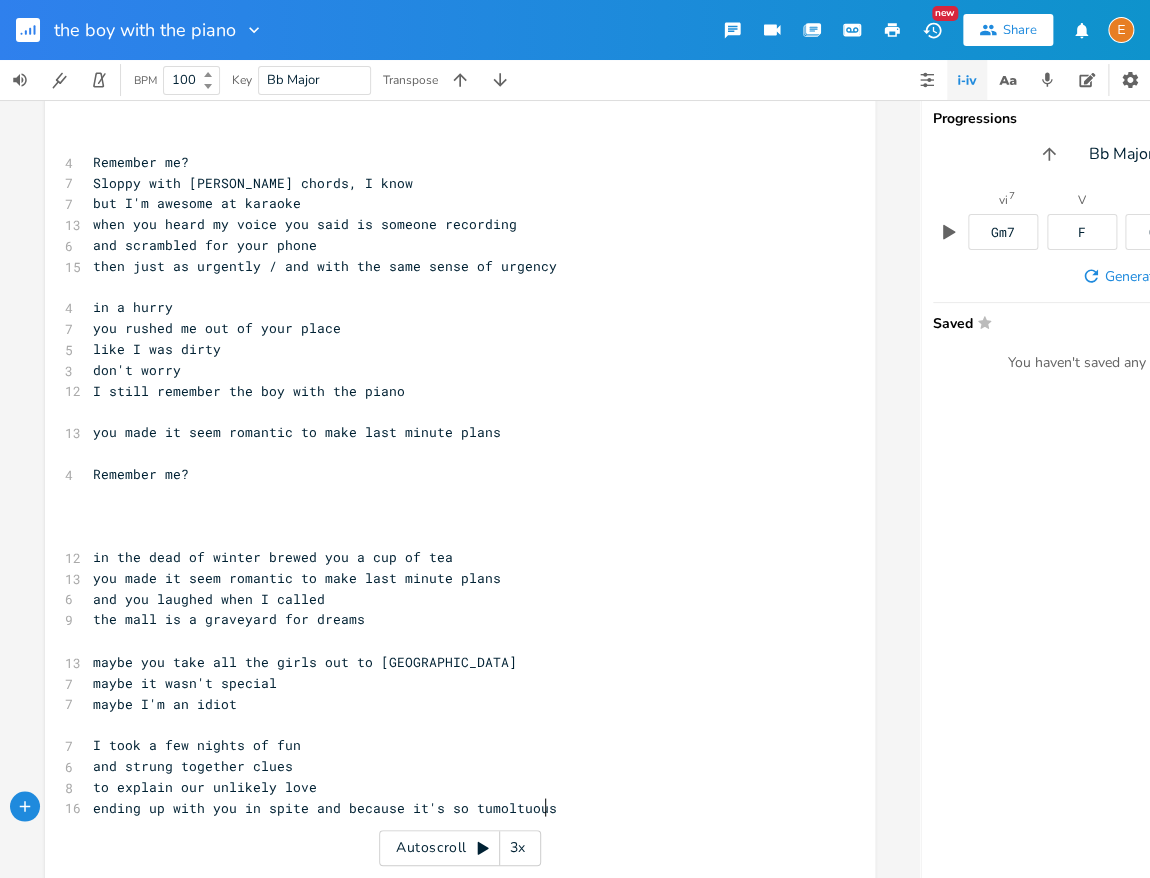 type on "ous" 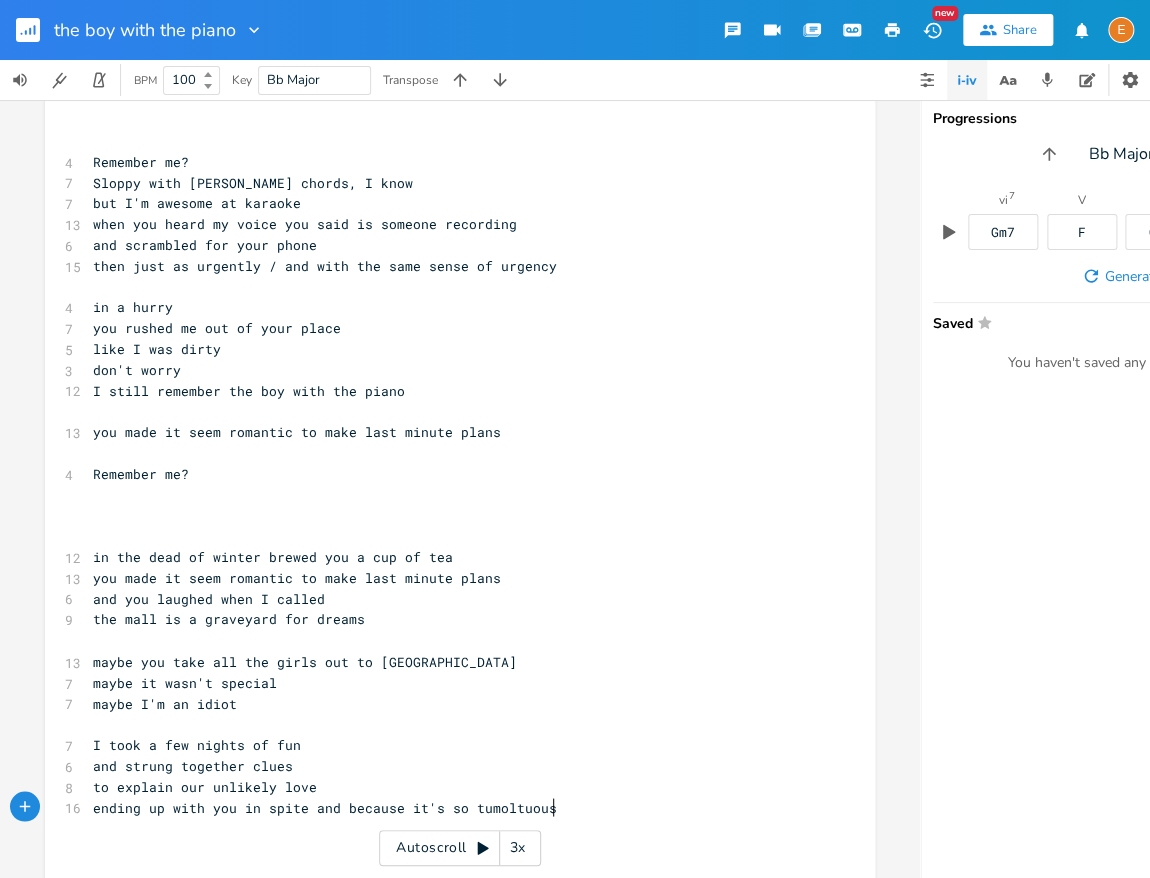 scroll, scrollTop: 5, scrollLeft: 0, axis: vertical 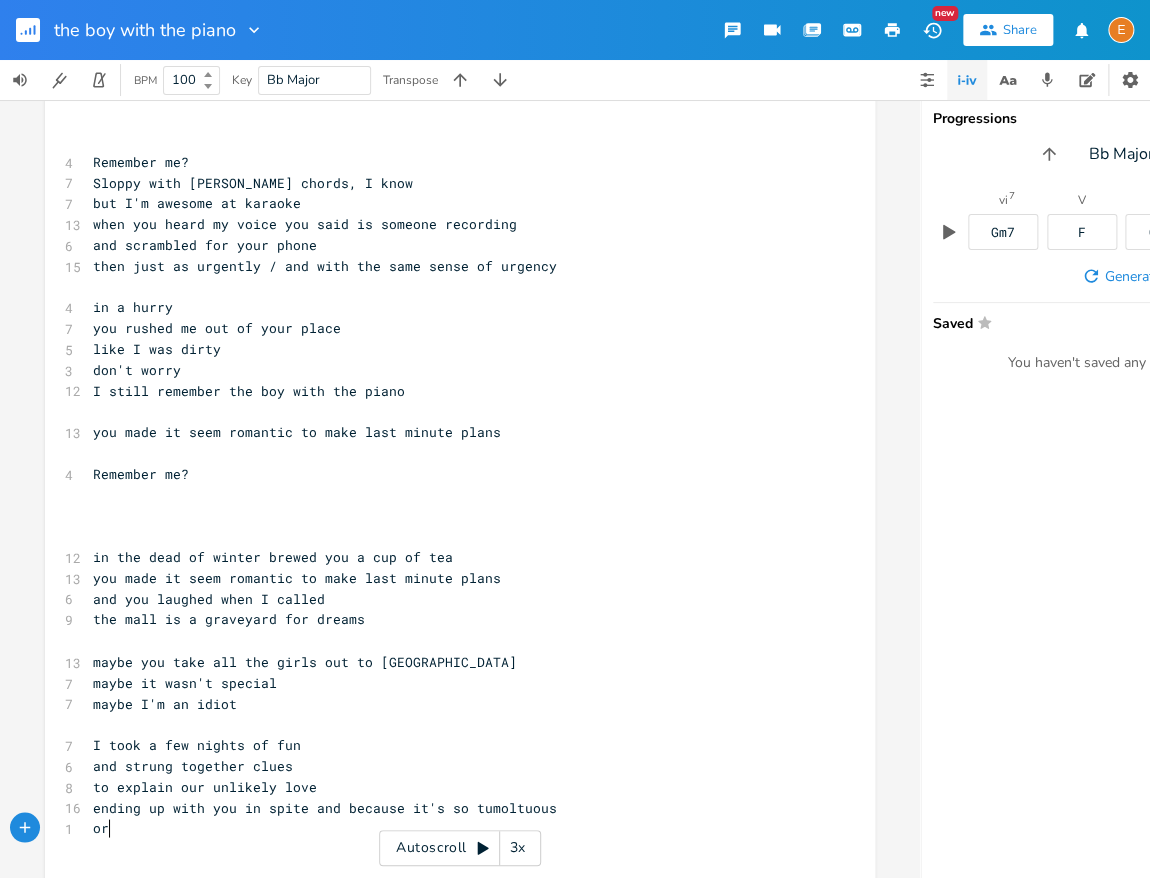 type on "or" 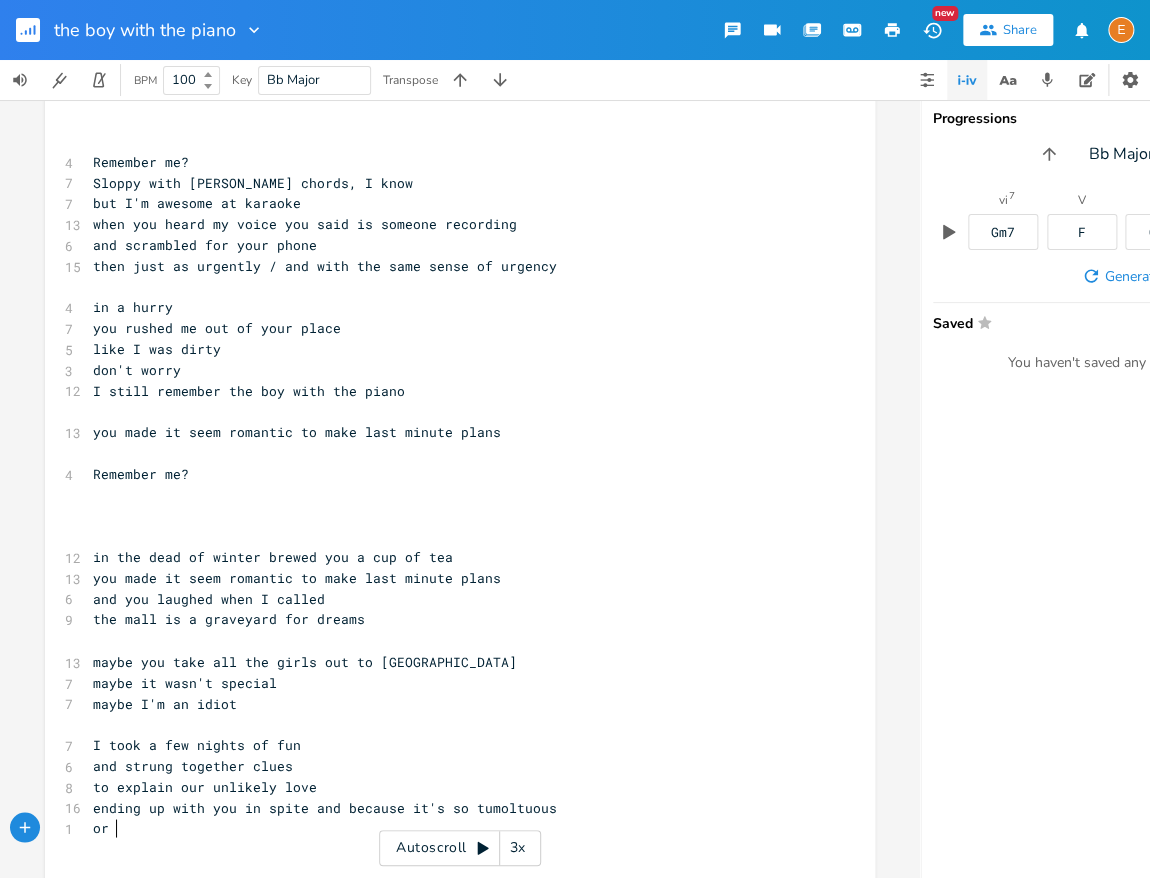 scroll, scrollTop: 5, scrollLeft: 0, axis: vertical 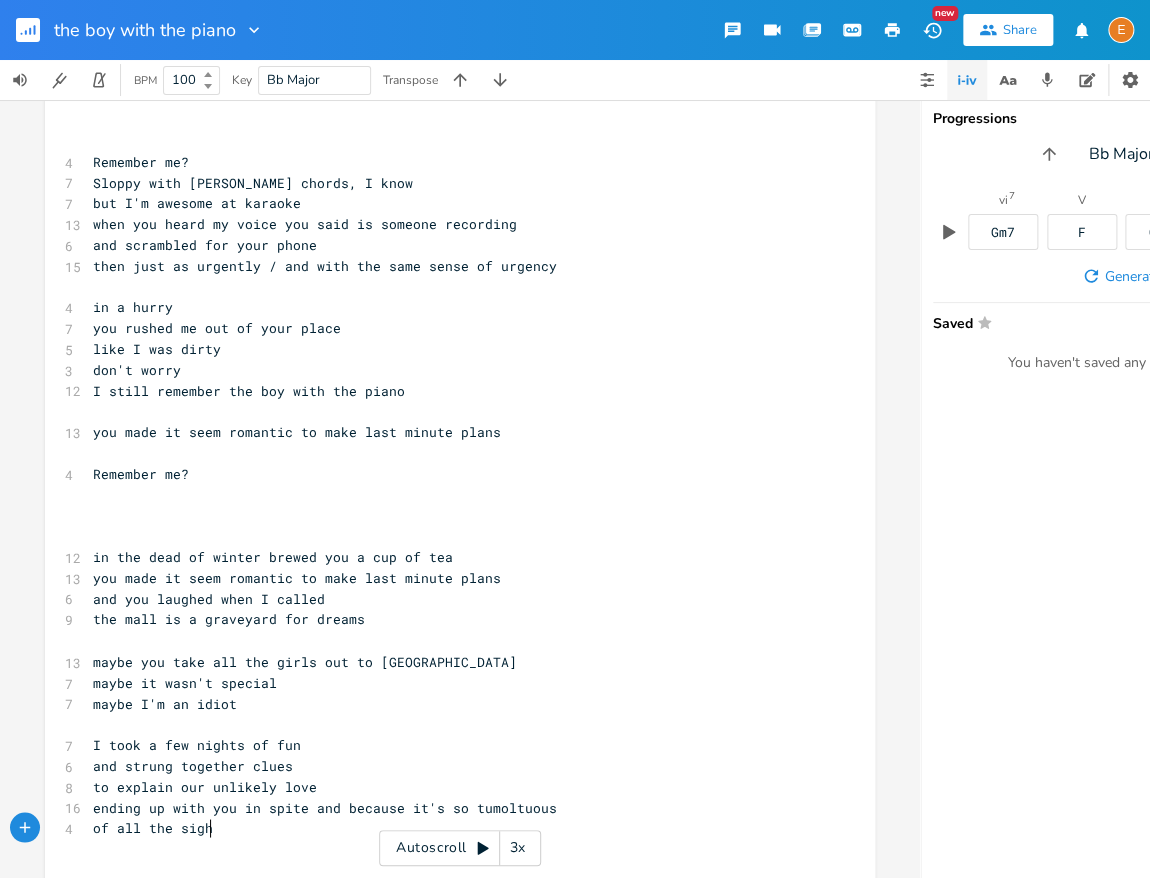 type on "f all the sight" 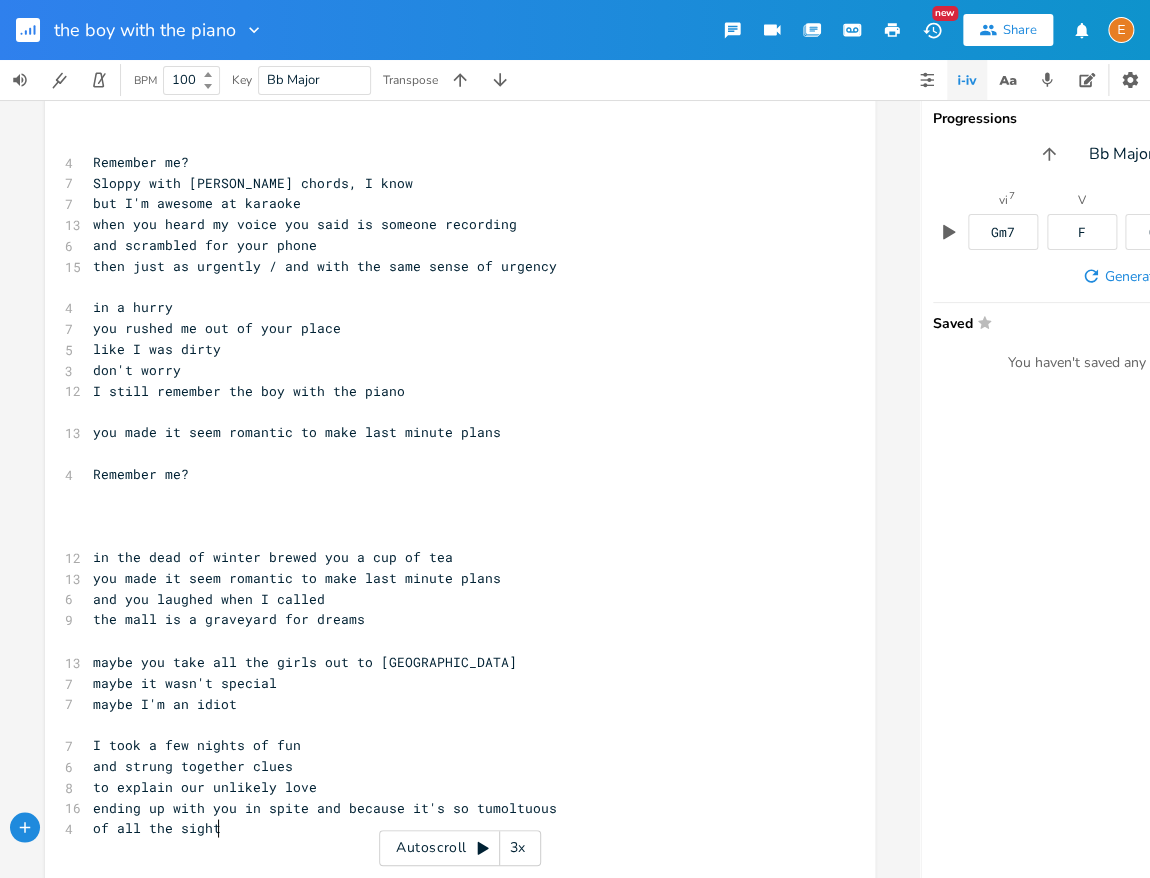 scroll, scrollTop: 5, scrollLeft: 0, axis: vertical 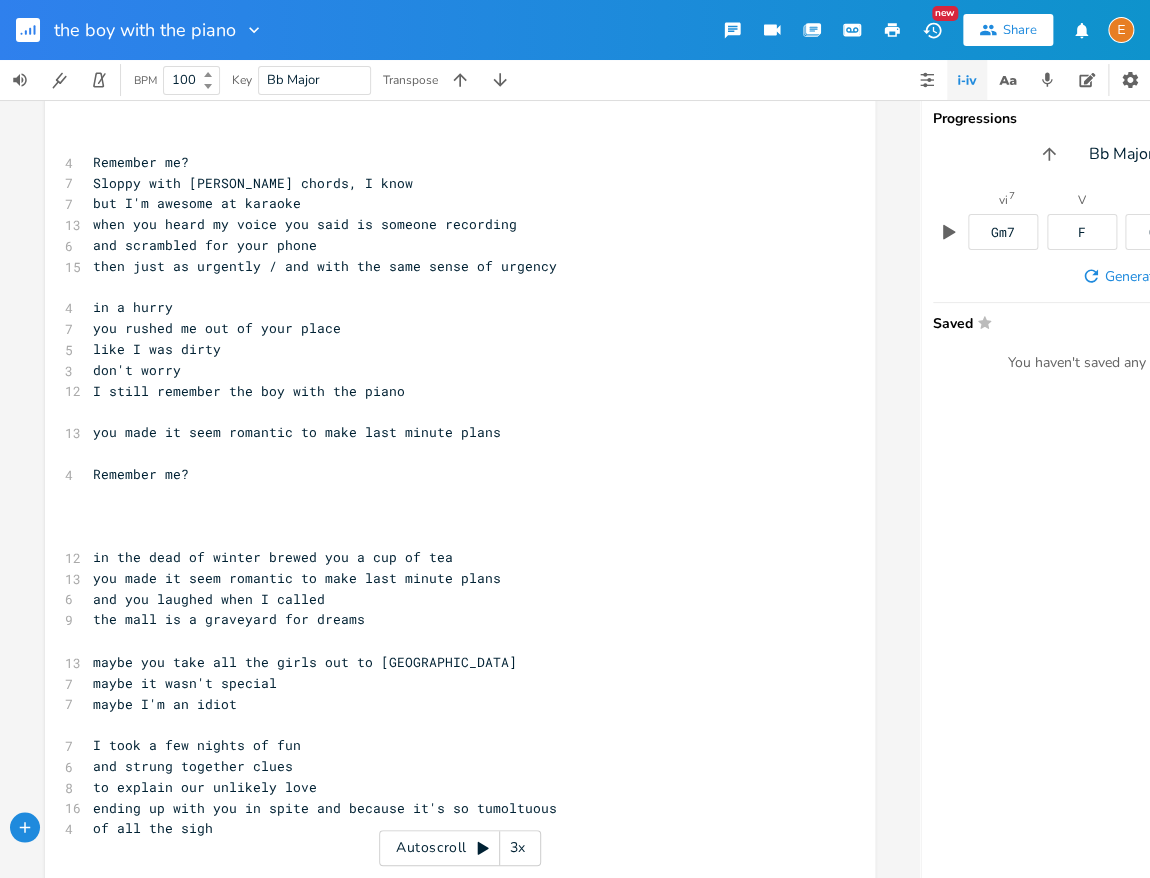 type on "s" 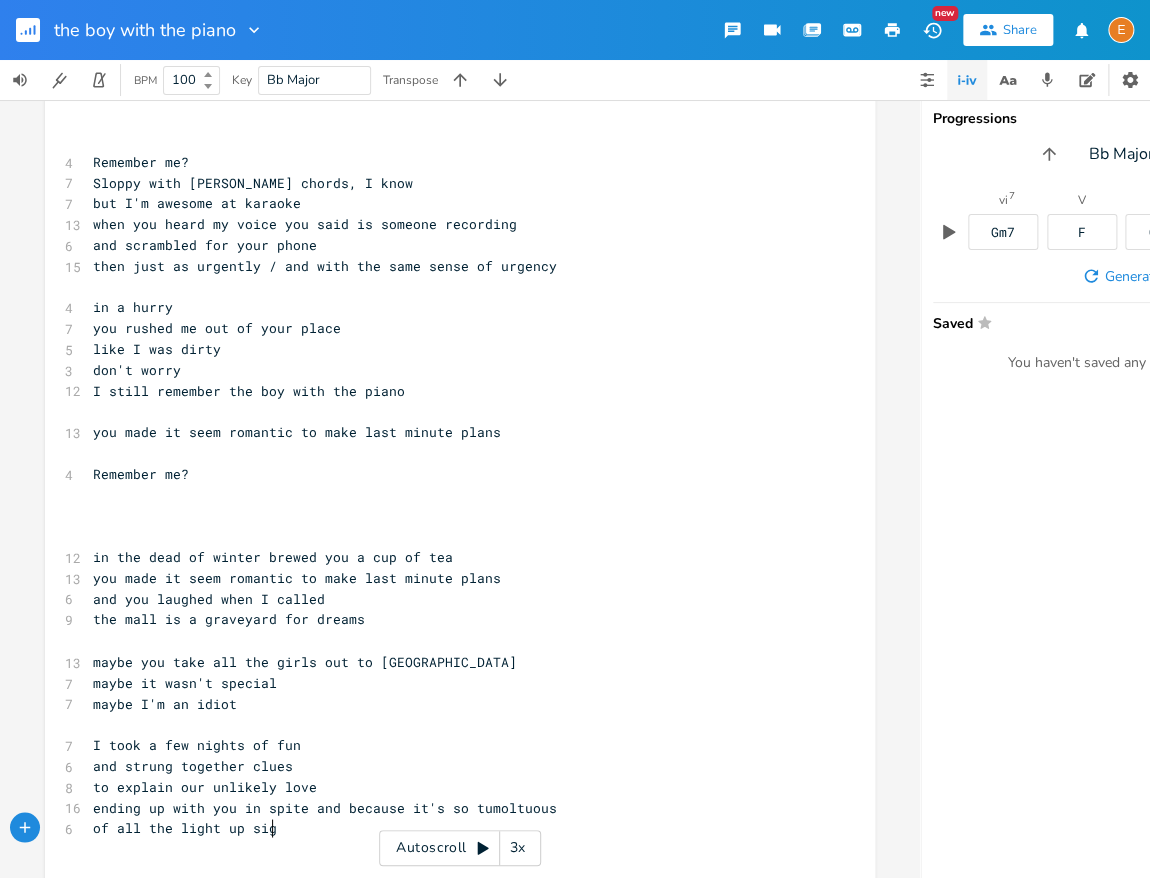 scroll, scrollTop: 5, scrollLeft: 78, axis: both 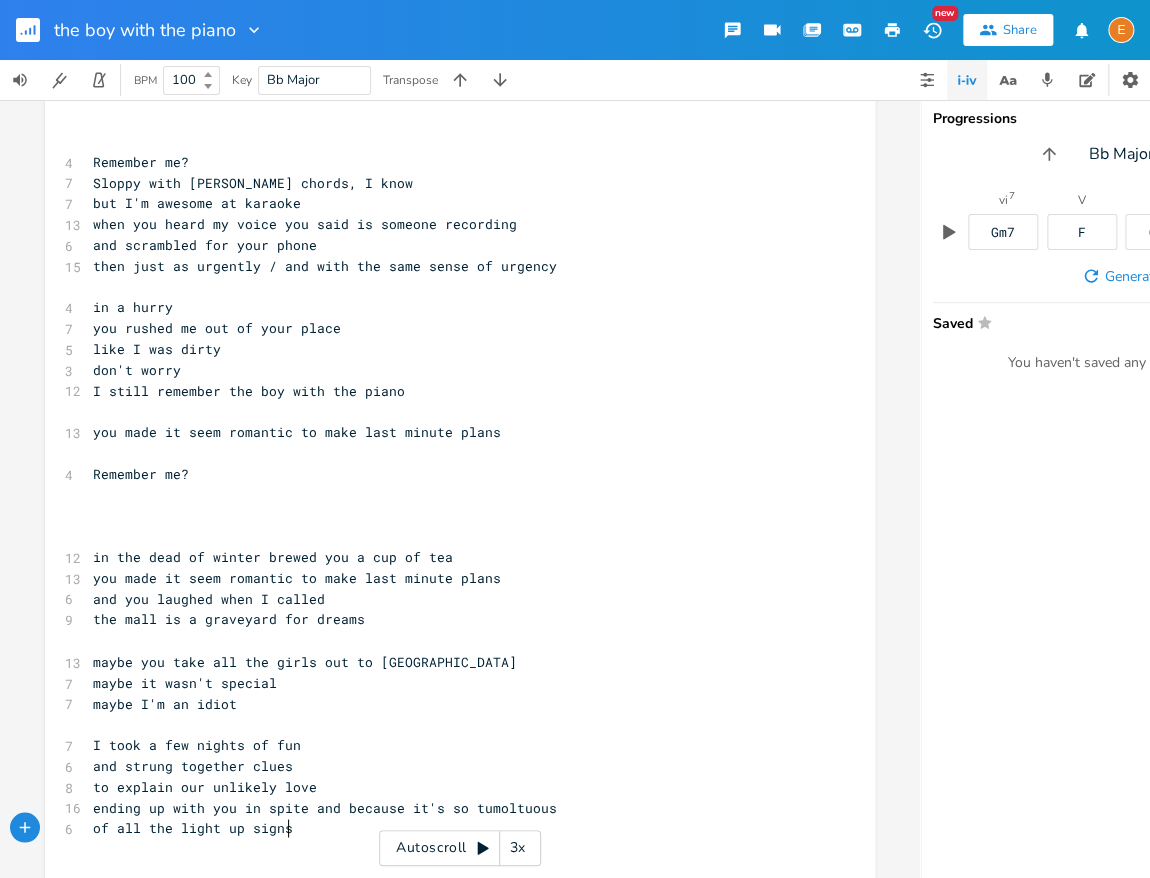 type on "light up signs" 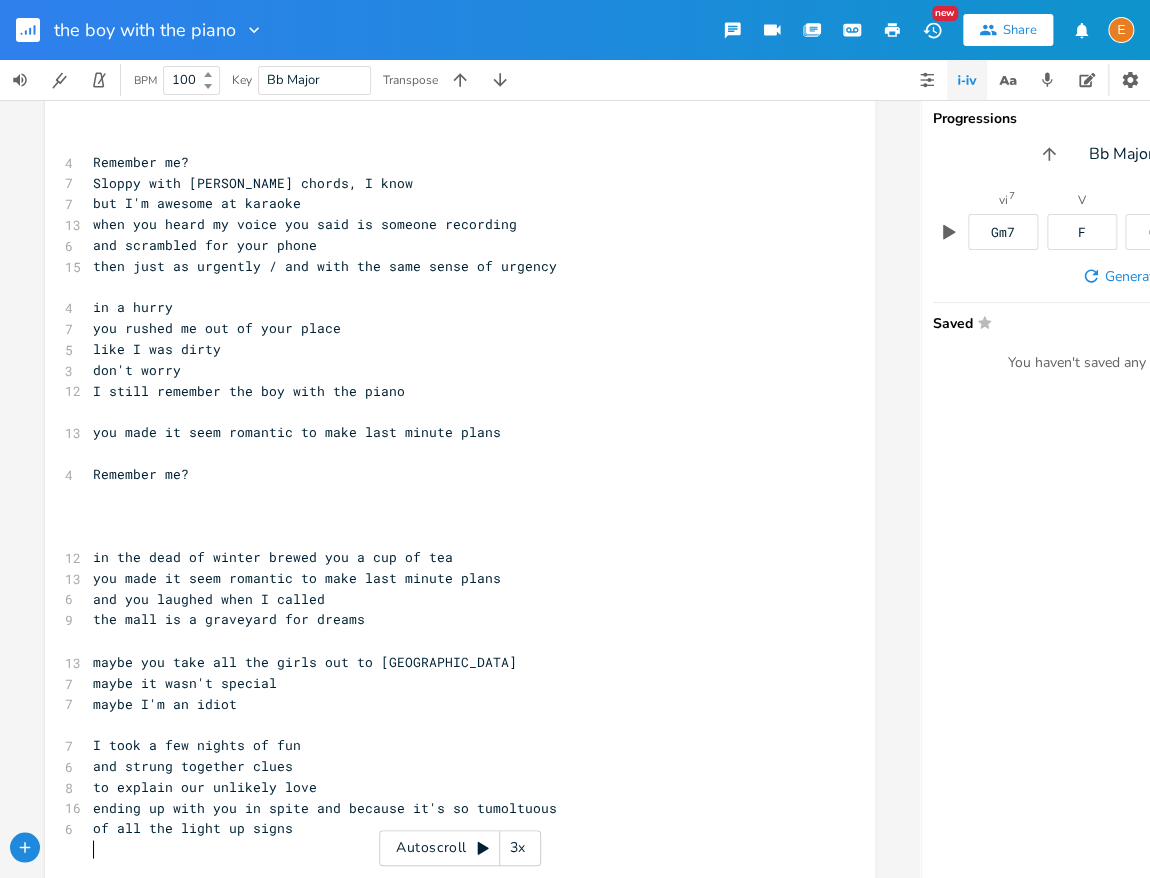scroll, scrollTop: 5, scrollLeft: 0, axis: vertical 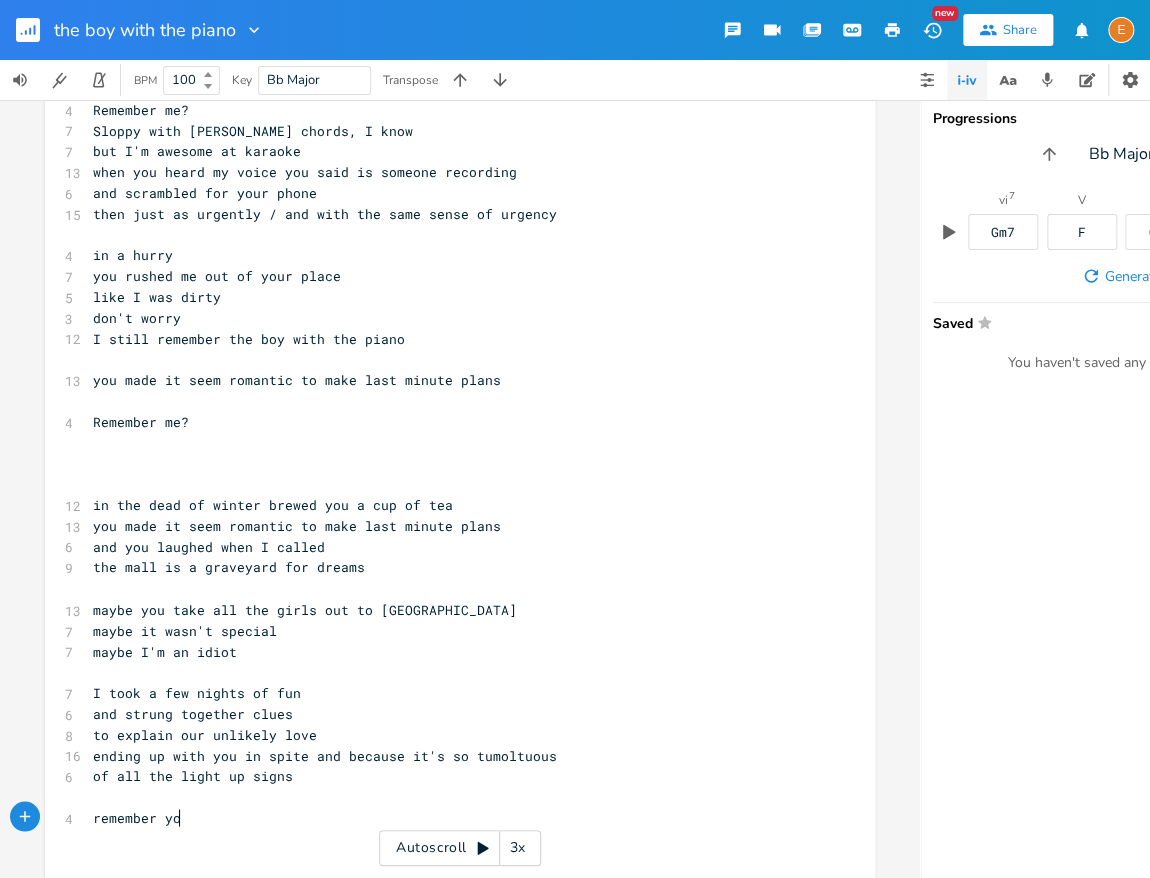 type on "remember you" 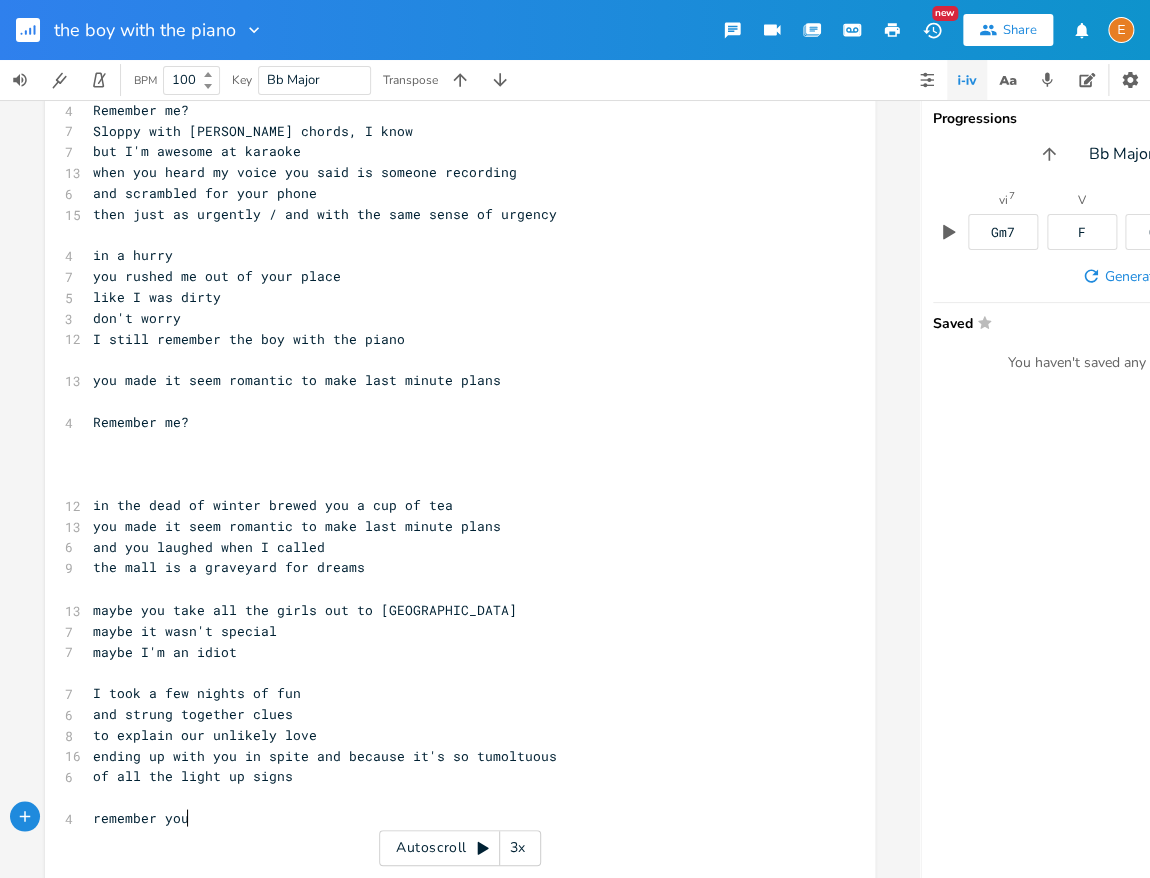 scroll, scrollTop: 5, scrollLeft: 0, axis: vertical 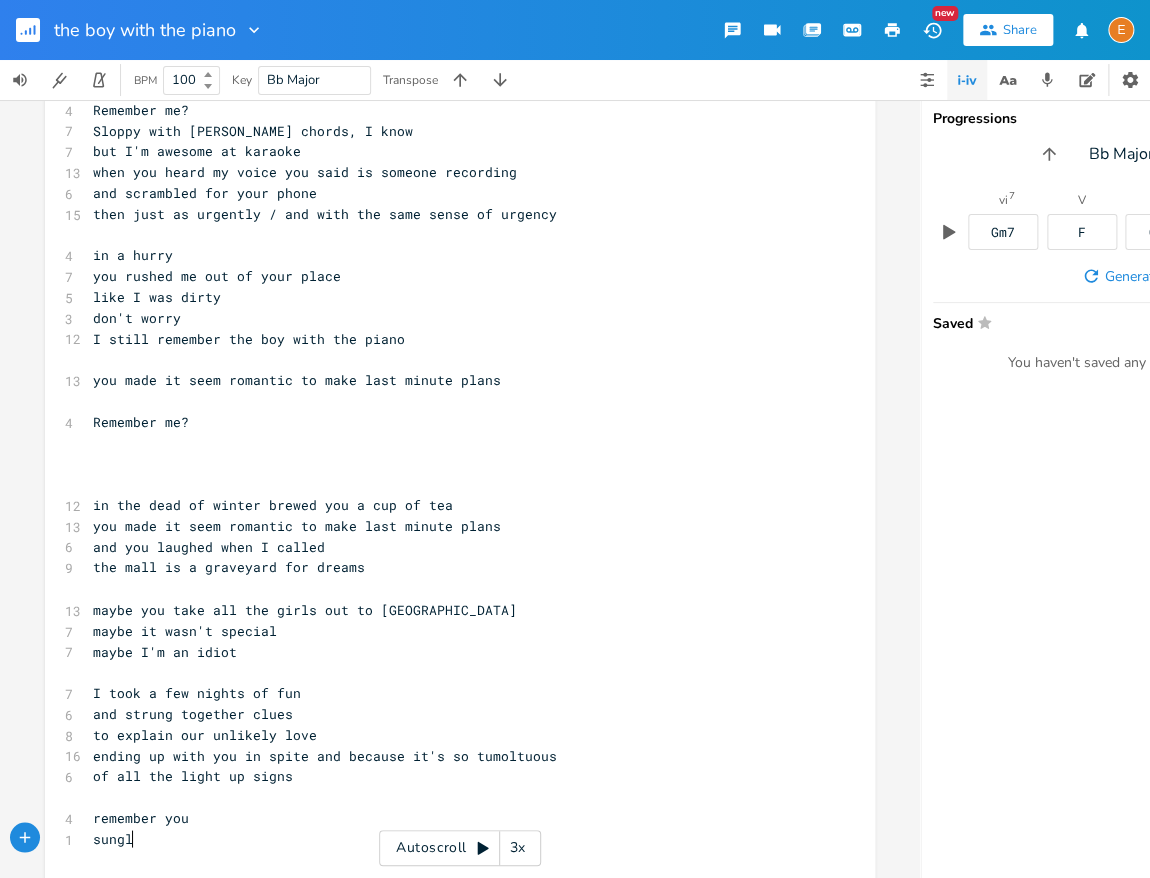 type on "sungle" 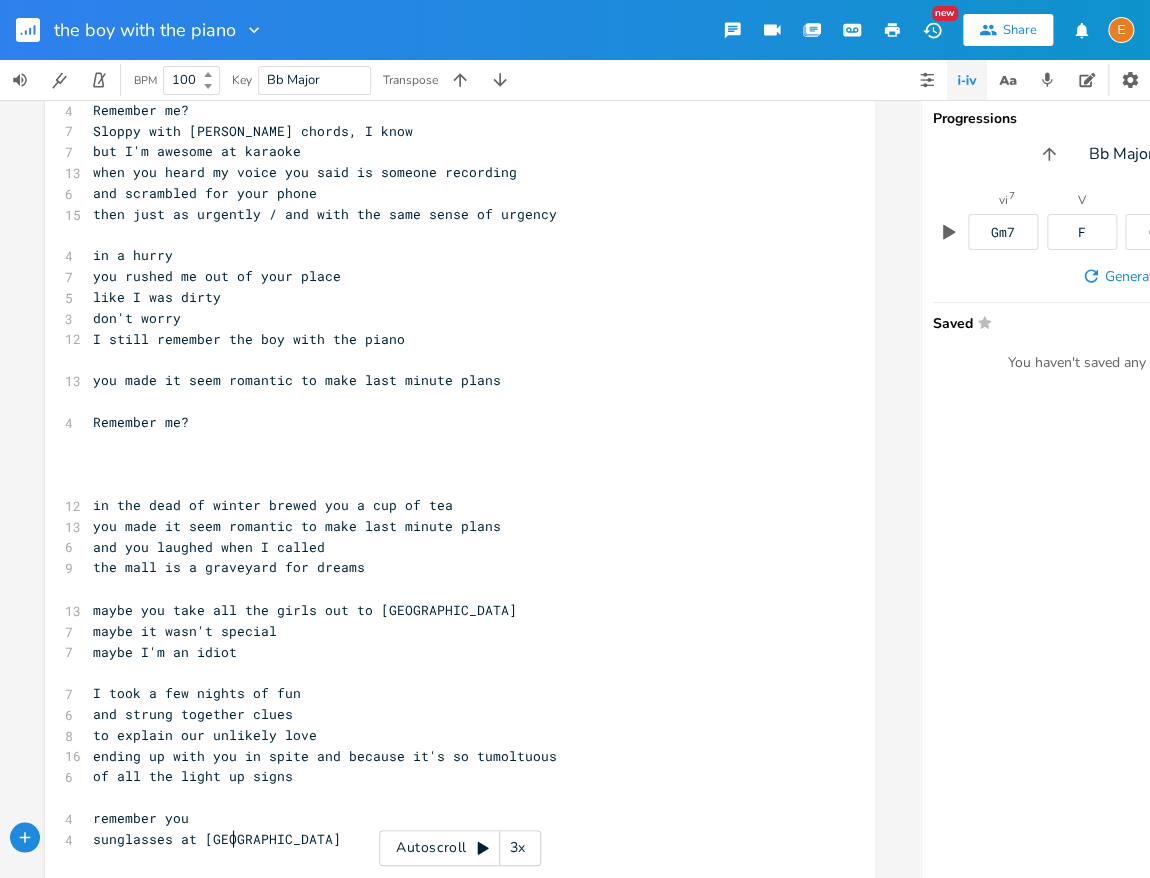 type on "asses at night" 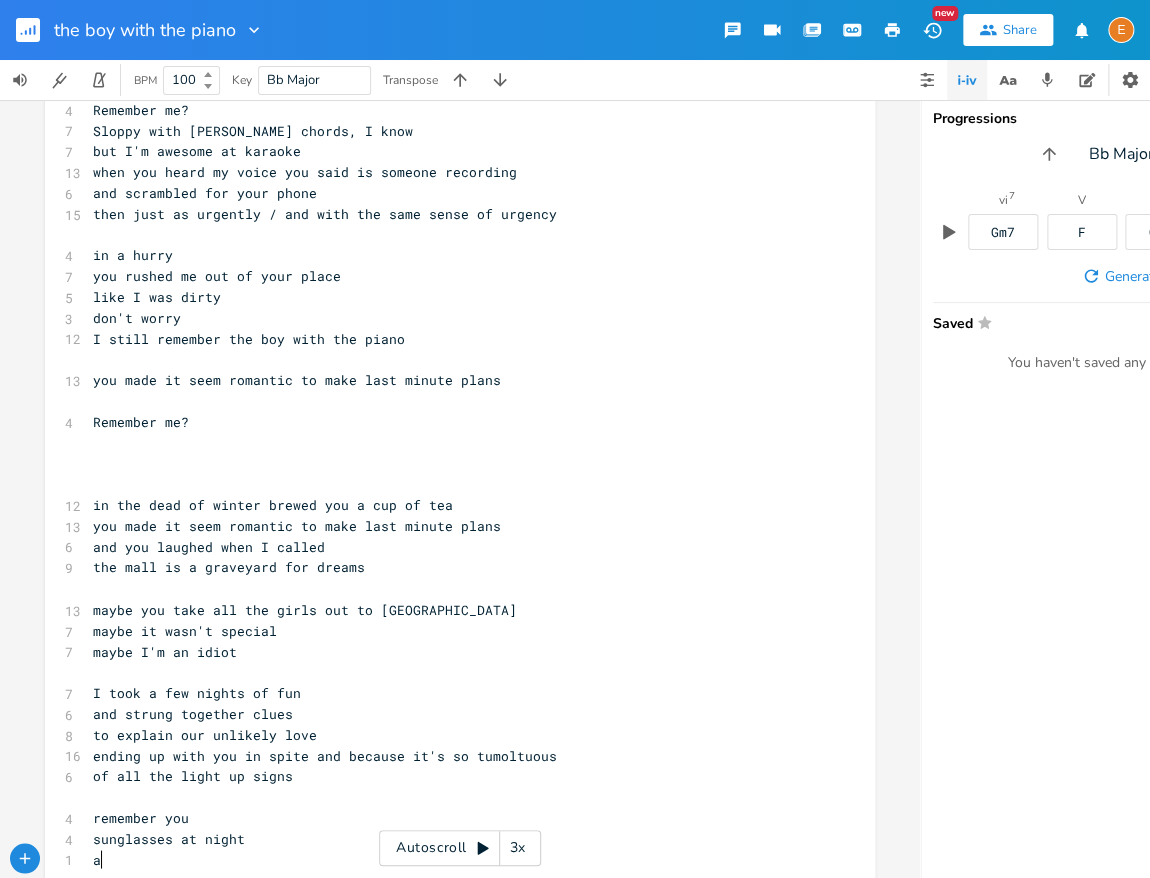 scroll, scrollTop: 5, scrollLeft: 7, axis: both 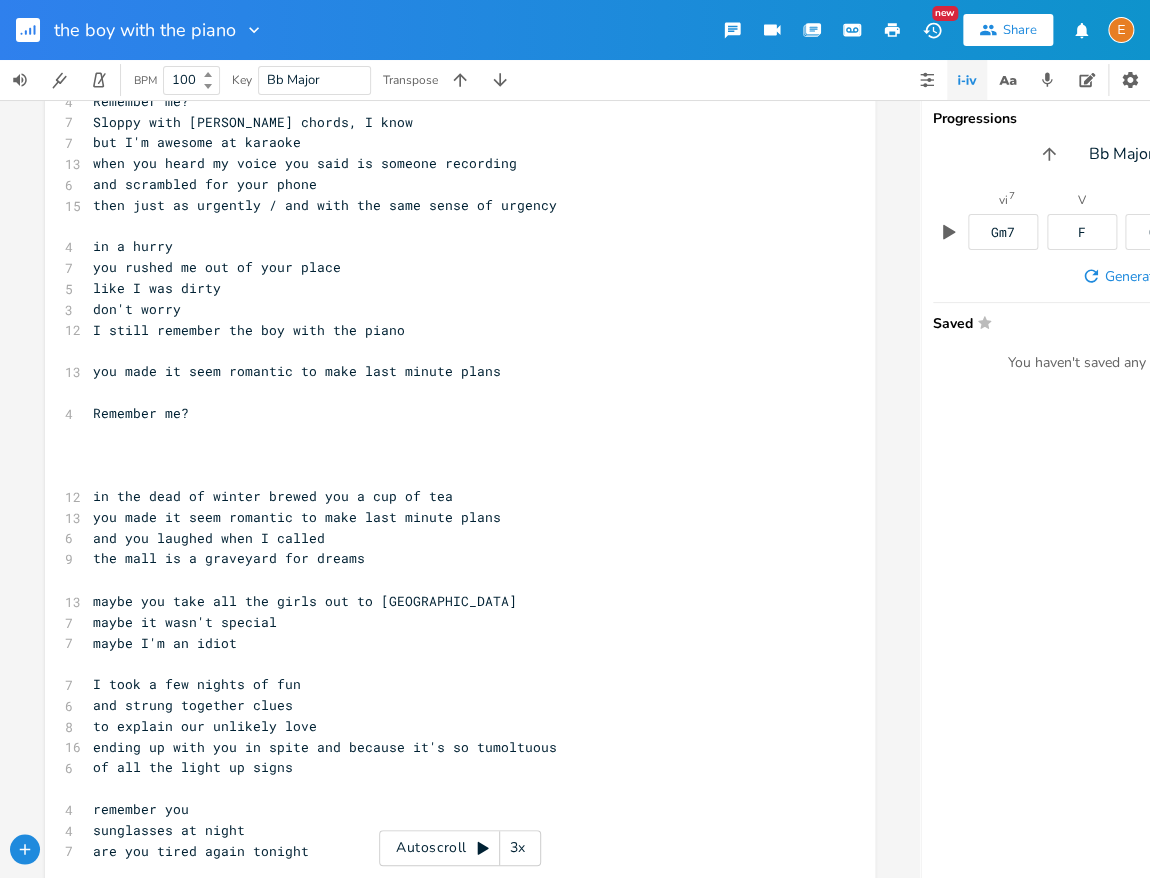 type on "are you tired again tonight?" 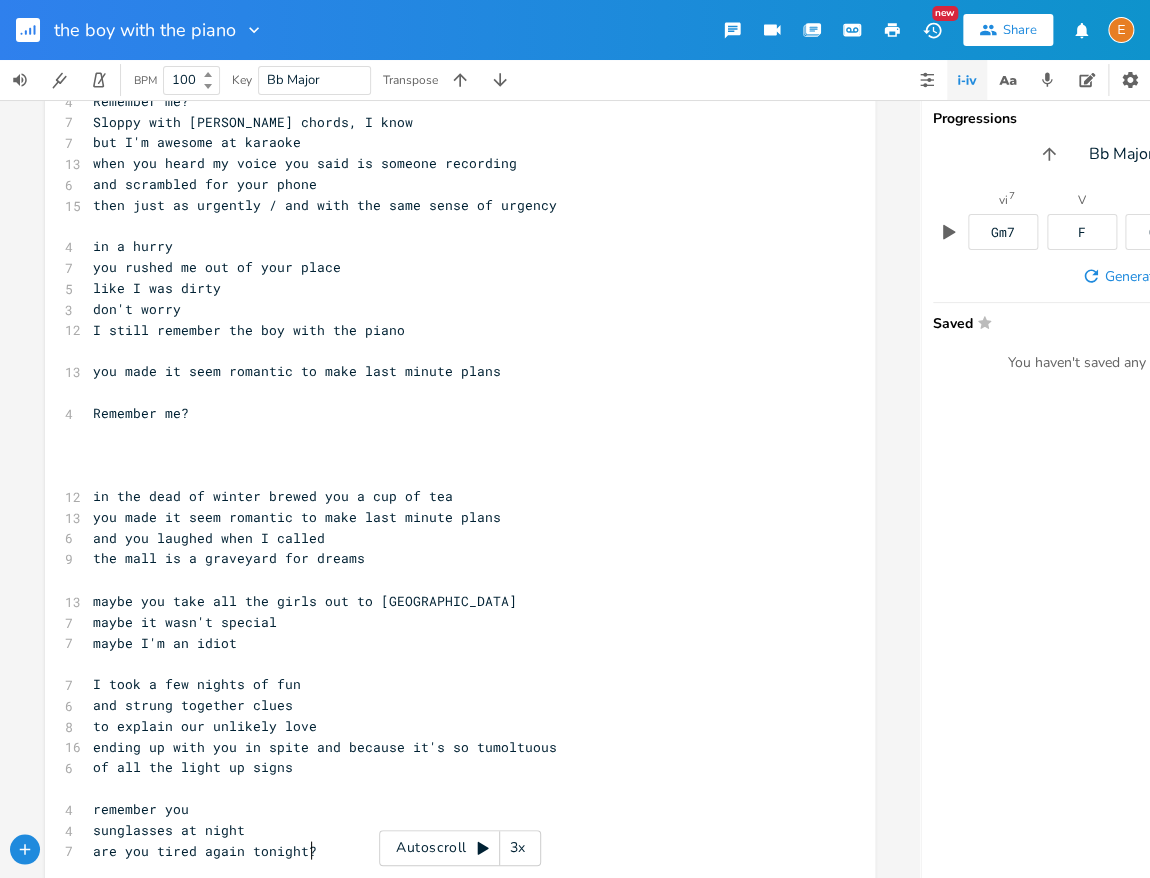 scroll, scrollTop: 5, scrollLeft: 194, axis: both 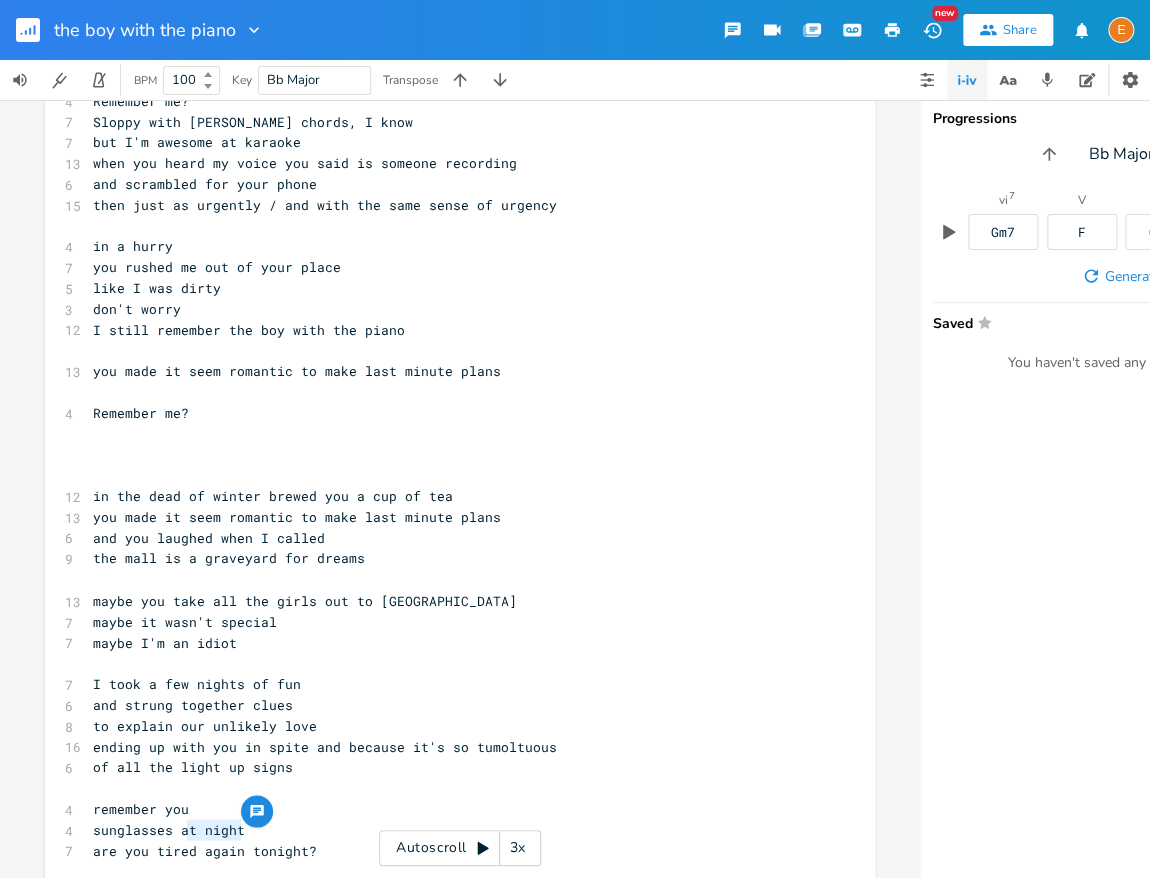 drag, startPoint x: 258, startPoint y: 832, endPoint x: 206, endPoint y: 840, distance: 52.611786 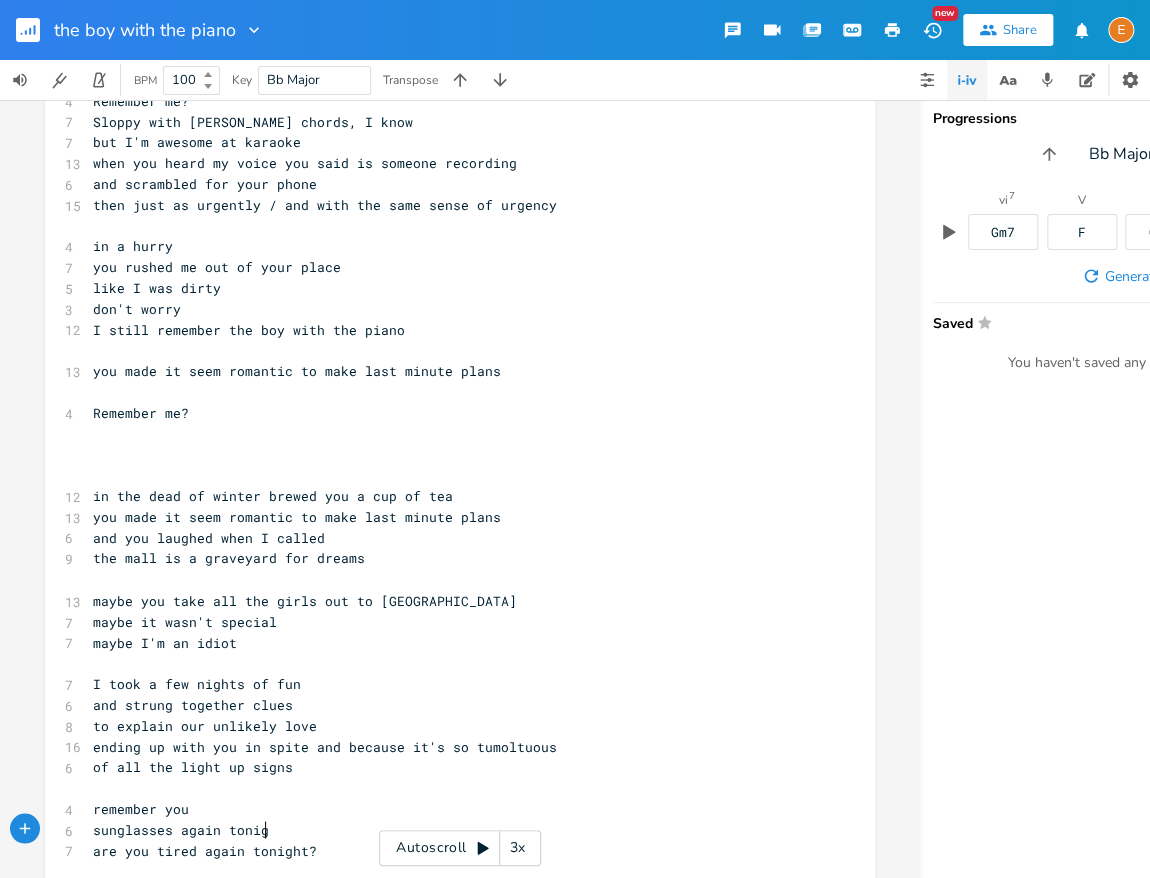type on "gain tonight" 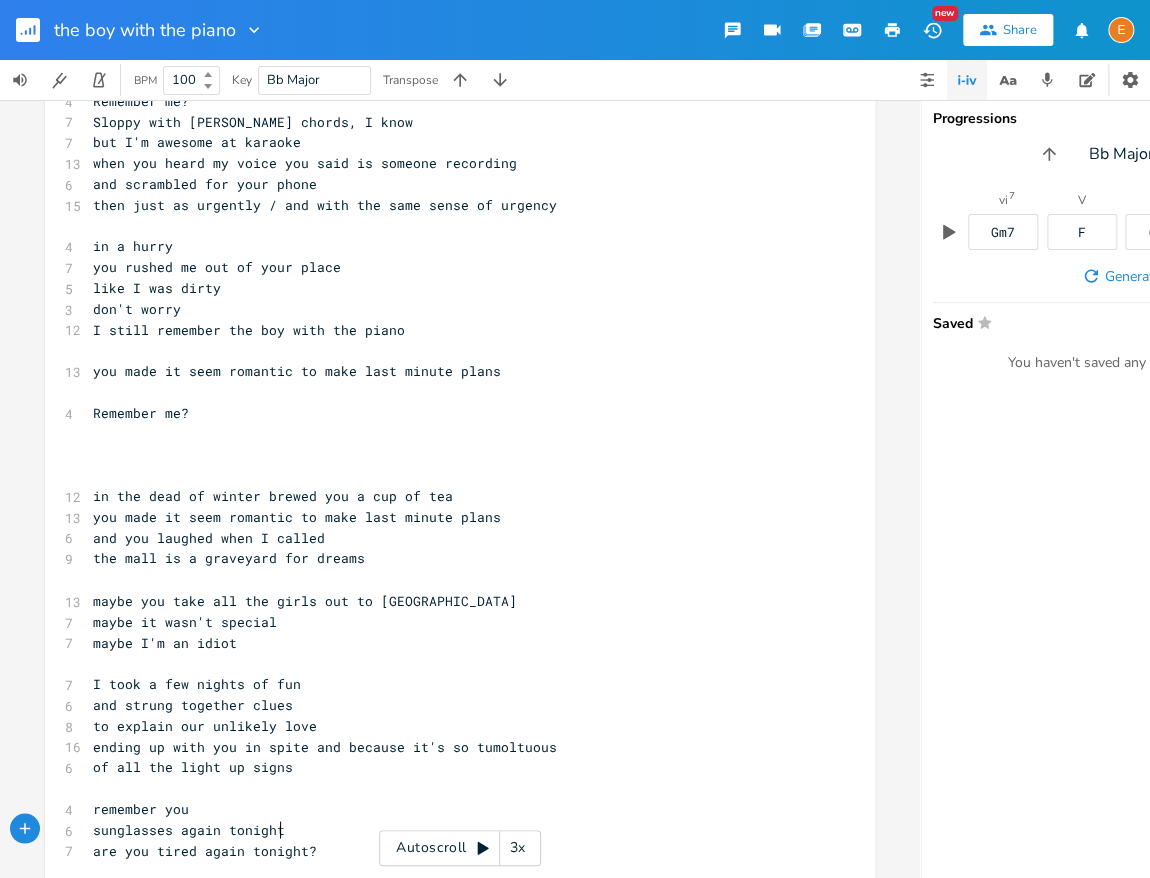 scroll, scrollTop: 5, scrollLeft: 85, axis: both 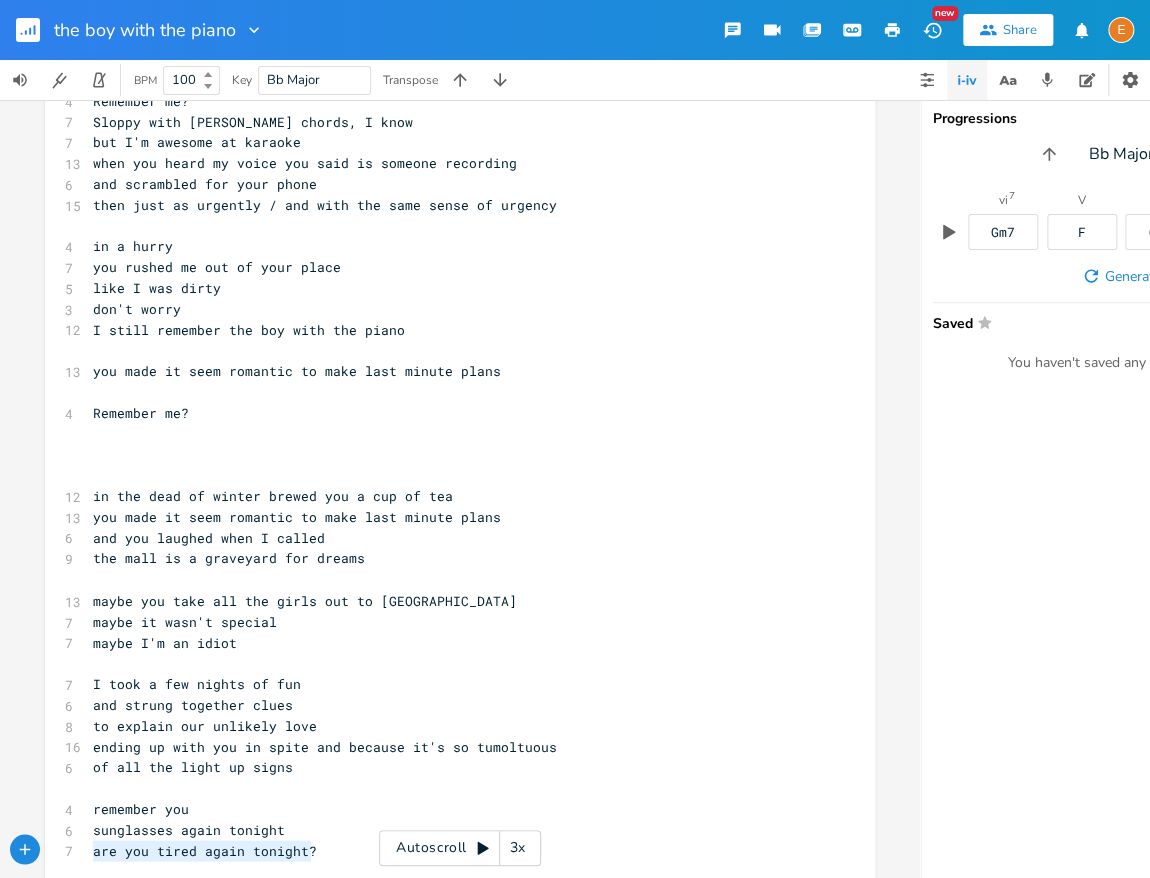 drag, startPoint x: 334, startPoint y: 855, endPoint x: 40, endPoint y: 852, distance: 294.01532 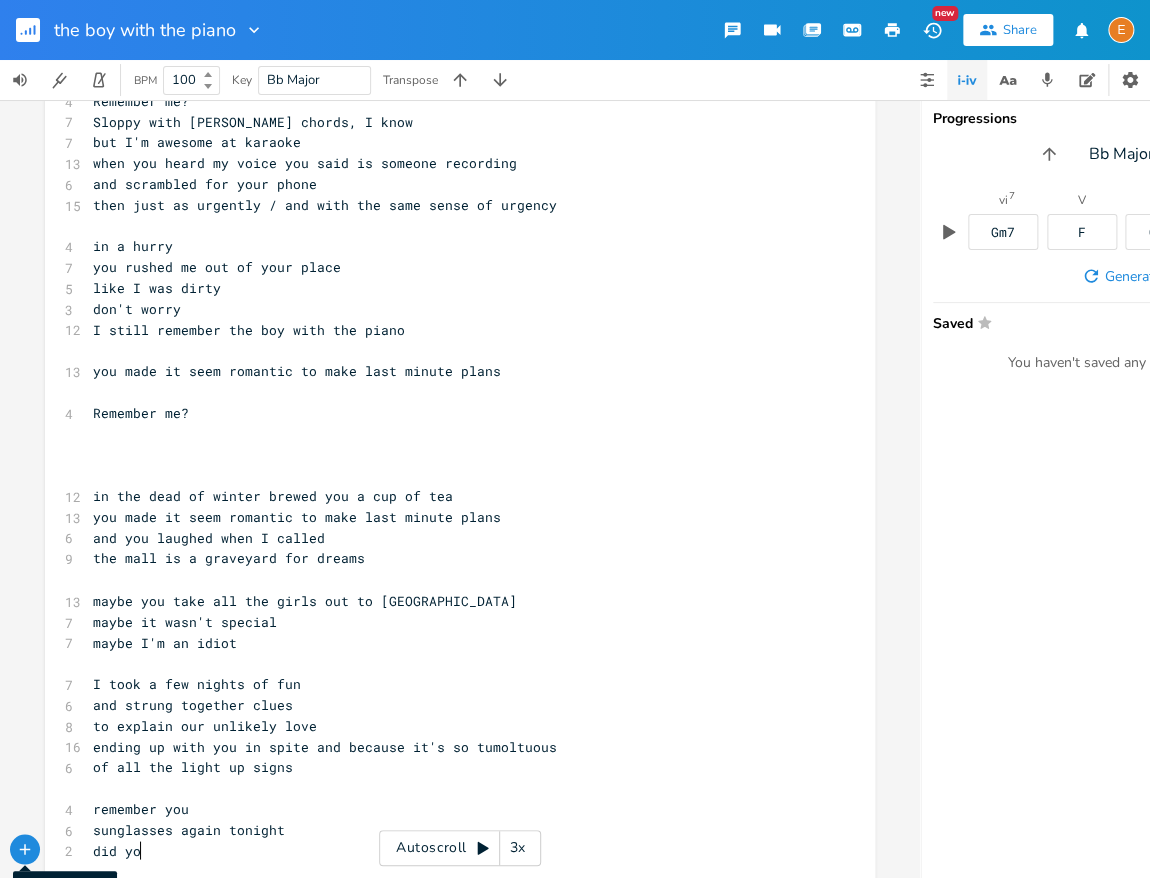 type on "did yo s" 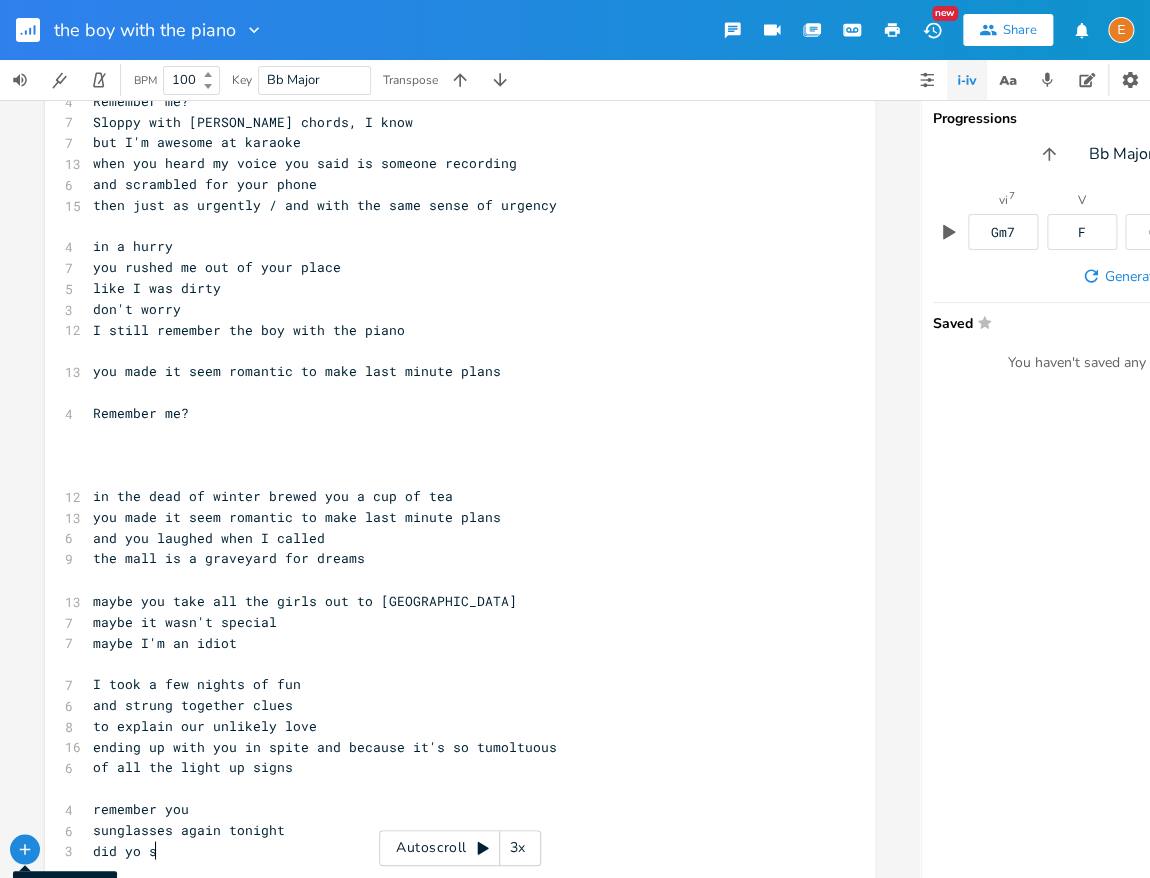 scroll, scrollTop: 5, scrollLeft: 0, axis: vertical 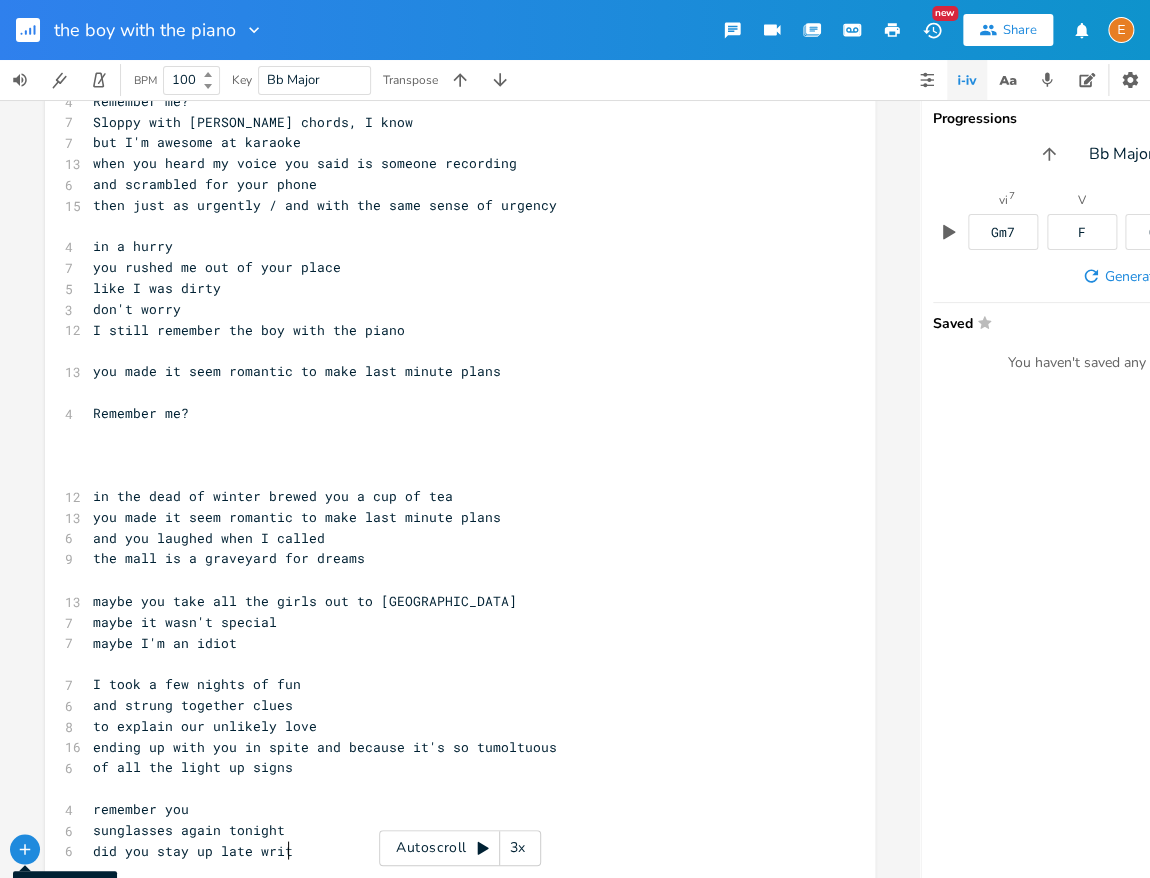 type on "u stay up late writing" 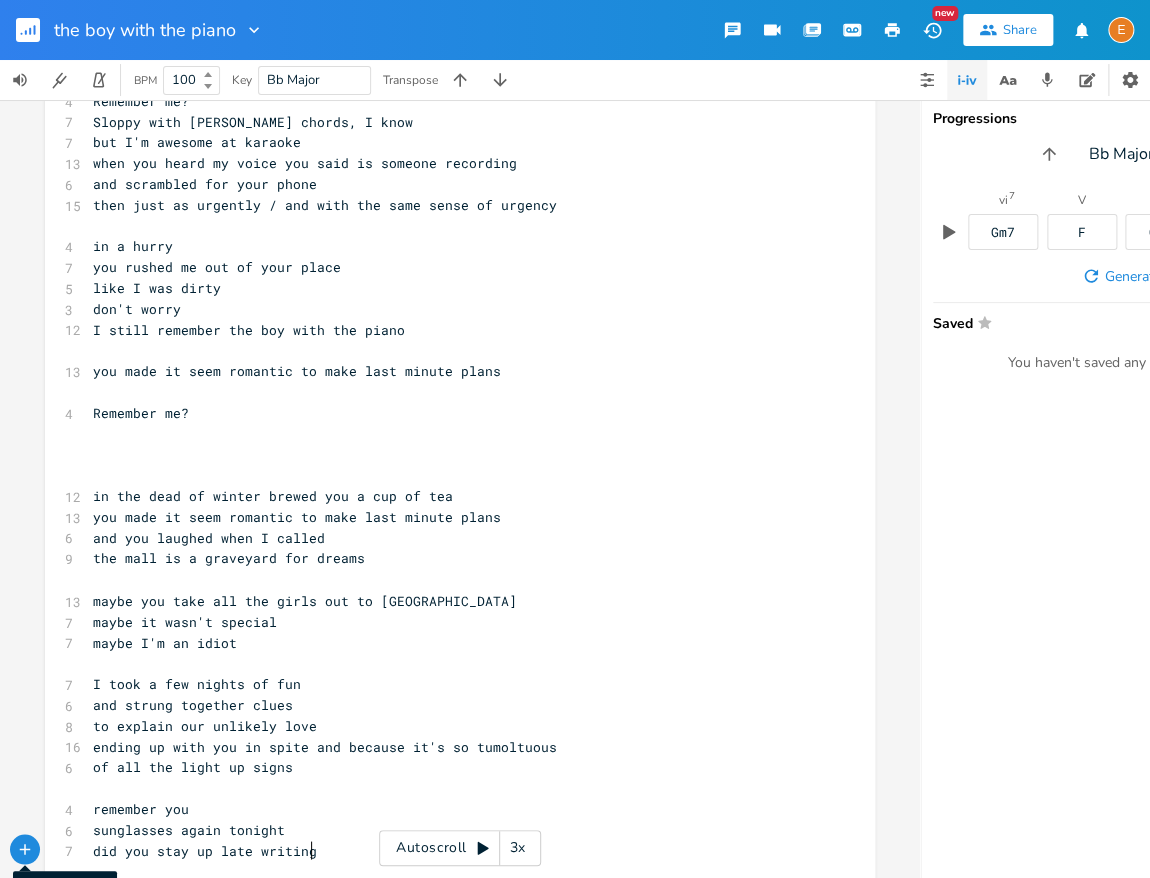 scroll, scrollTop: 5, scrollLeft: 0, axis: vertical 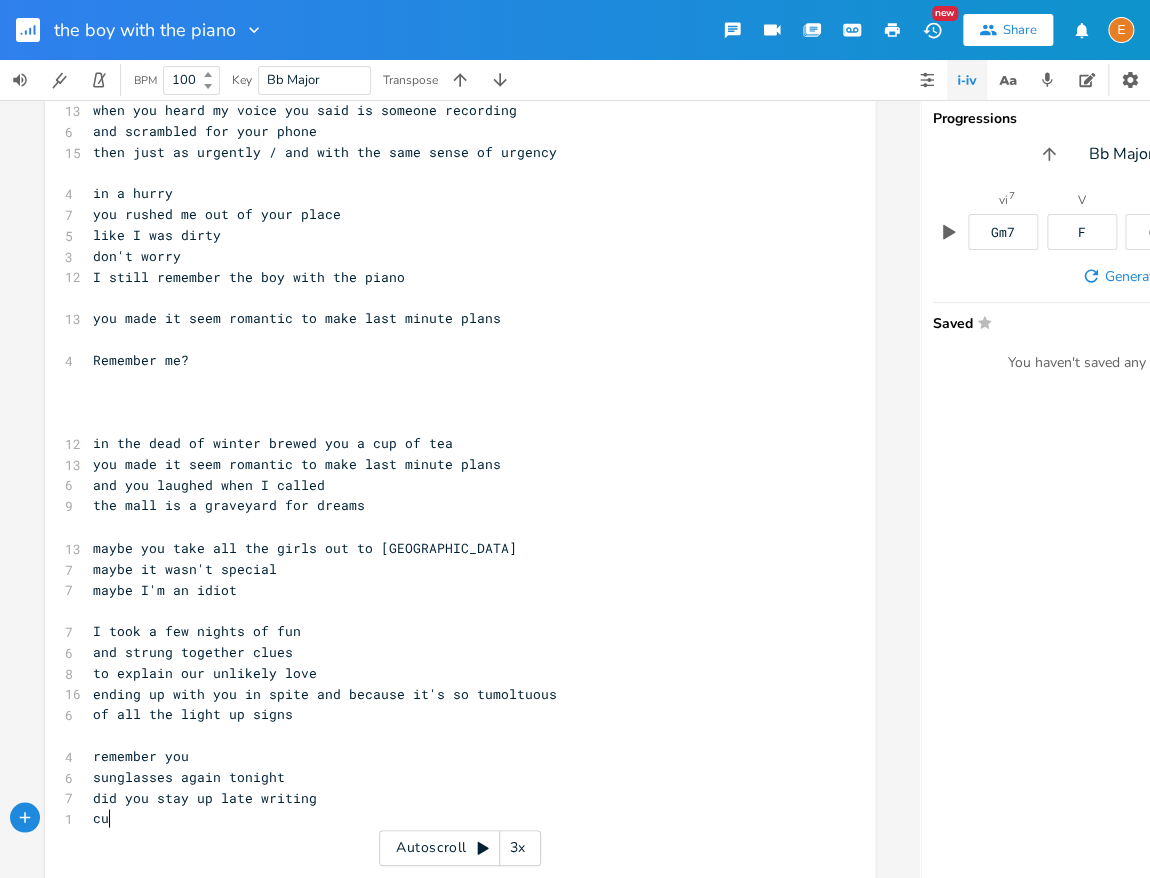 type on "cua" 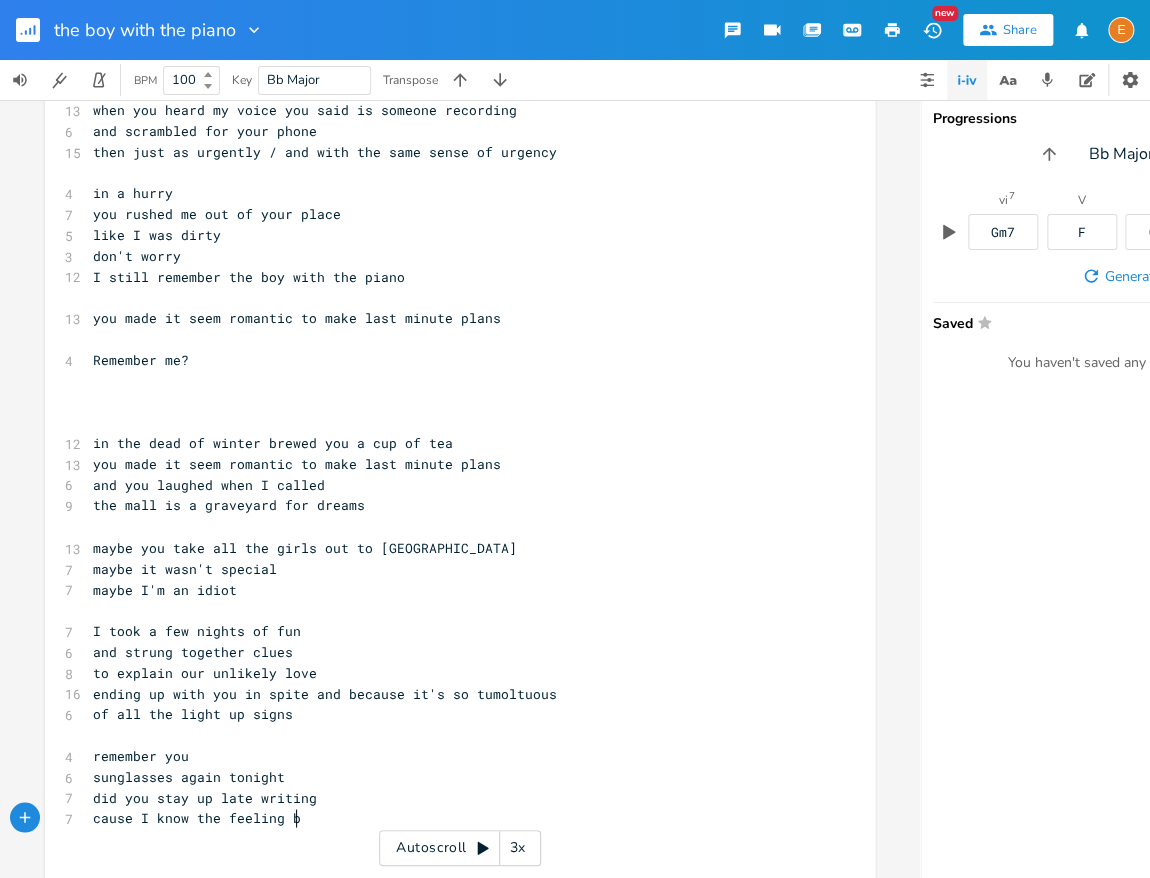 scroll, scrollTop: 5, scrollLeft: 187, axis: both 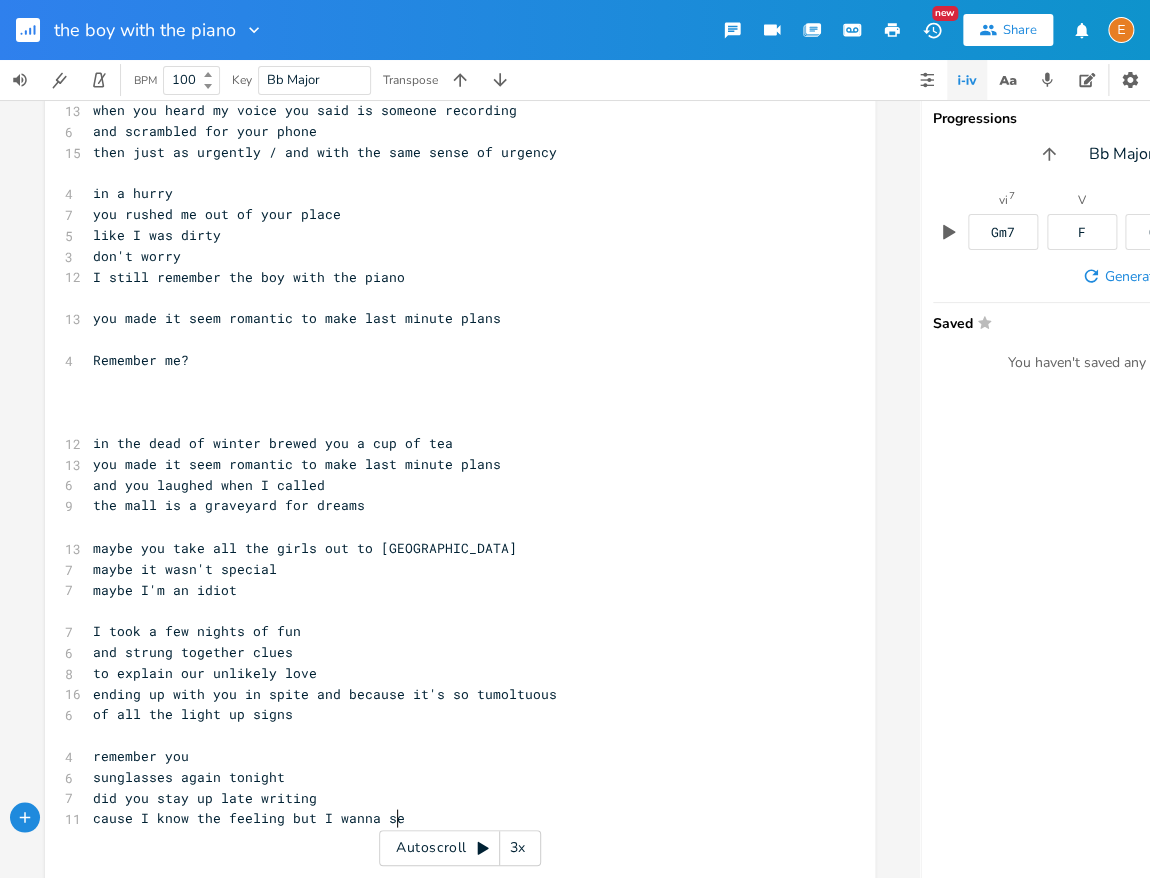 type on "t I wanna see" 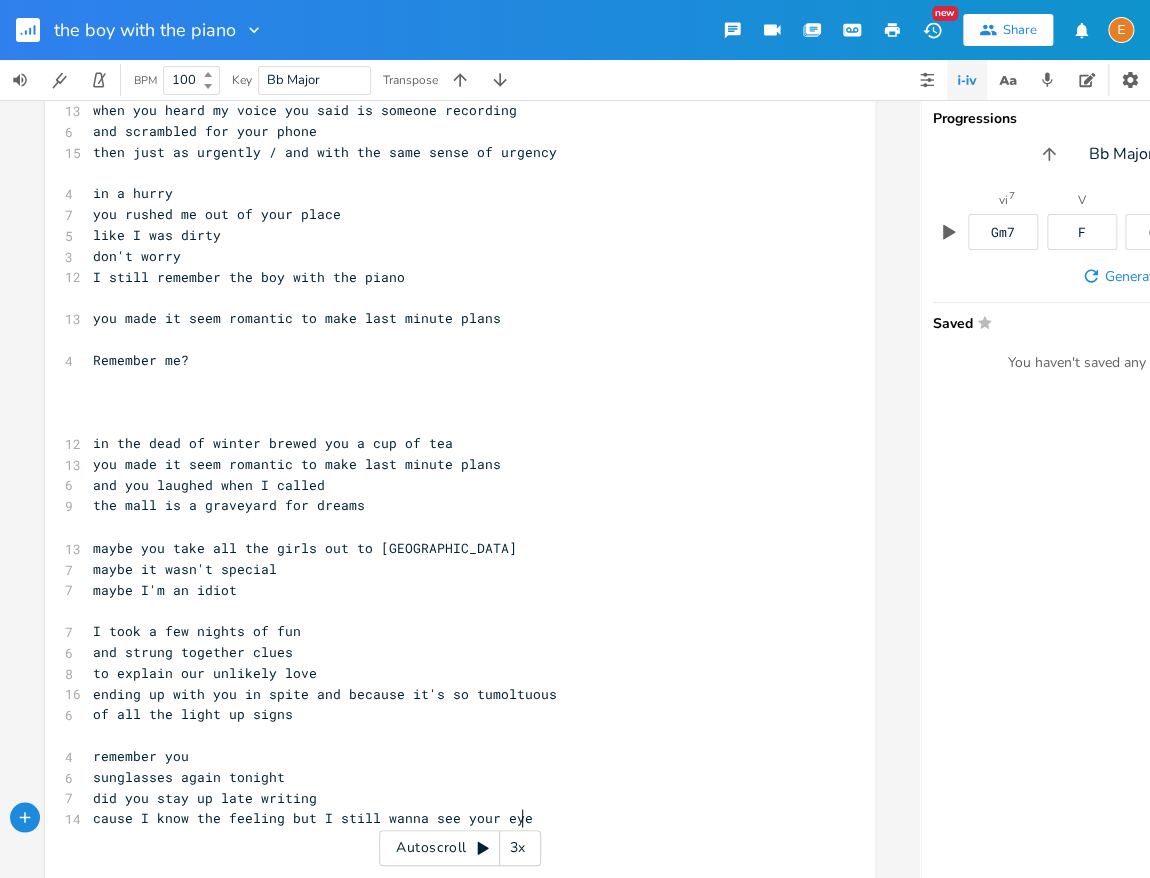 type on "still wanna see your eyes" 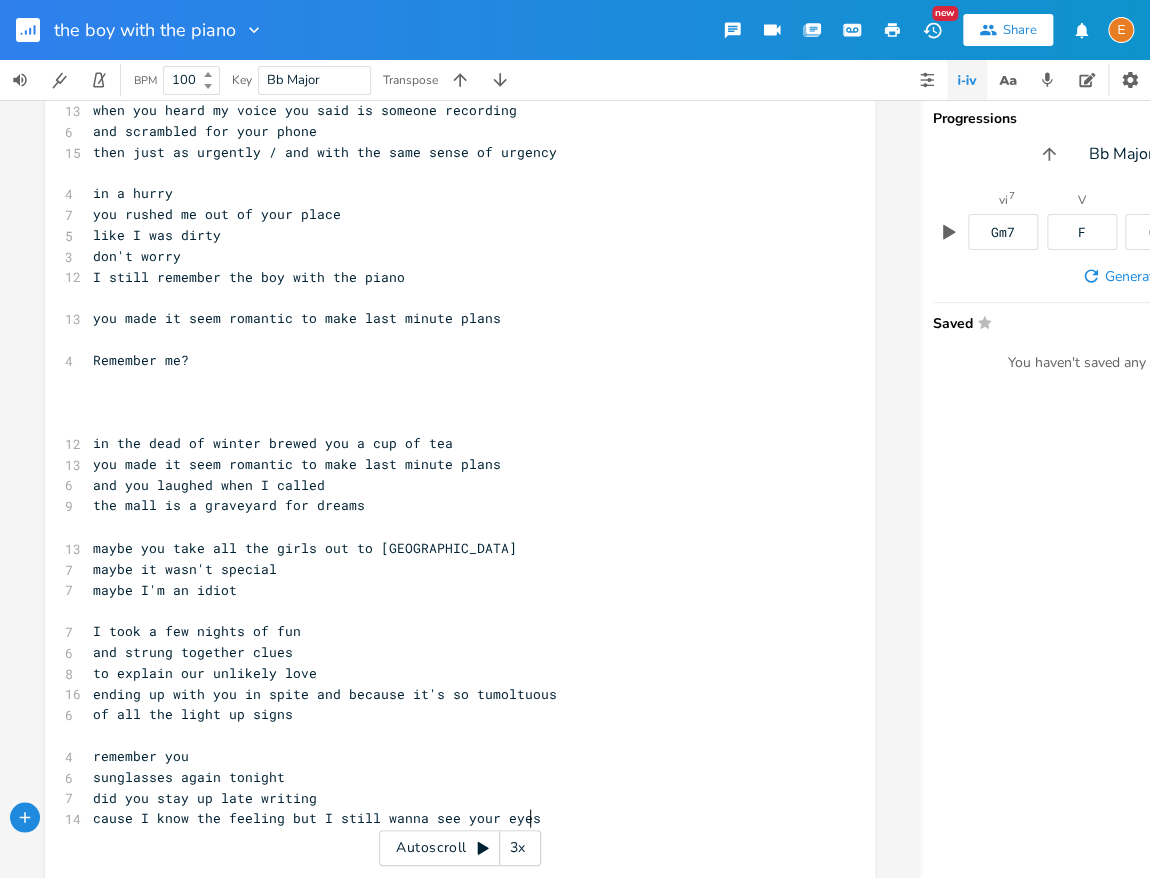 scroll, scrollTop: 5, scrollLeft: 0, axis: vertical 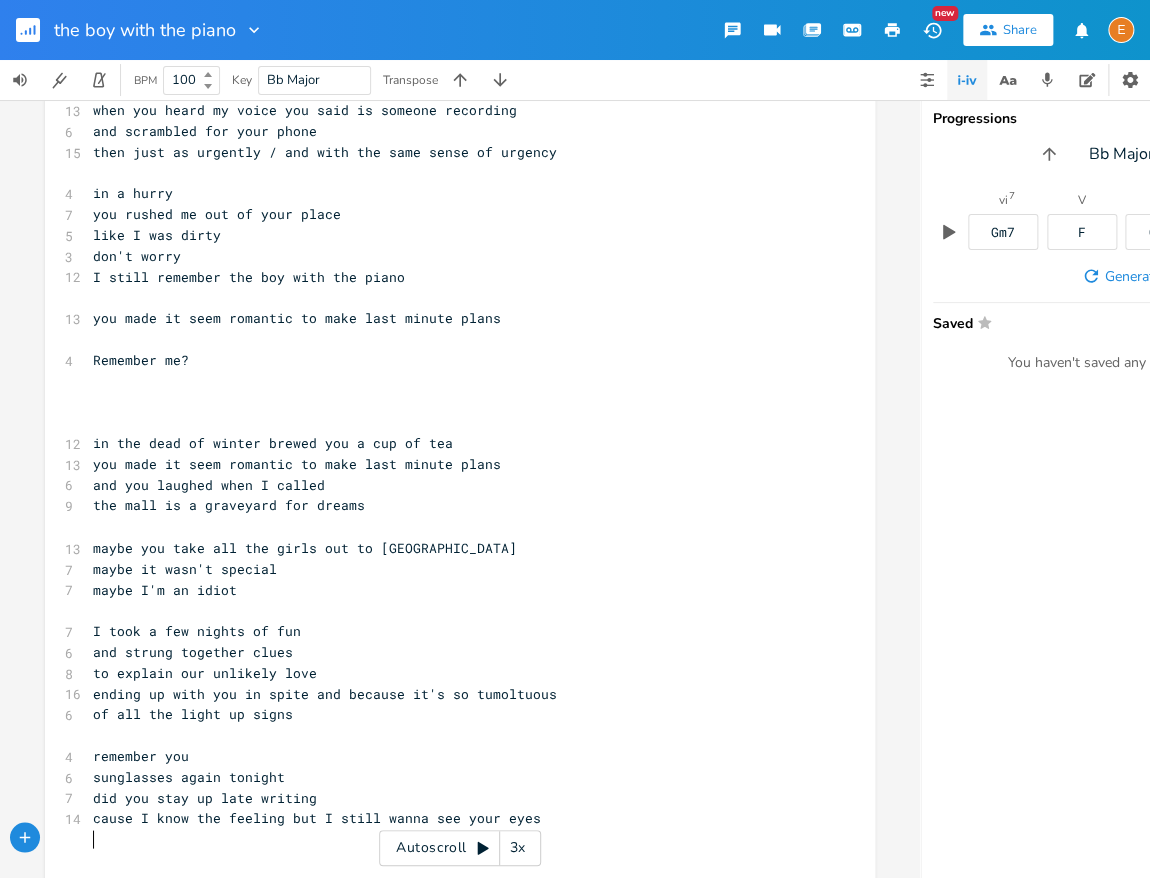 drag, startPoint x: 228, startPoint y: 774, endPoint x: 253, endPoint y: 771, distance: 25.179358 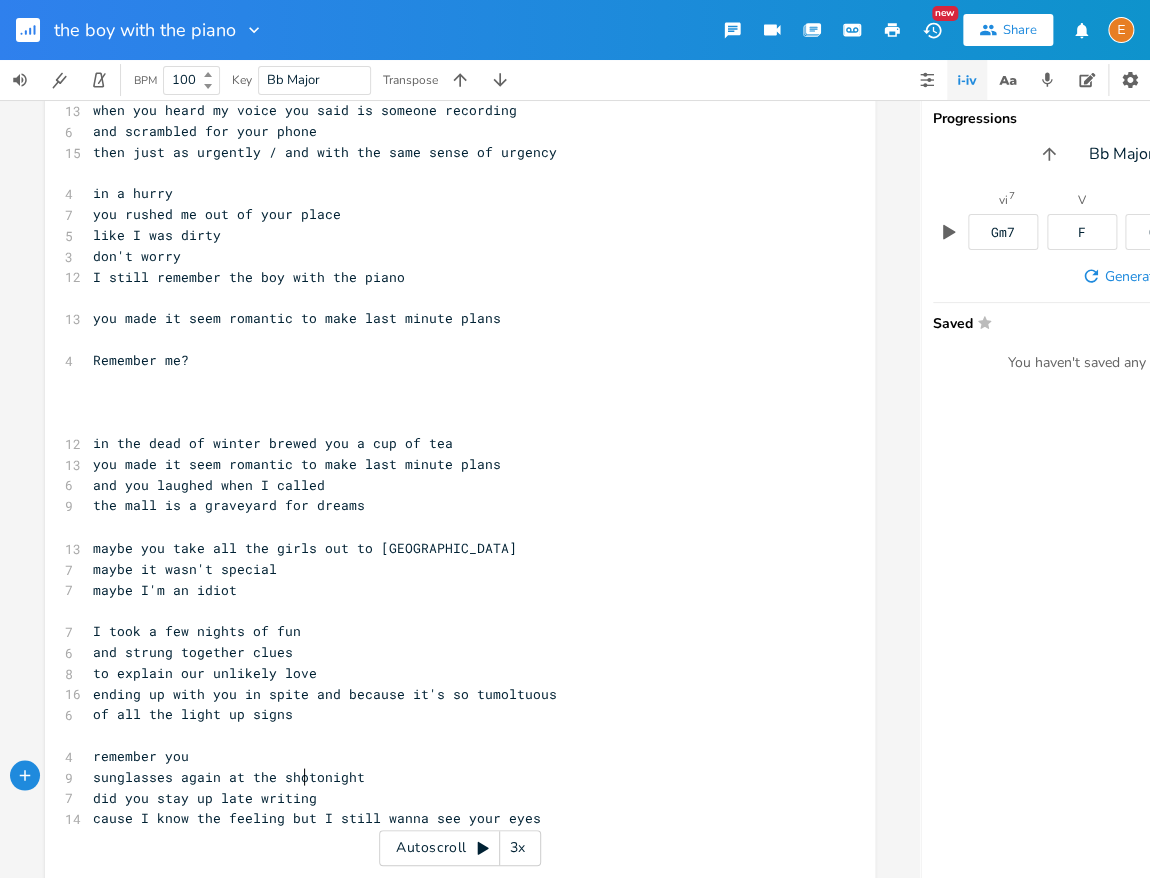 type on "at the show" 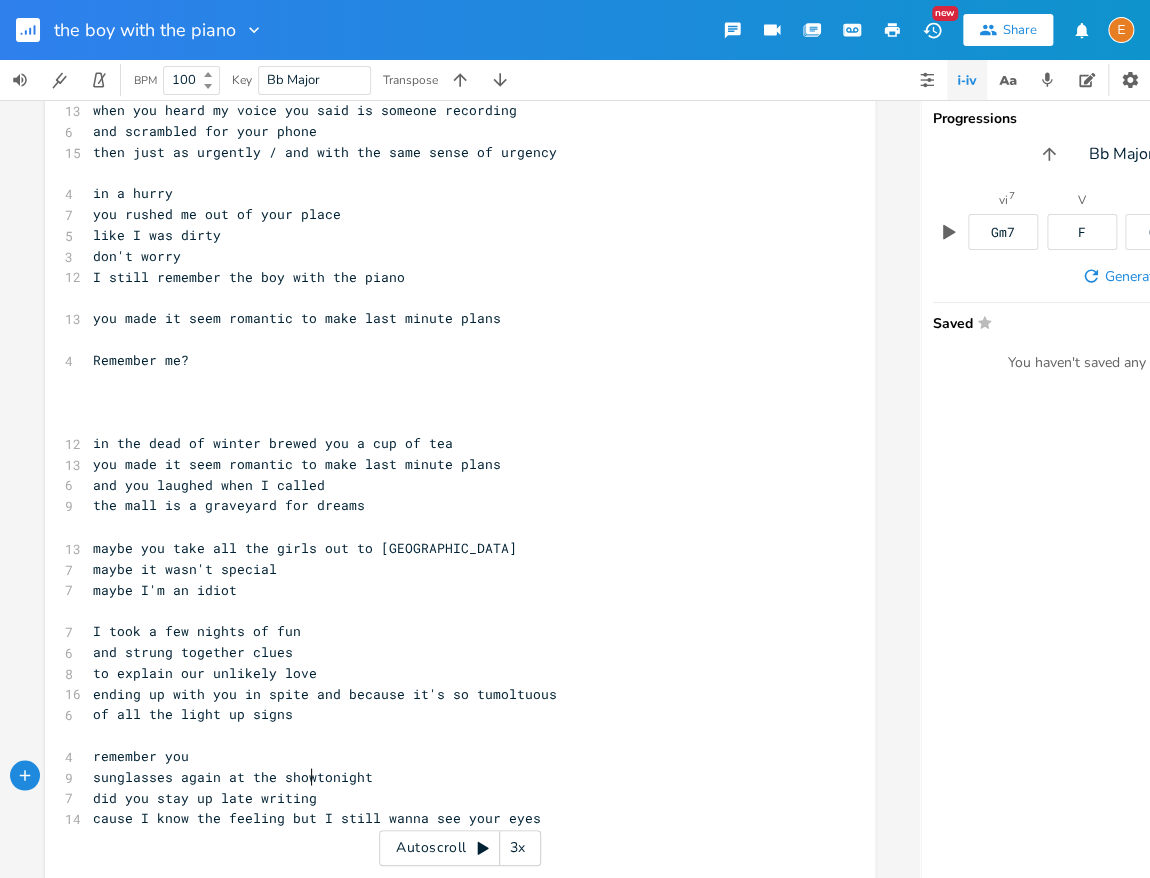 scroll, scrollTop: 5, scrollLeft: 83, axis: both 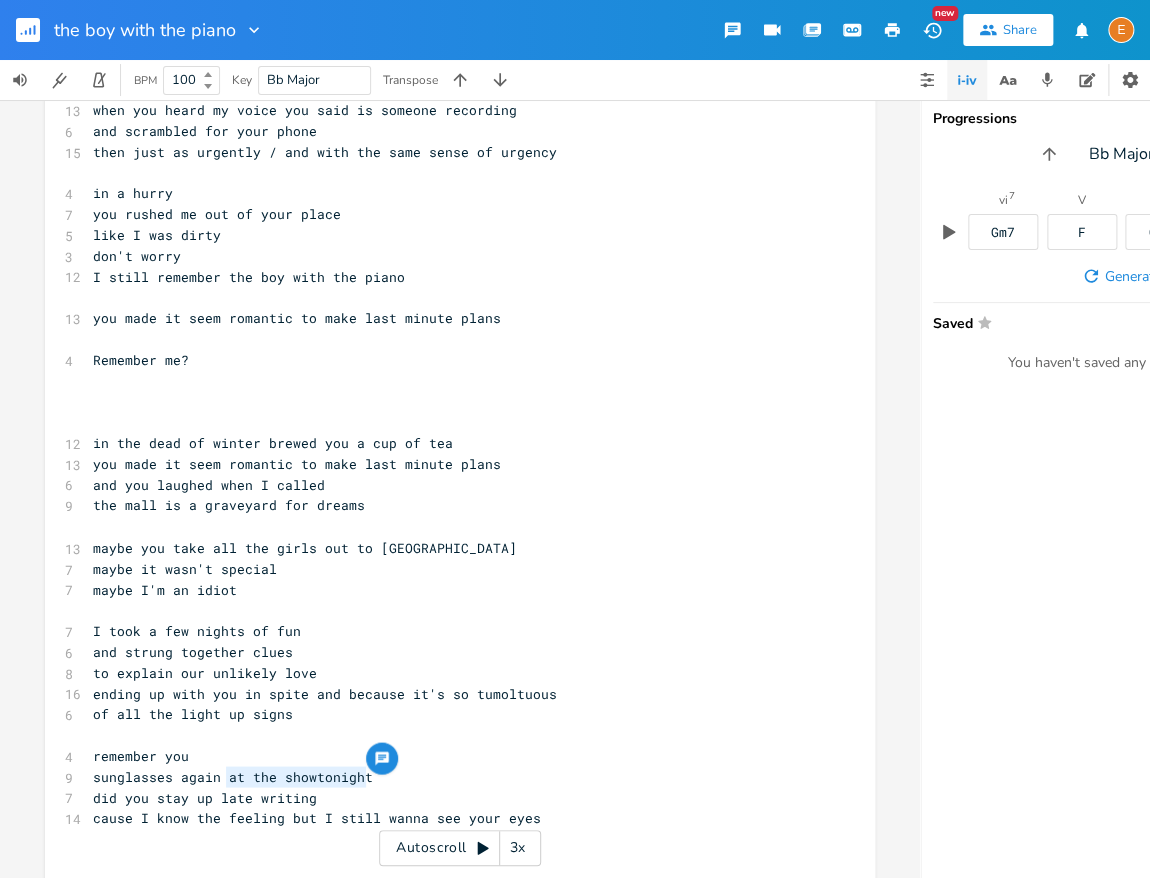 drag, startPoint x: 415, startPoint y: 778, endPoint x: 228, endPoint y: 777, distance: 187.00267 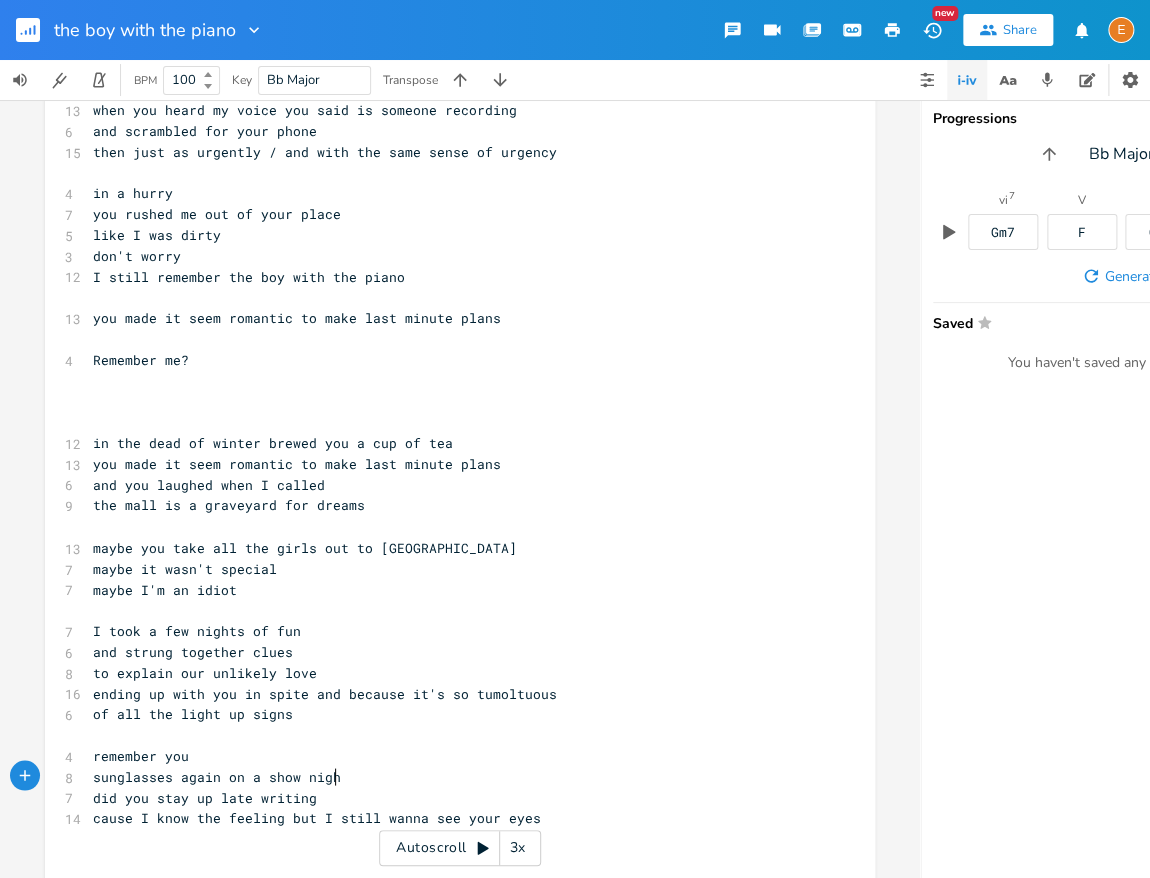 type on "on a show night" 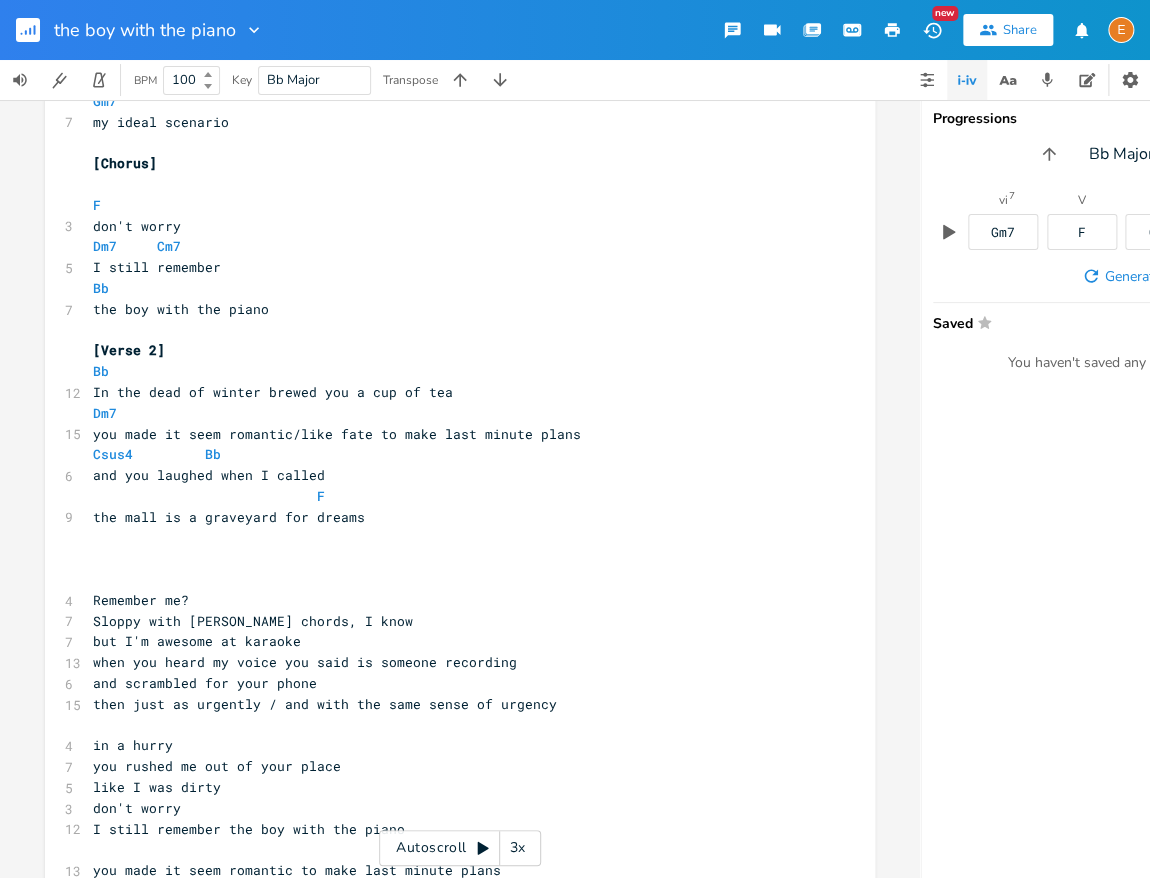scroll, scrollTop: 385, scrollLeft: 0, axis: vertical 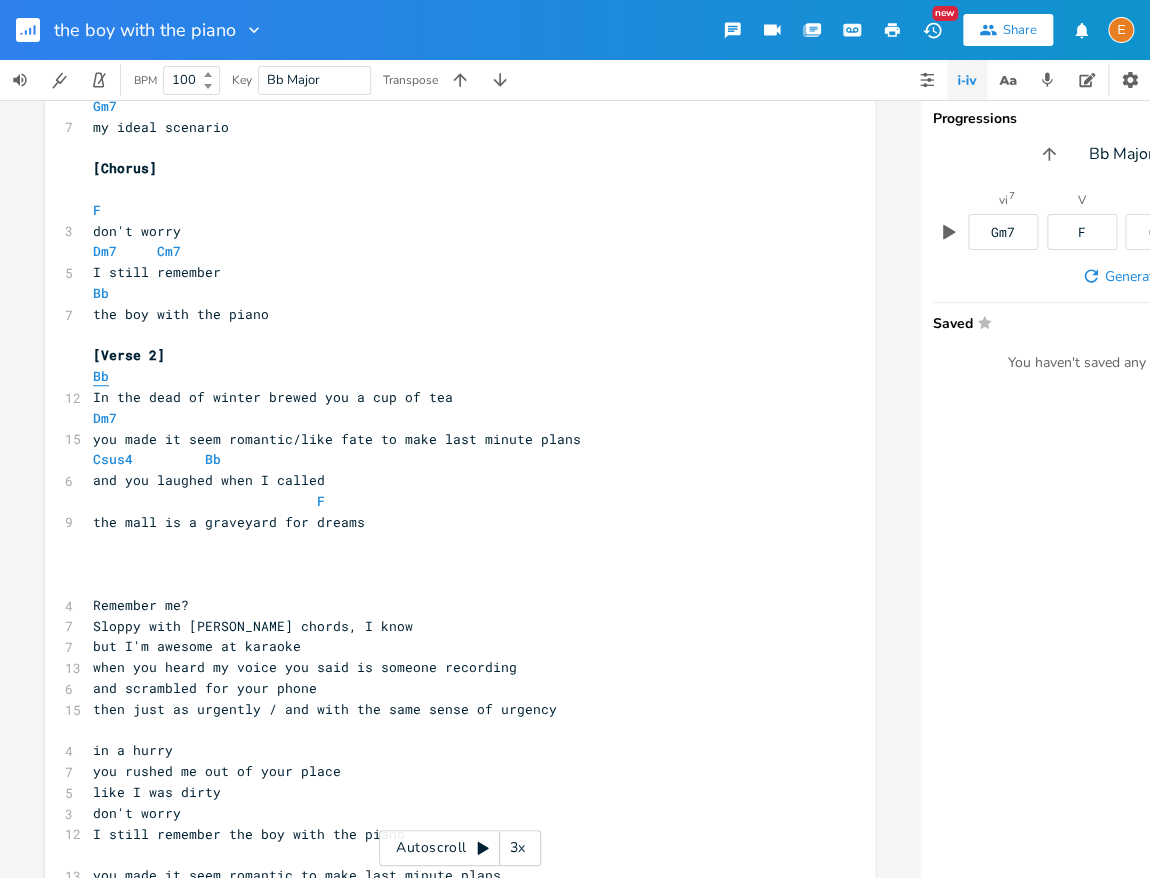 click on "Bb" at bounding box center (101, 376) 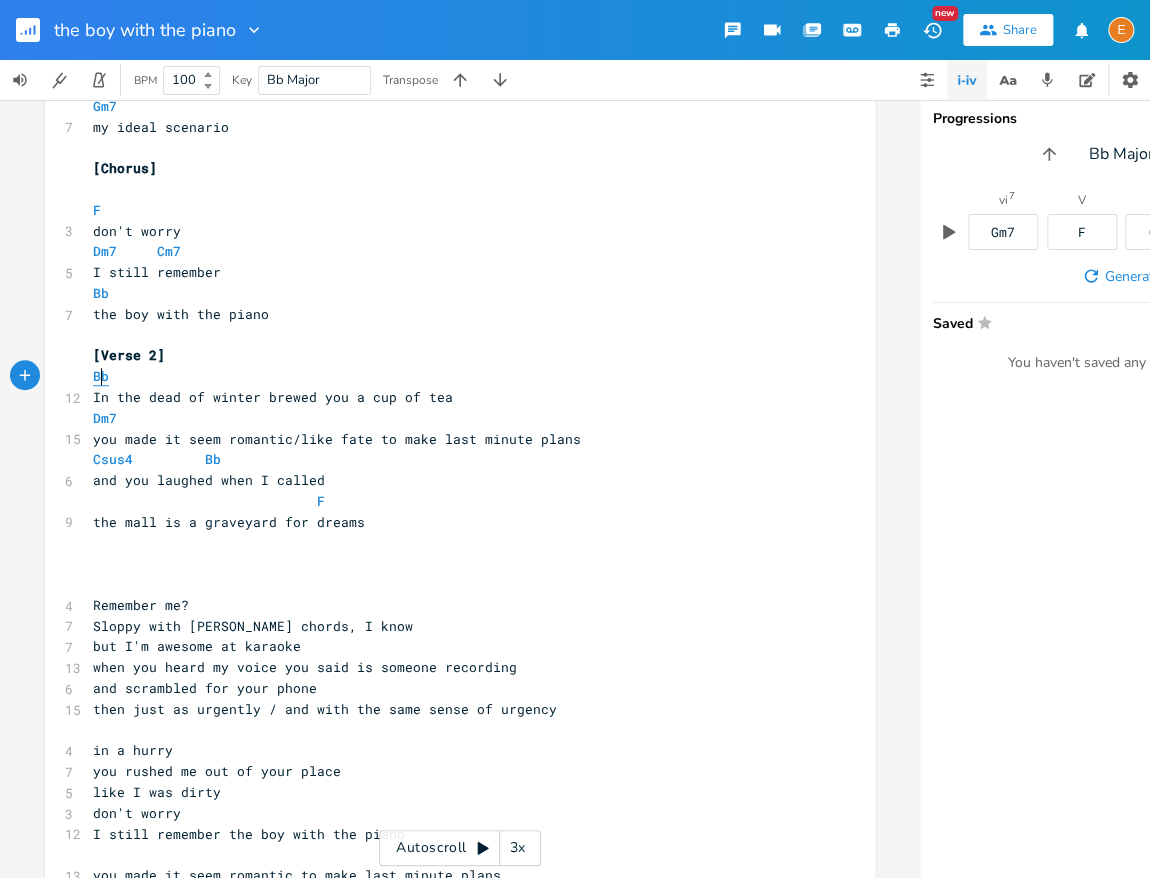 click on "Bb" at bounding box center [101, 376] 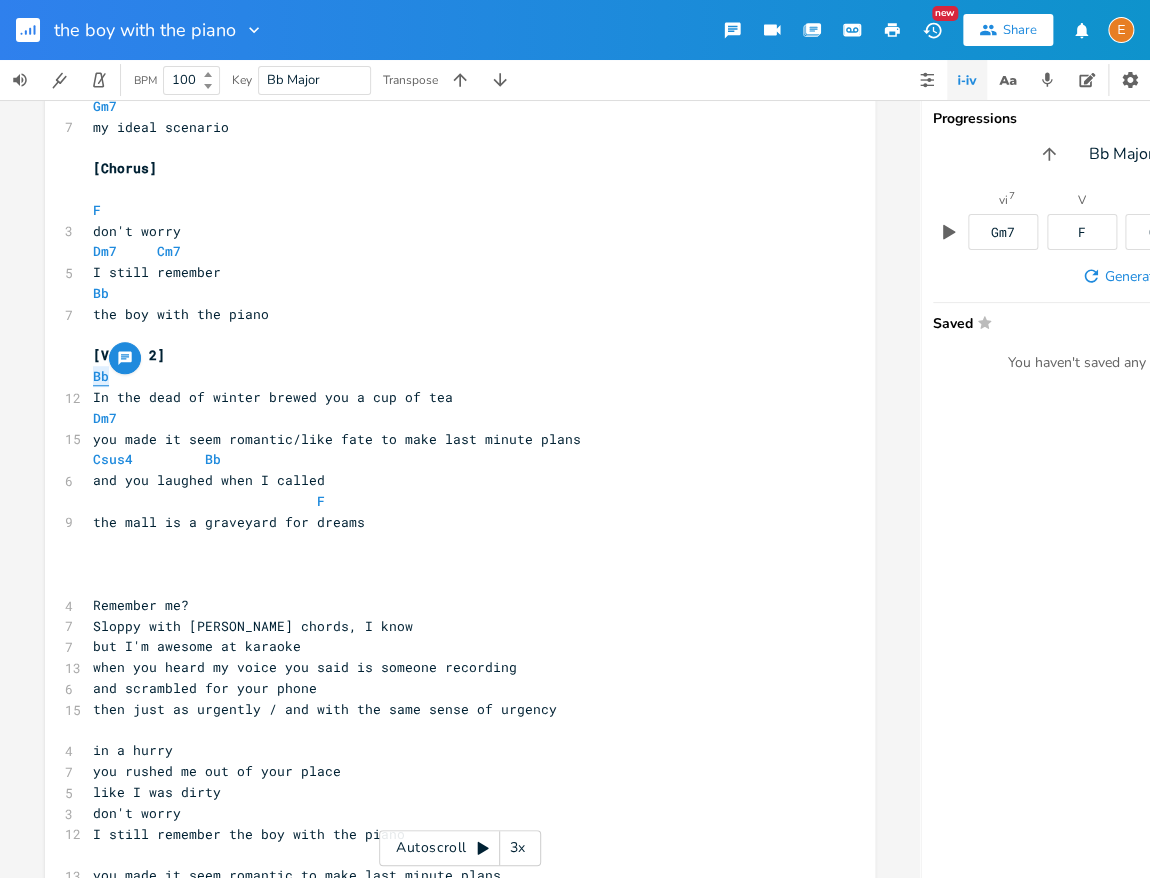 type on "Bb" 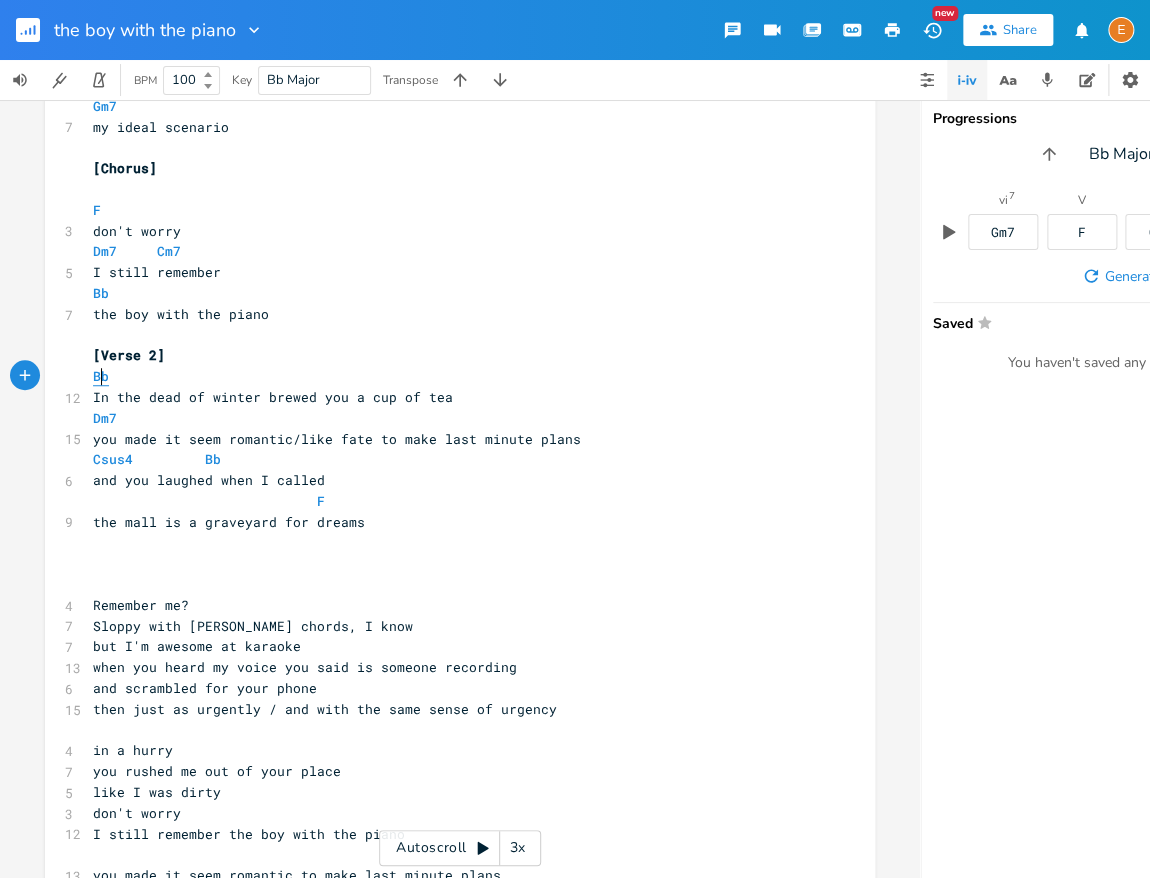 scroll, scrollTop: 5, scrollLeft: 0, axis: vertical 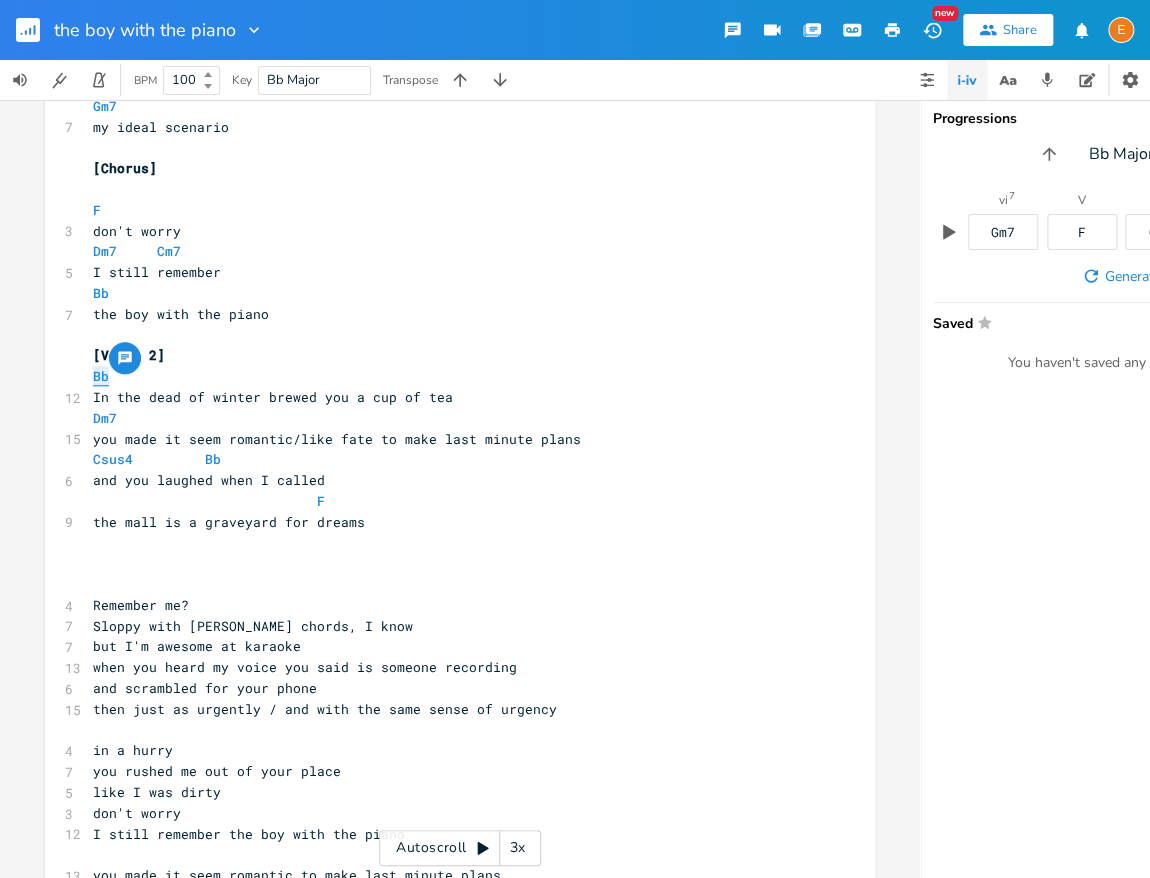 click on "Bb" at bounding box center (101, 376) 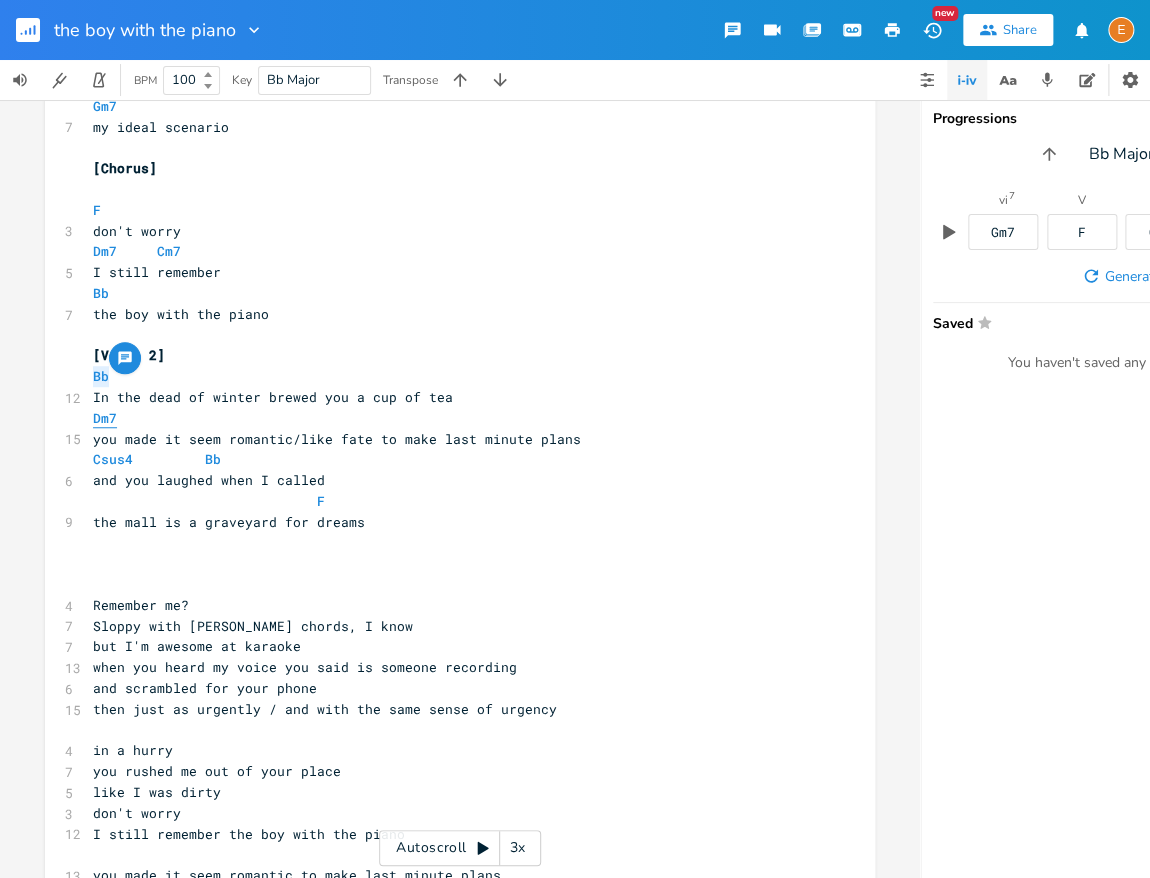 scroll, scrollTop: 5, scrollLeft: 0, axis: vertical 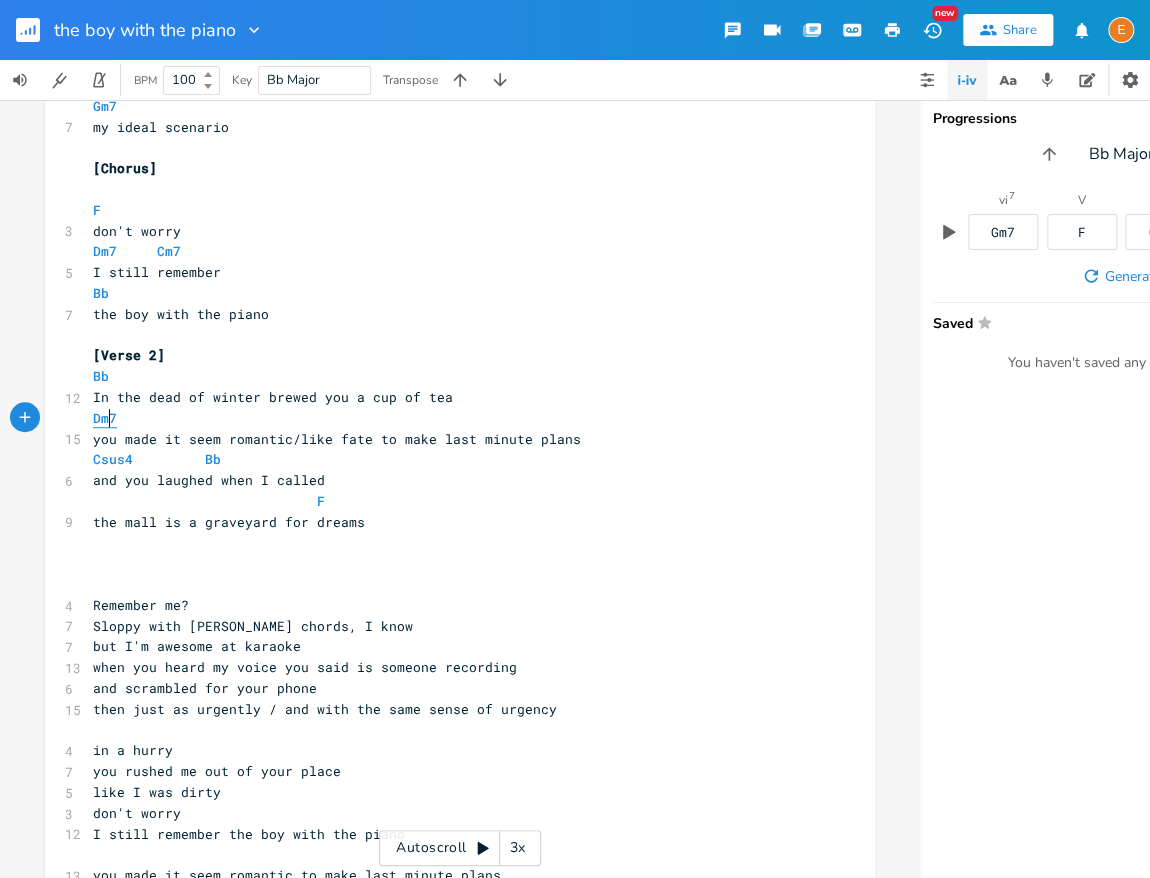 type on "Dm7" 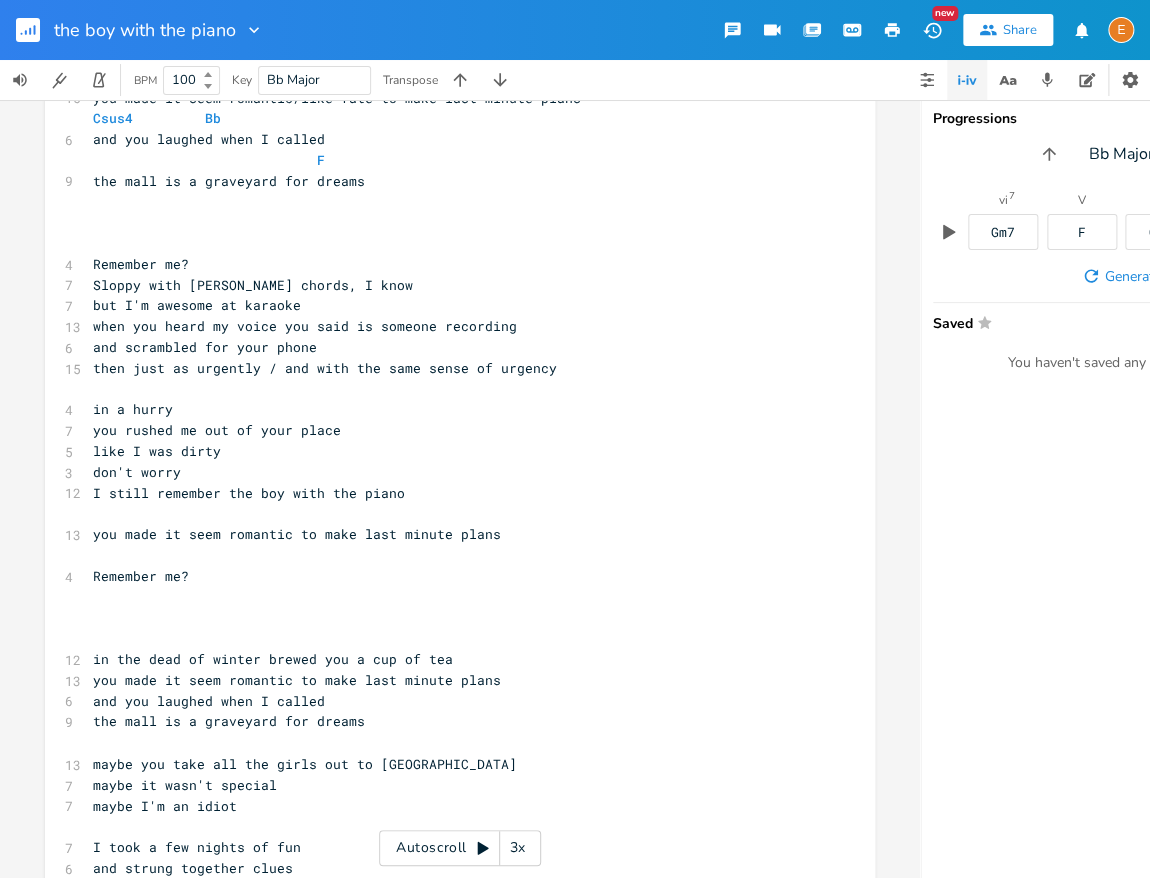 scroll, scrollTop: 392, scrollLeft: 0, axis: vertical 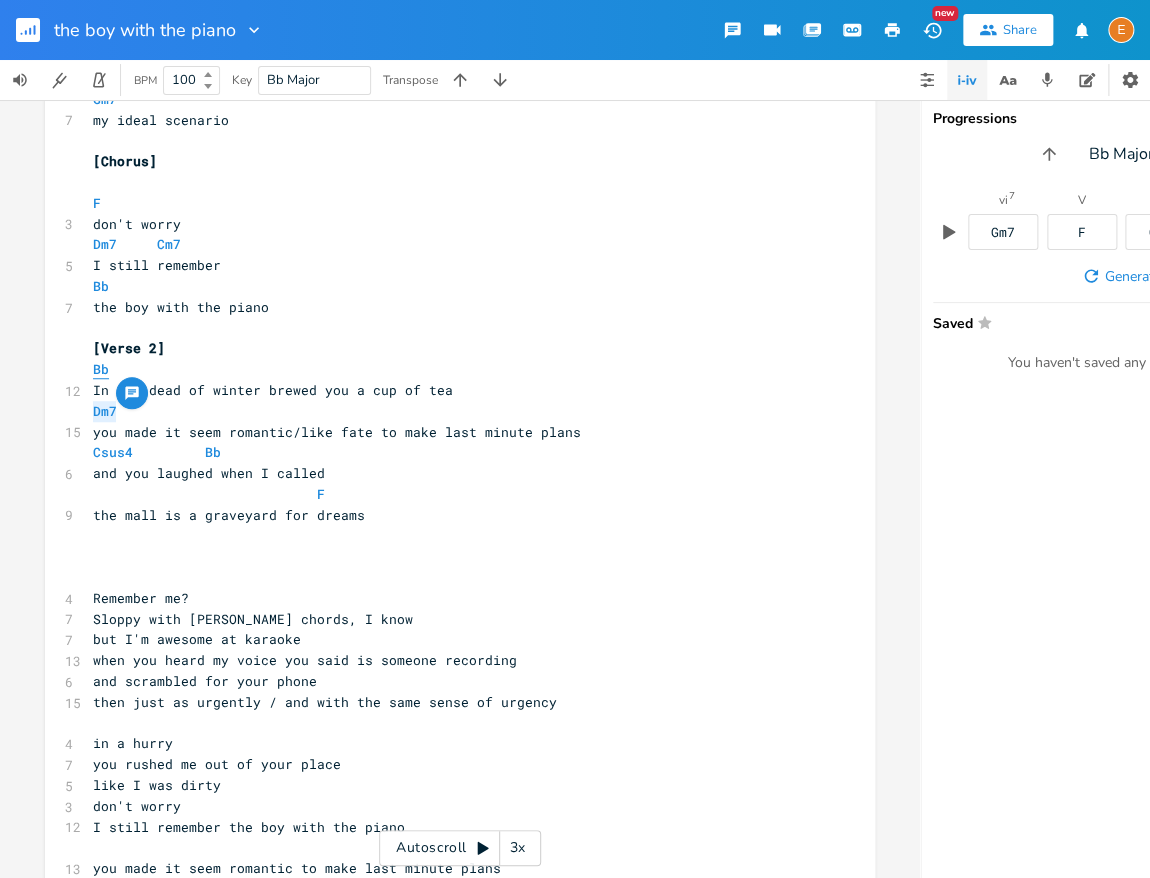click on "Bb" at bounding box center (101, 369) 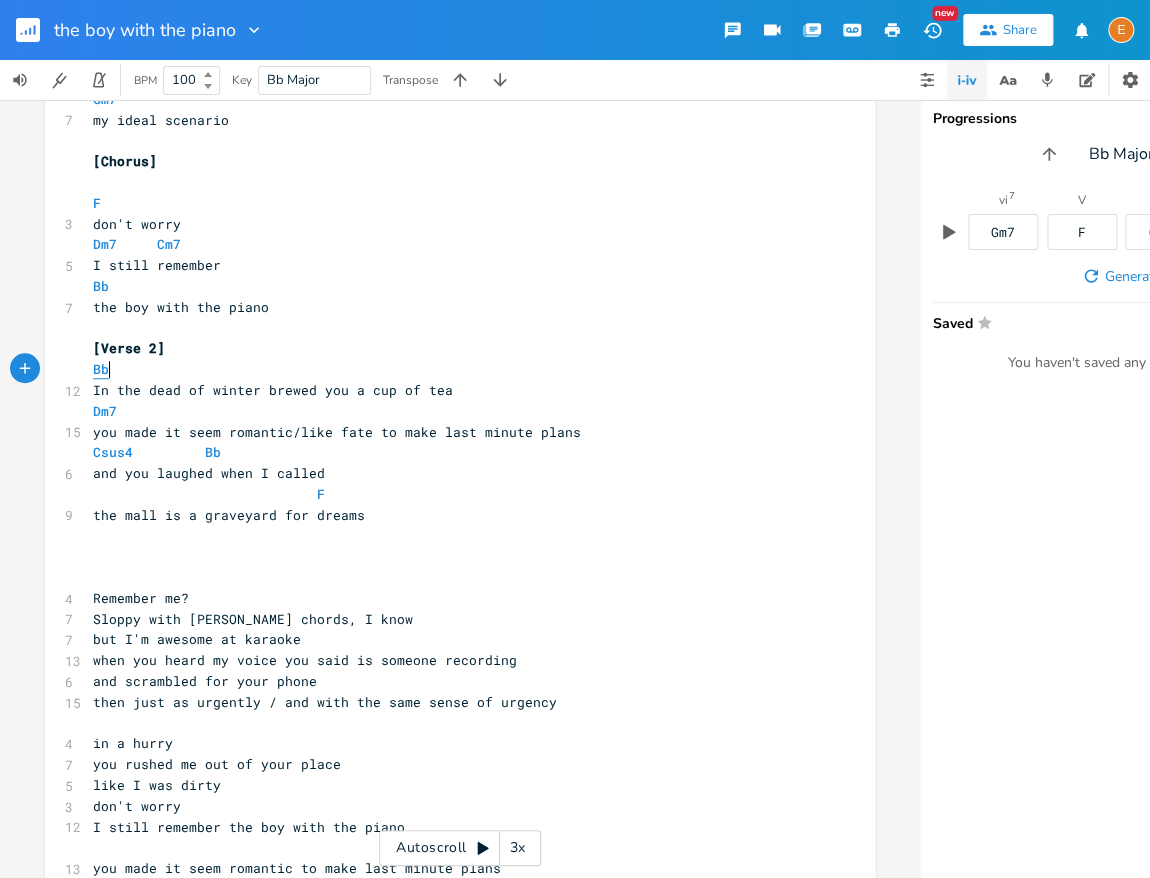 type on "Bb" 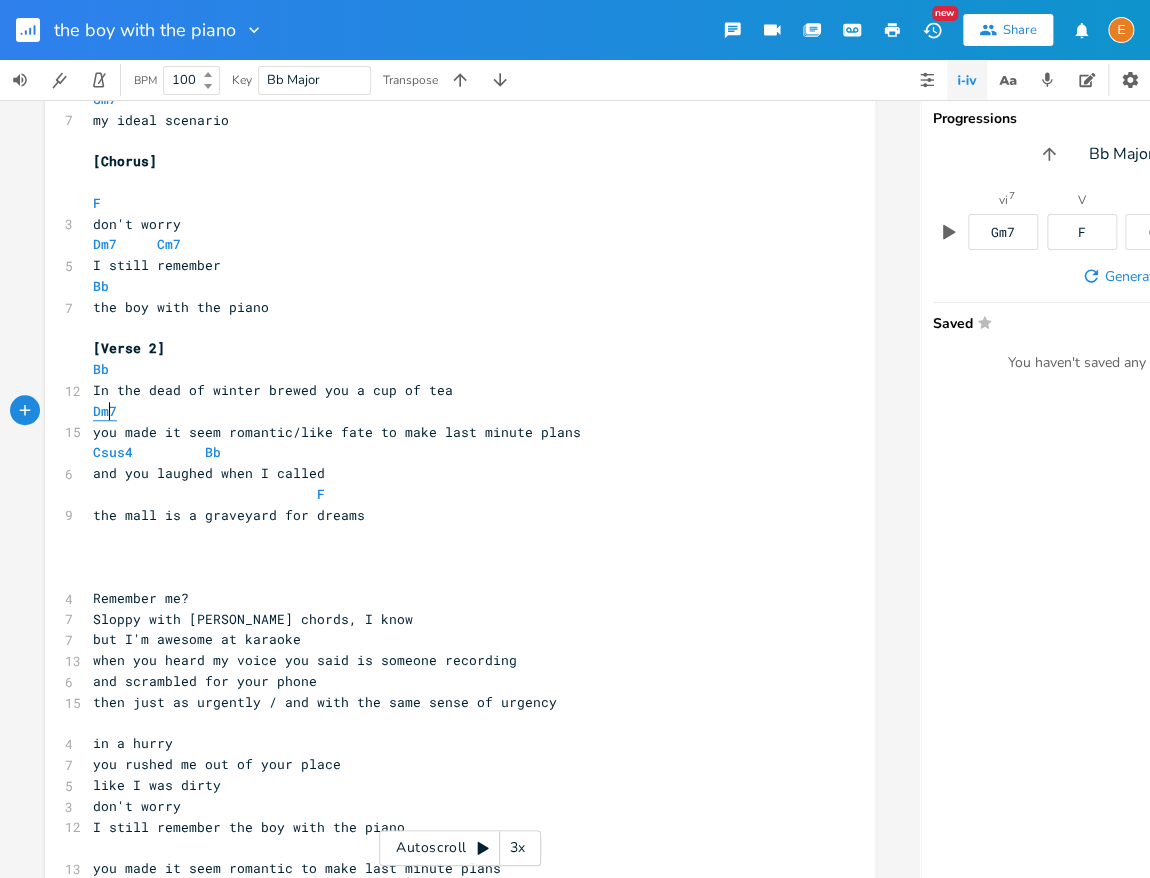 scroll, scrollTop: 5, scrollLeft: 0, axis: vertical 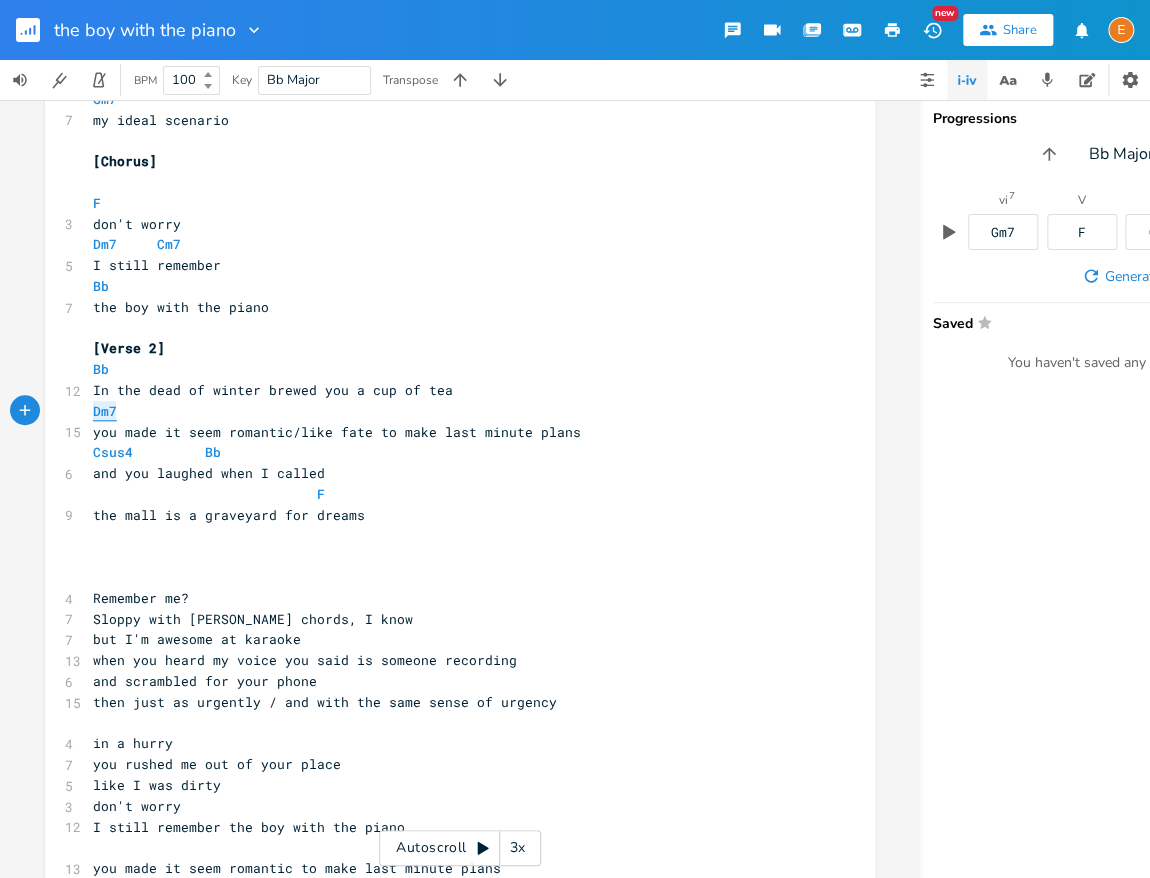 click on "Dm7" at bounding box center [105, 411] 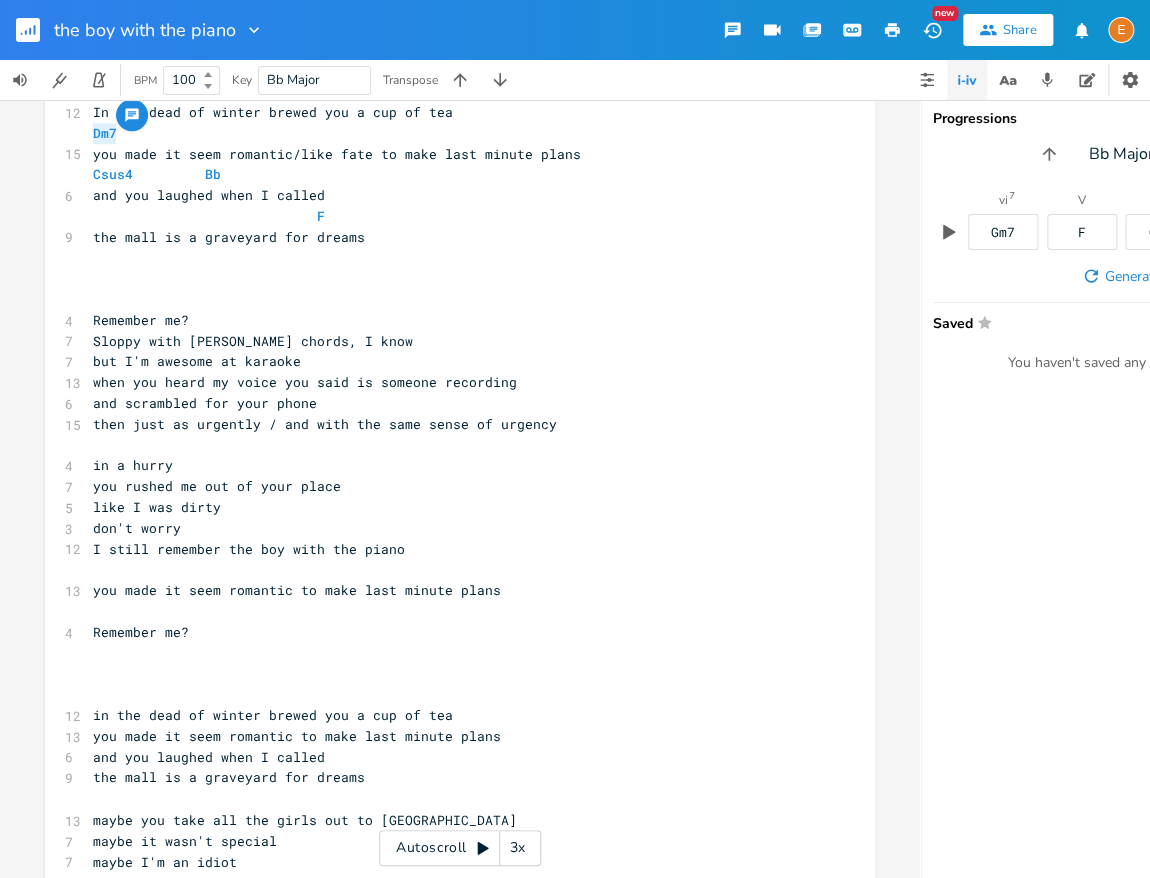 scroll, scrollTop: 673, scrollLeft: 0, axis: vertical 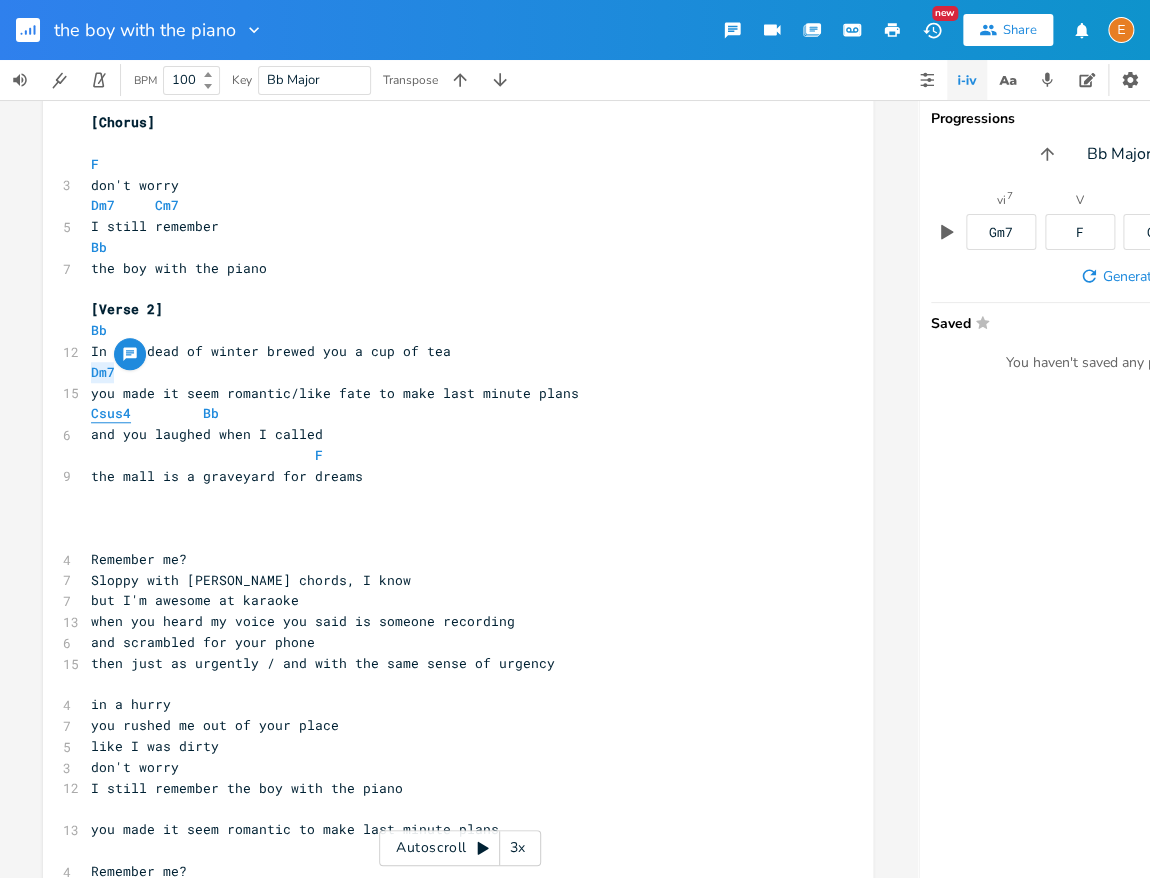 click on "Csus4" at bounding box center (111, 413) 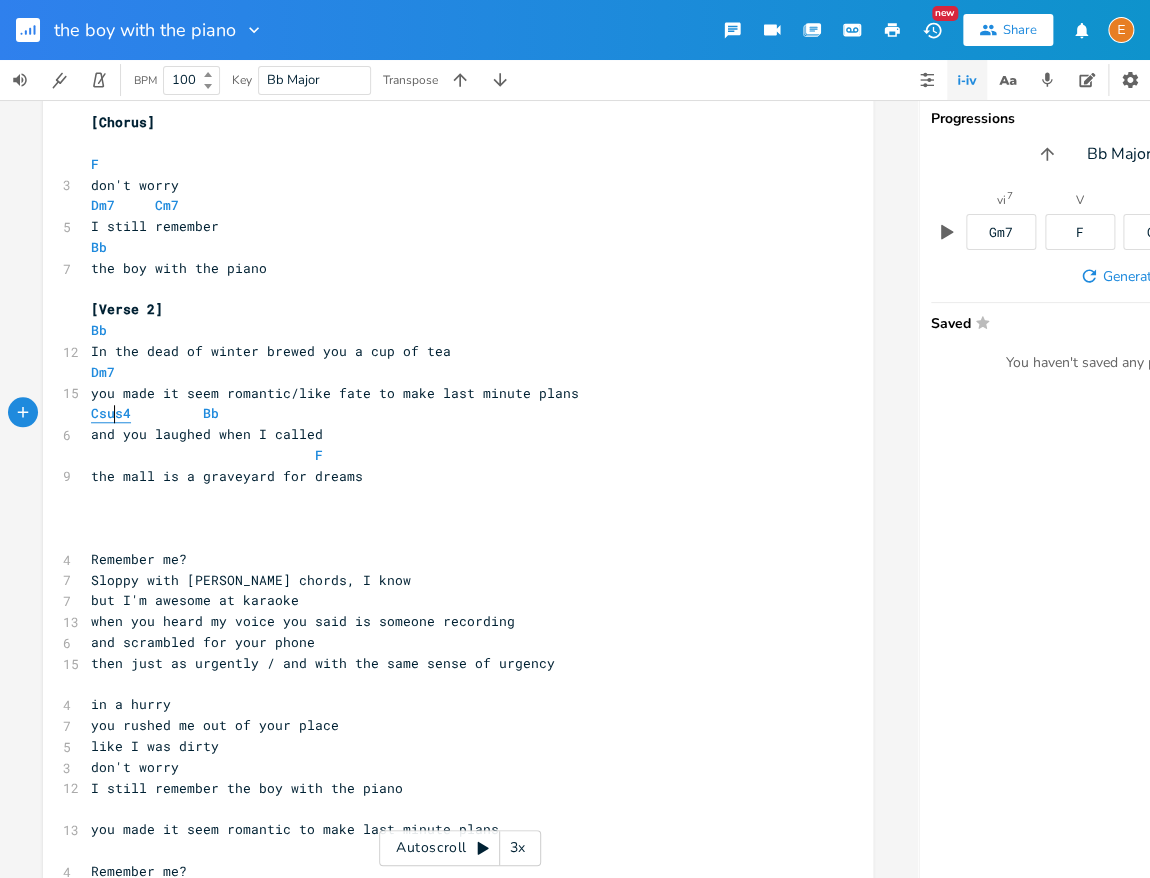 type on "Csus4" 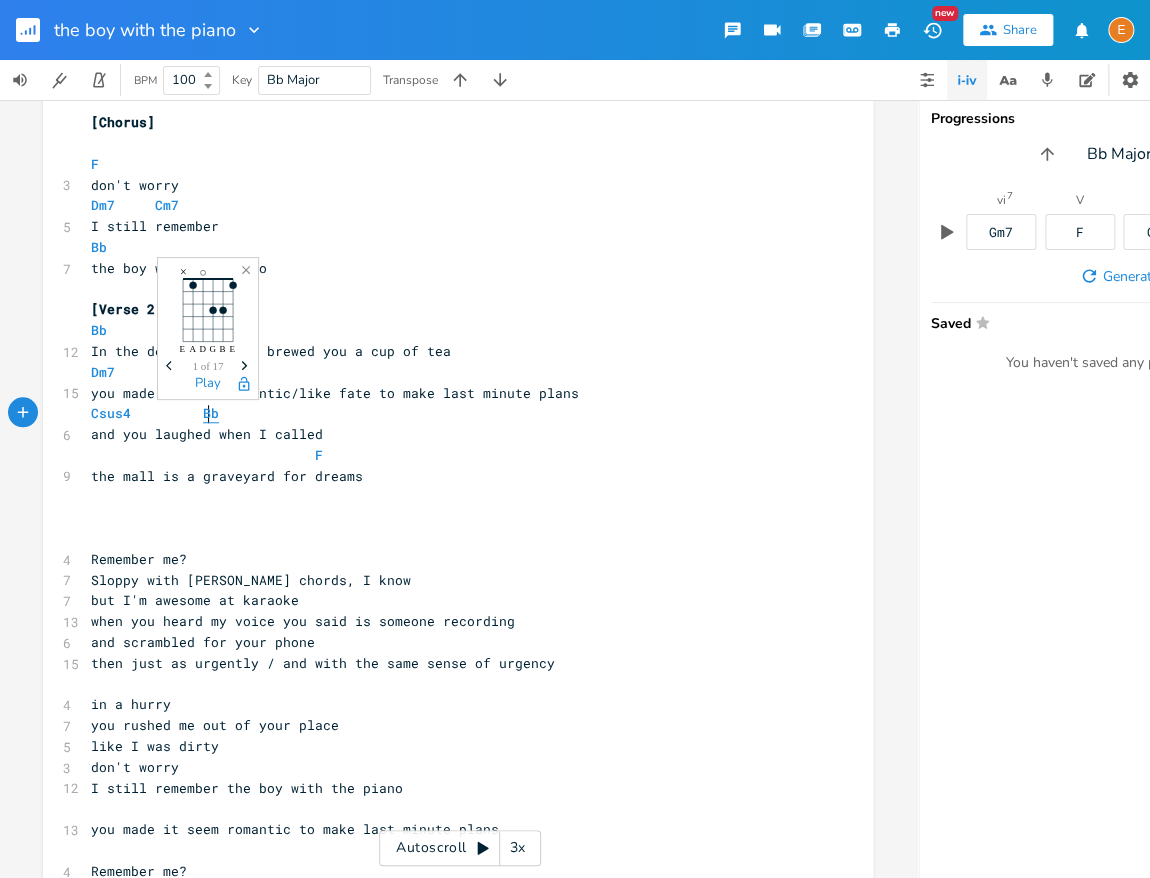 scroll 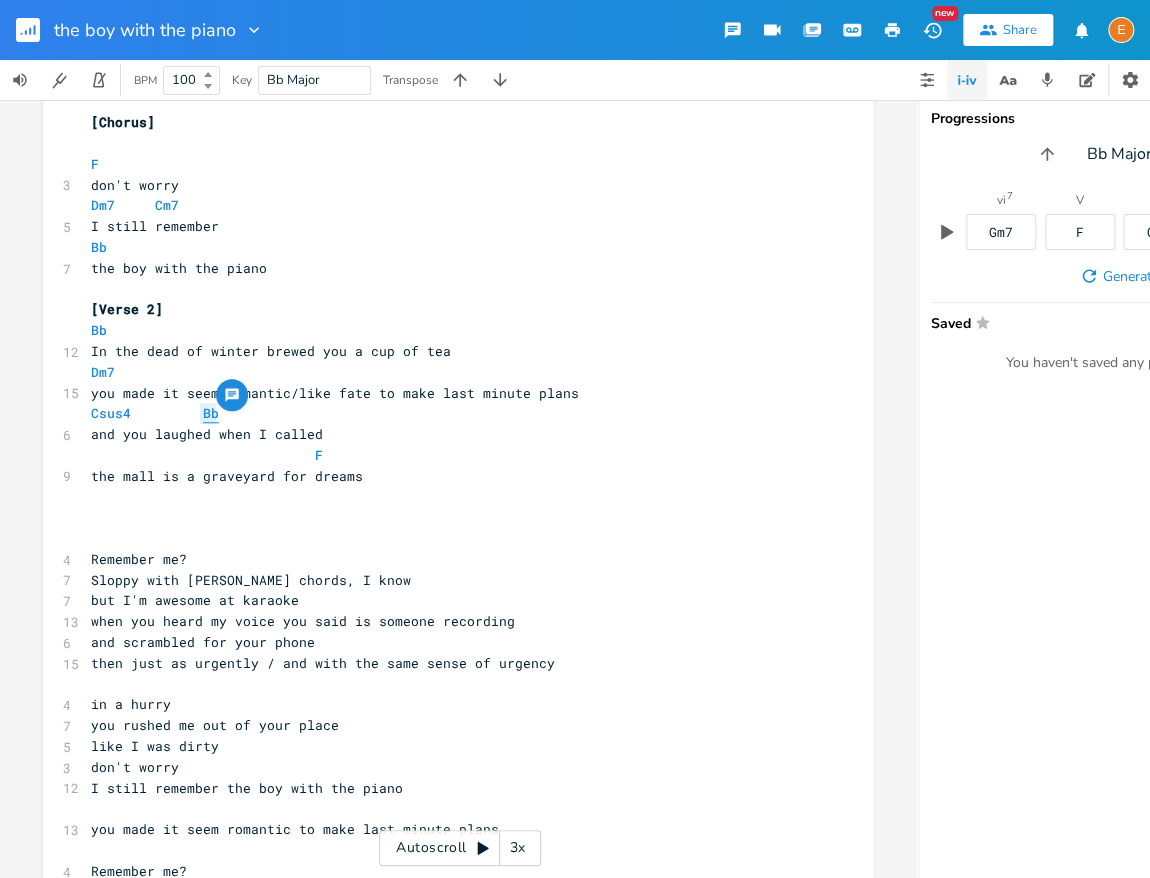 click on "Bb" at bounding box center (211, 413) 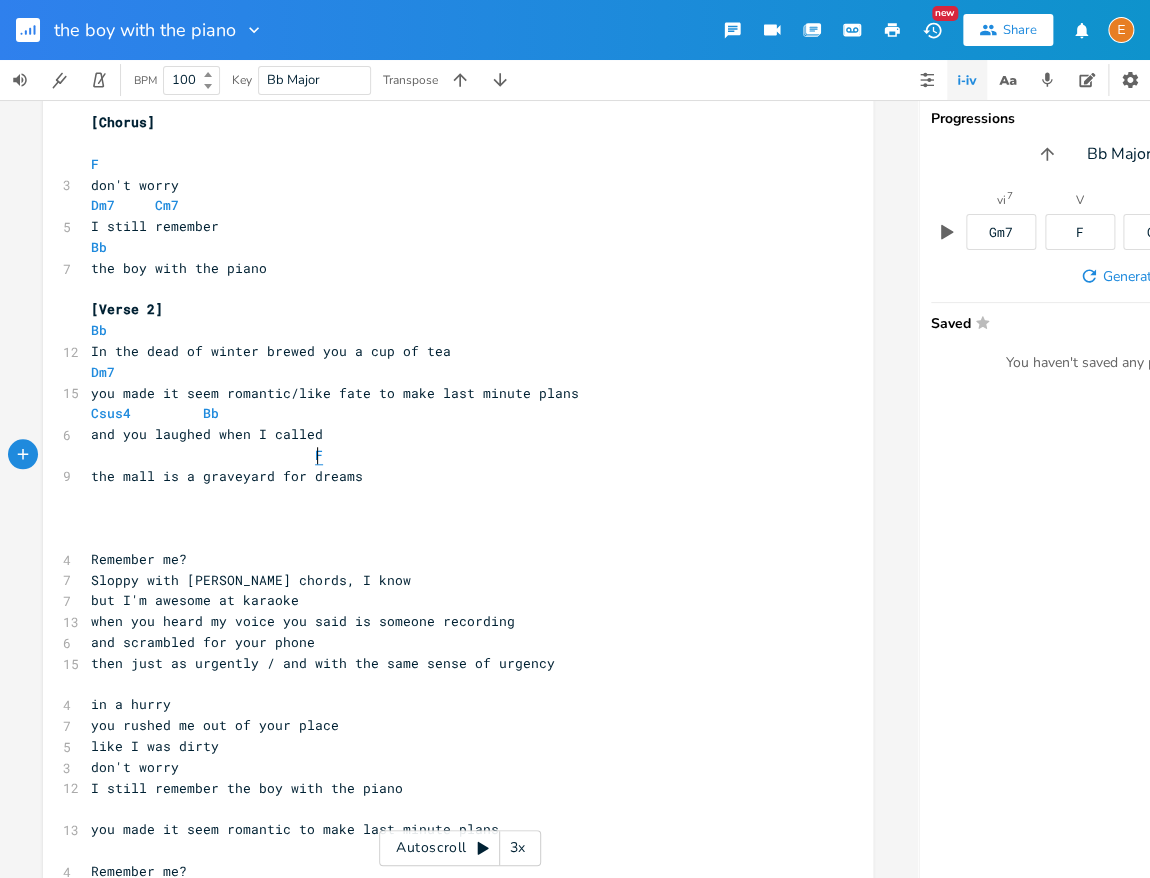 click on "F" at bounding box center [319, 455] 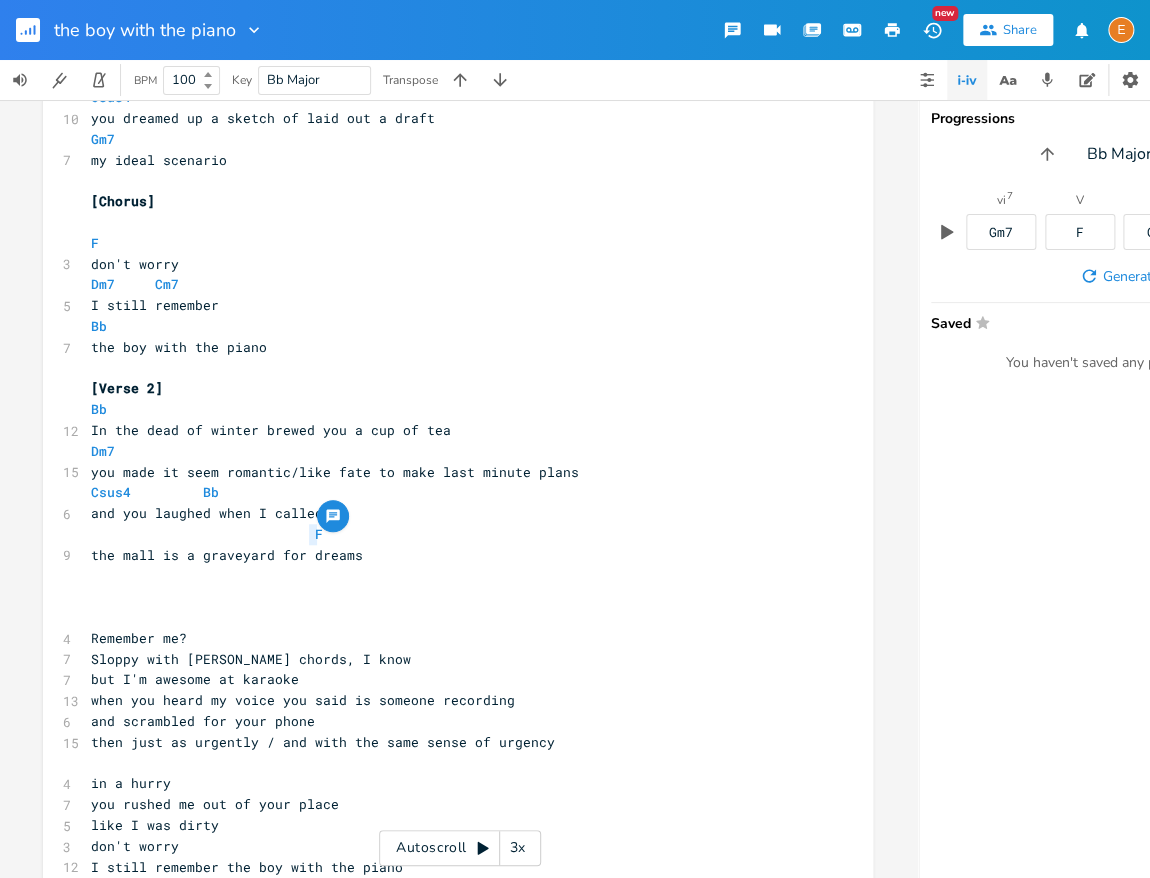 scroll, scrollTop: 995, scrollLeft: 0, axis: vertical 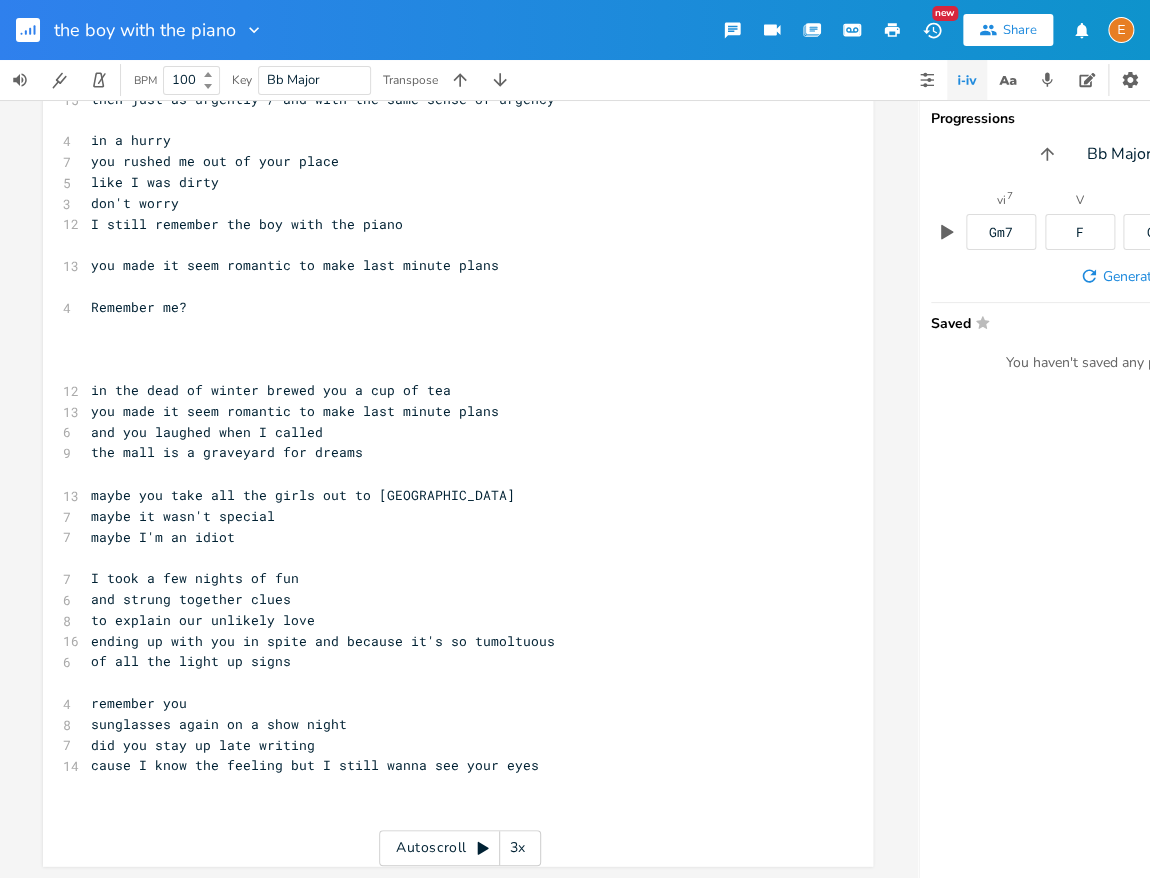 click on "cause I know the feeling but I still wanna see your eyes" at bounding box center [448, 764] 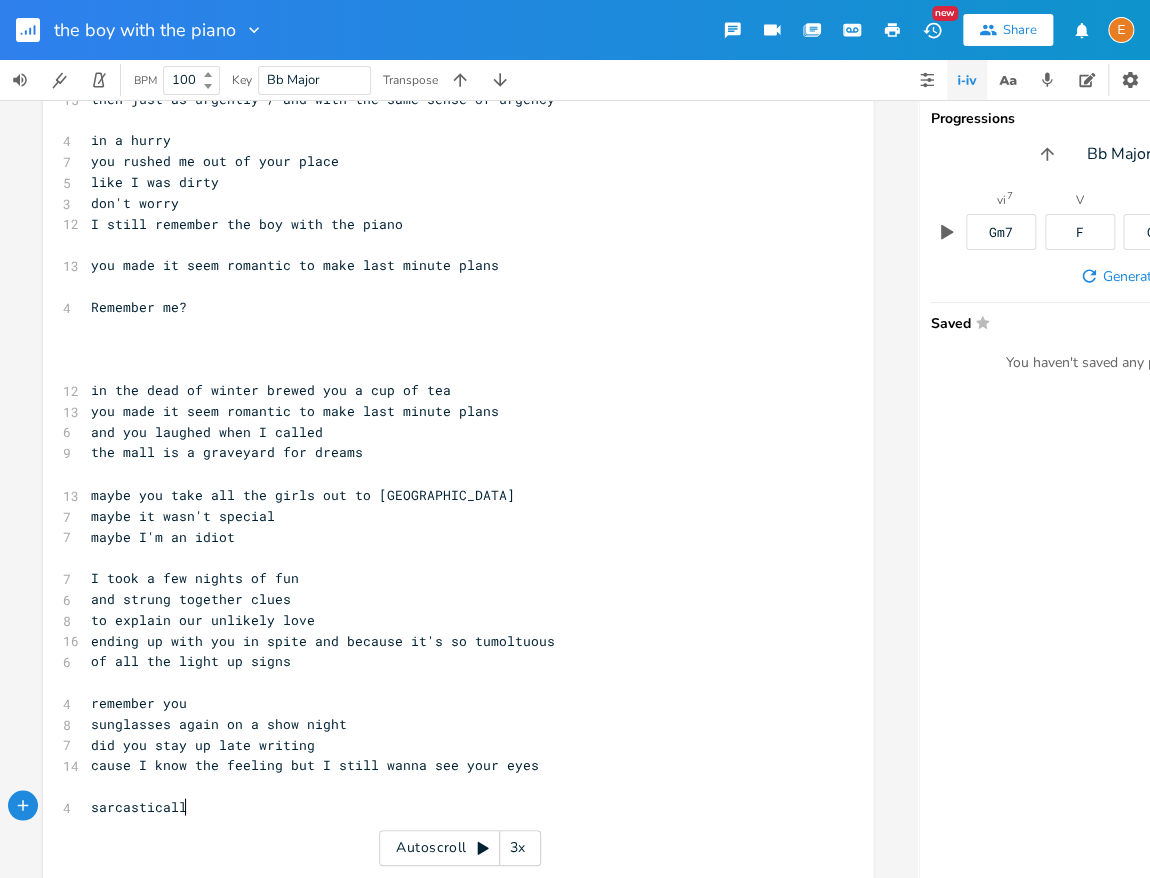 type on "sarcastically" 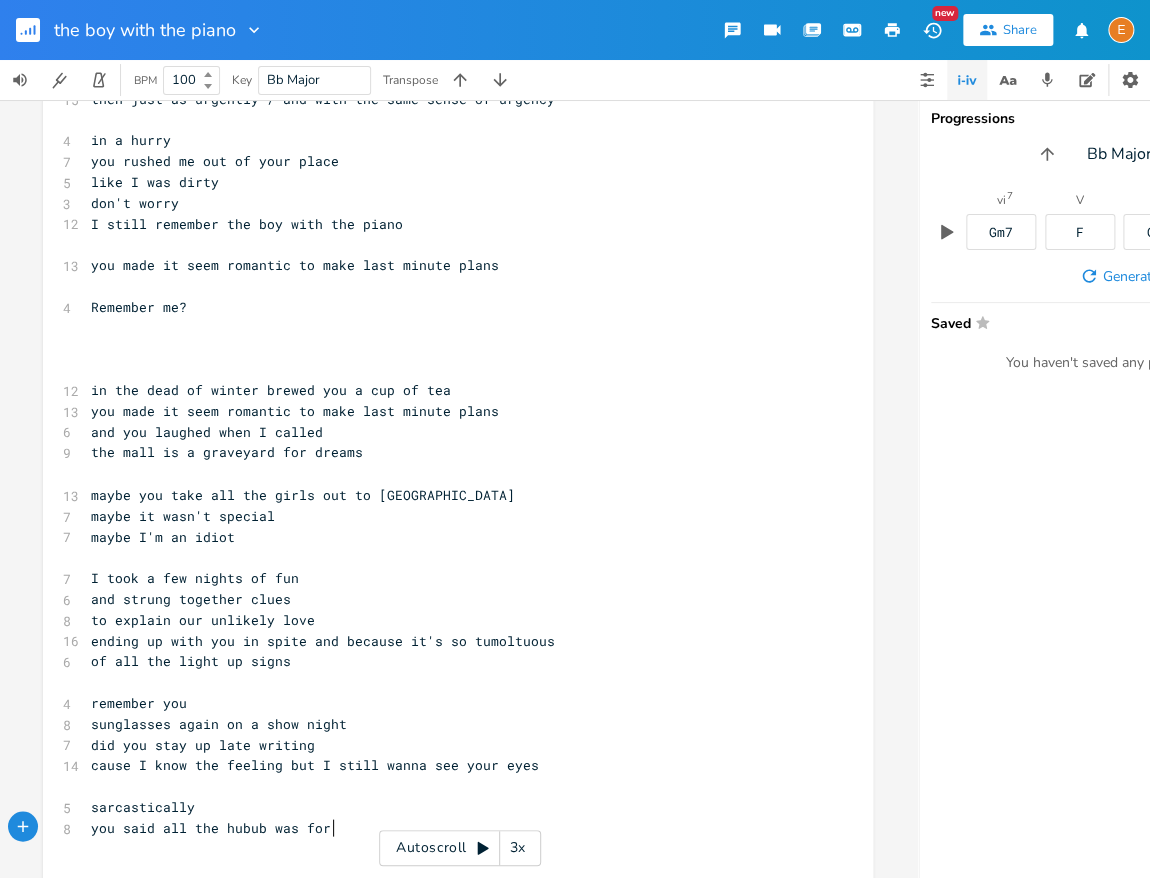 scroll, scrollTop: 5, scrollLeft: 241, axis: both 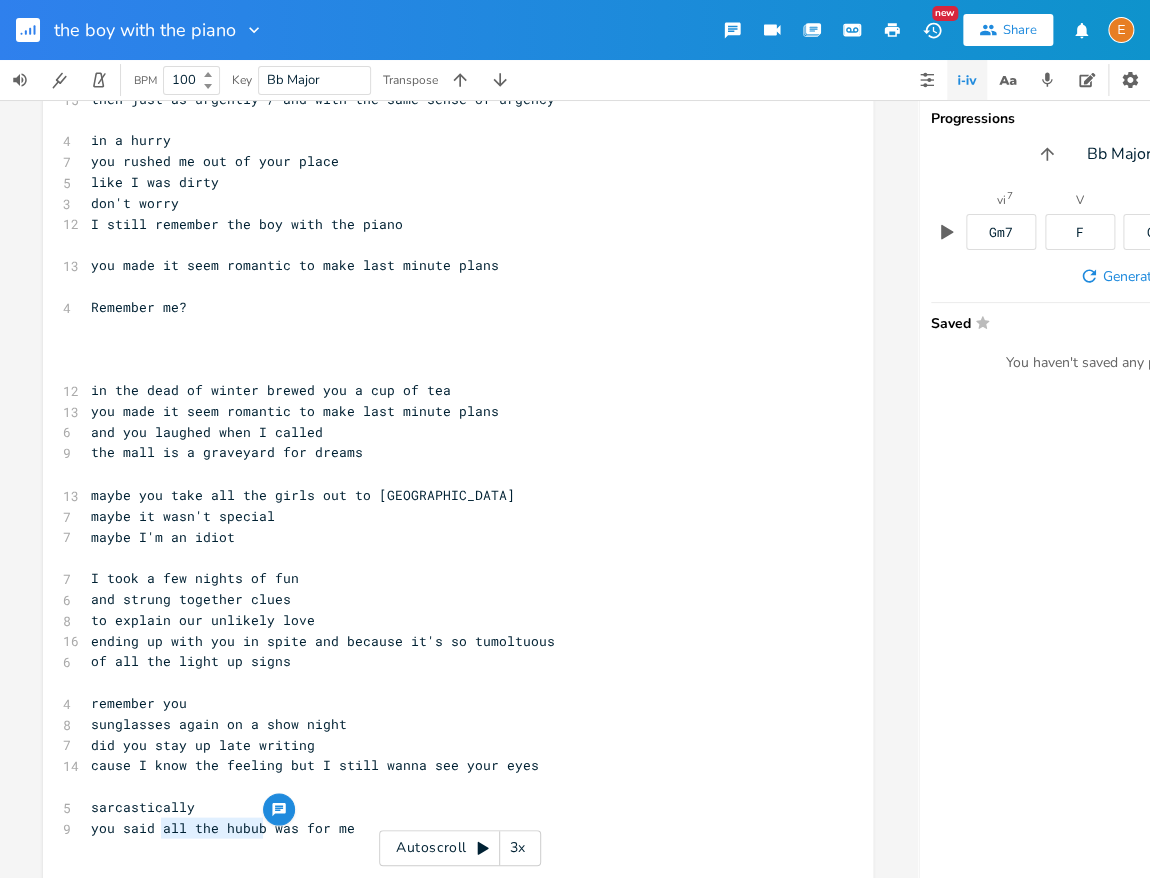 drag, startPoint x: 260, startPoint y: 827, endPoint x: 160, endPoint y: 833, distance: 100.17984 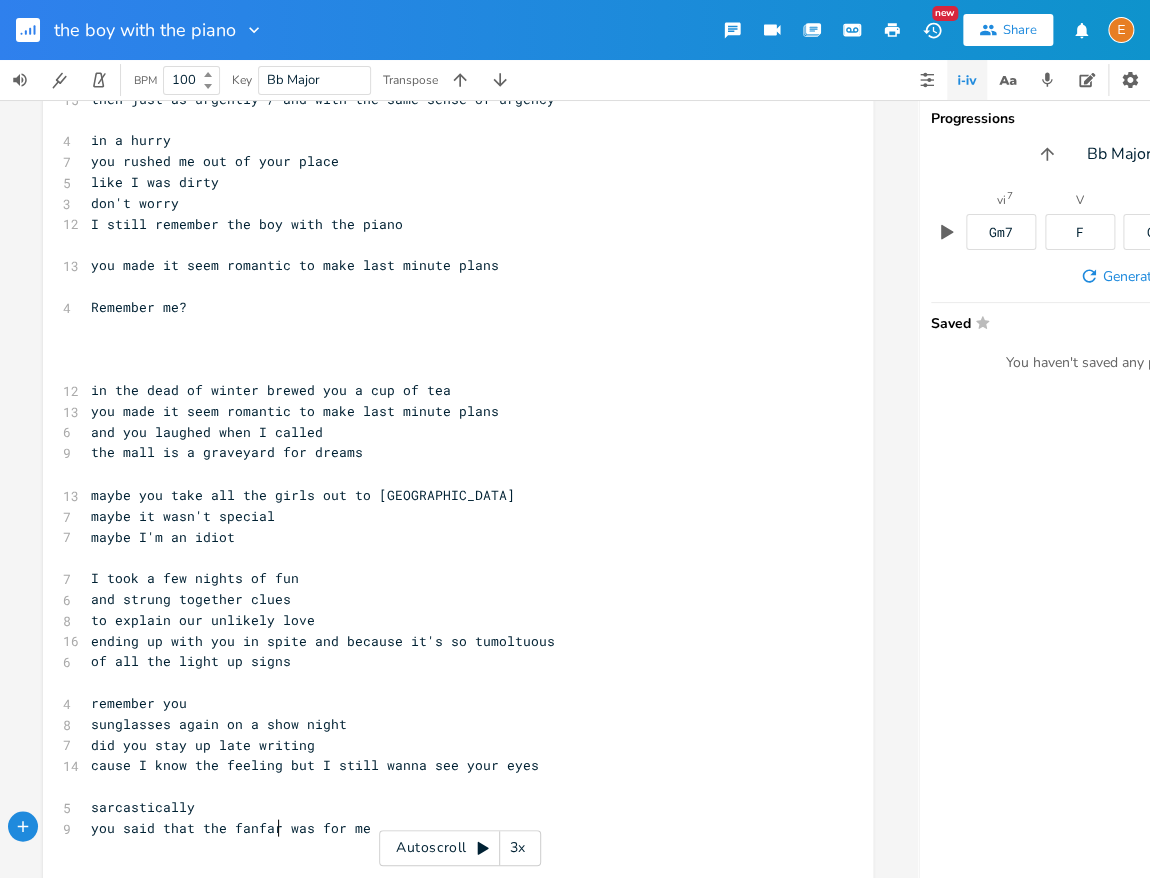 scroll, scrollTop: 5, scrollLeft: 110, axis: both 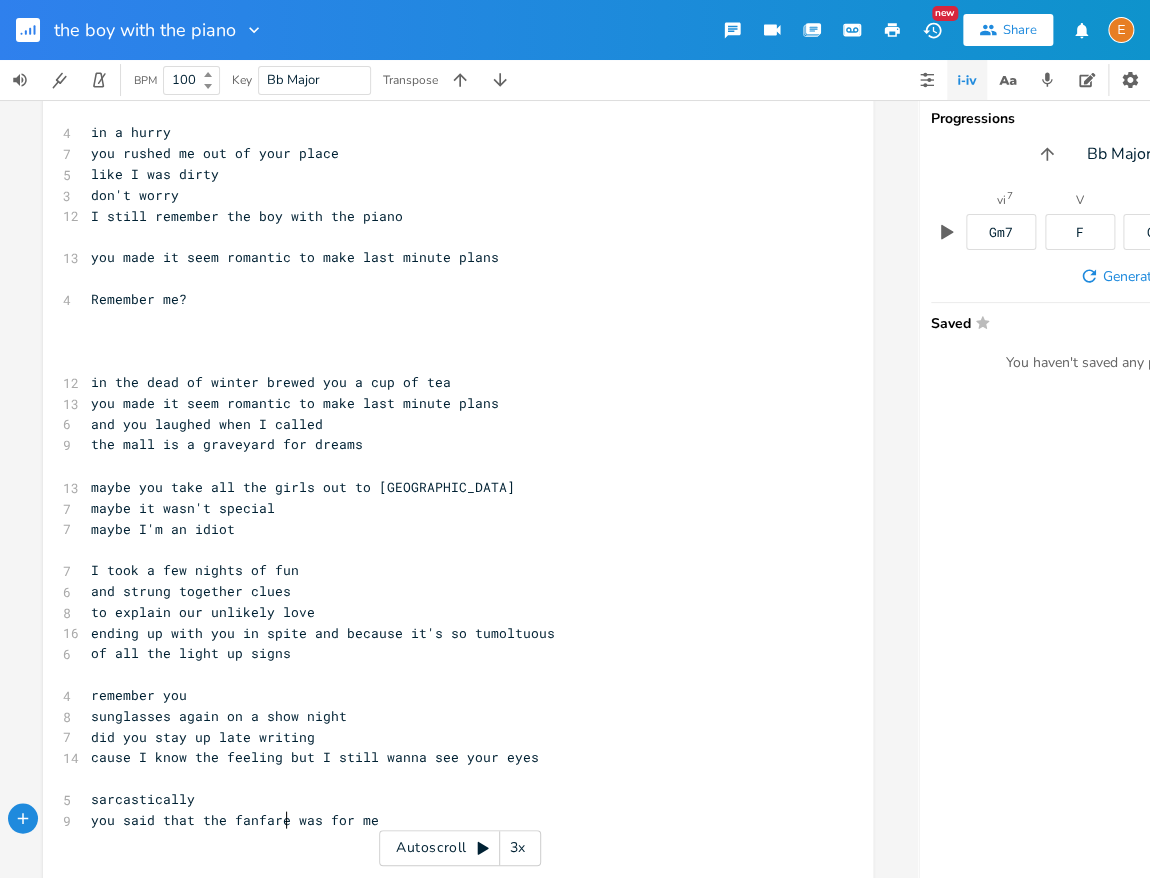 click on "you said that the fanfare was for me" at bounding box center (235, 819) 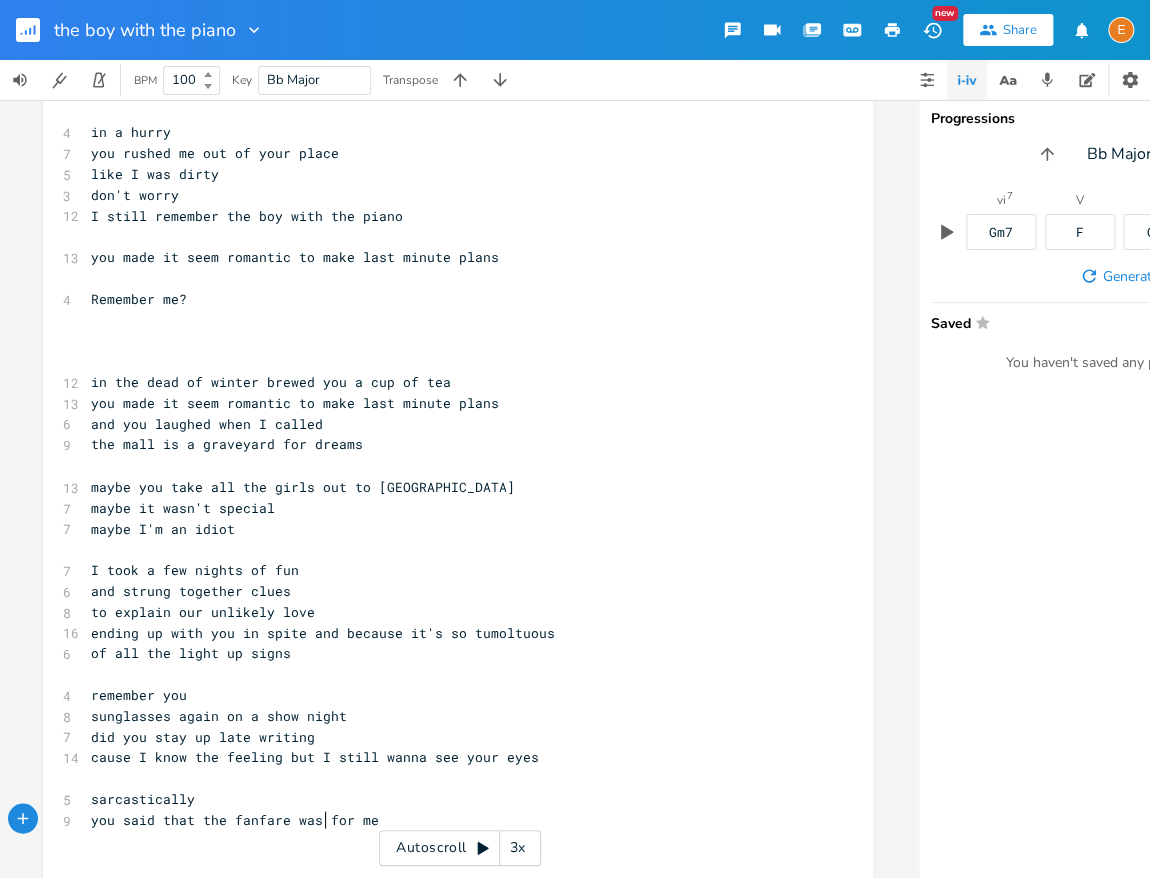 scroll, scrollTop: 5, scrollLeft: 0, axis: vertical 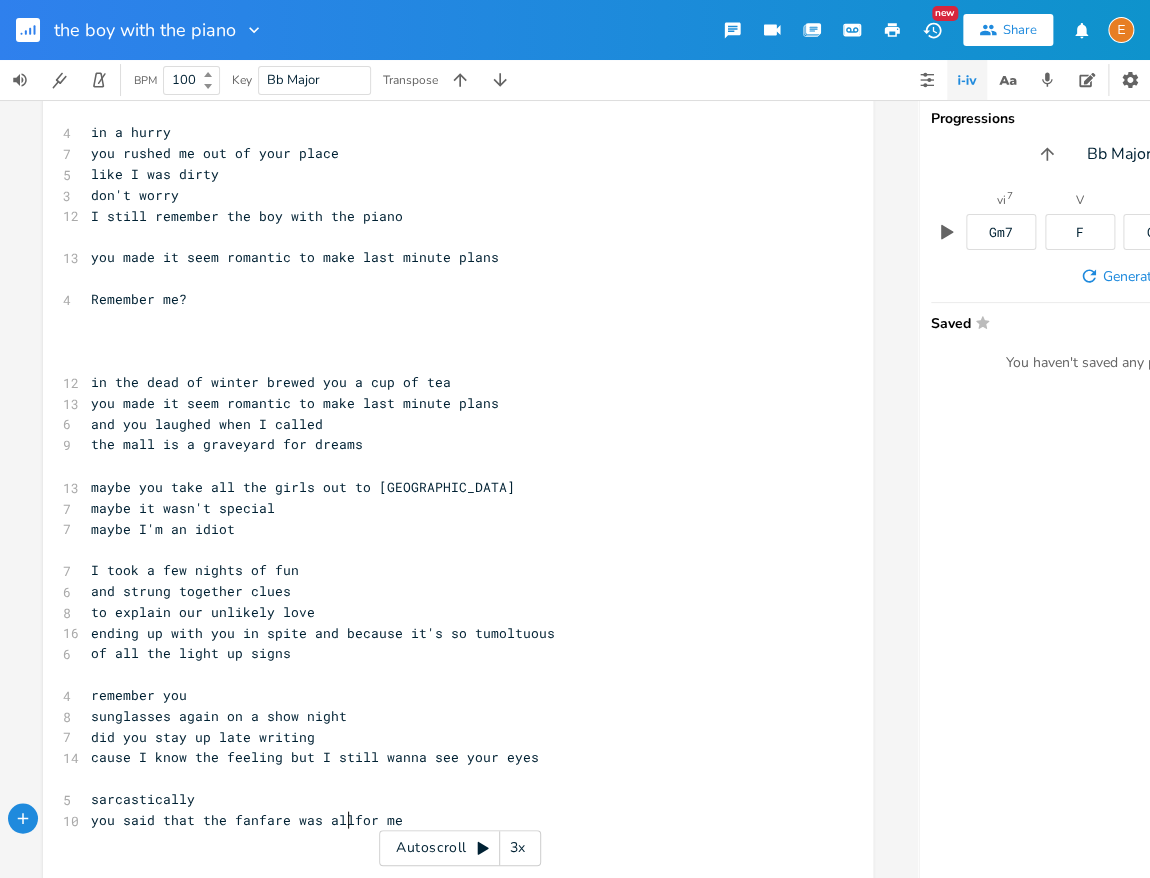 type on "all" 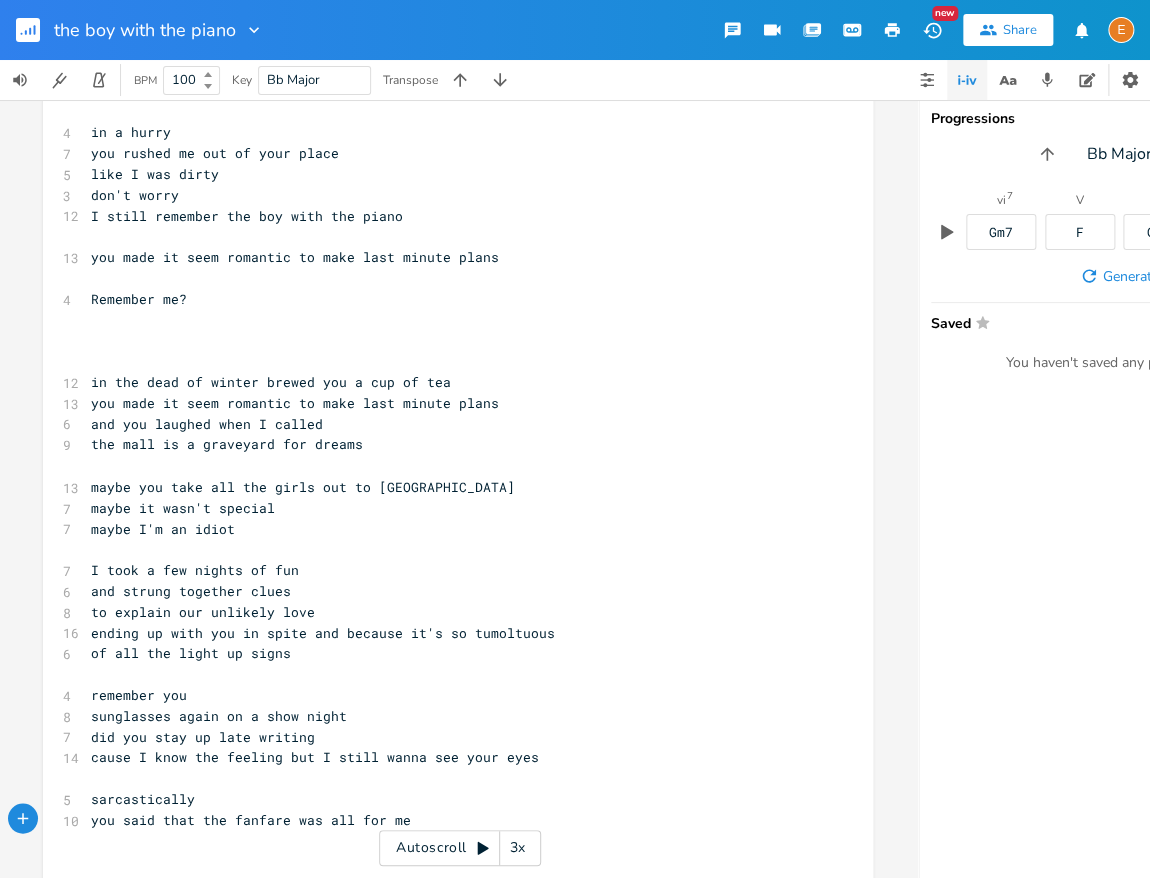 scroll, scrollTop: 0, scrollLeft: 0, axis: both 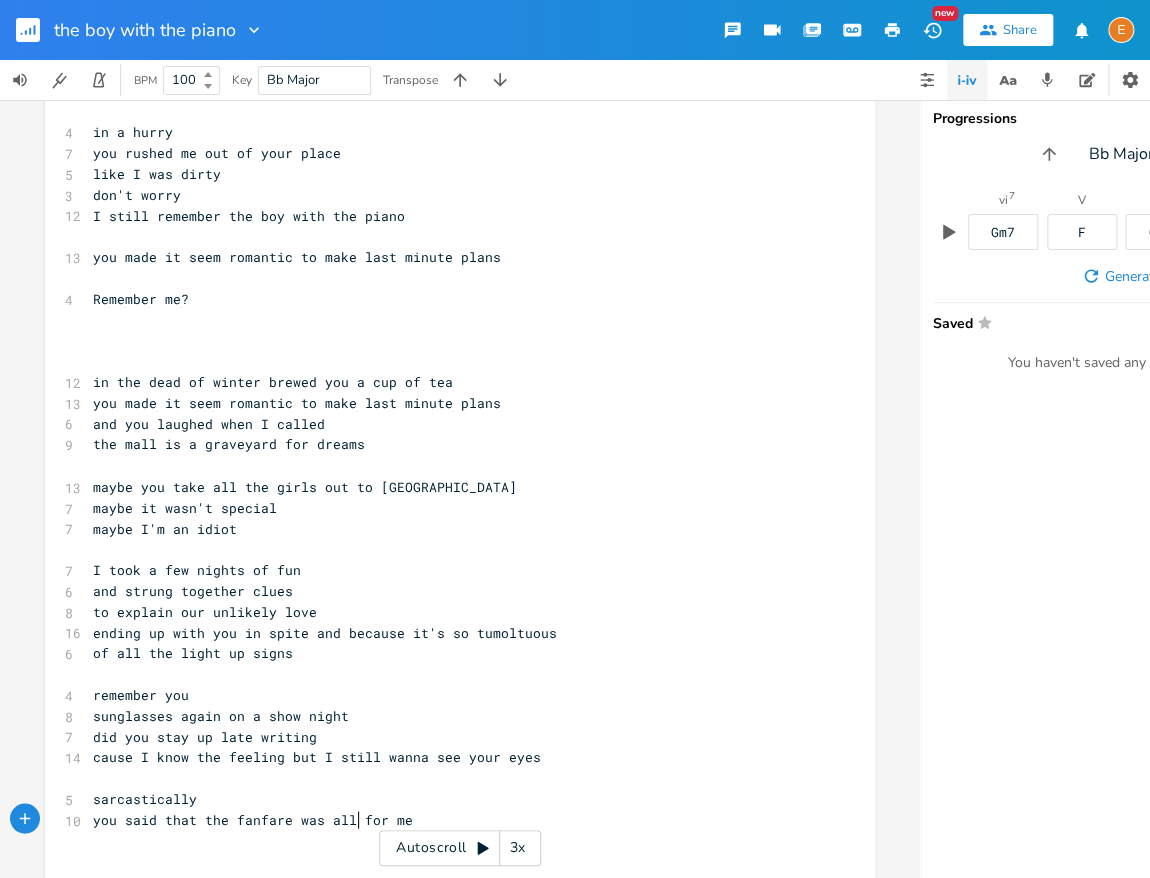 click on "you said that the fanfare was all for me" at bounding box center (450, 819) 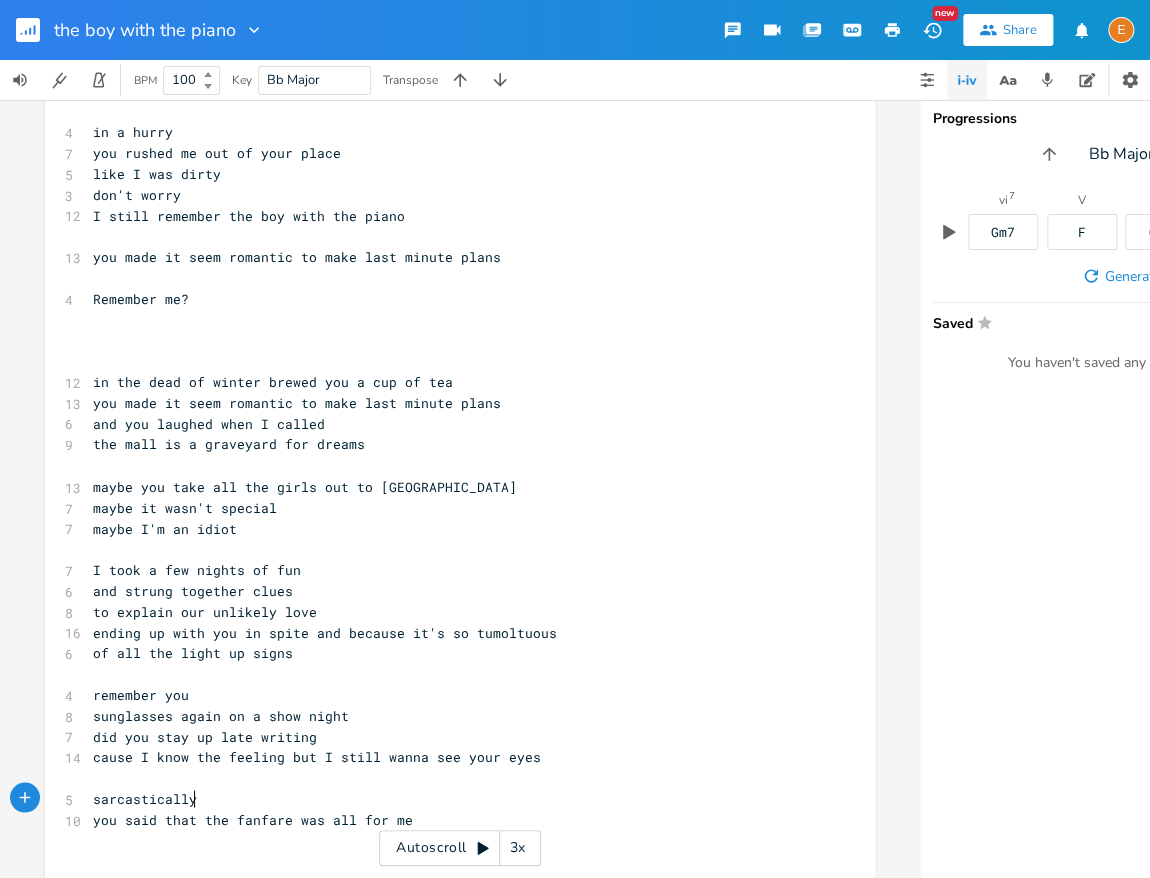 click on "sarcastically" at bounding box center (450, 798) 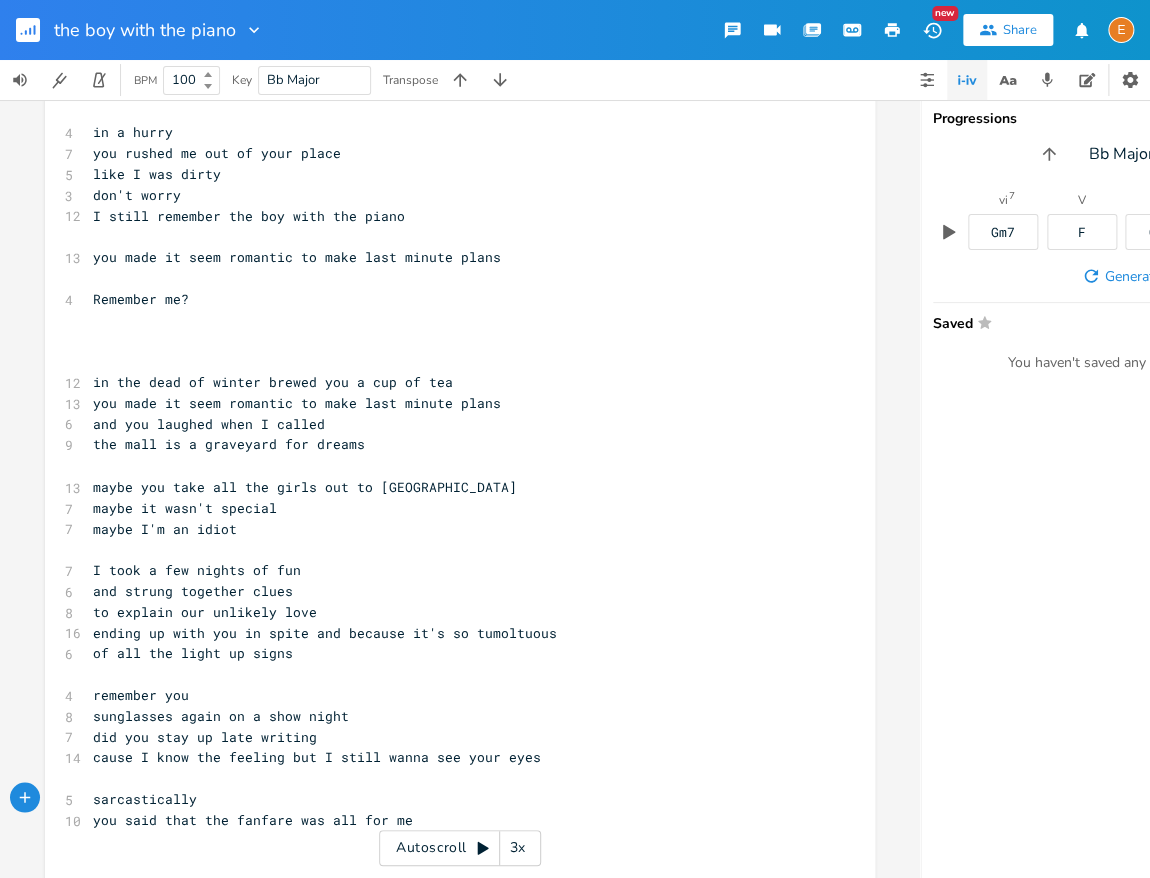 click on "you said that the fanfare was all for me" at bounding box center [450, 819] 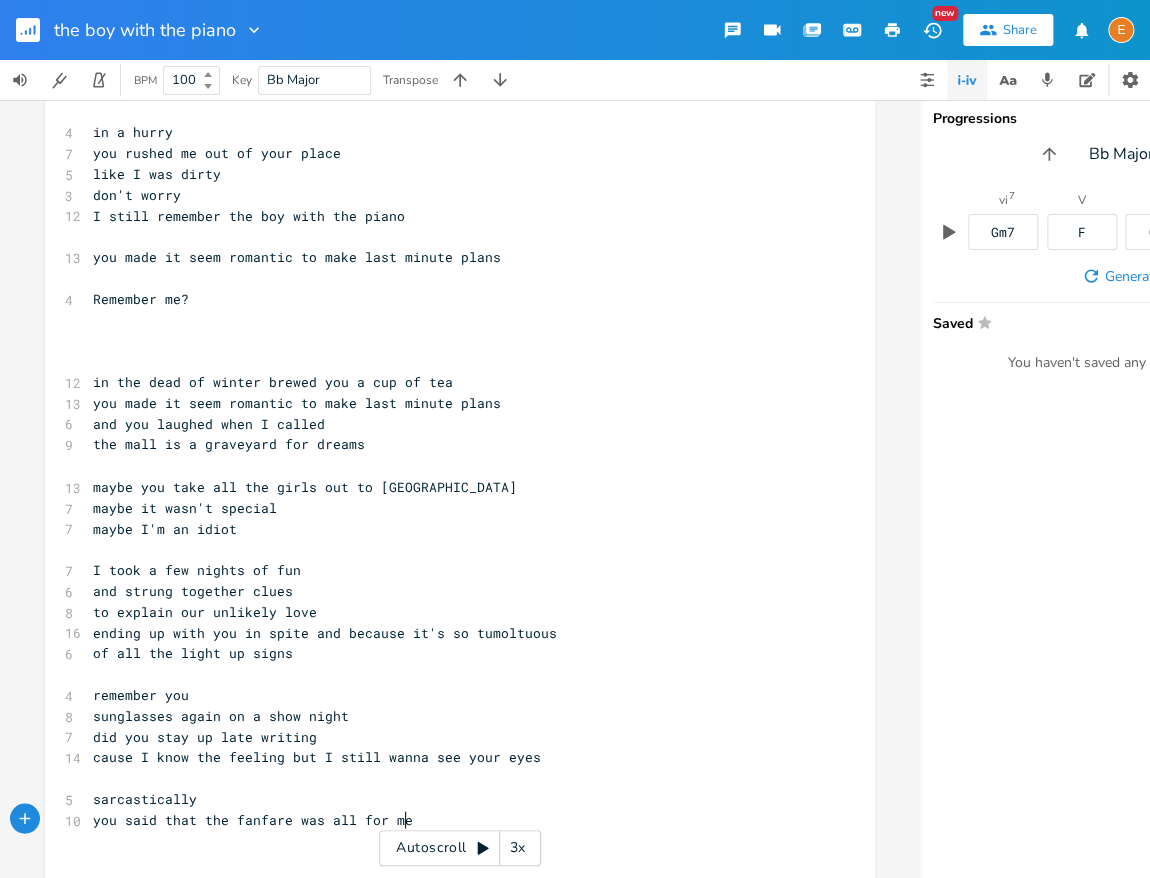 scroll, scrollTop: 1057, scrollLeft: 0, axis: vertical 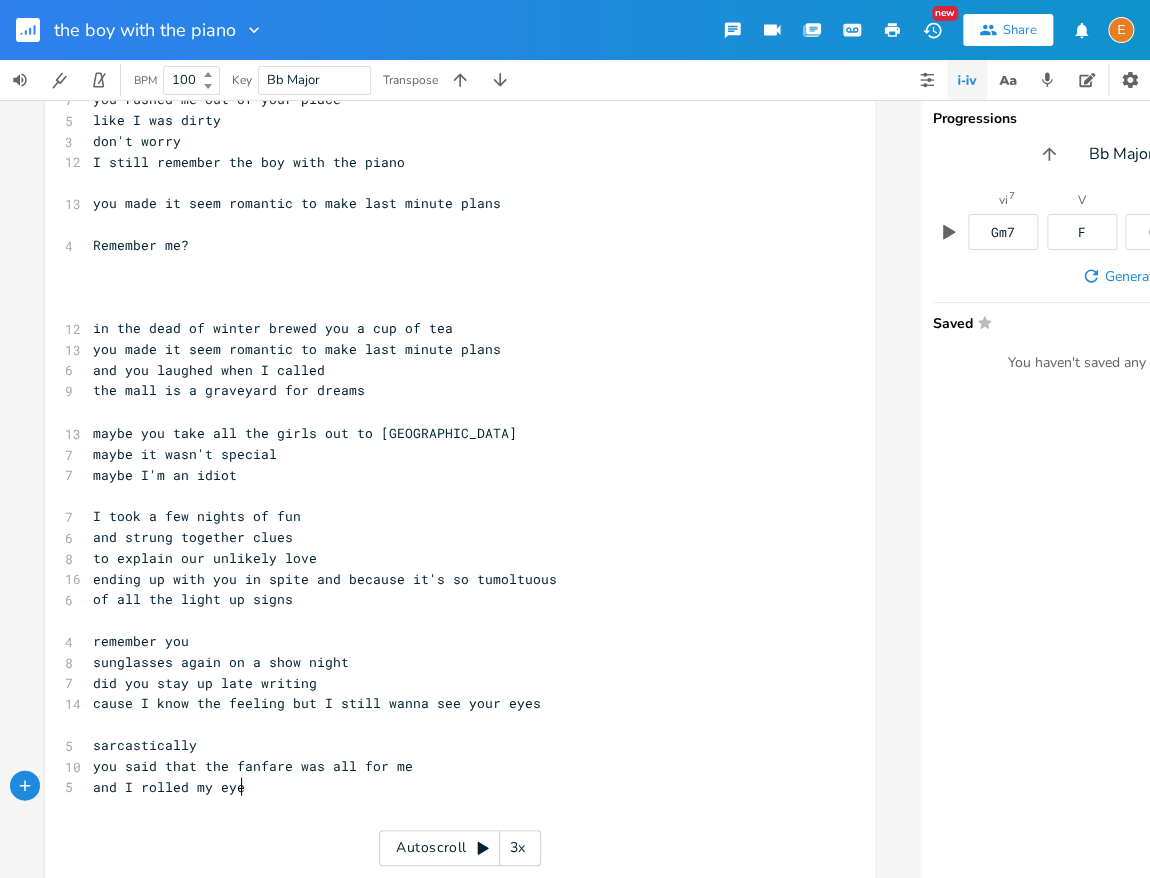 type on "and I rolled my eyes" 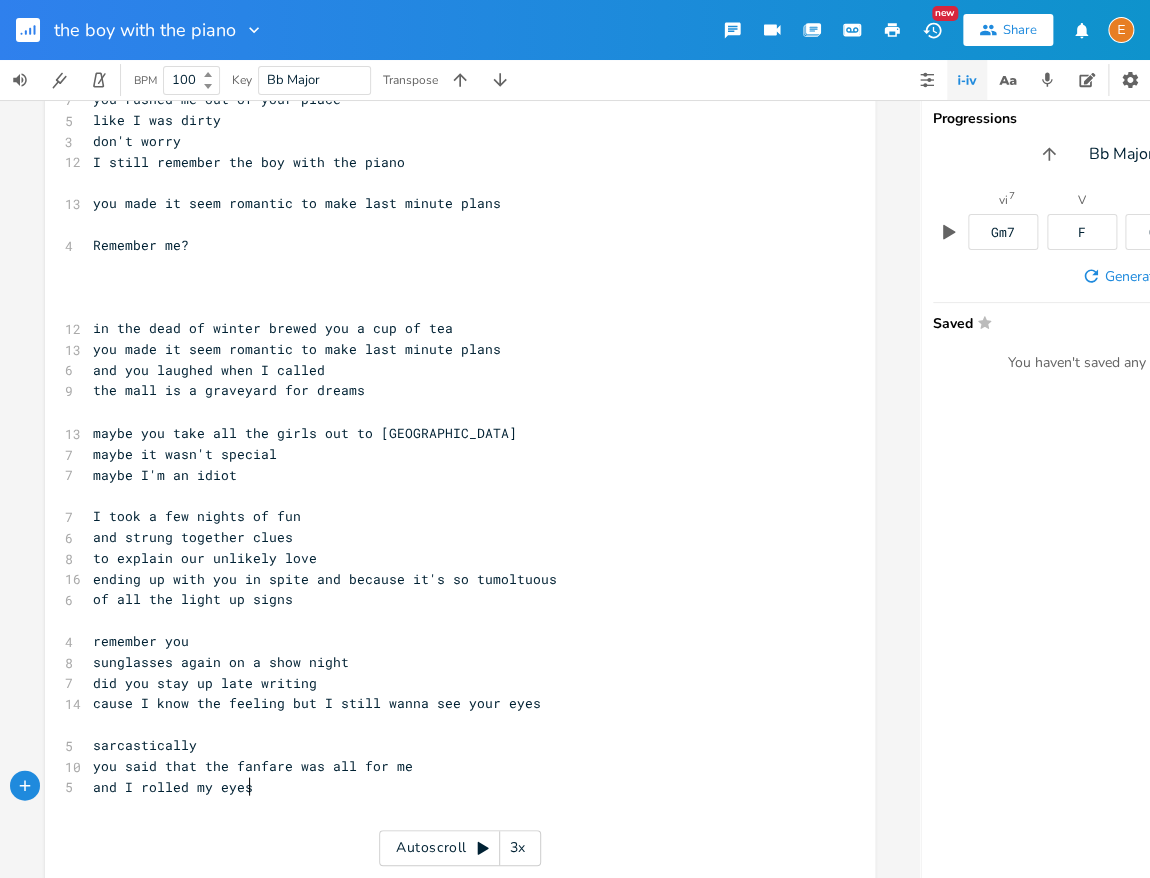 scroll, scrollTop: 5, scrollLeft: 0, axis: vertical 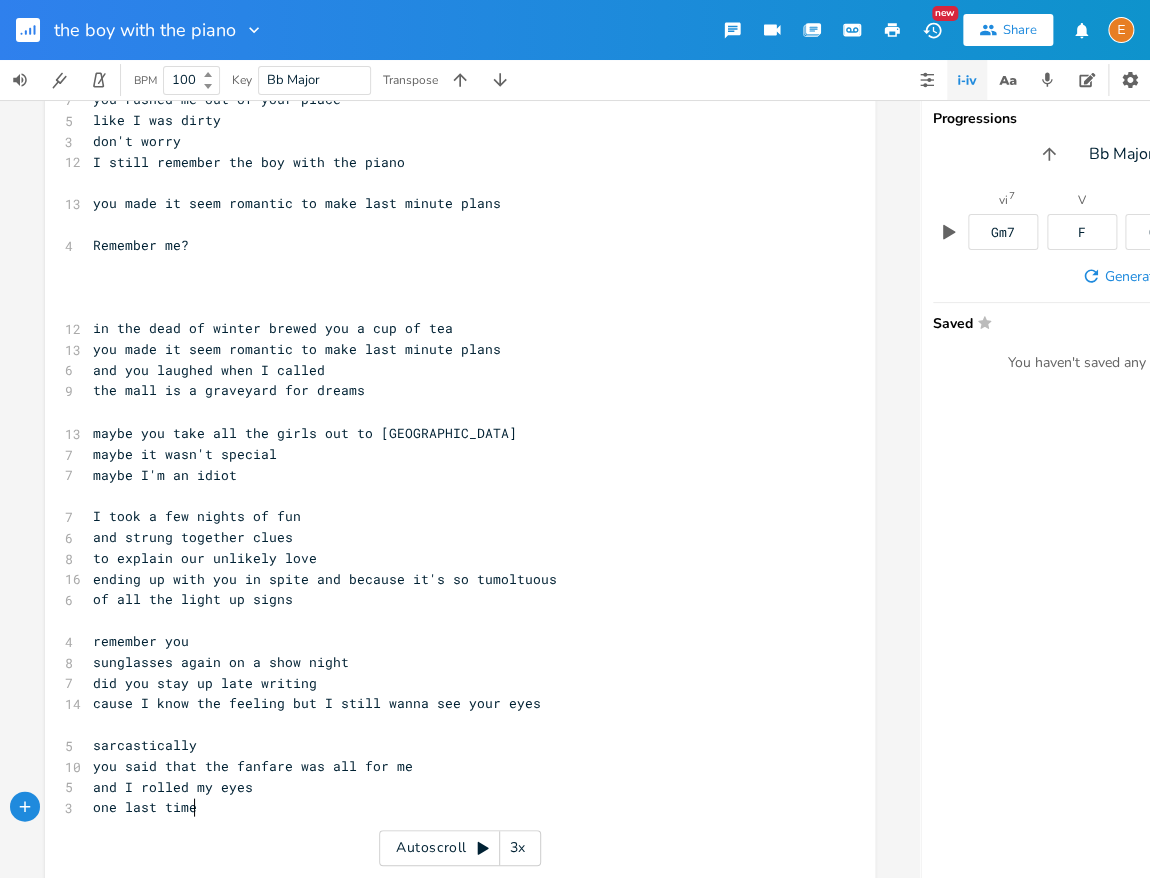 type on "one last time" 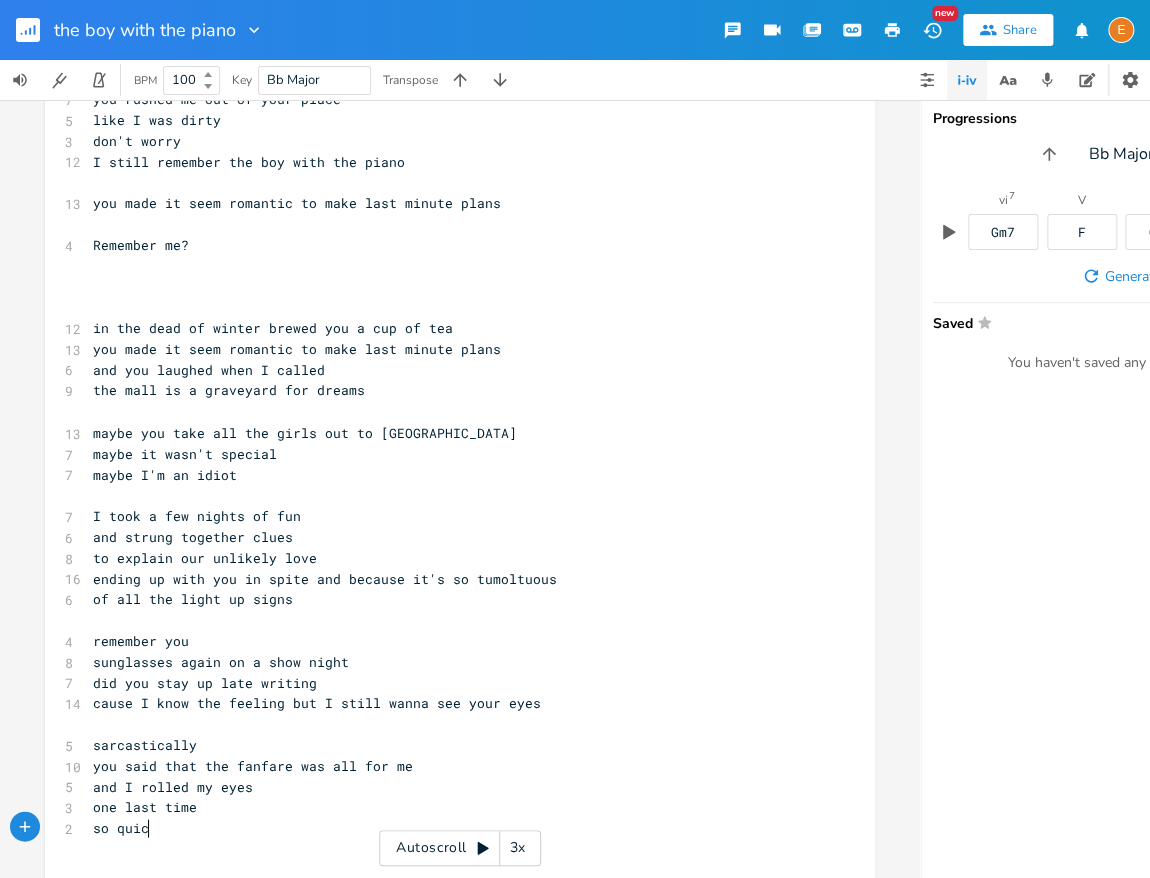 scroll, scrollTop: 5, scrollLeft: 61, axis: both 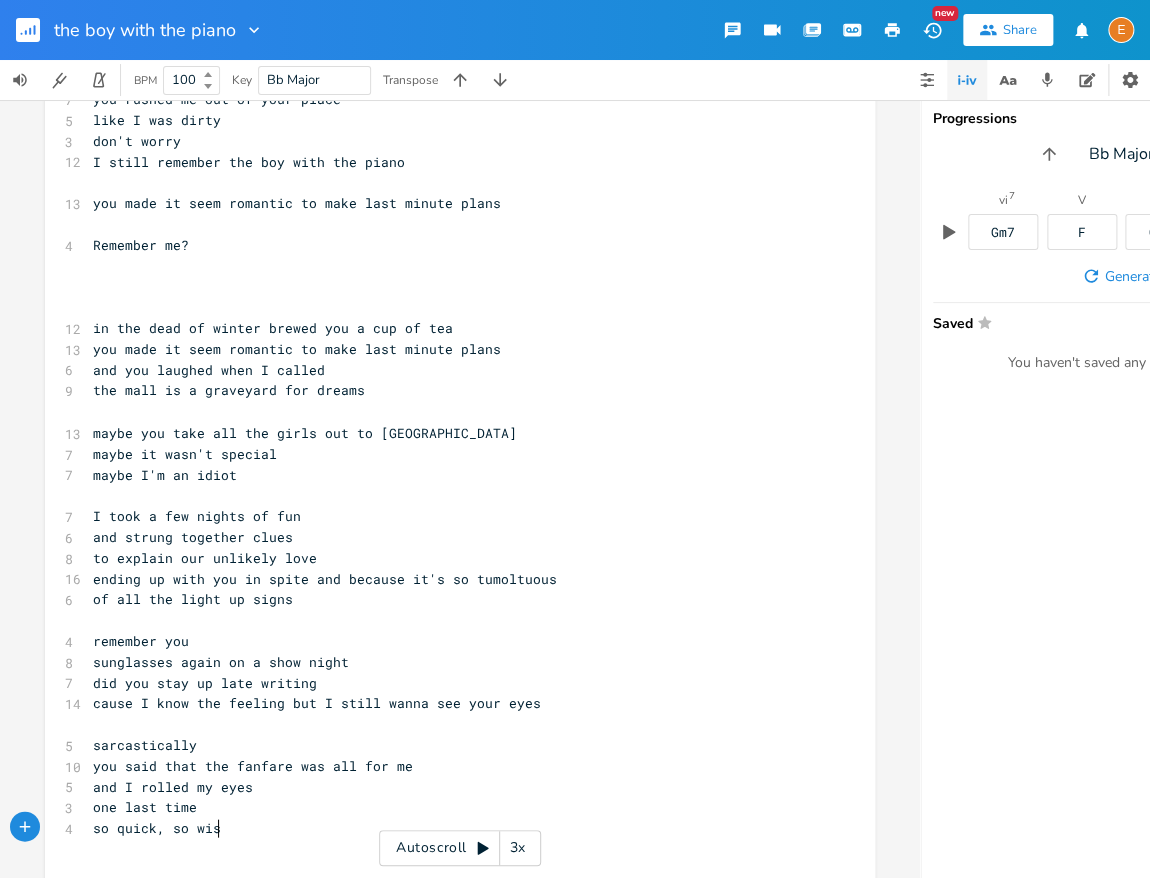 type on ", so wise" 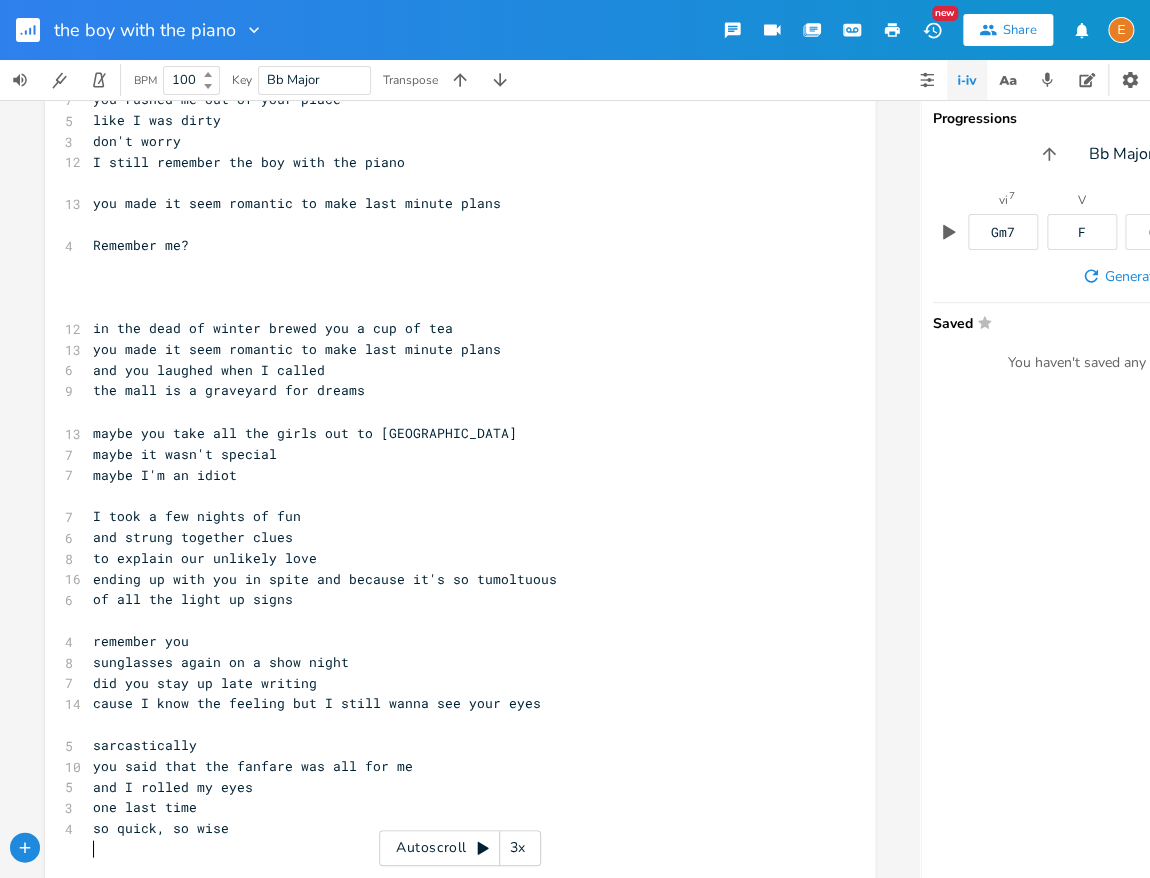 scroll, scrollTop: 5, scrollLeft: 0, axis: vertical 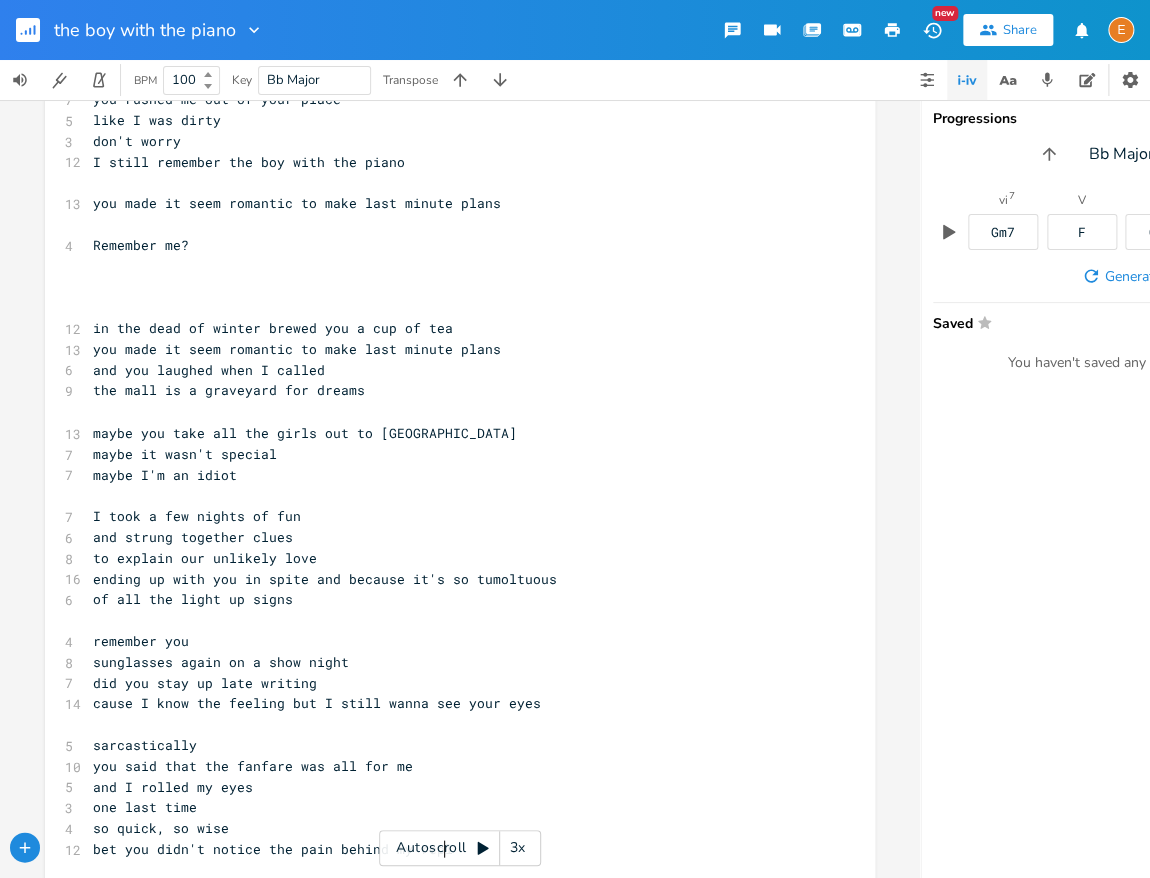 type on "bet you didn't notice the pain behind my reply" 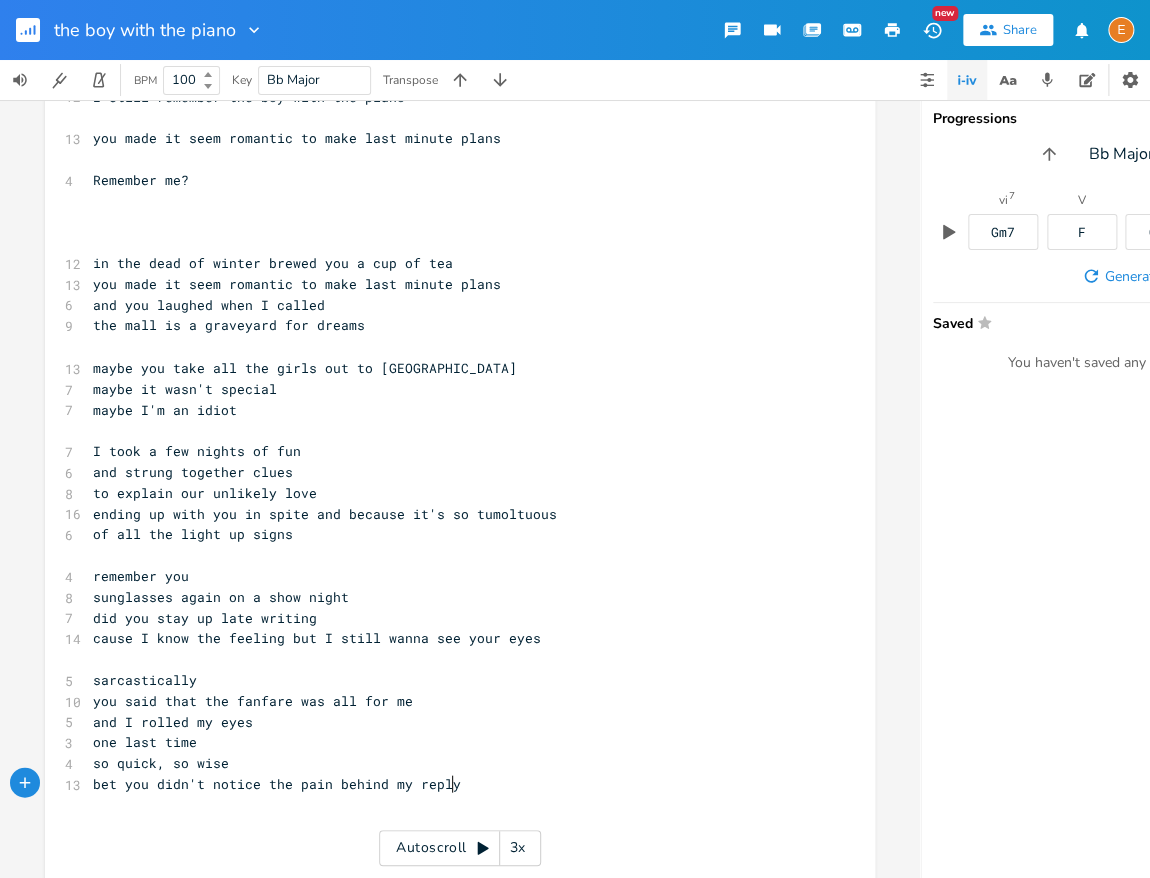 scroll, scrollTop: 1140, scrollLeft: 0, axis: vertical 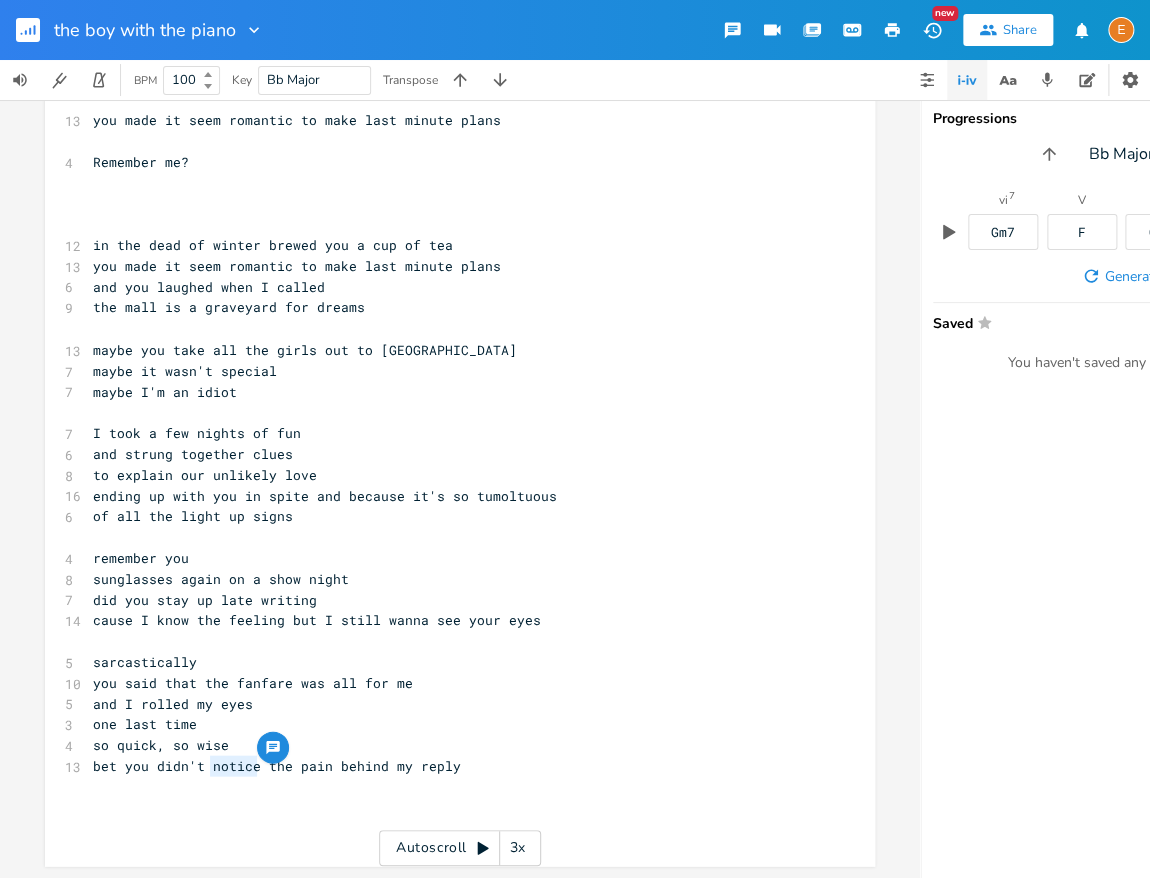 drag, startPoint x: 255, startPoint y: 766, endPoint x: 212, endPoint y: 770, distance: 43.185646 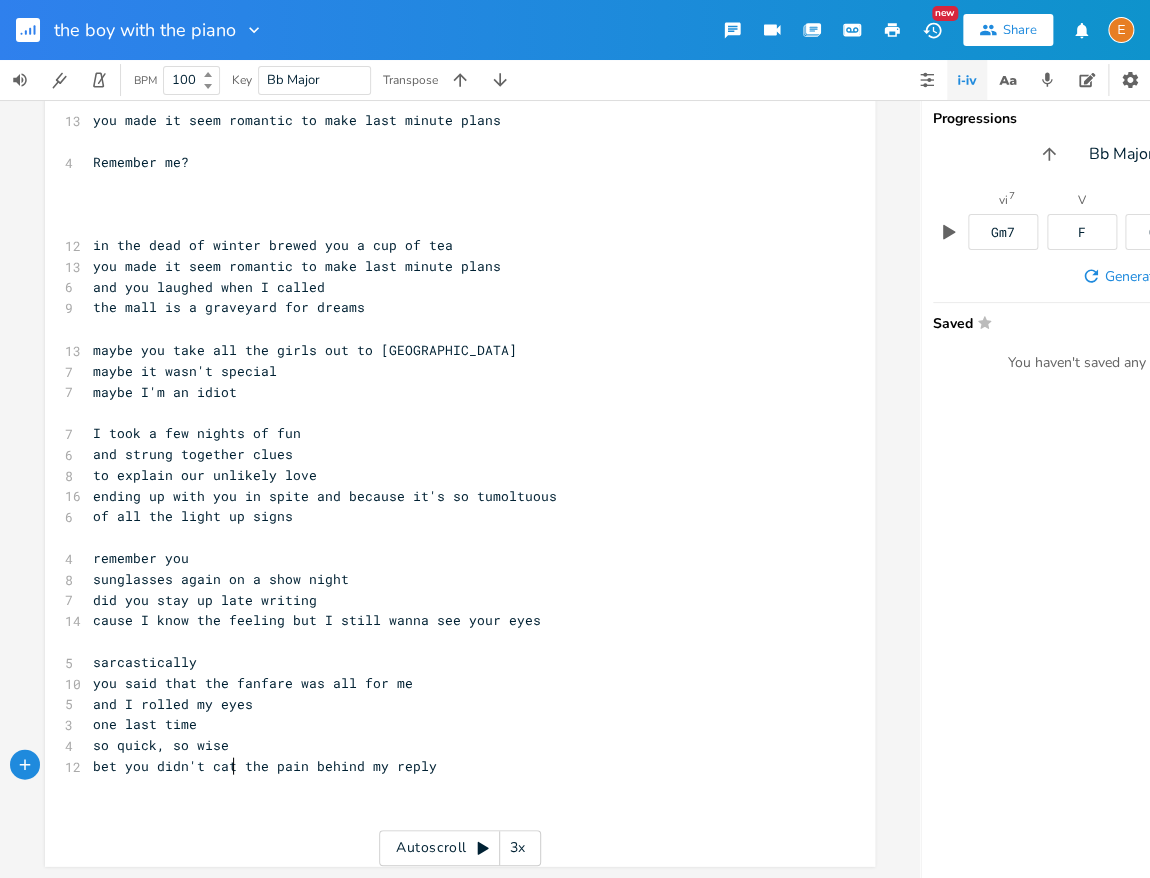 scroll, scrollTop: 5, scrollLeft: 36, axis: both 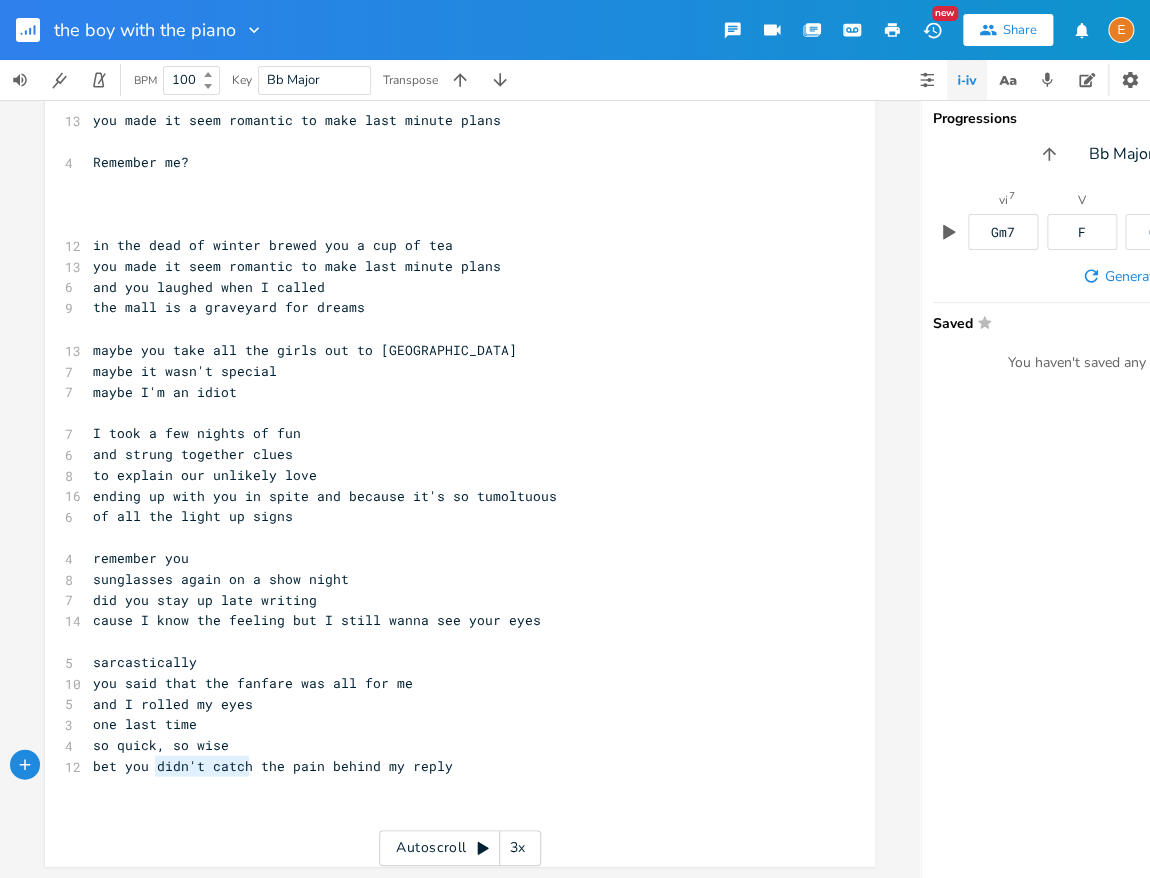drag, startPoint x: 251, startPoint y: 768, endPoint x: 158, endPoint y: 766, distance: 93.0215 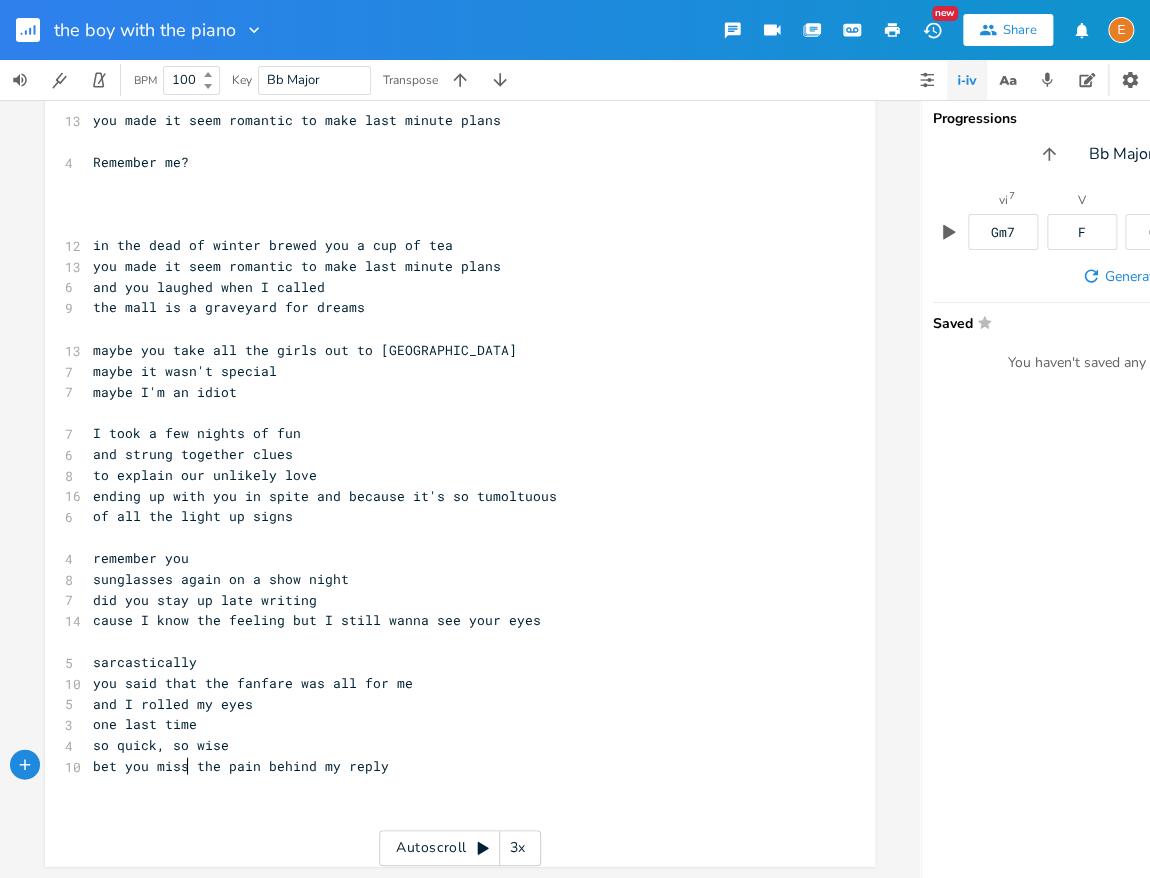 type on "missed" 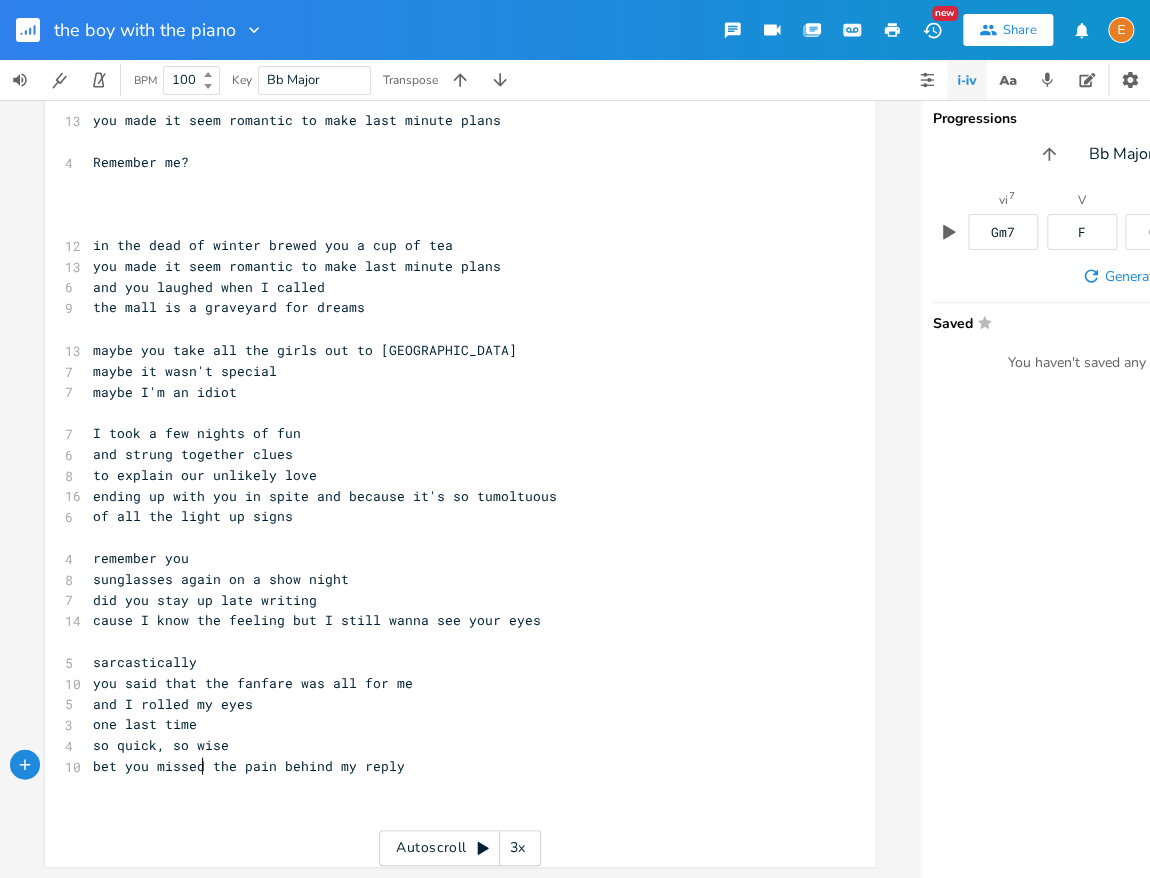 scroll, scrollTop: 5, scrollLeft: 49, axis: both 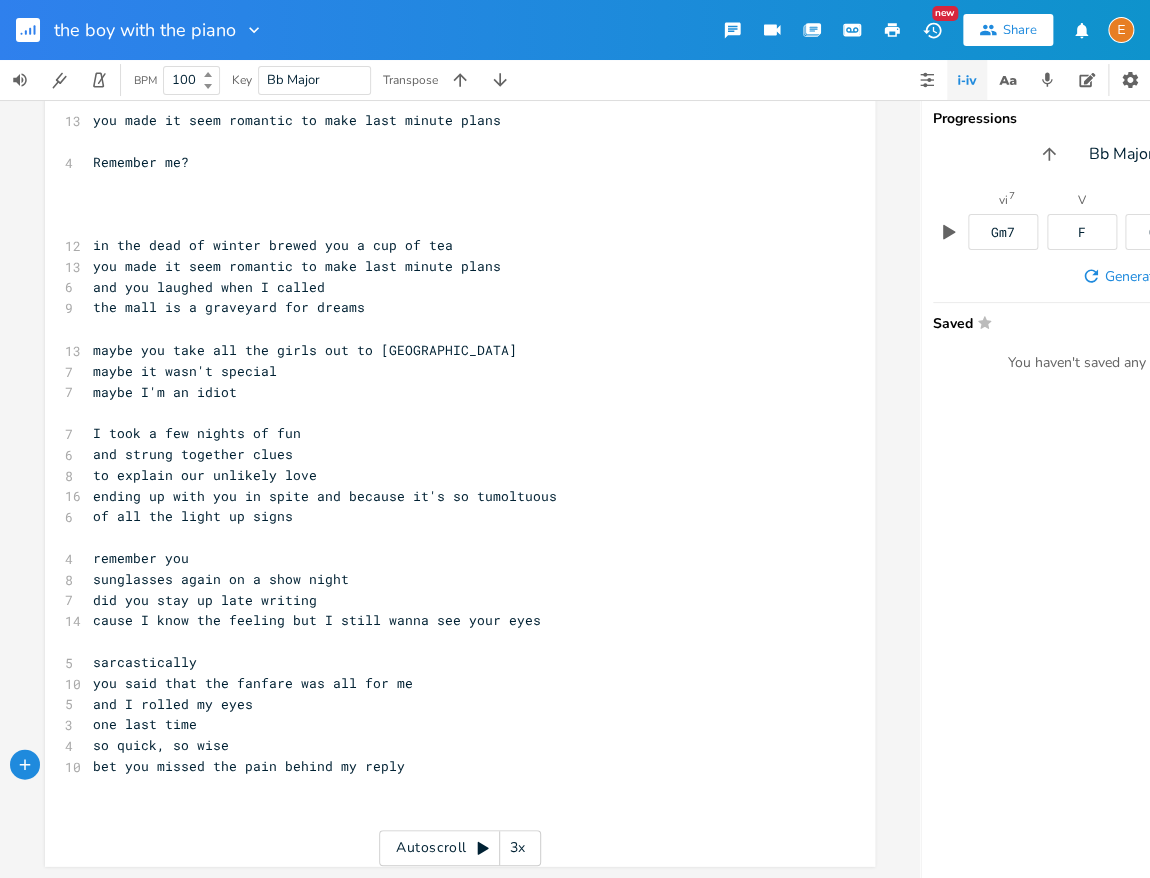 click on "so quick, so wise" at bounding box center [450, 744] 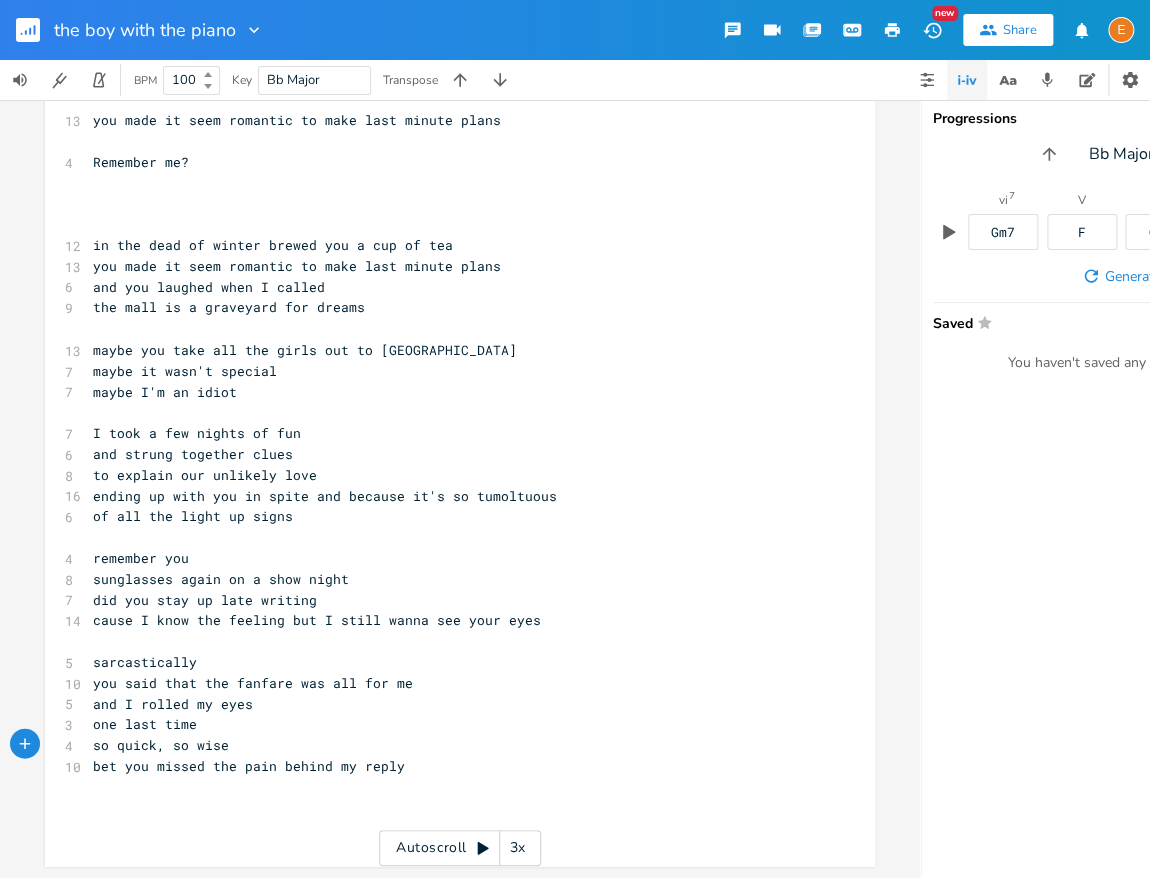 click on "bet you missed the pain behind my reply" at bounding box center [450, 765] 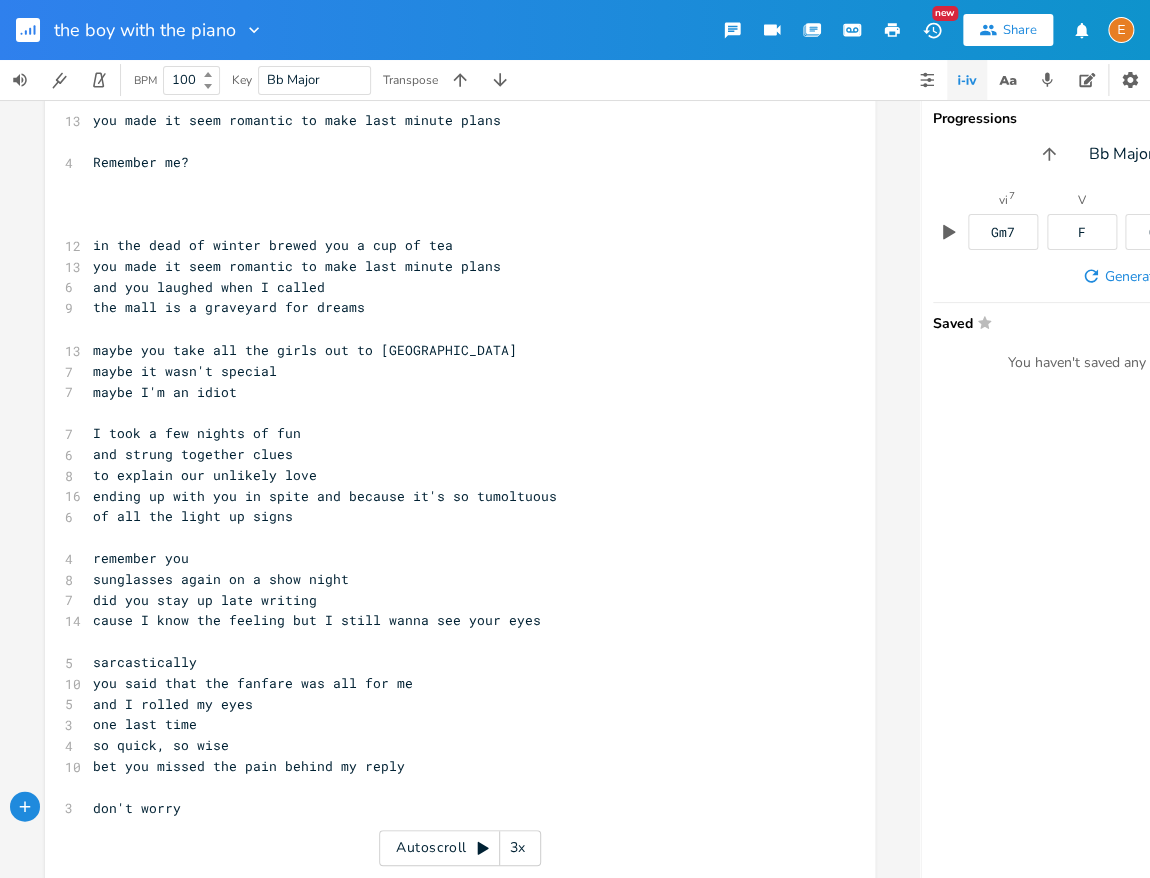 type on "don't worry," 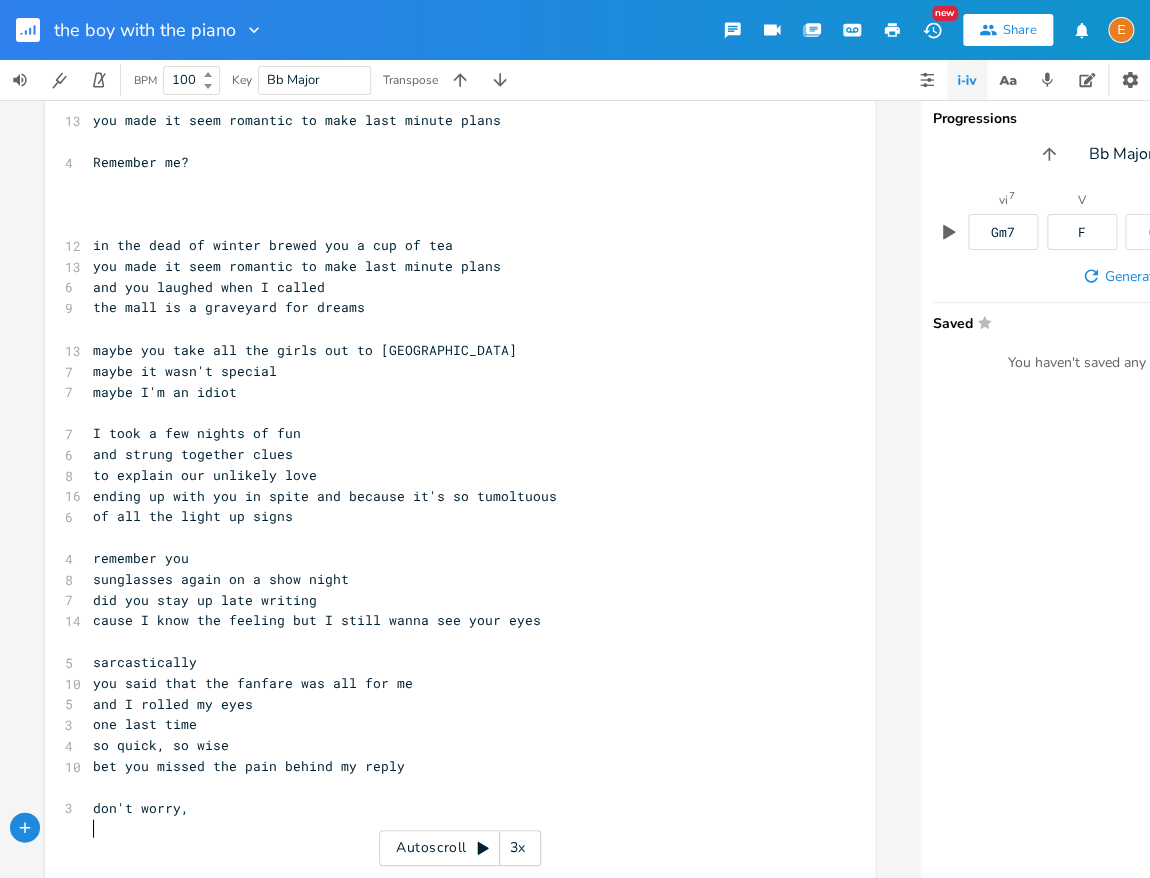 scroll, scrollTop: 5, scrollLeft: 0, axis: vertical 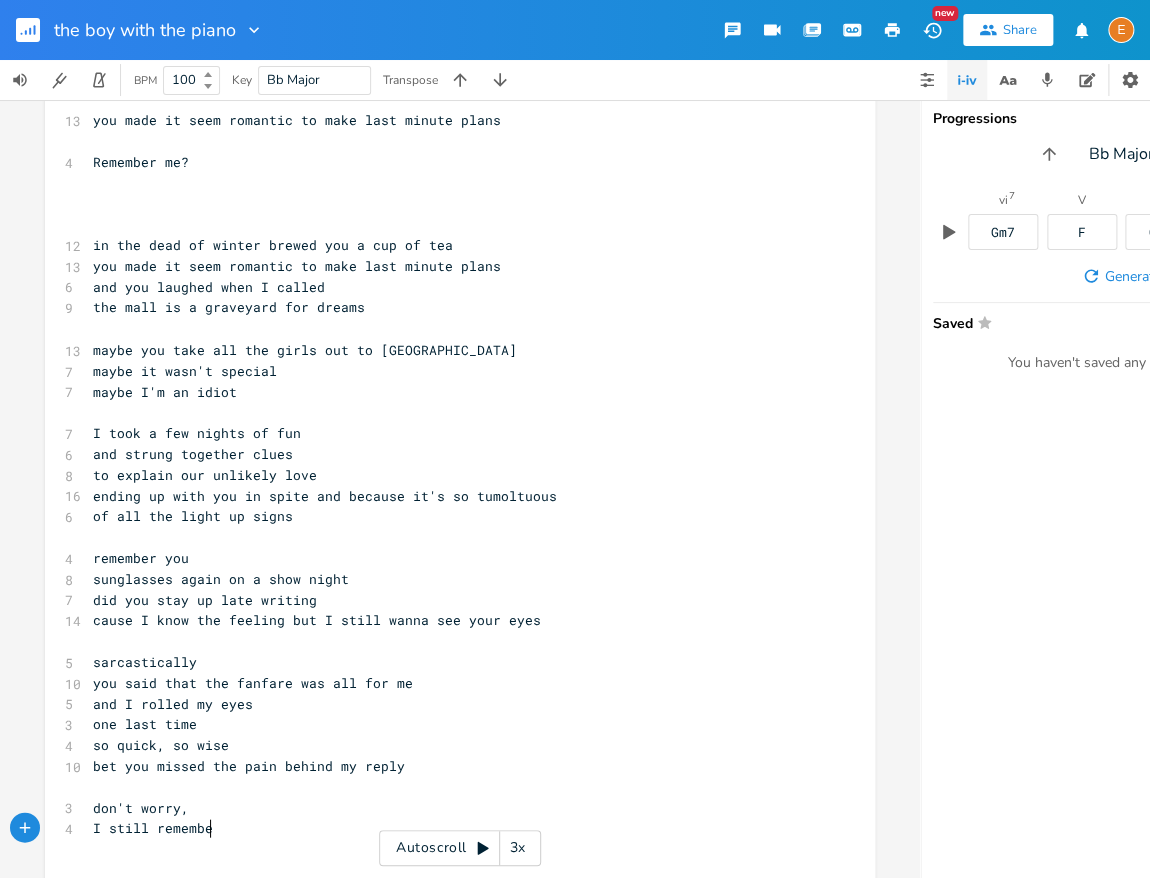 type on "I still remembe" 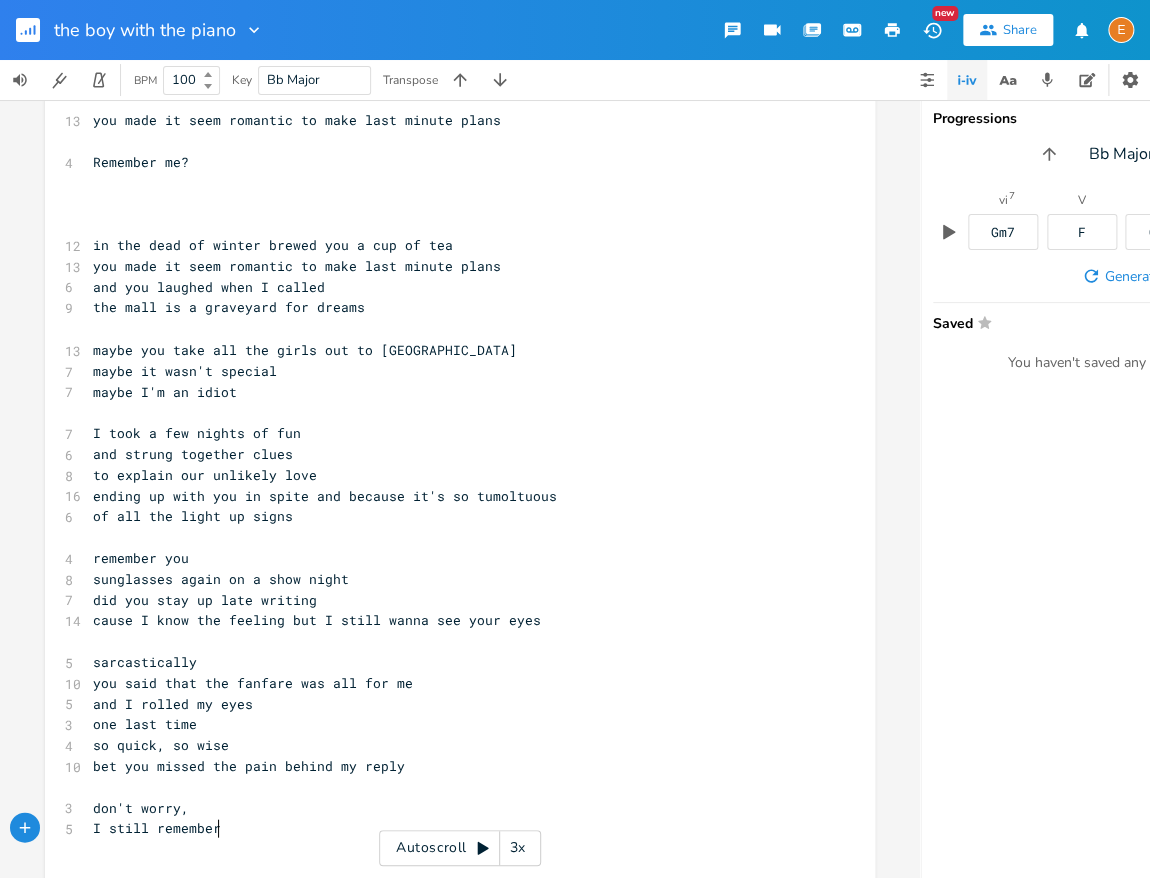 scroll, scrollTop: 5, scrollLeft: 22, axis: both 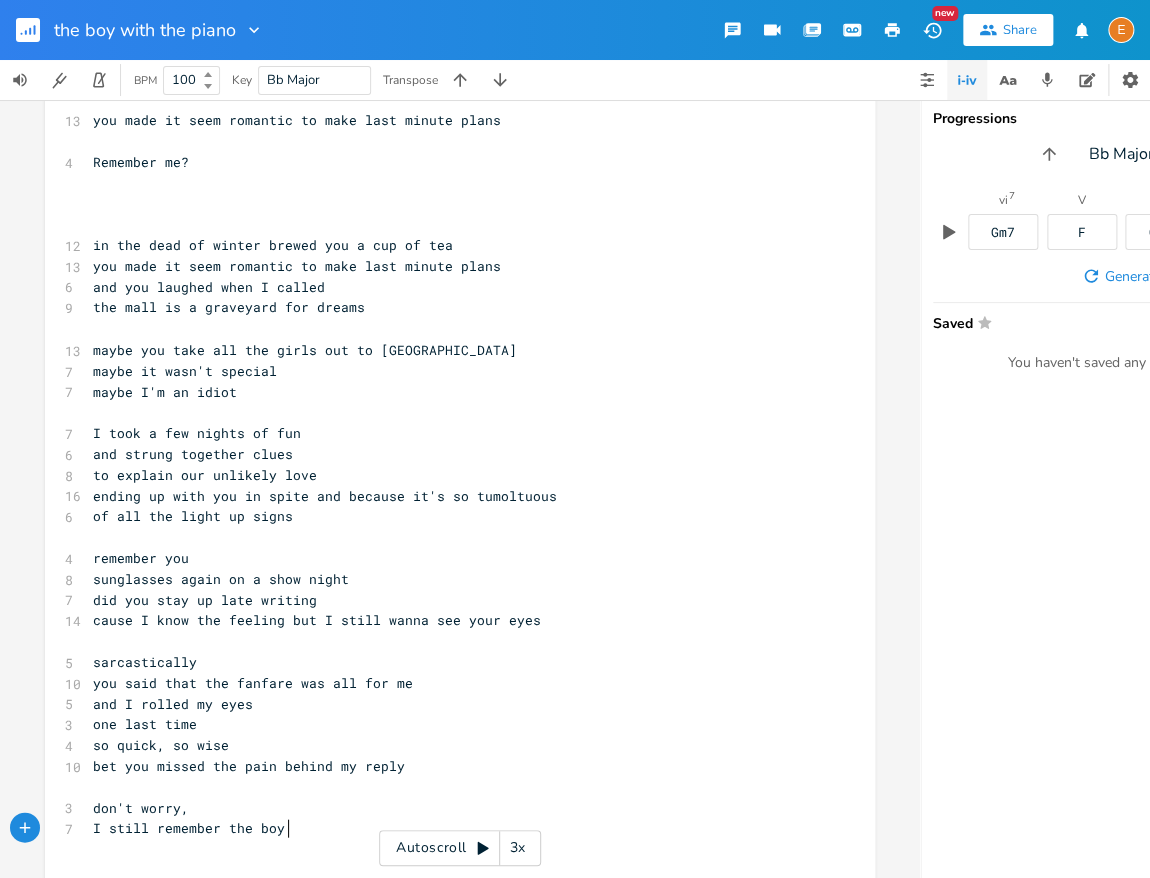 type on "ber the boy iwth" 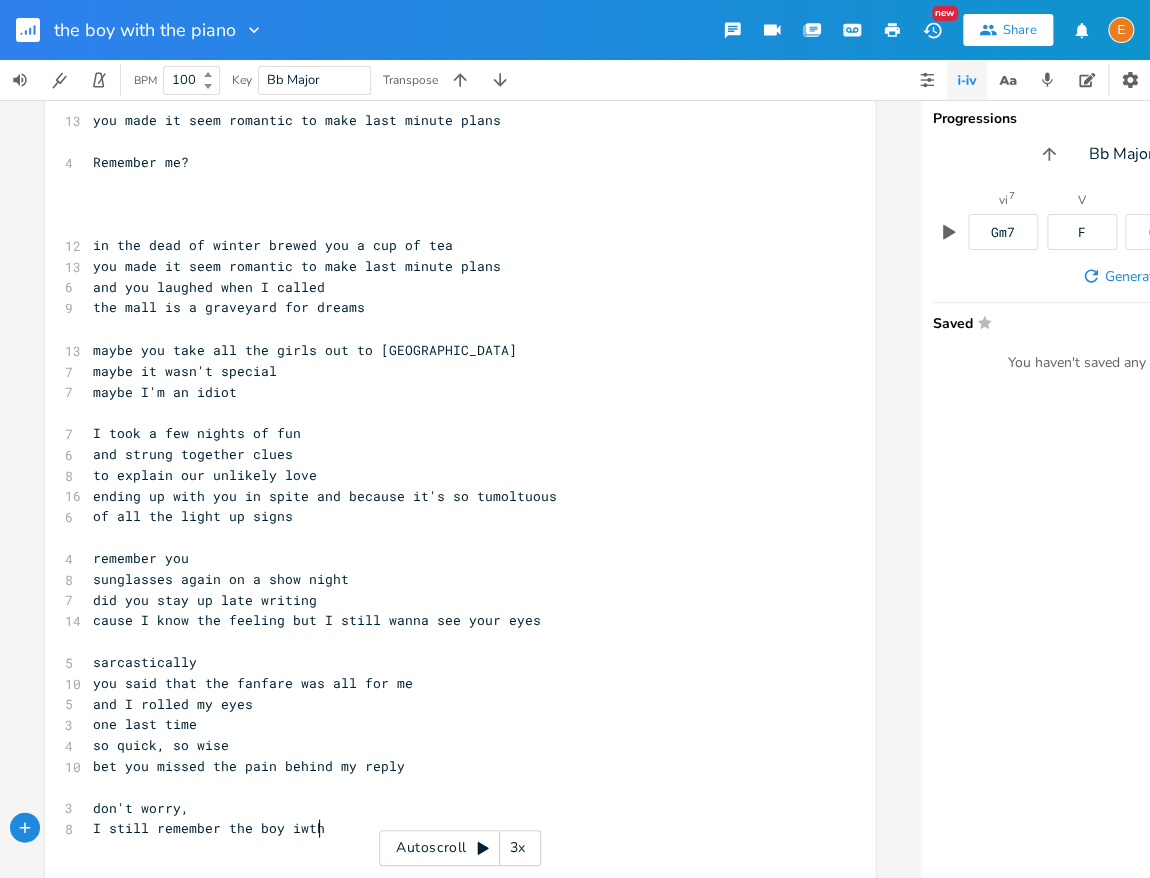 scroll, scrollTop: 5, scrollLeft: 0, axis: vertical 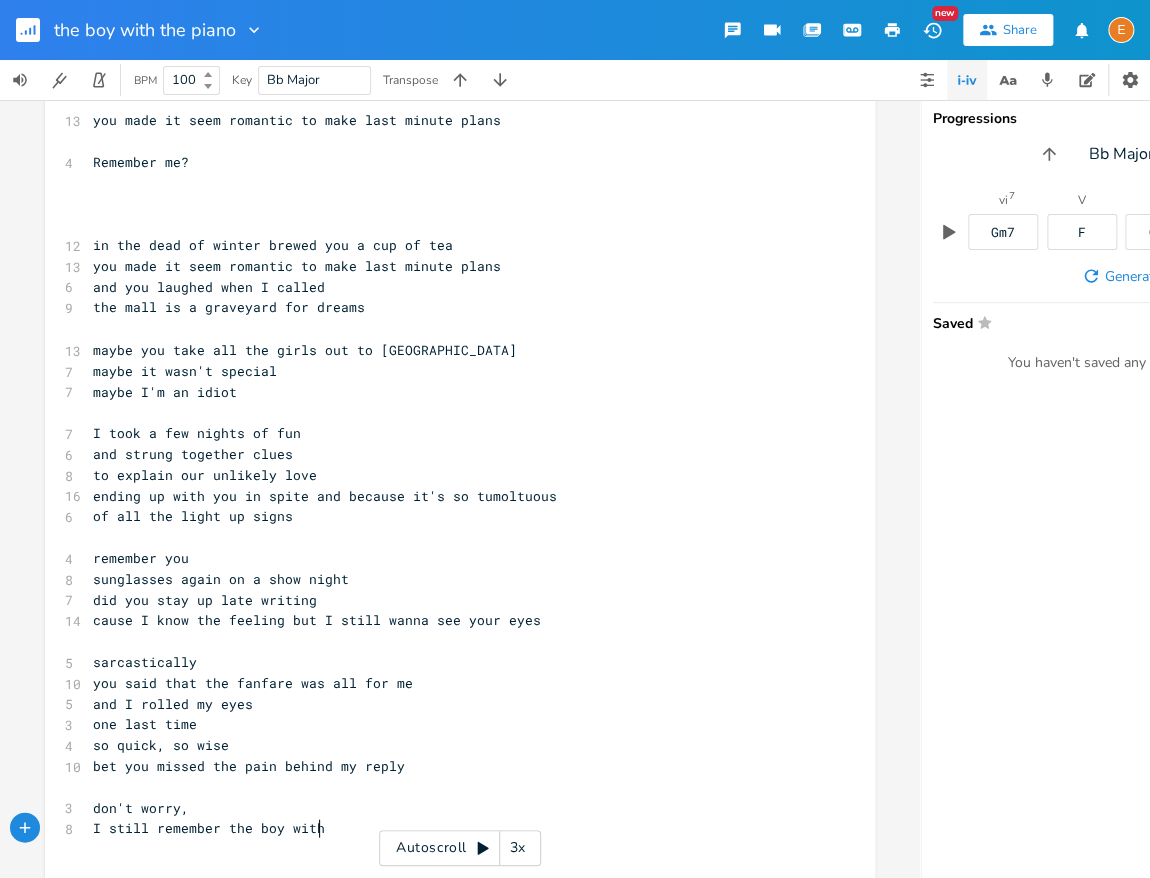 type on "witht" 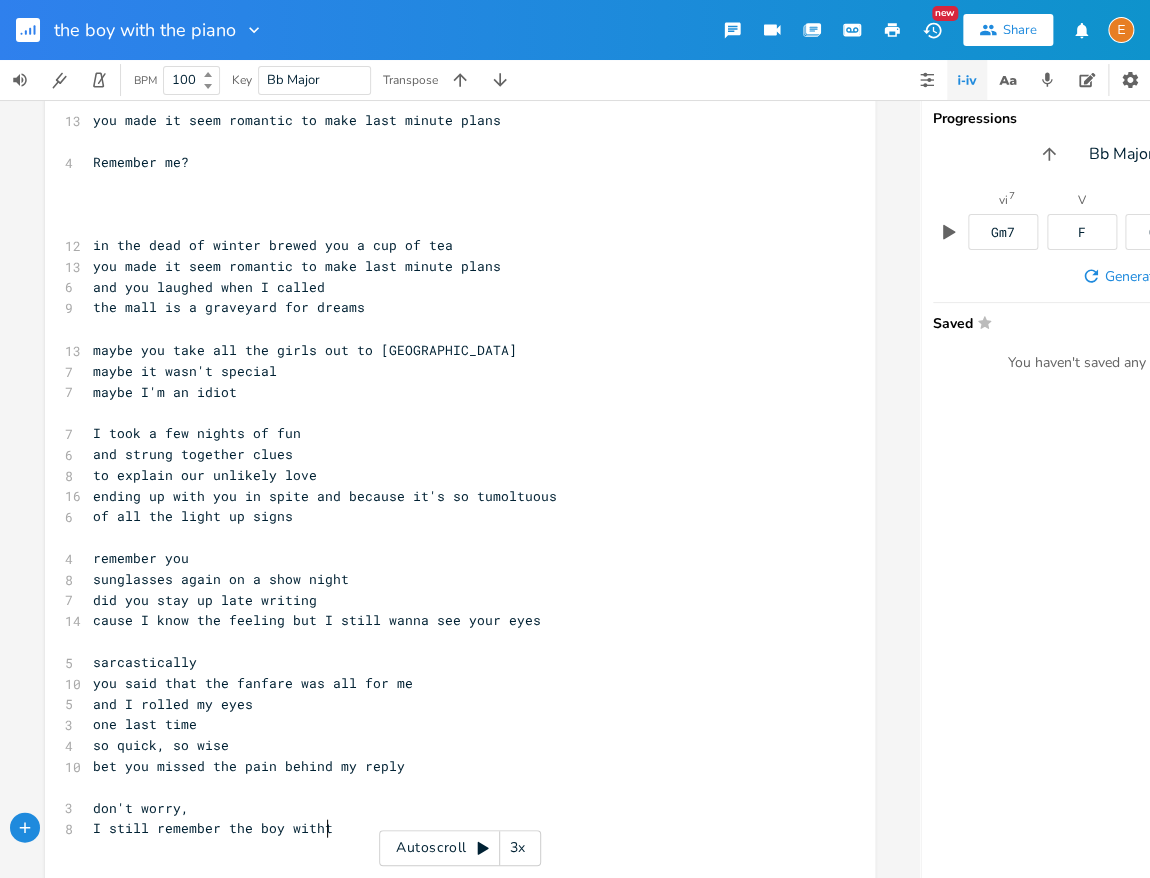 scroll, scrollTop: 5, scrollLeft: 0, axis: vertical 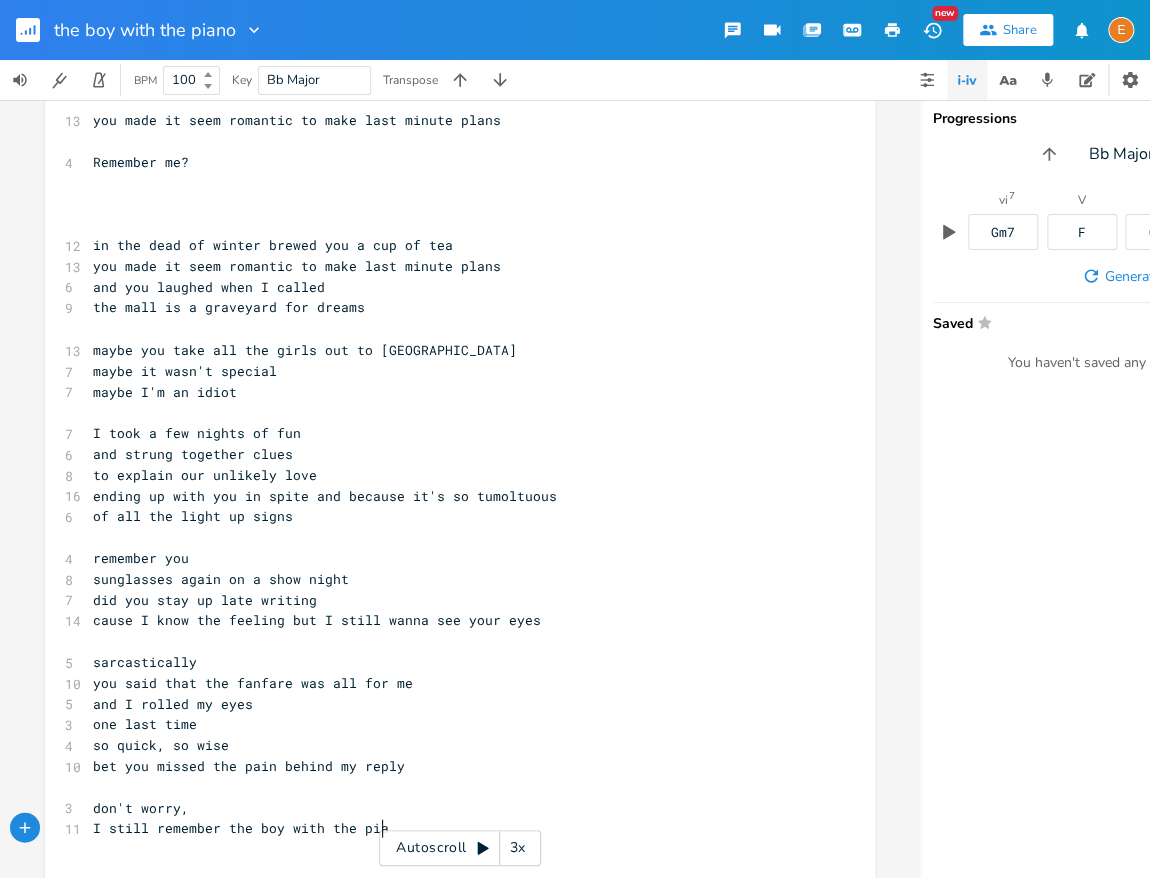 type on "the piano" 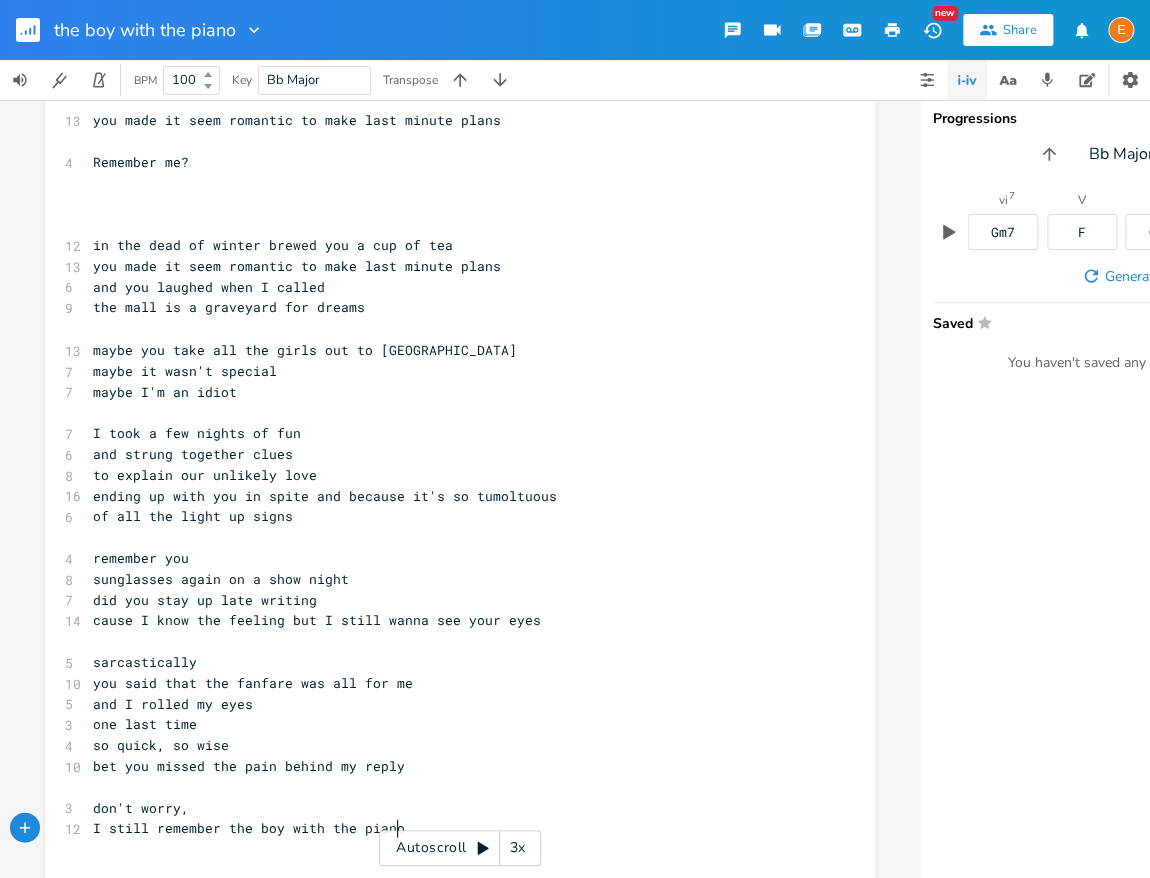 scroll, scrollTop: 5, scrollLeft: 70, axis: both 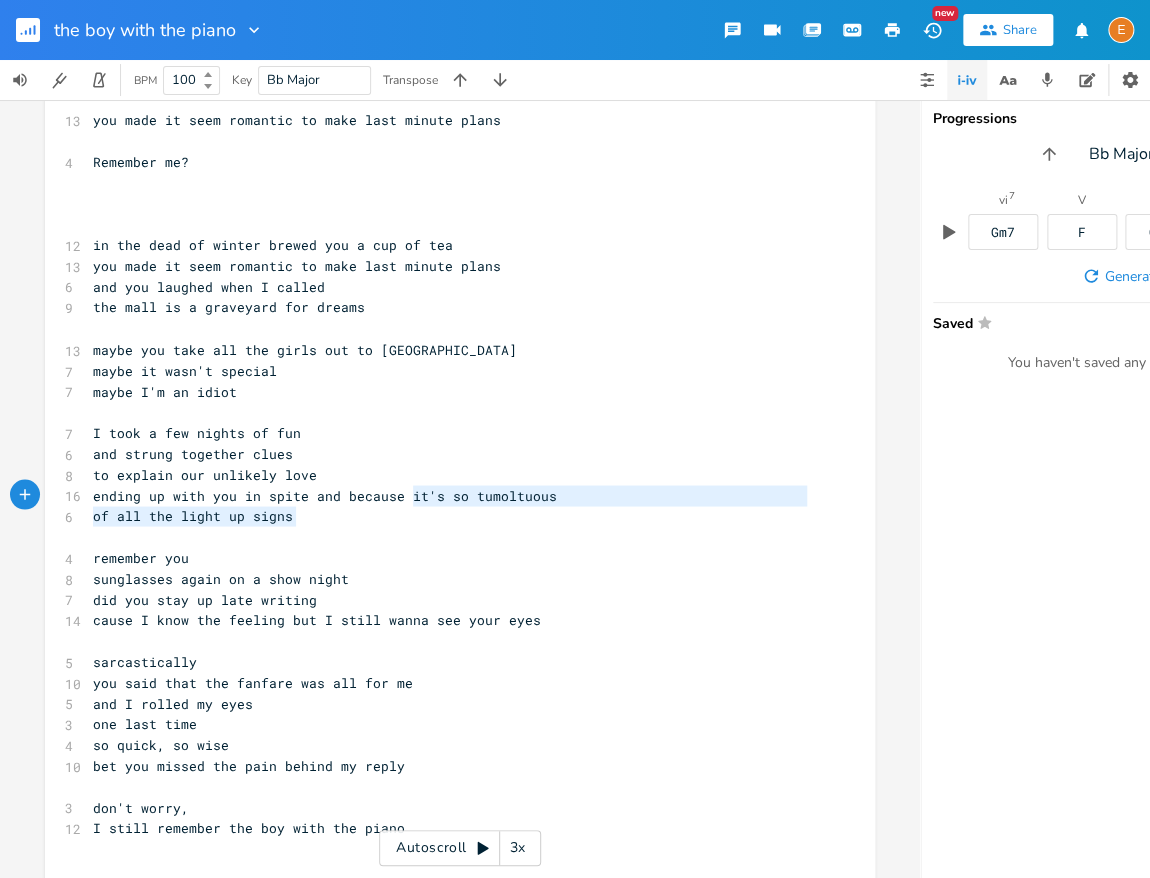 type on "it's so tumoltuous
of all the light up signs" 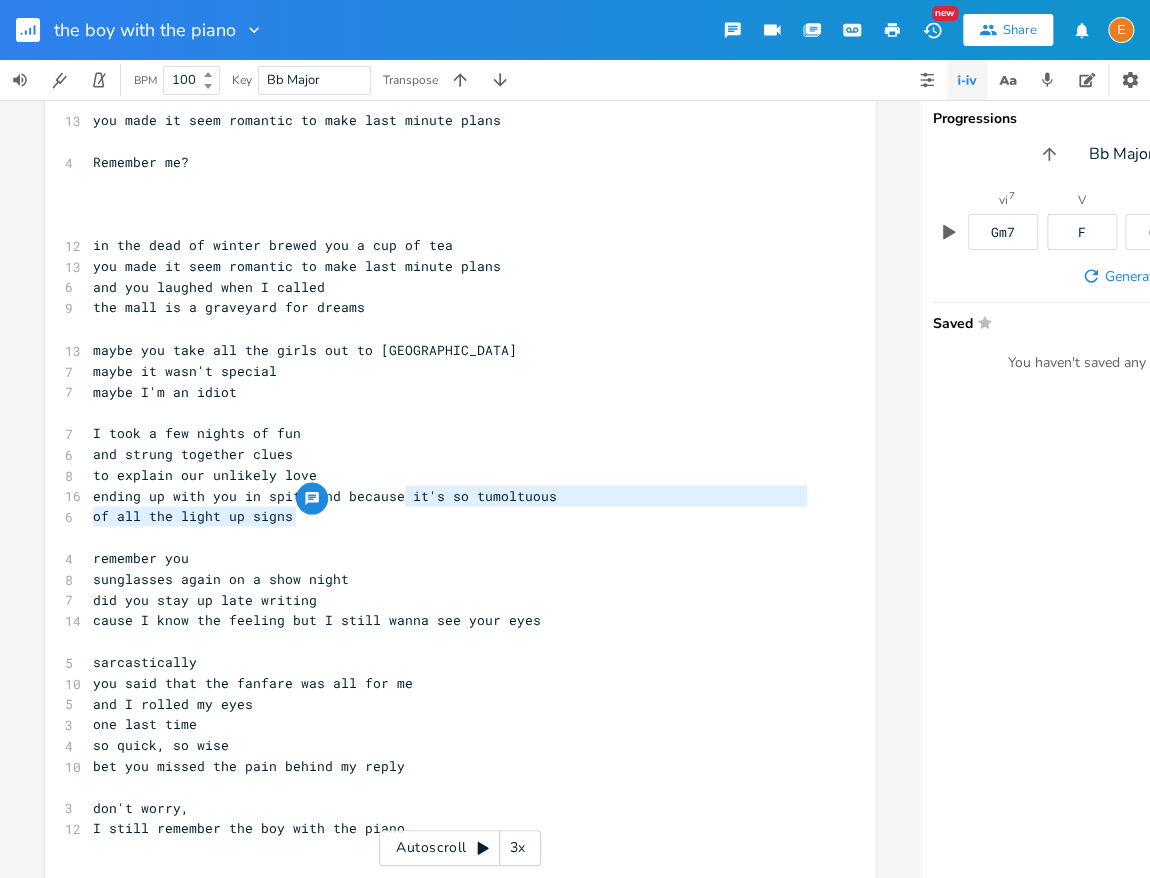 drag, startPoint x: 435, startPoint y: 520, endPoint x: 404, endPoint y: 500, distance: 36.891735 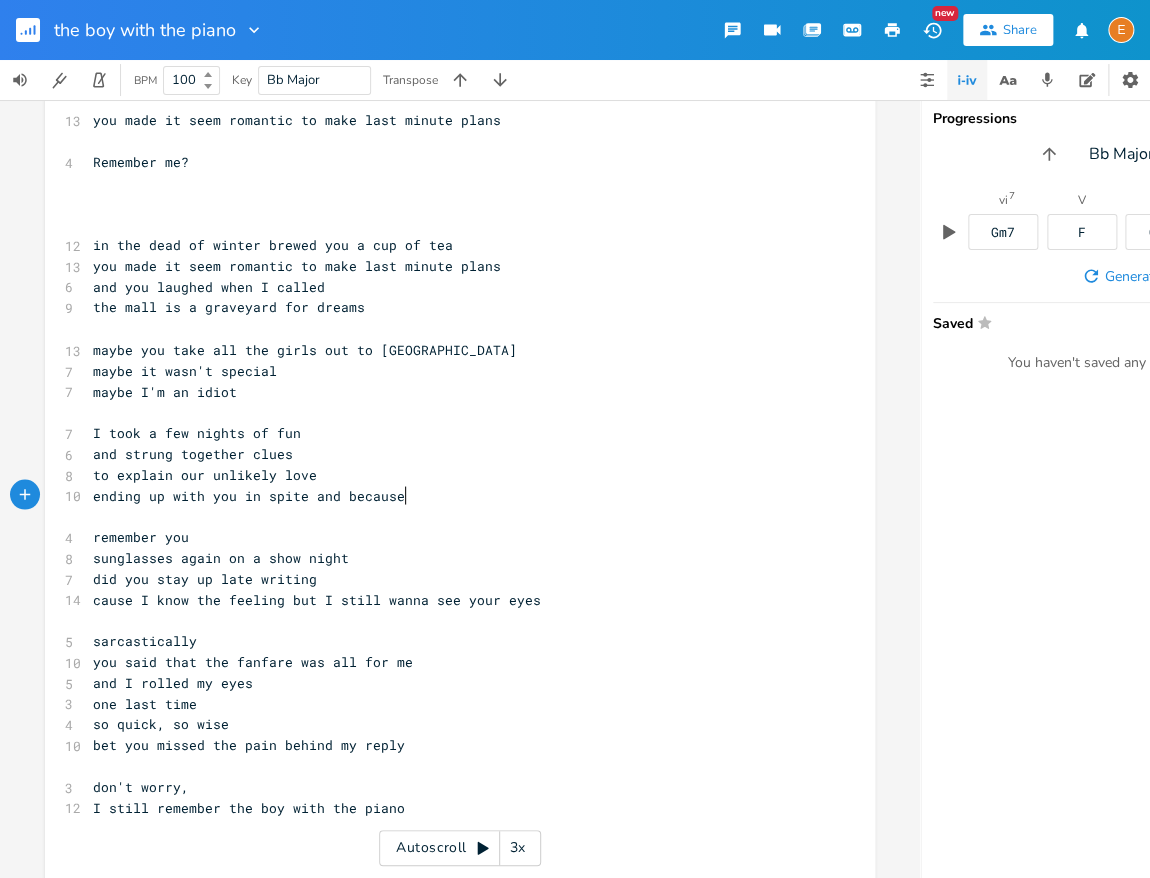 scroll, scrollTop: 6, scrollLeft: 0, axis: vertical 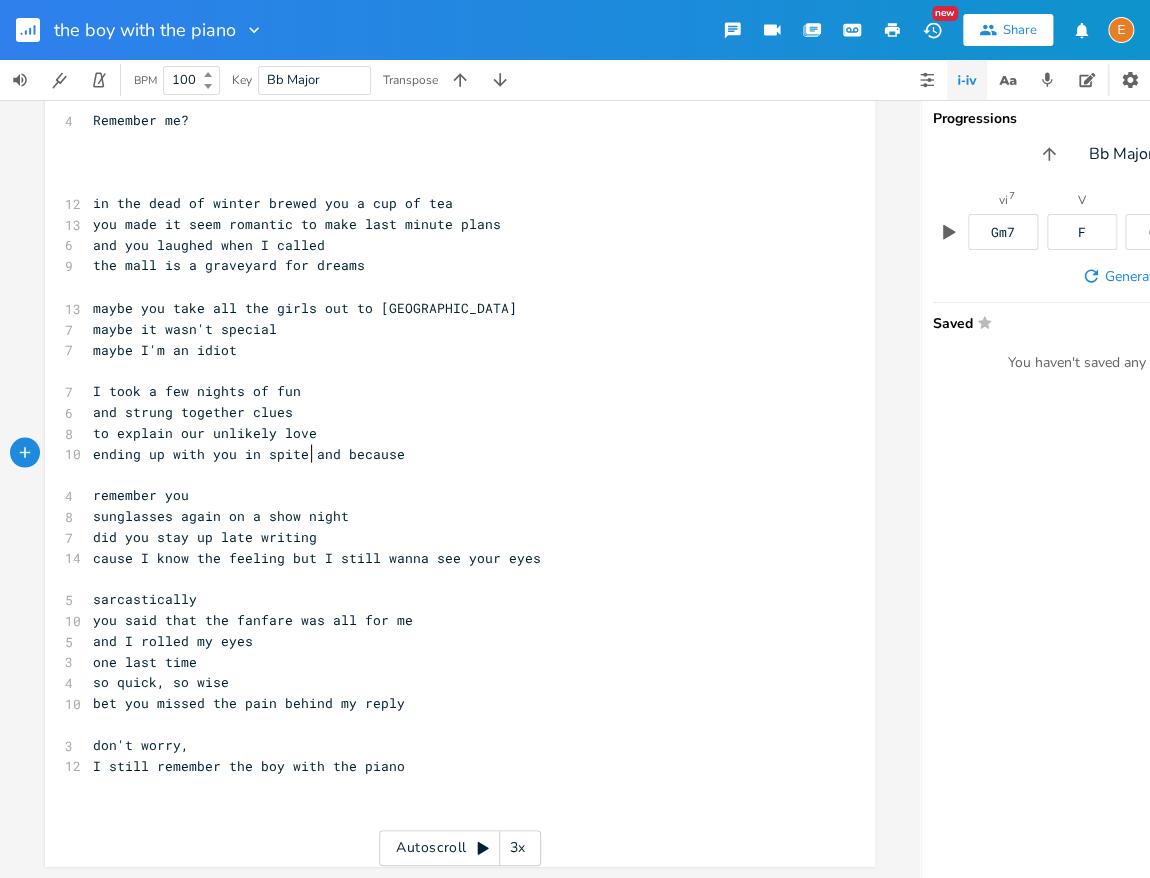 drag, startPoint x: 313, startPoint y: 453, endPoint x: 379, endPoint y: 445, distance: 66.48308 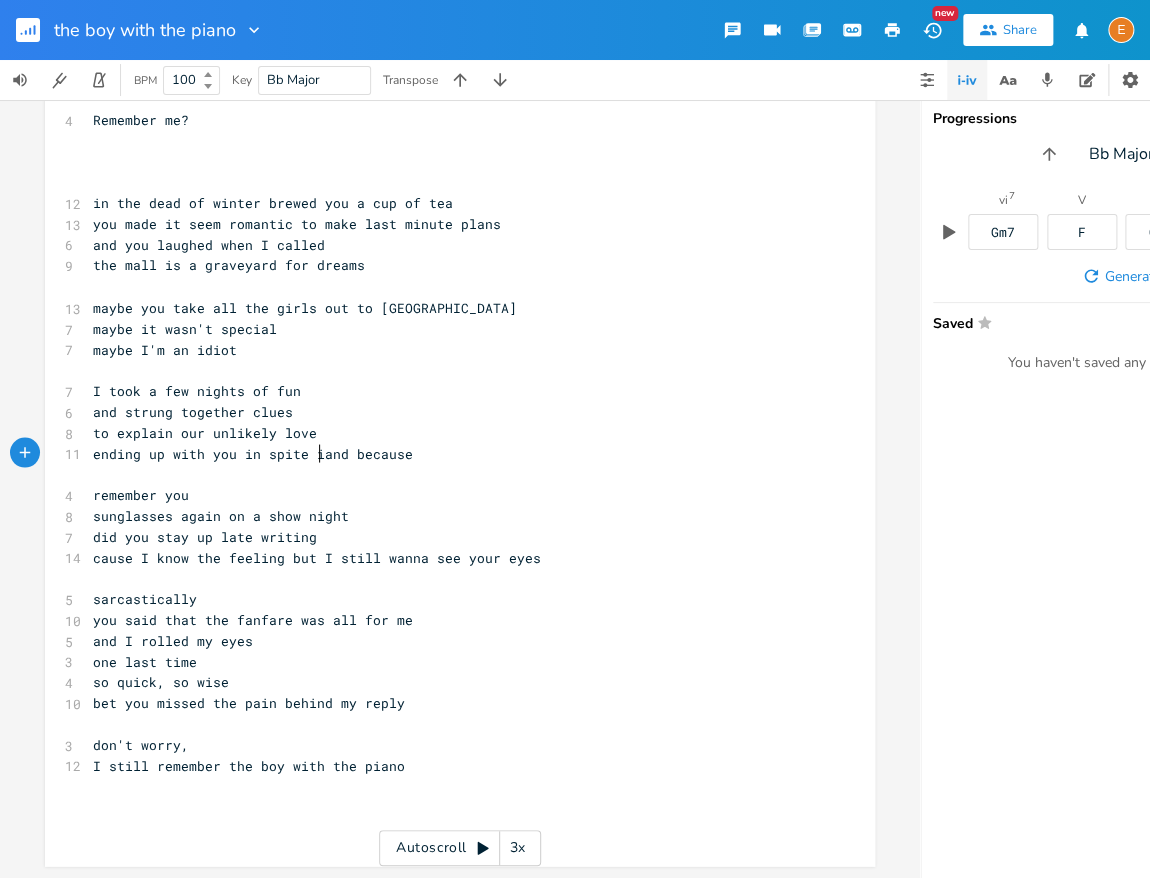 scroll, scrollTop: 6, scrollLeft: 0, axis: vertical 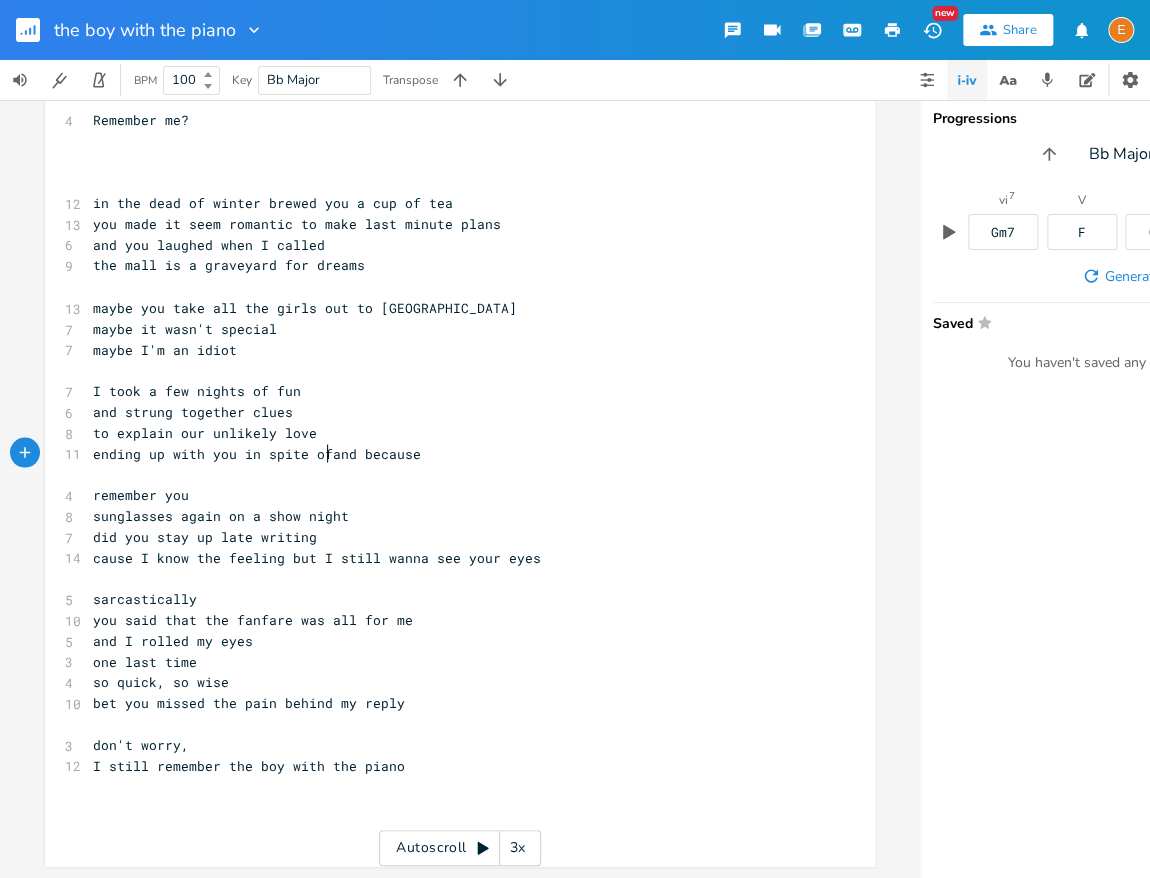 type on "of" 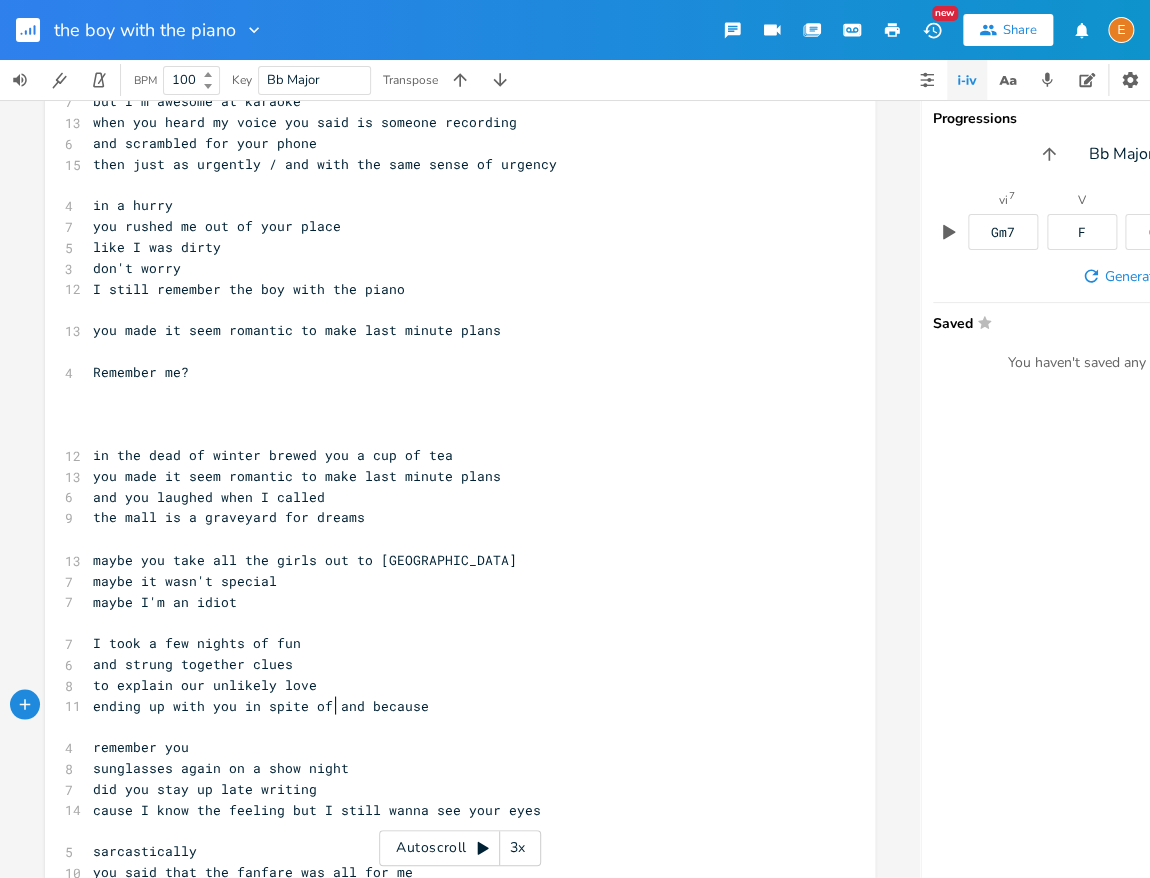 scroll, scrollTop: 924, scrollLeft: 0, axis: vertical 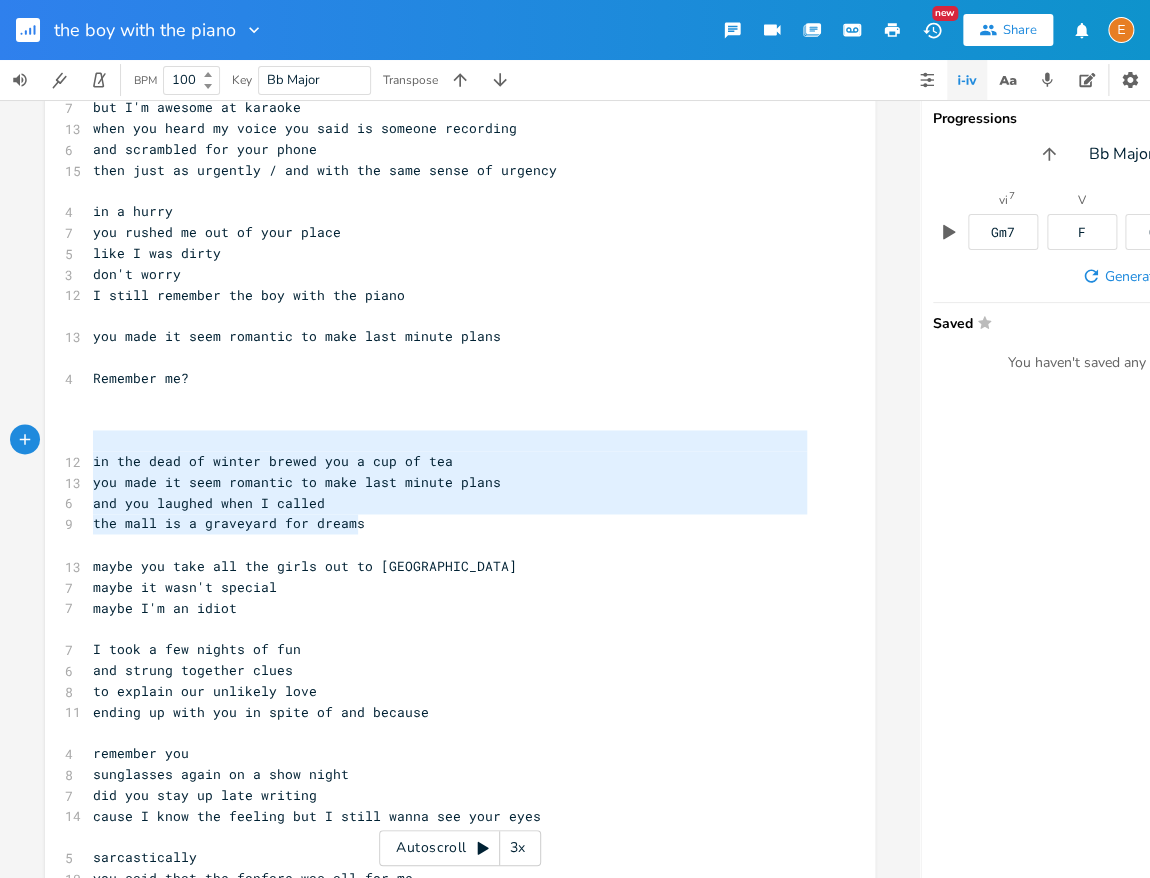 type on "you made it seem romantic to make last minute plans
Remember me?
in the dead of winter brewed you a cup of tea
you made it seem romantic to make last minute plans
and you laughed when I called
the mall is a graveyard for dreams" 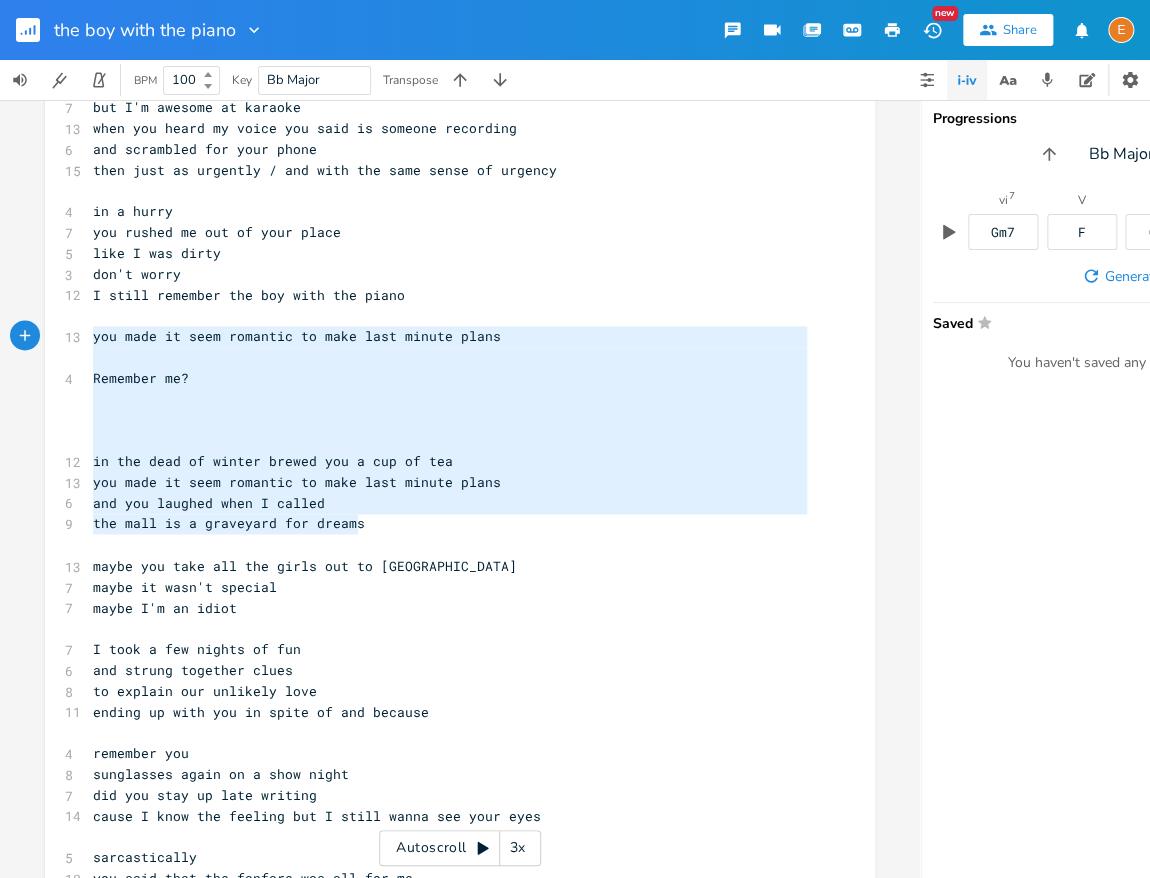 scroll, scrollTop: 198, scrollLeft: 243, axis: both 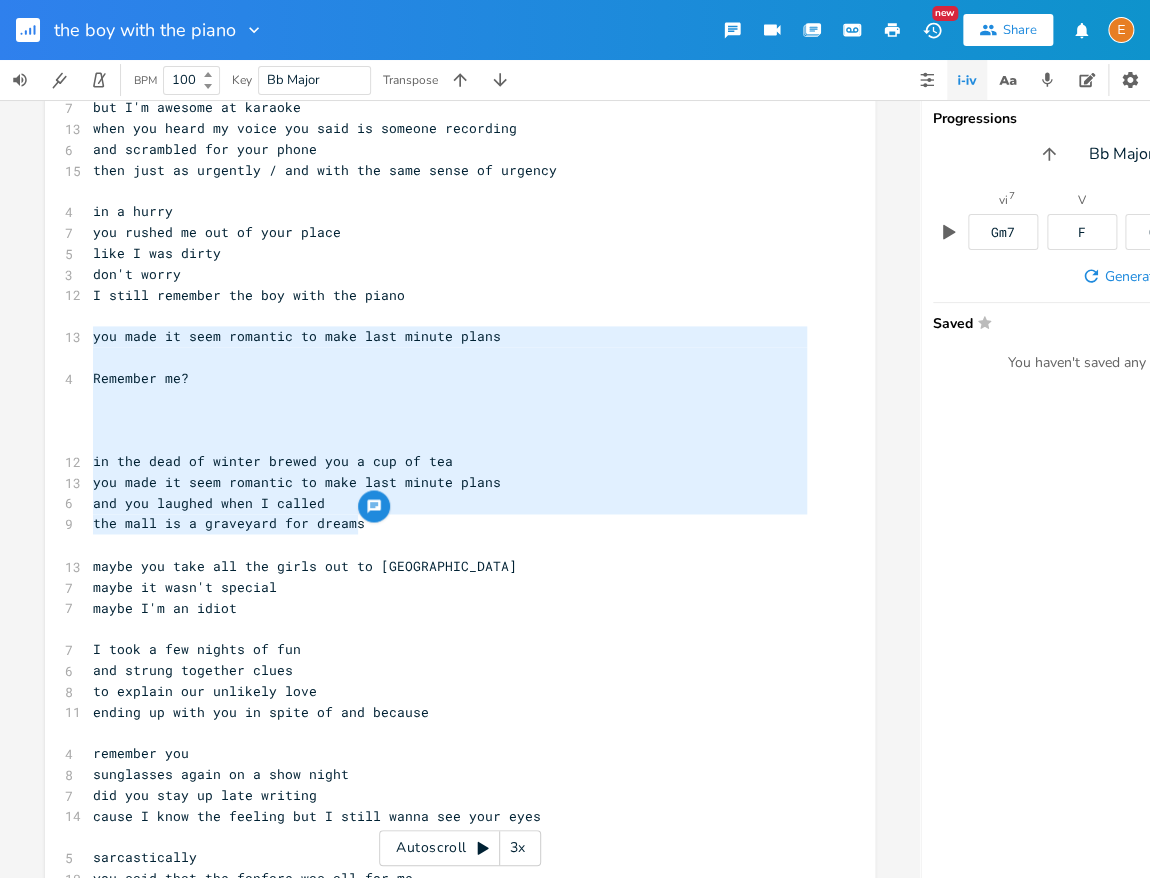 drag, startPoint x: 406, startPoint y: 524, endPoint x: 30, endPoint y: 335, distance: 420.82895 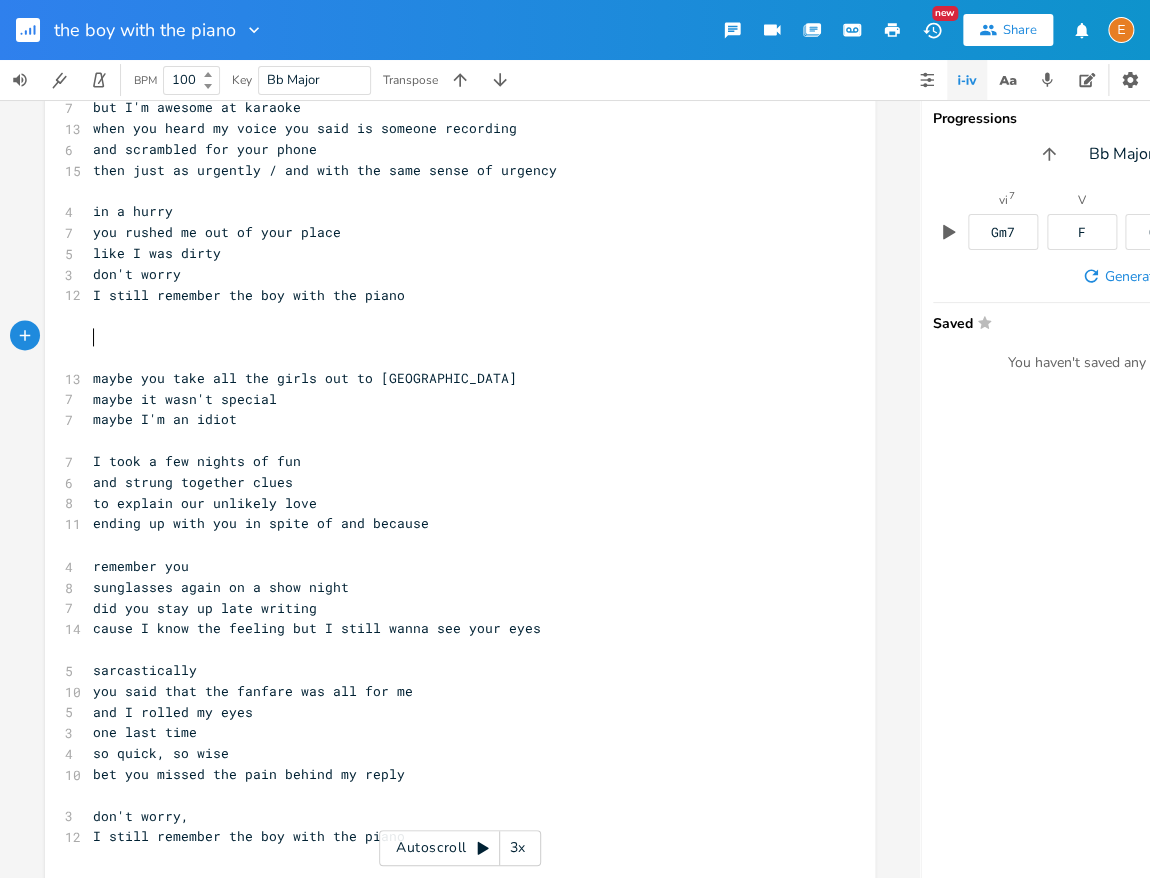 scroll, scrollTop: 5, scrollLeft: 0, axis: vertical 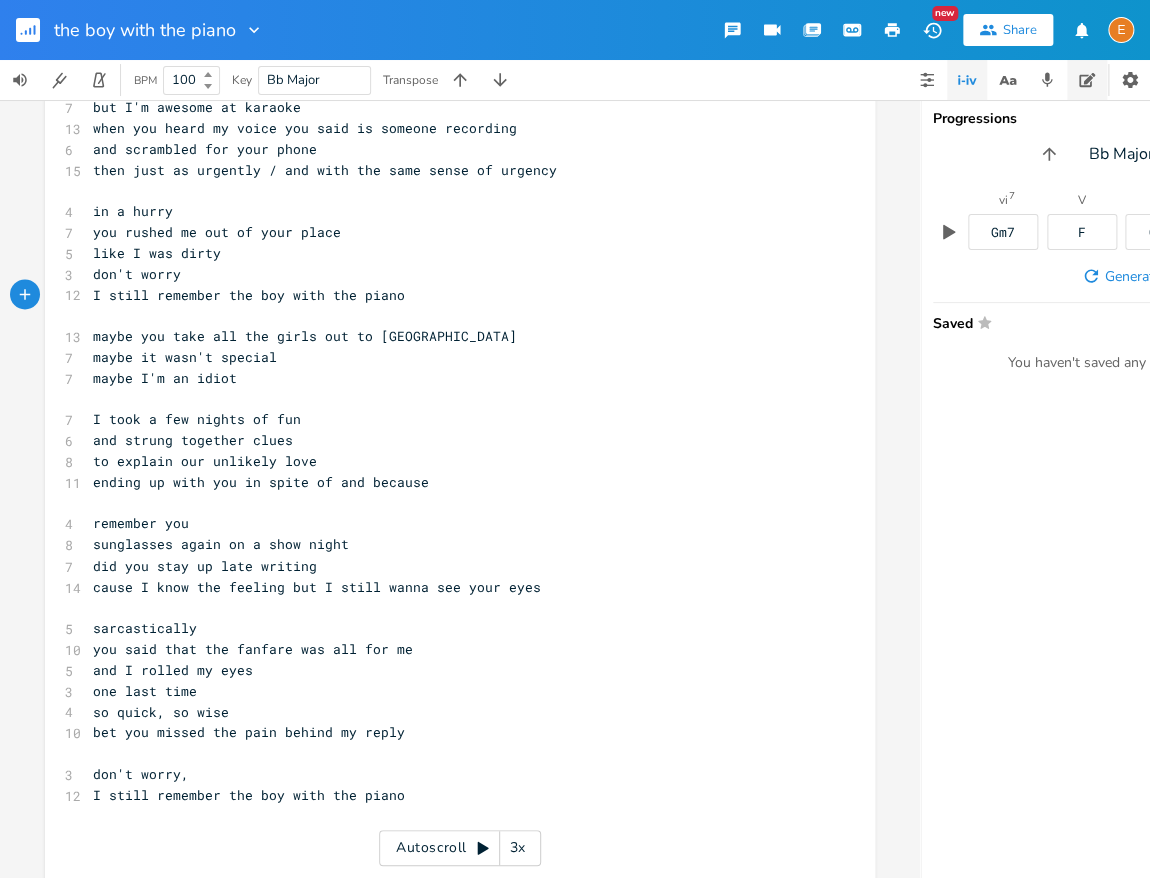 type 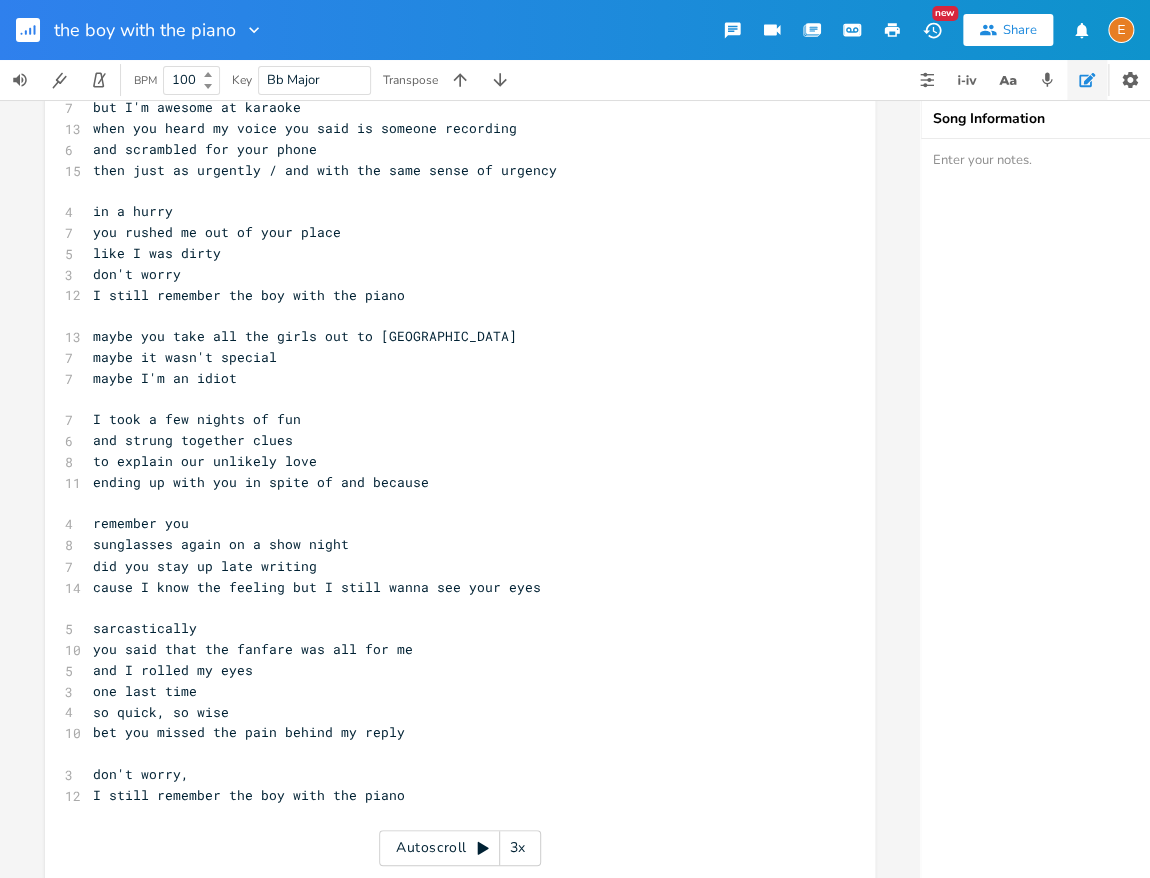 click at bounding box center [1121, 508] 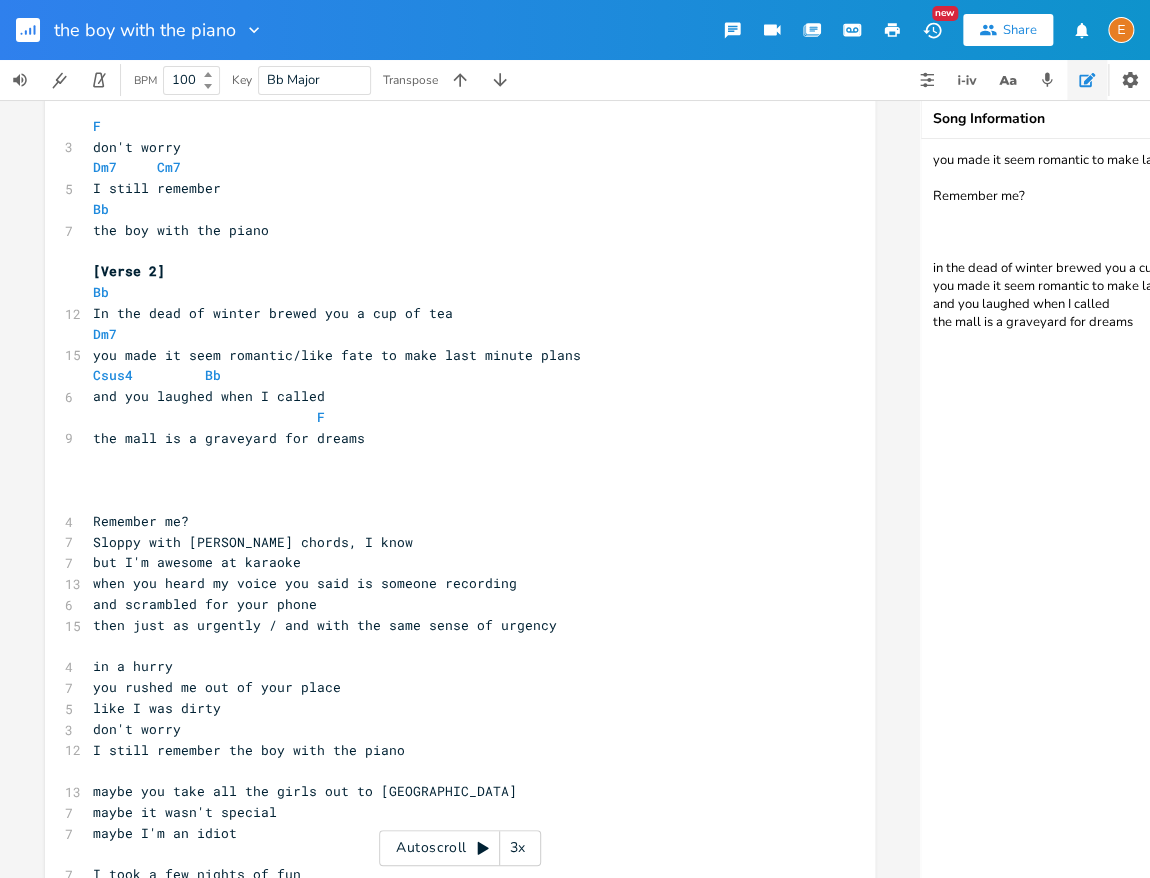 scroll, scrollTop: 470, scrollLeft: 0, axis: vertical 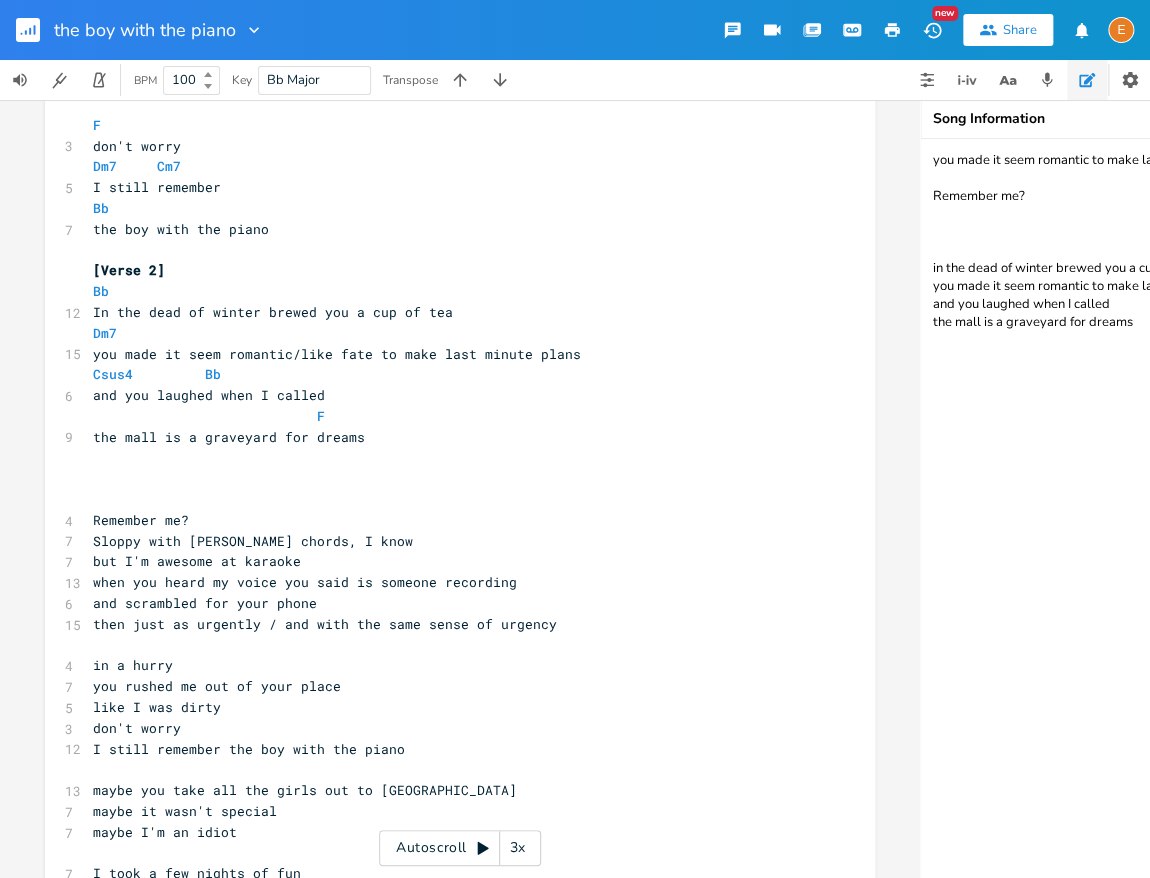 type on "you made it seem romantic to make last minute plans
Remember me?
in the dead of winter brewed you a cup of tea
you made it seem romantic to make last minute plans
and you laughed when I called
the mall is a graveyard for dreams" 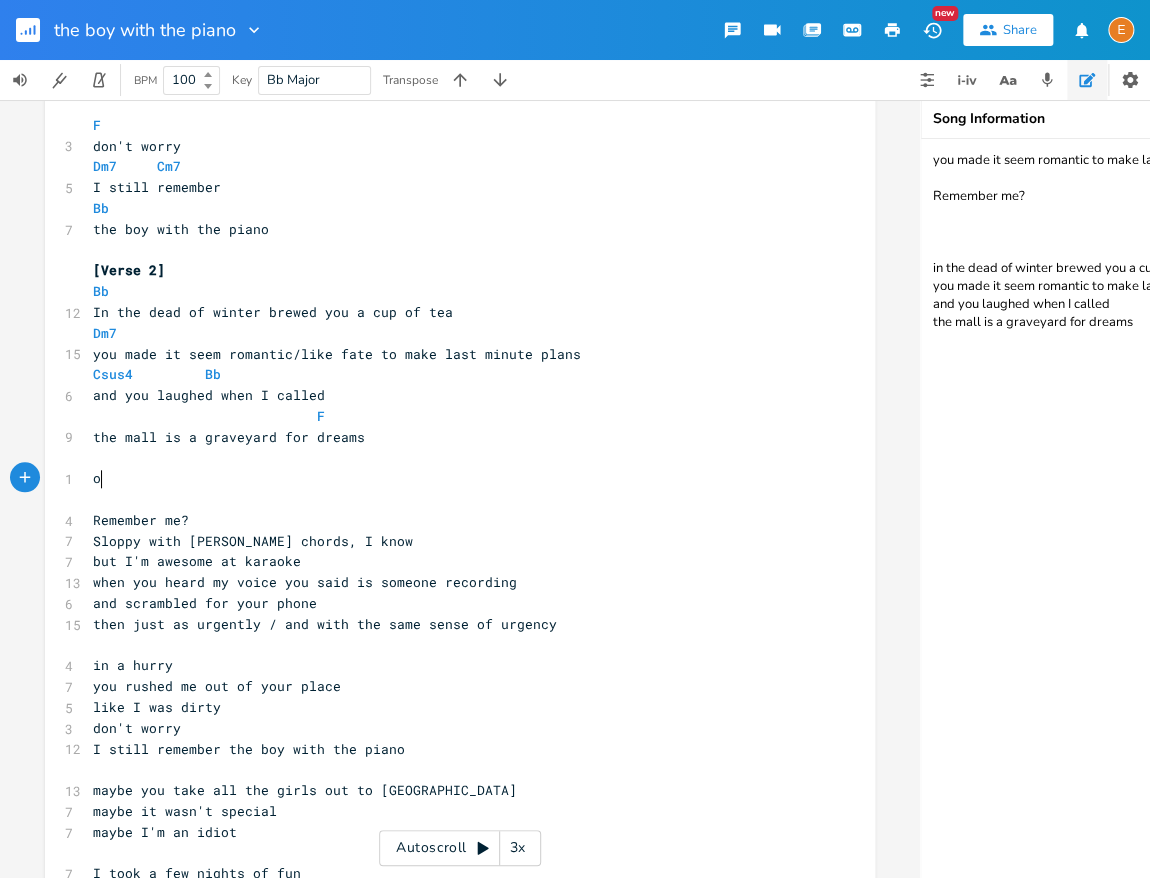 type on "or" 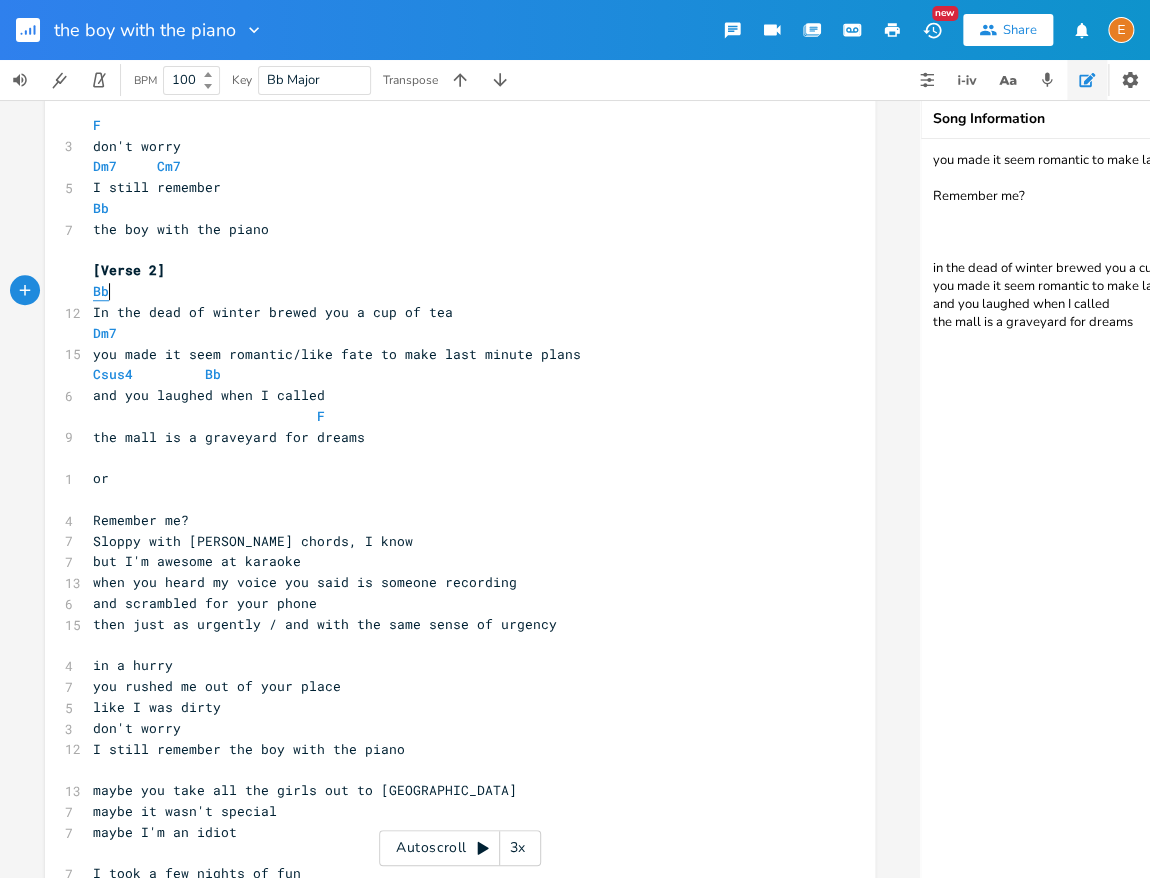 scroll, scrollTop: 5, scrollLeft: 0, axis: vertical 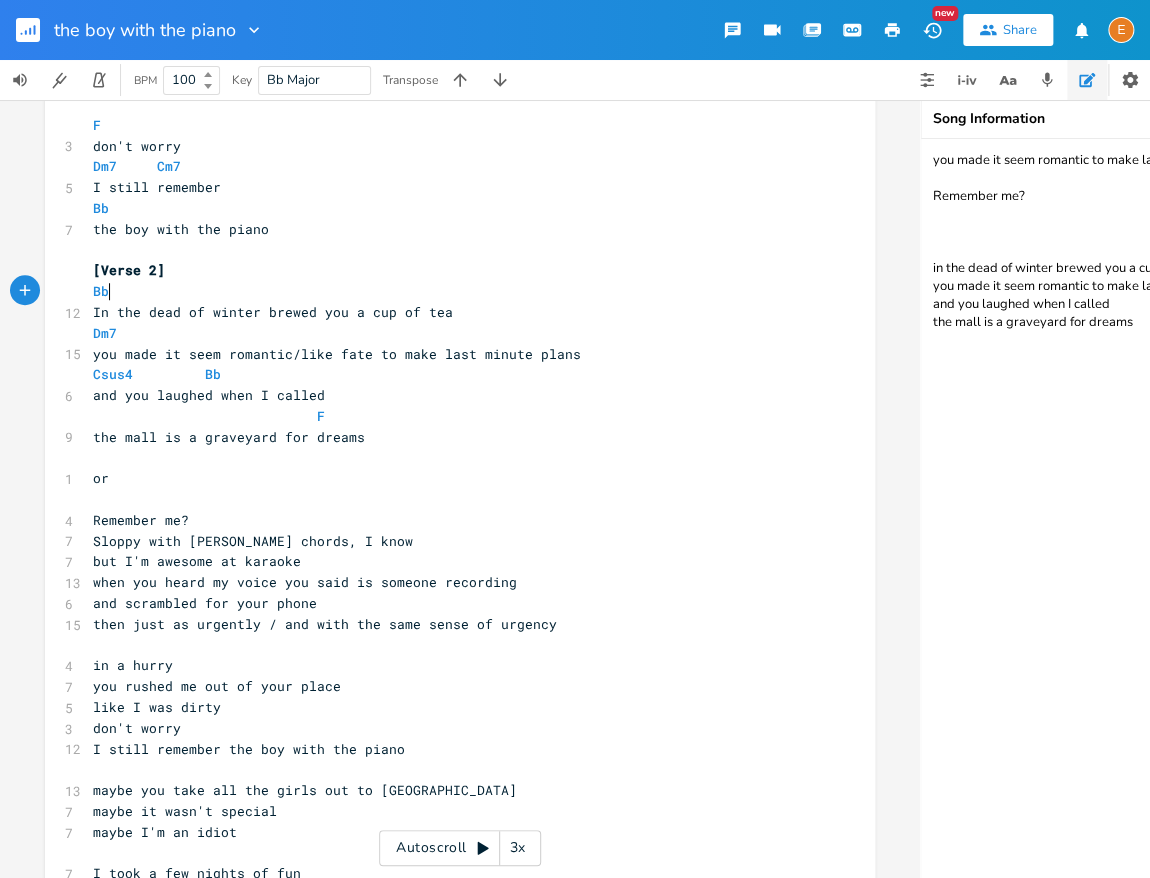 type on "Bb" 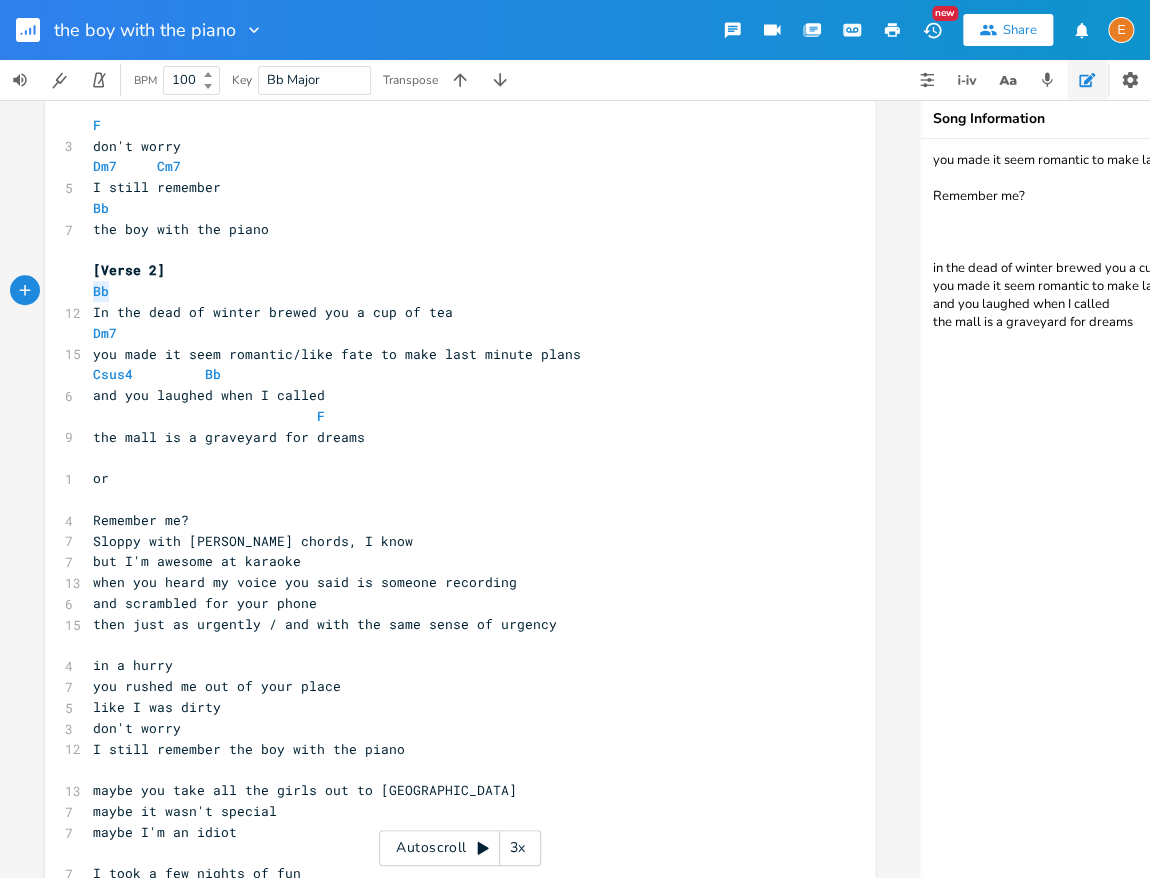 drag, startPoint x: 135, startPoint y: 296, endPoint x: 76, endPoint y: 295, distance: 59.008472 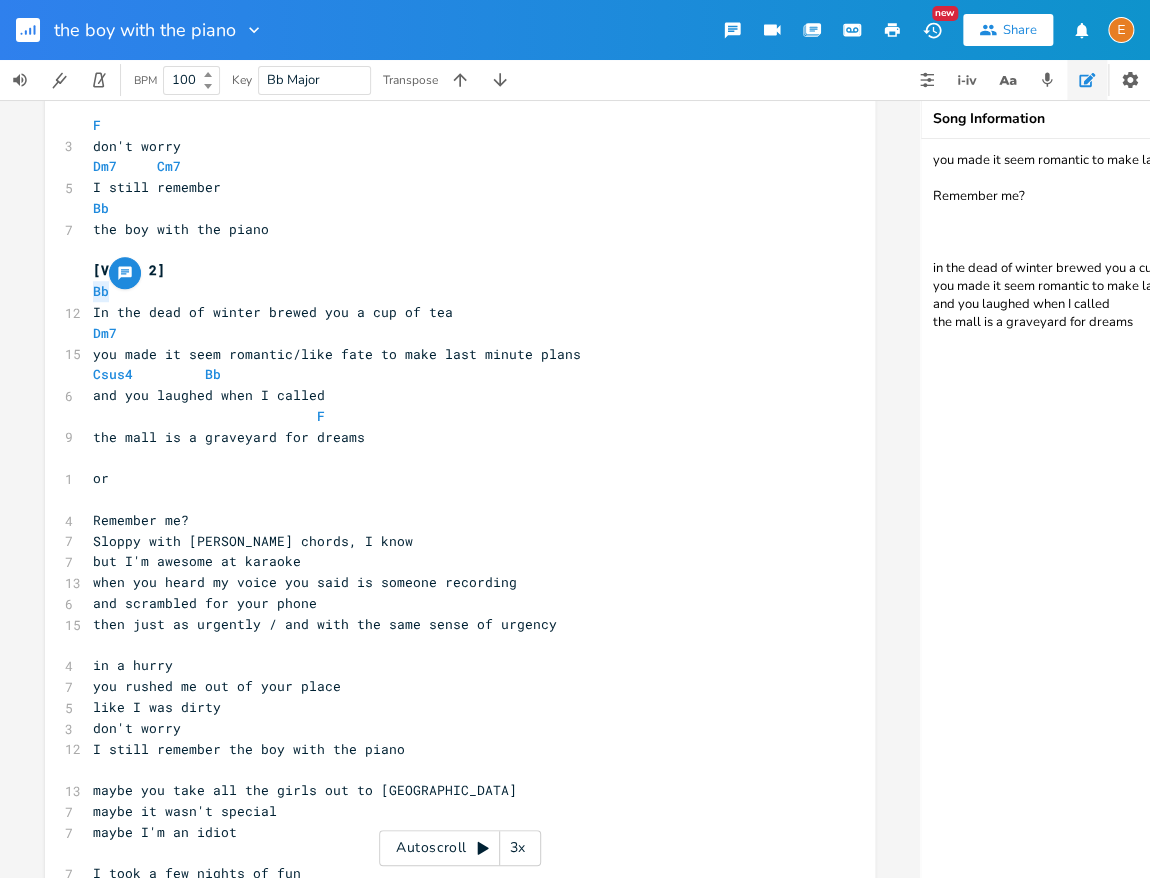 click on "​" at bounding box center (450, 499) 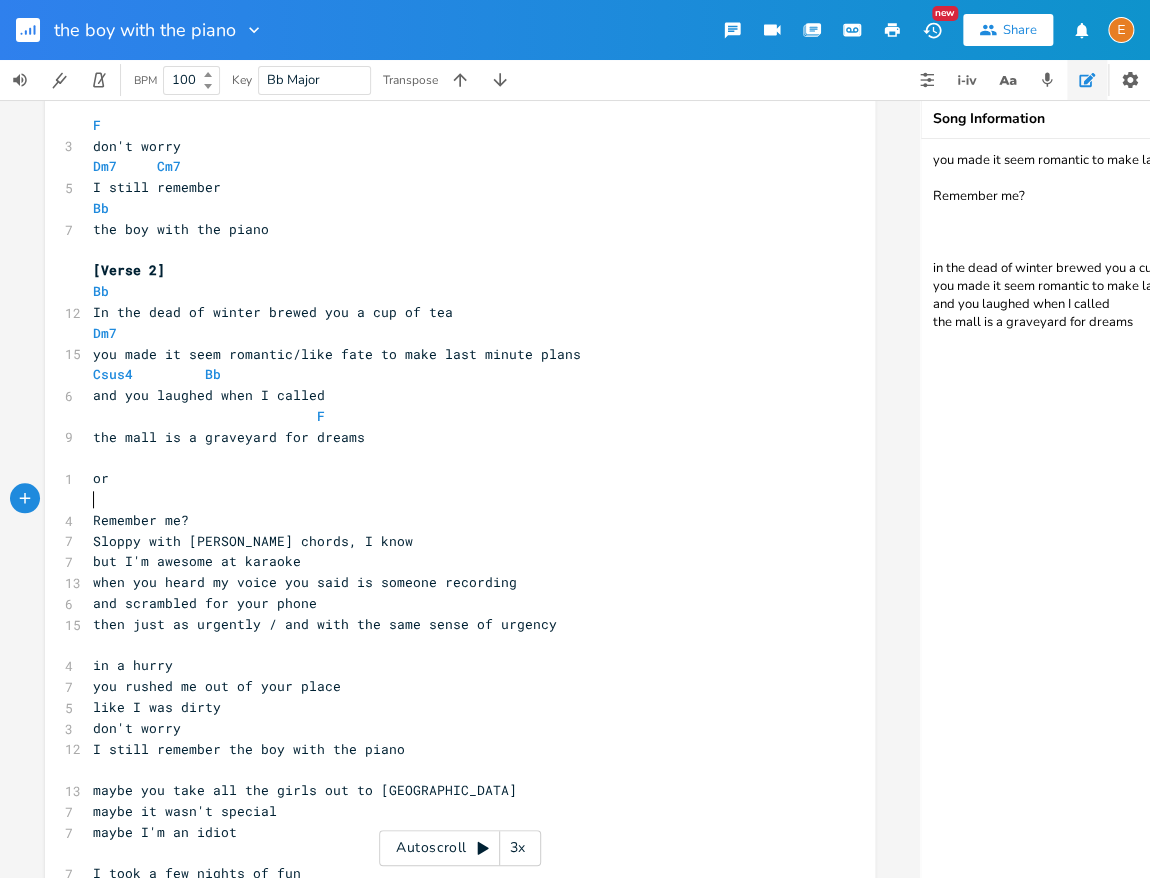 paste on "m7" 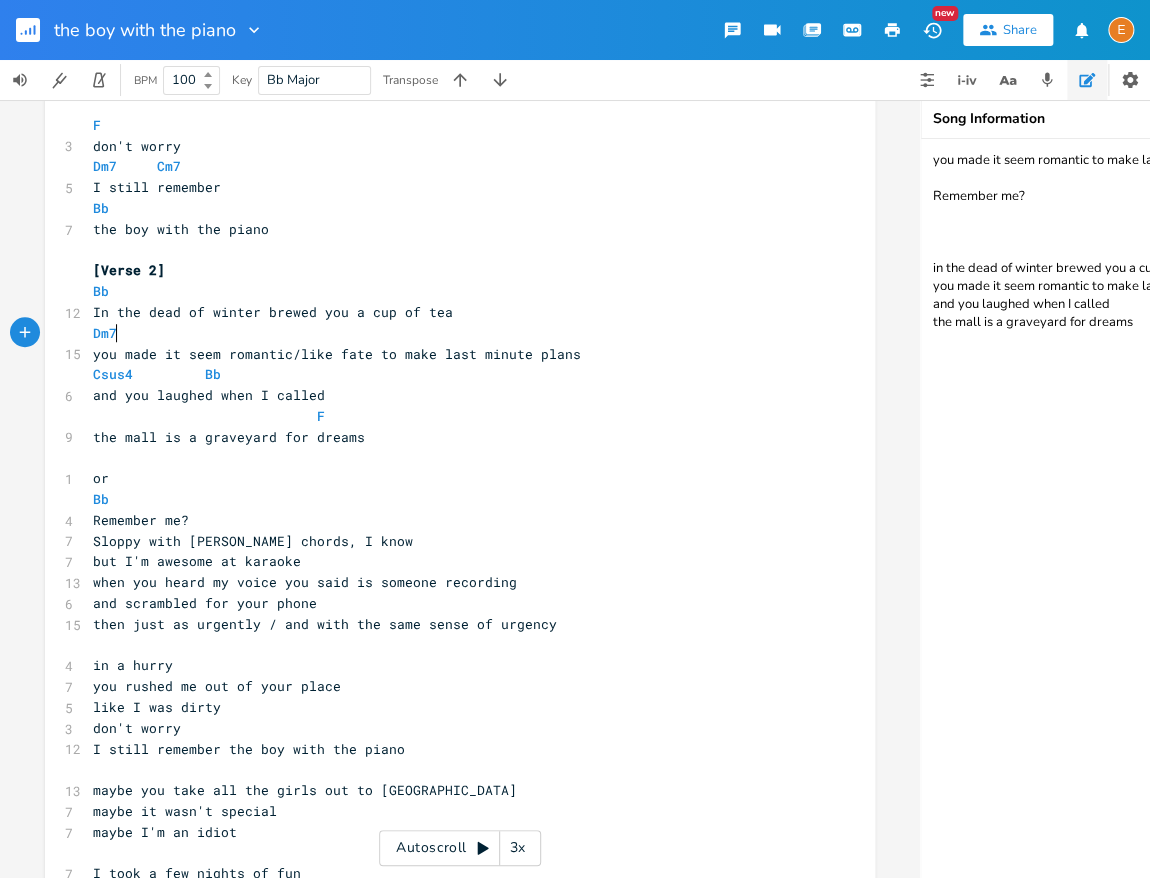 type on "Dm7" 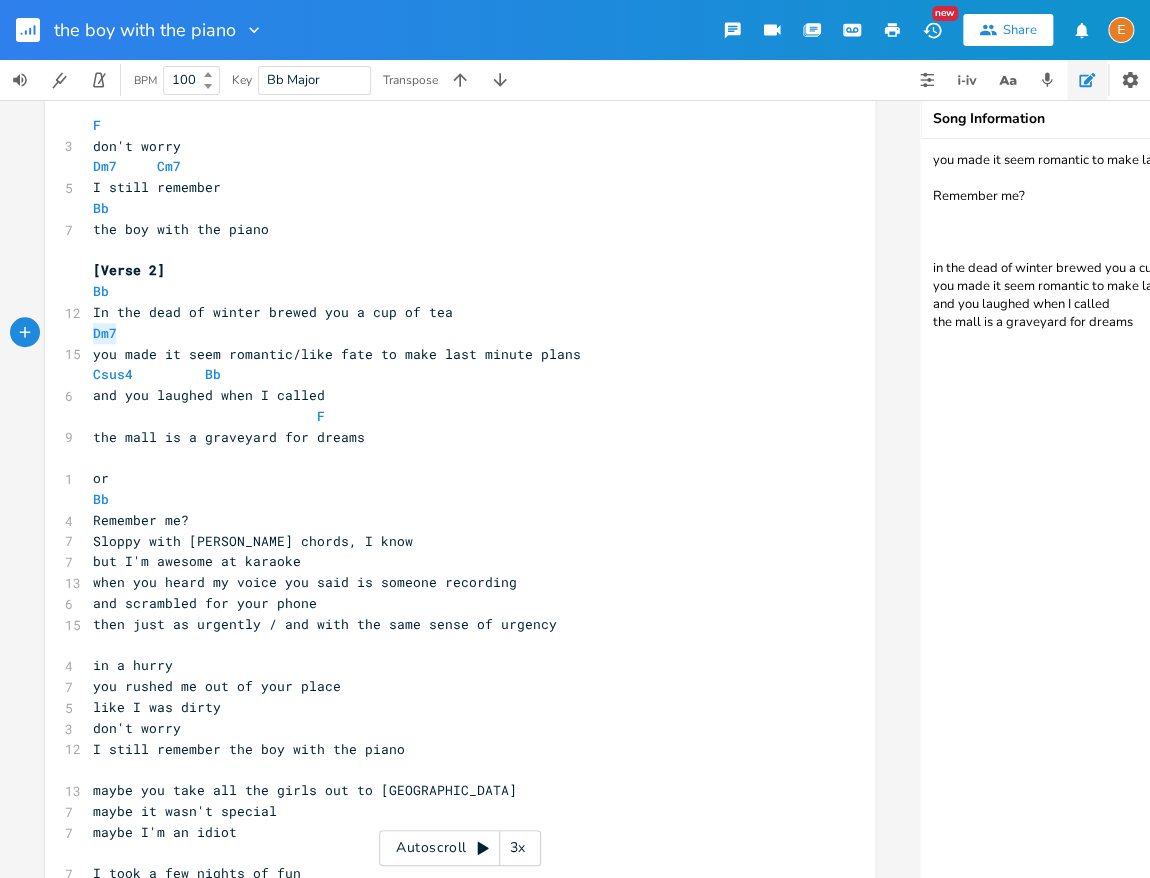 drag, startPoint x: 133, startPoint y: 334, endPoint x: 77, endPoint y: 332, distance: 56.0357 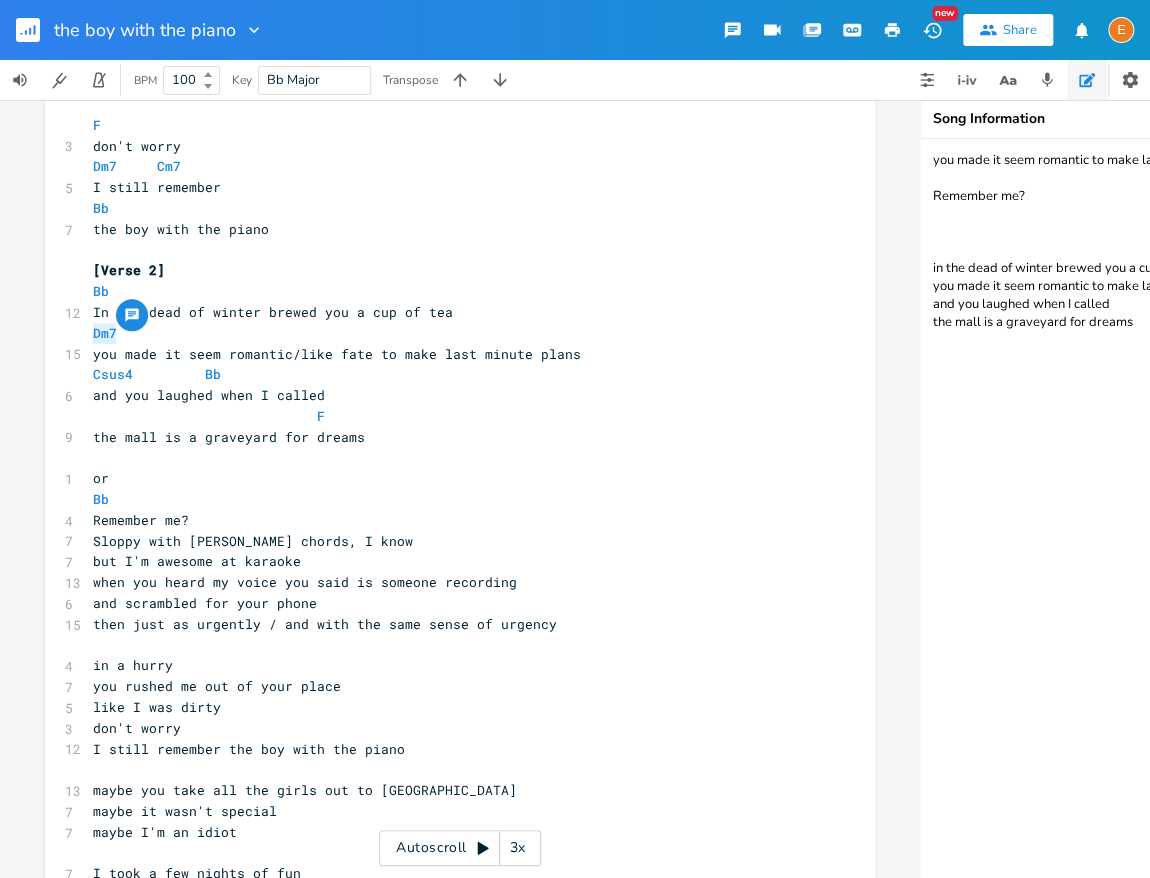 click on "Remember me?" at bounding box center [450, 520] 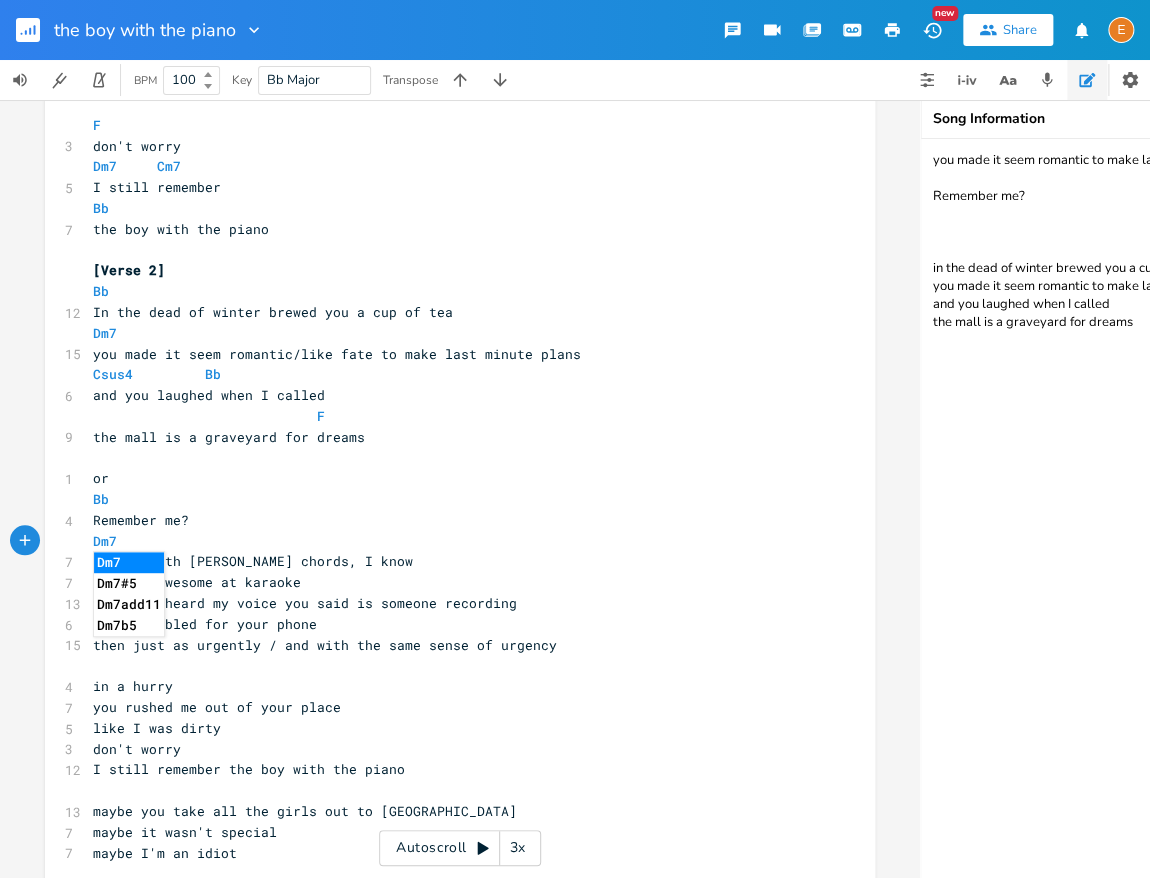 click on "Sloppy with [PERSON_NAME] chords, I know" at bounding box center [450, 561] 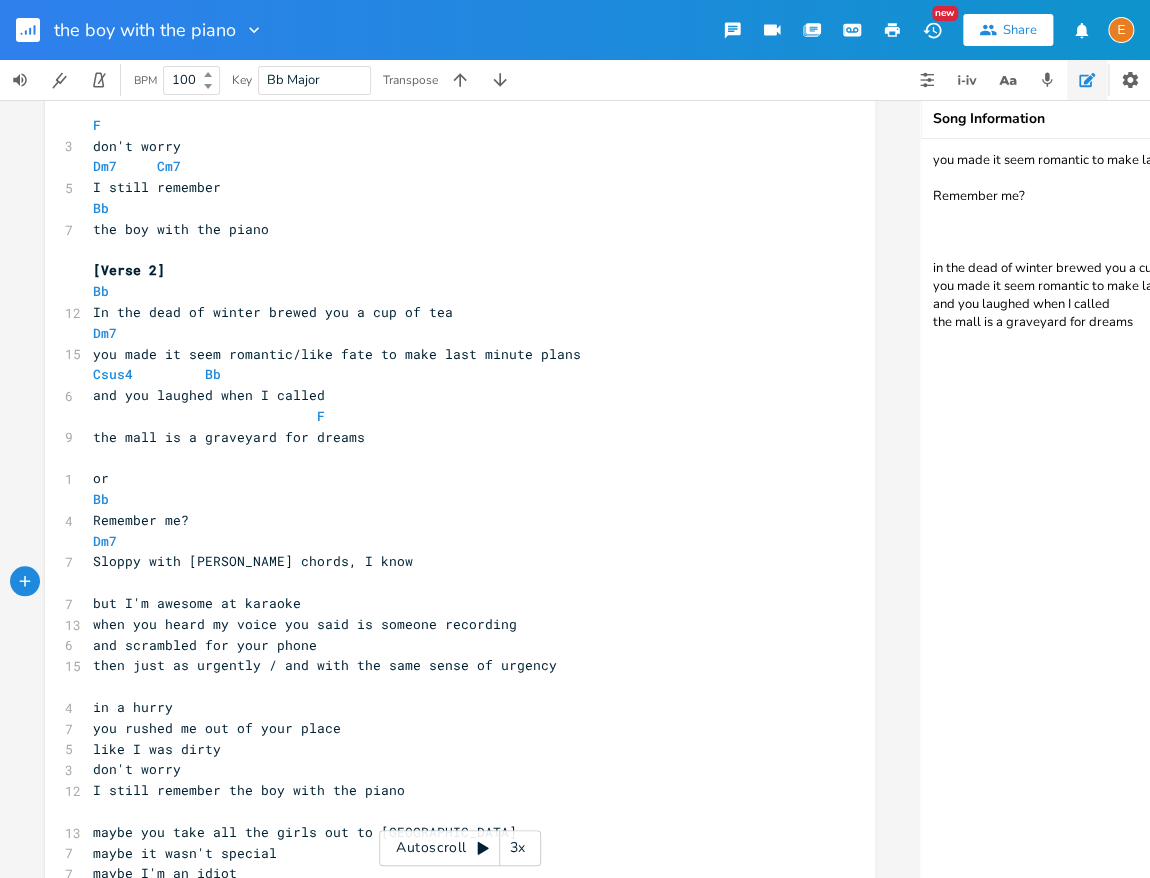 type on "Csus4         Bb" 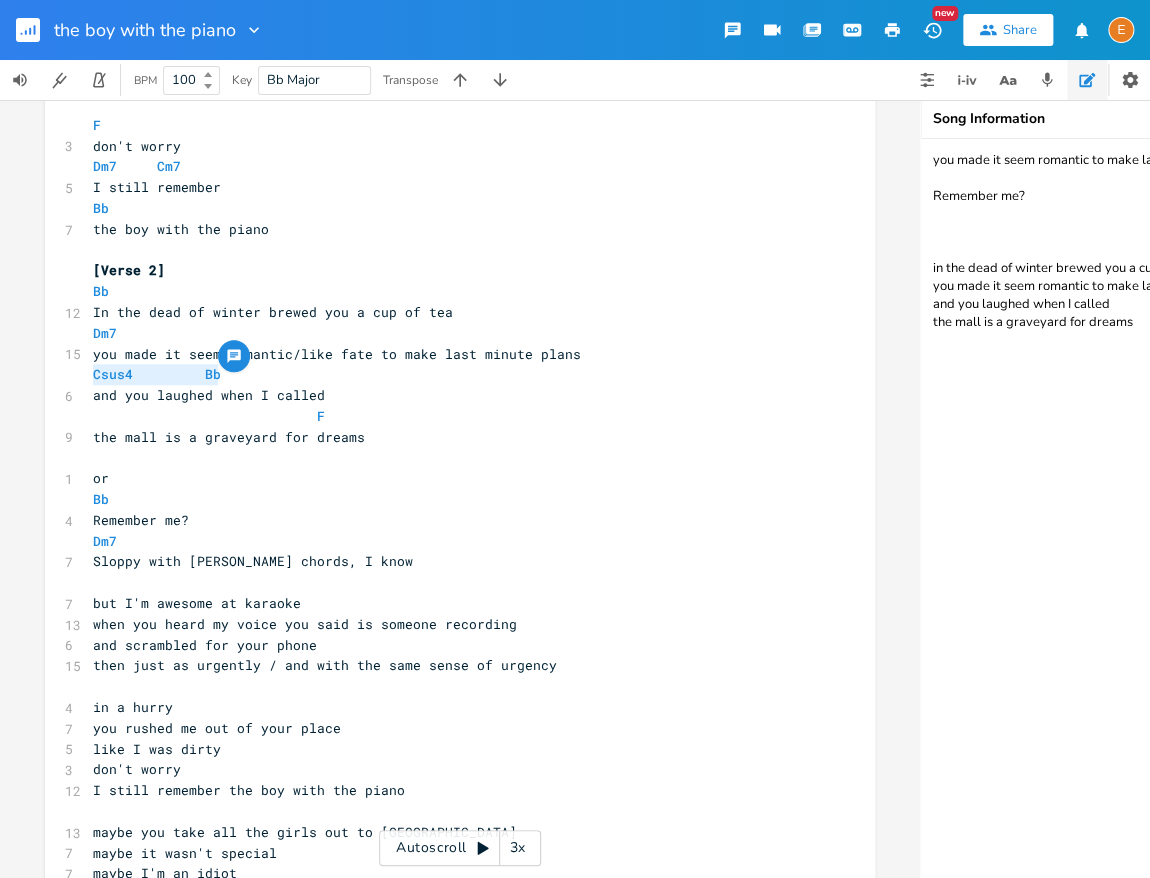 drag, startPoint x: 242, startPoint y: 379, endPoint x: 50, endPoint y: 377, distance: 192.01042 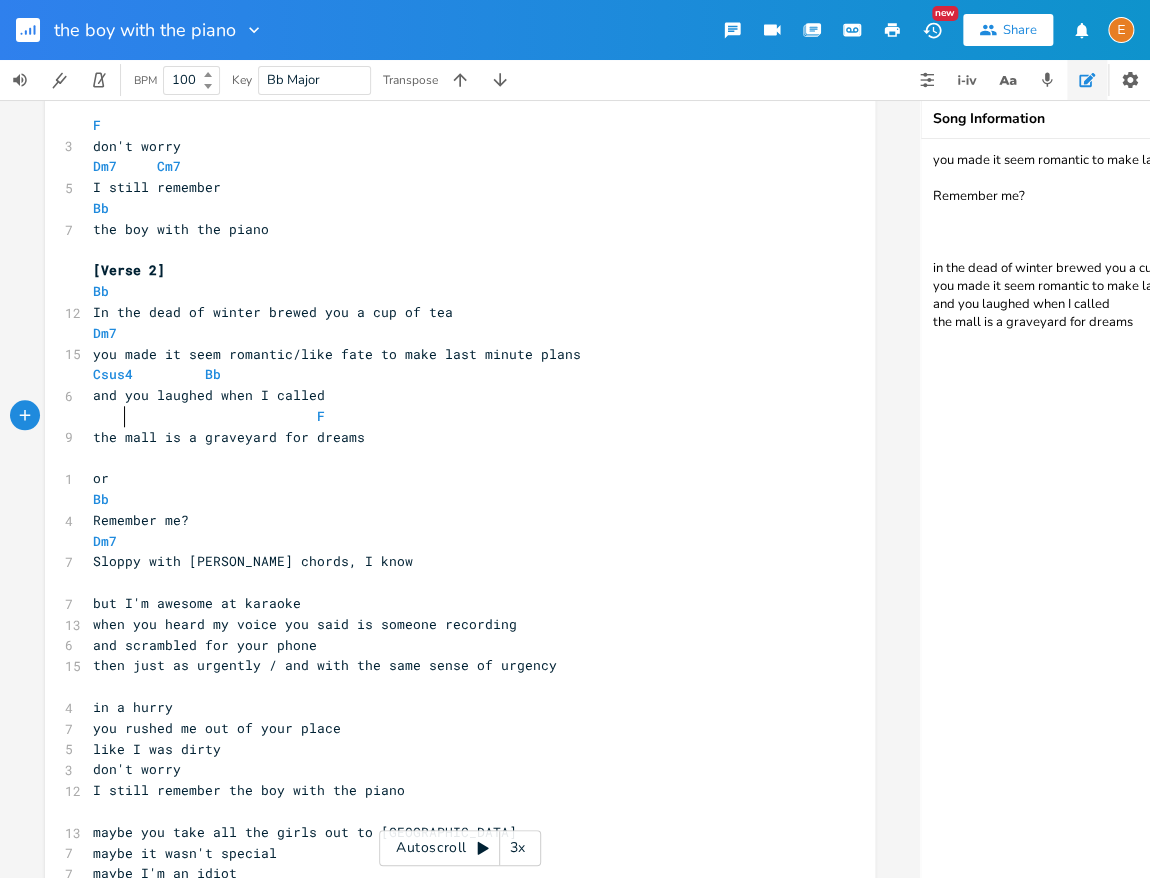 scroll, scrollTop: 5, scrollLeft: 0, axis: vertical 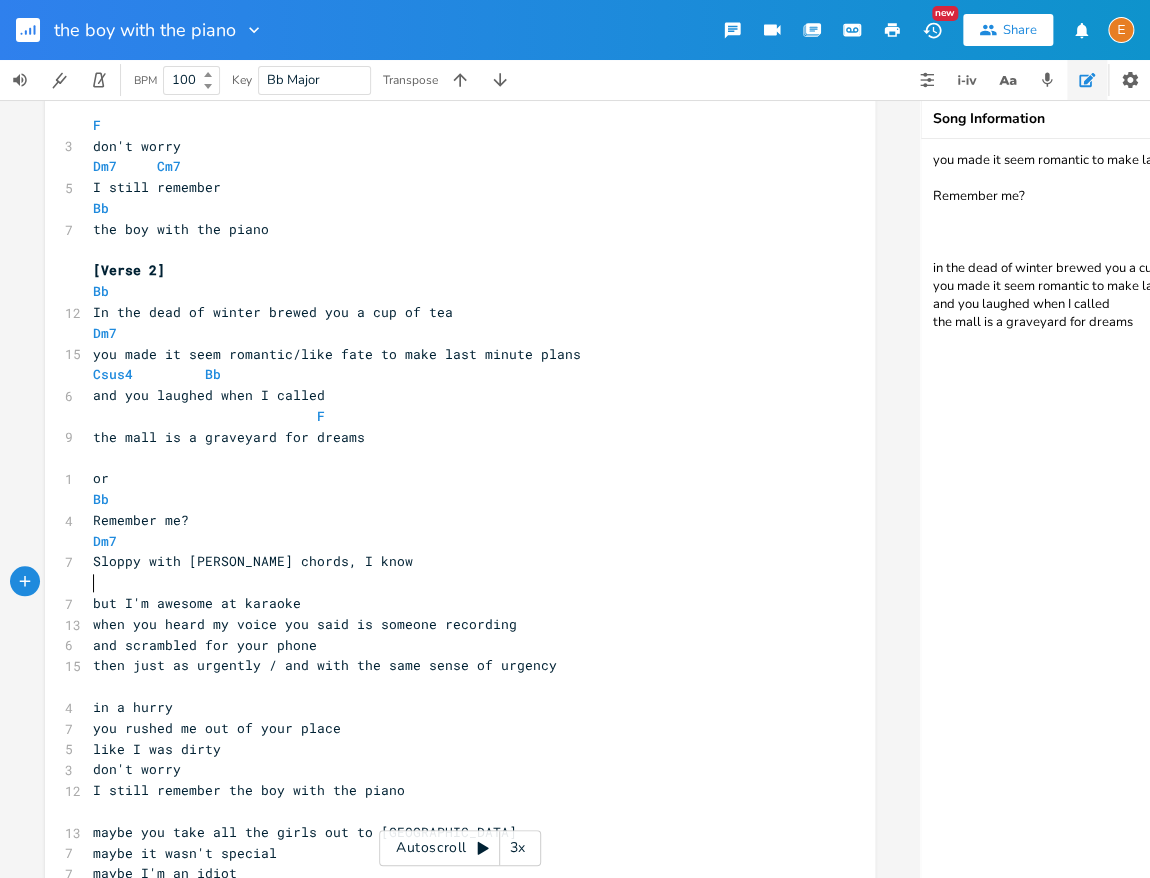 paste on "F" 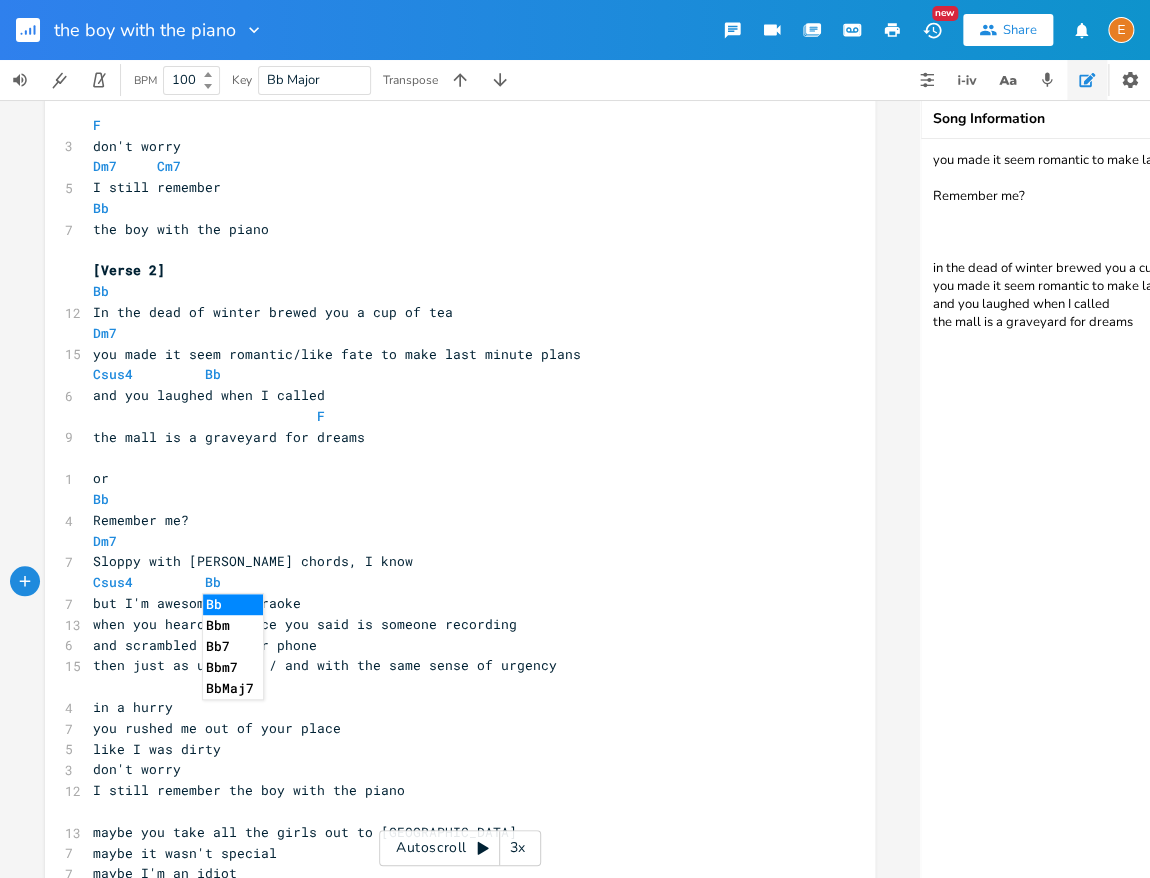 type on "F" 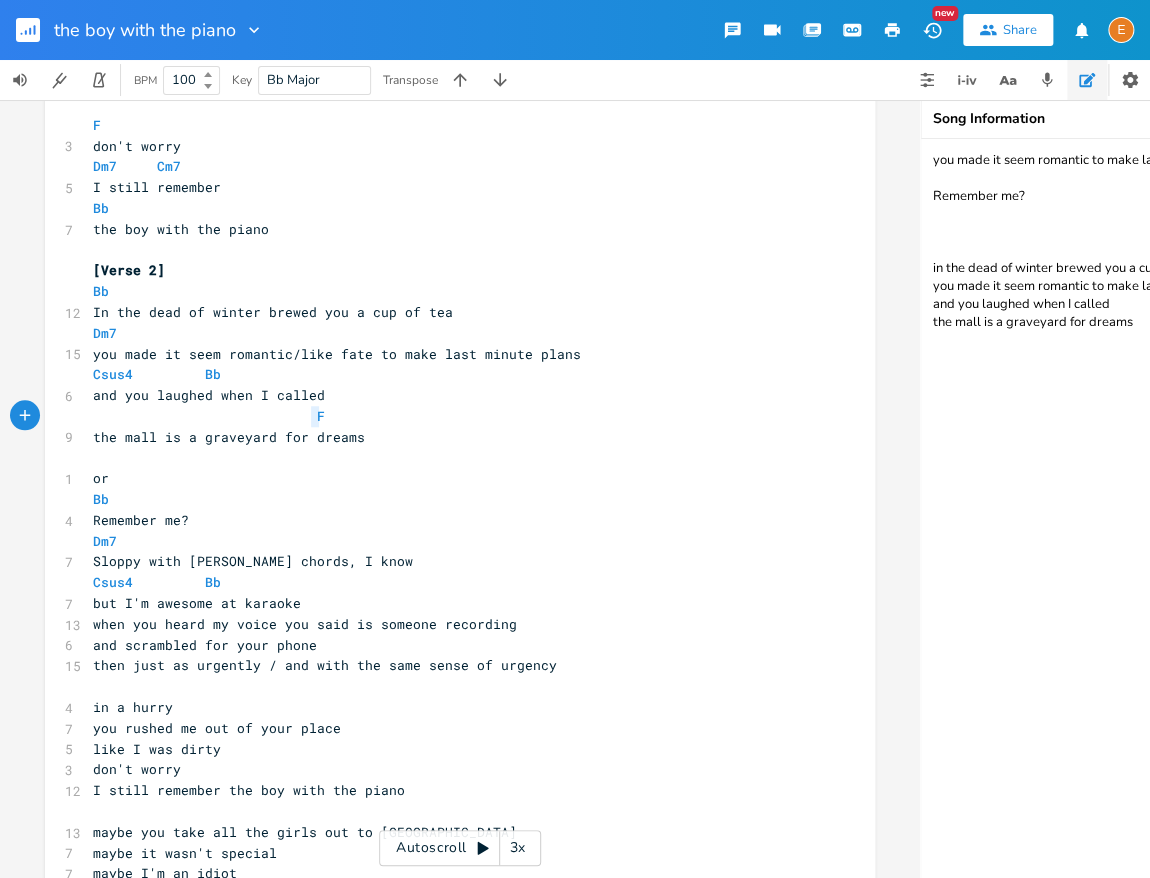 scroll, scrollTop: 5, scrollLeft: 7, axis: both 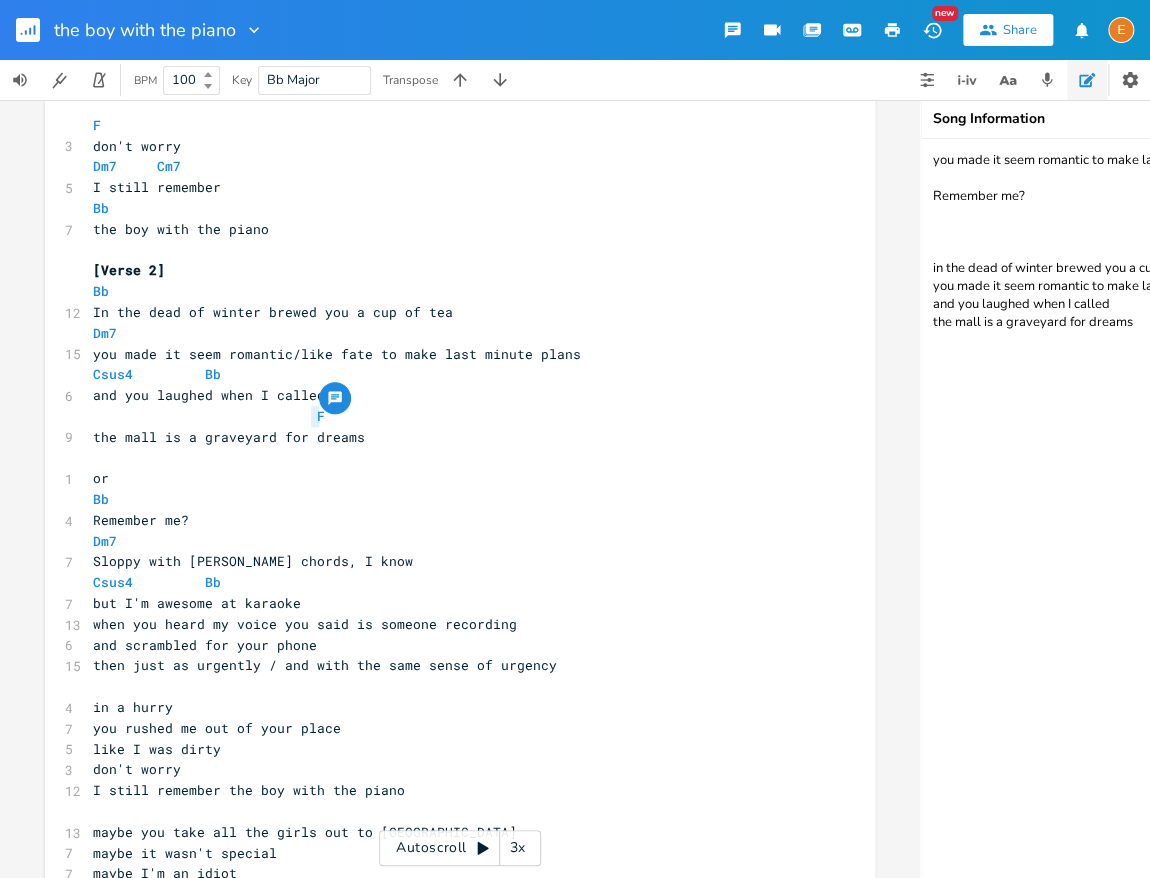 drag, startPoint x: 327, startPoint y: 416, endPoint x: 302, endPoint y: 416, distance: 25 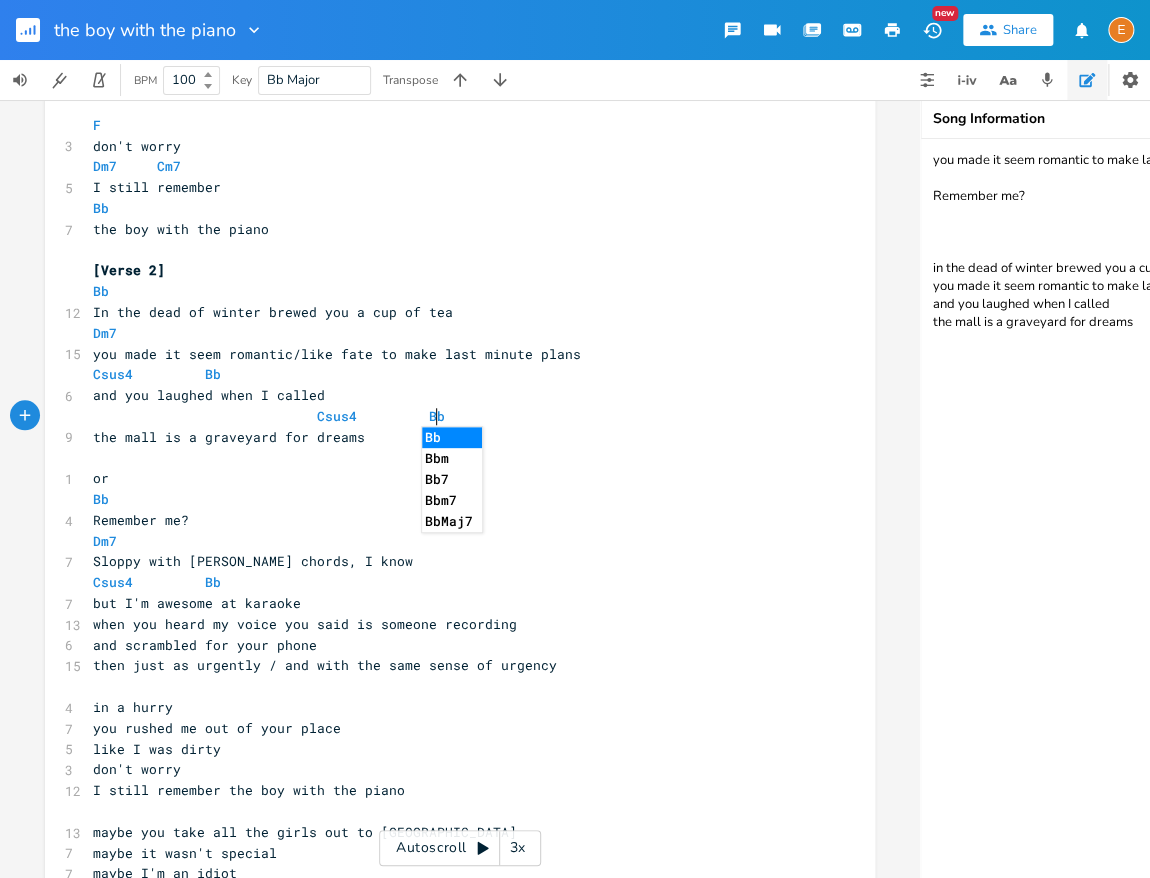 click on "but I'm awesome at karaoke" at bounding box center (450, 603) 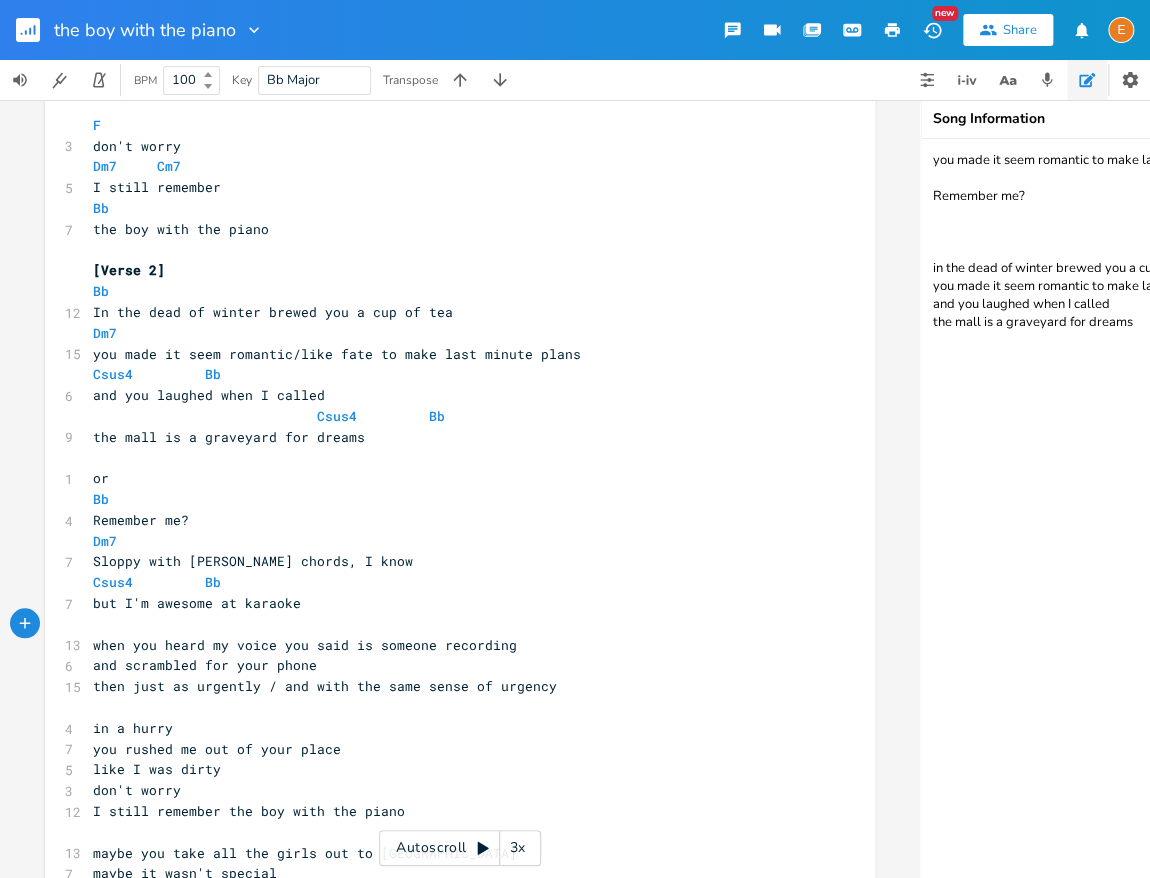 type on "F" 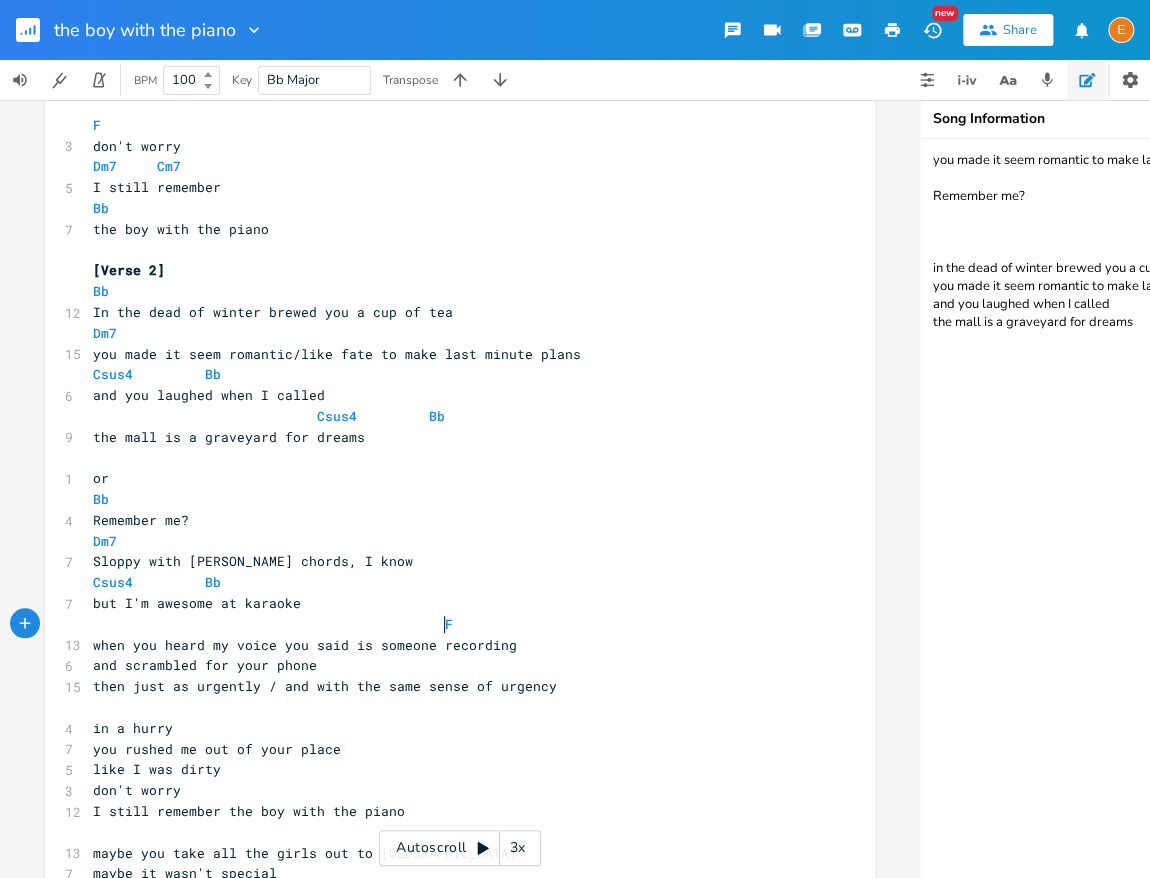 scroll, scrollTop: 5, scrollLeft: 7, axis: both 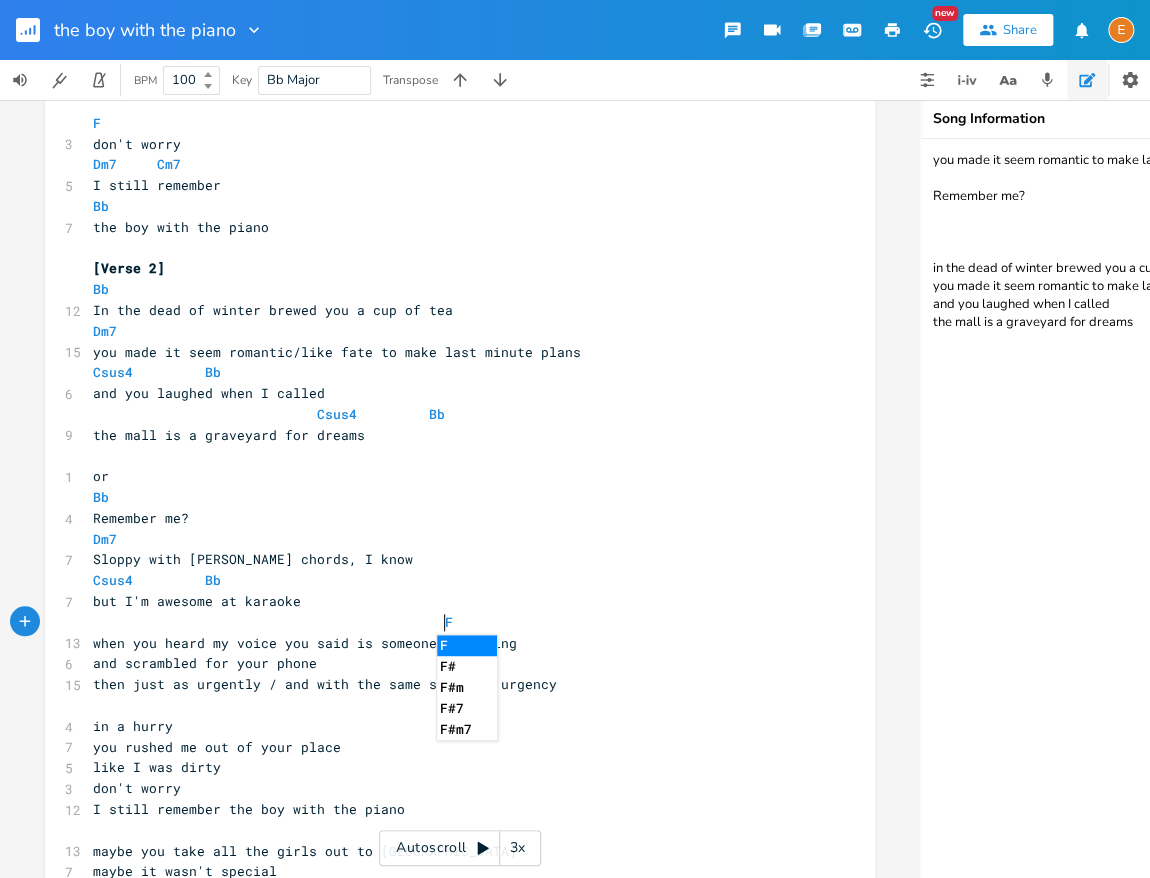 drag, startPoint x: 155, startPoint y: 555, endPoint x: 183, endPoint y: 563, distance: 29.12044 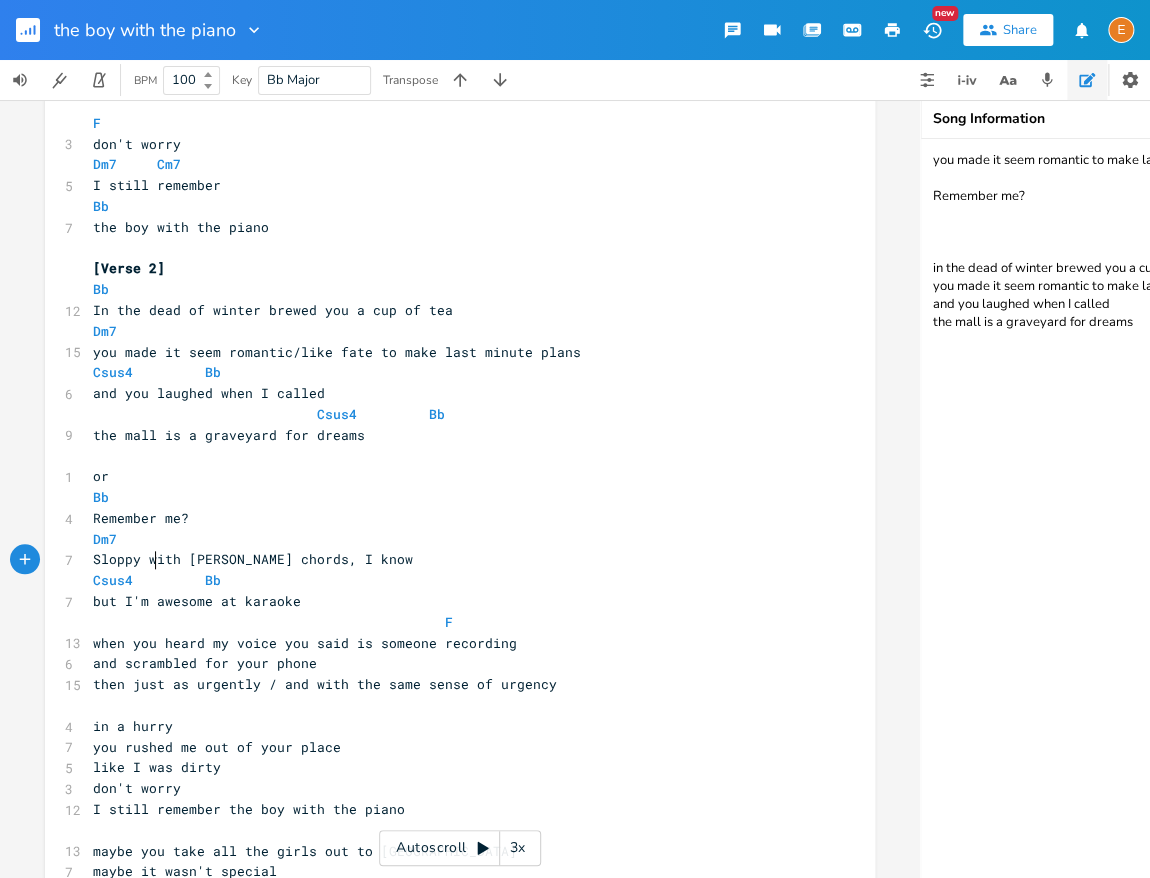 click on "when you heard my voice you said is someone recording" at bounding box center (305, 643) 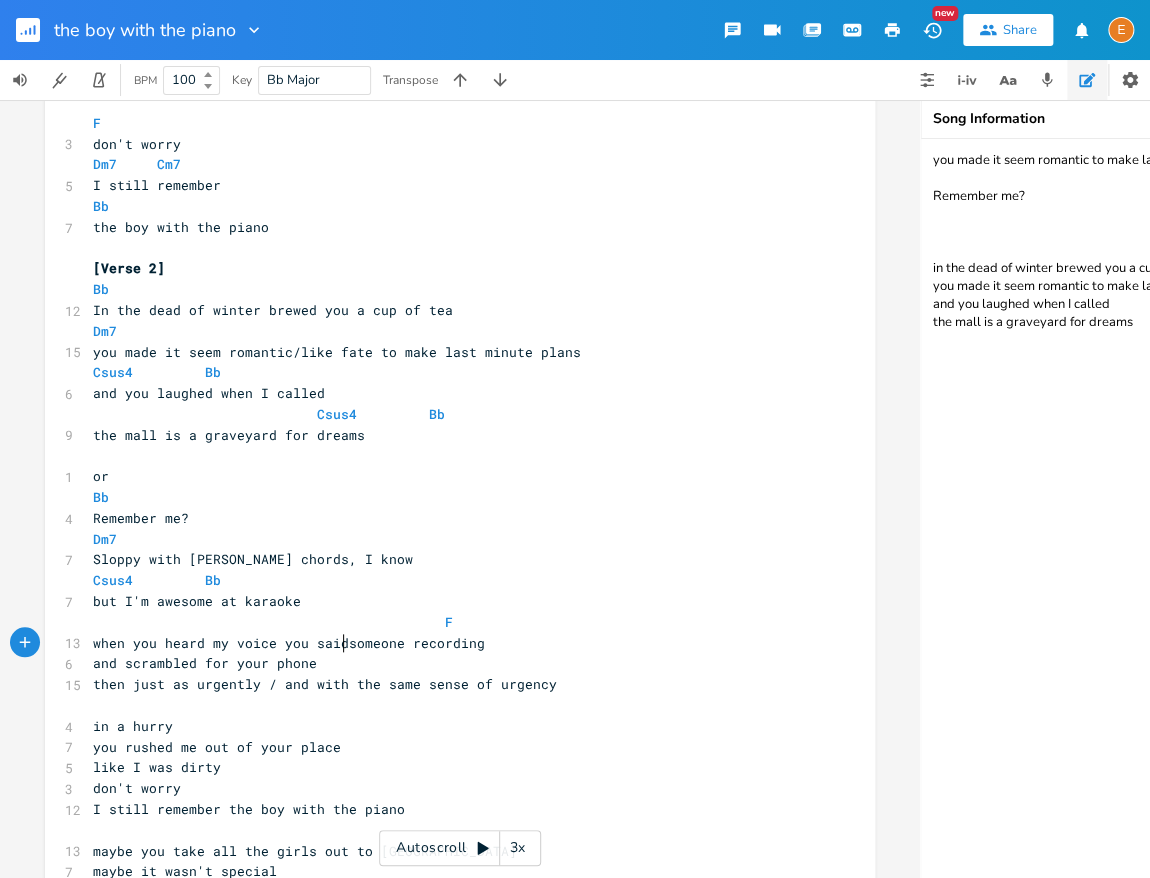 scroll, scrollTop: 5, scrollLeft: 2, axis: both 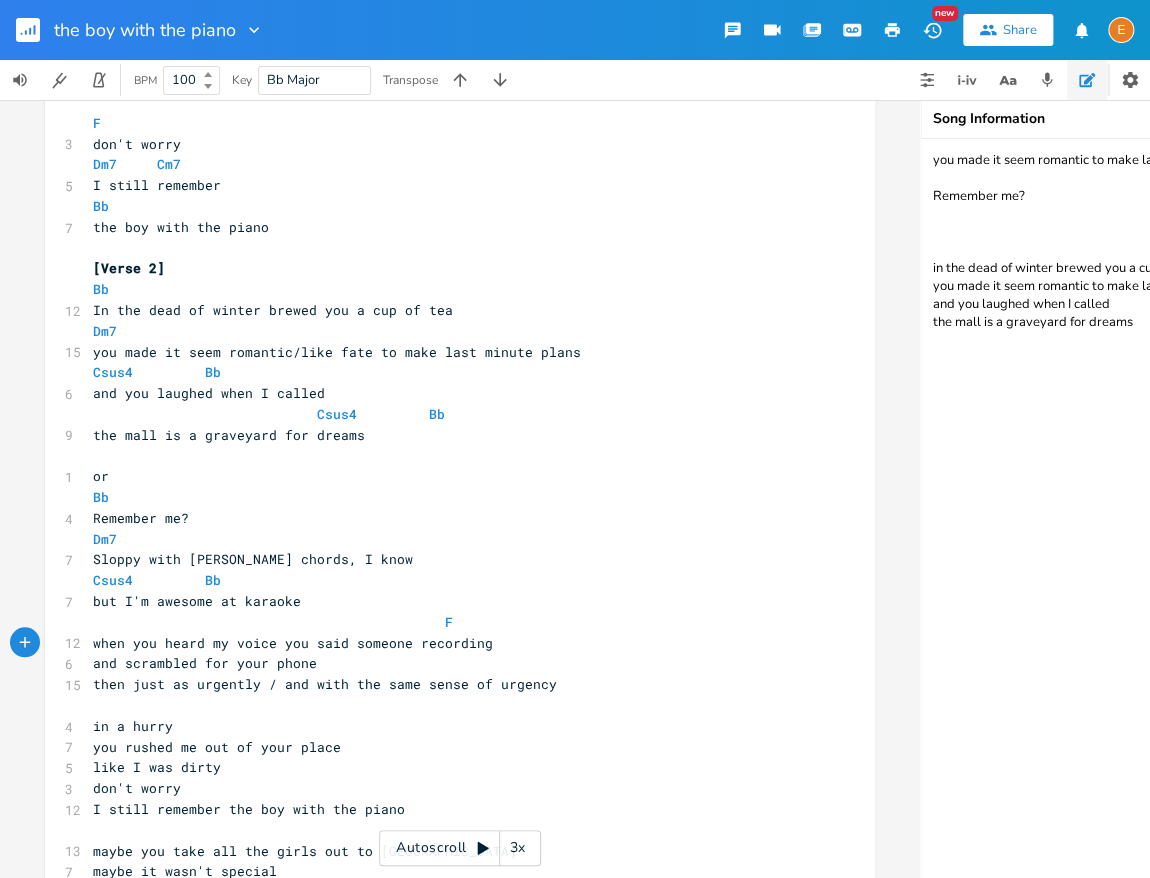 click on "when you heard my voice you said someone recording" at bounding box center (293, 643) 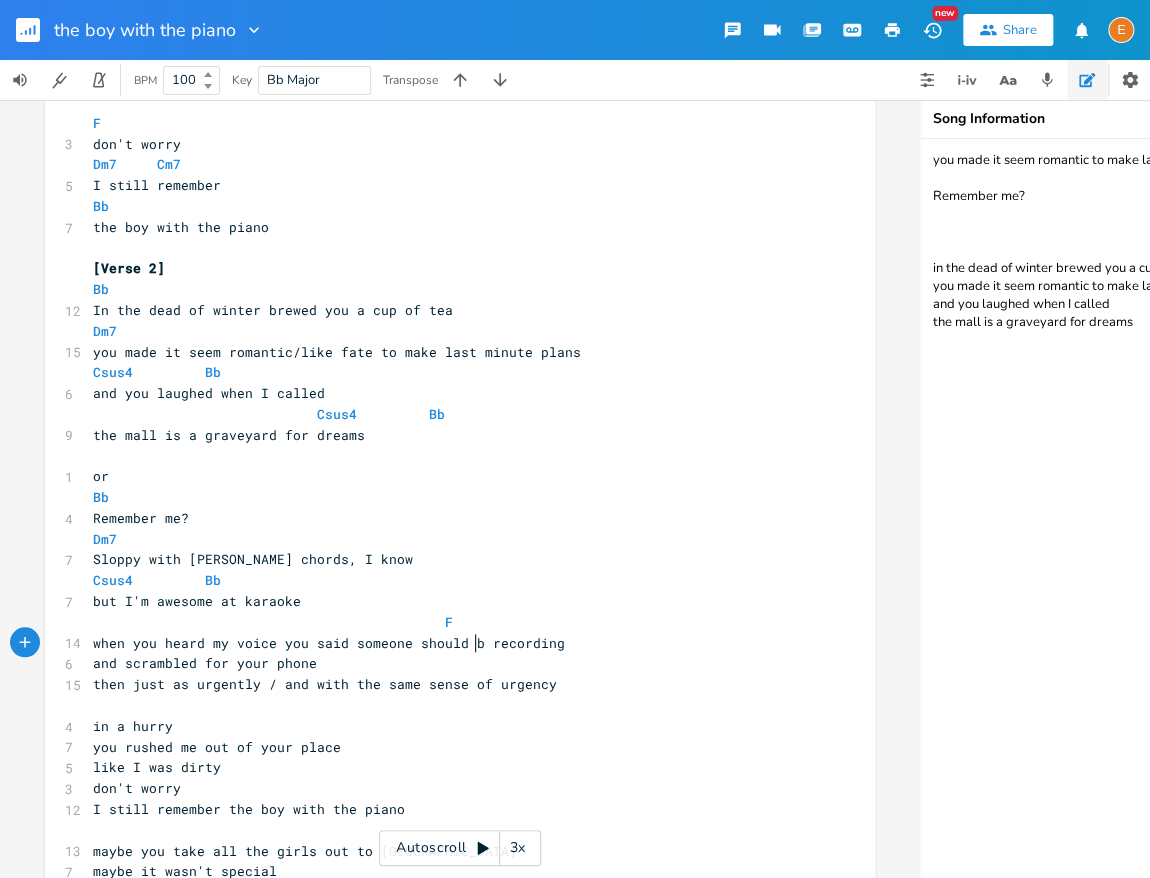 type on "should be" 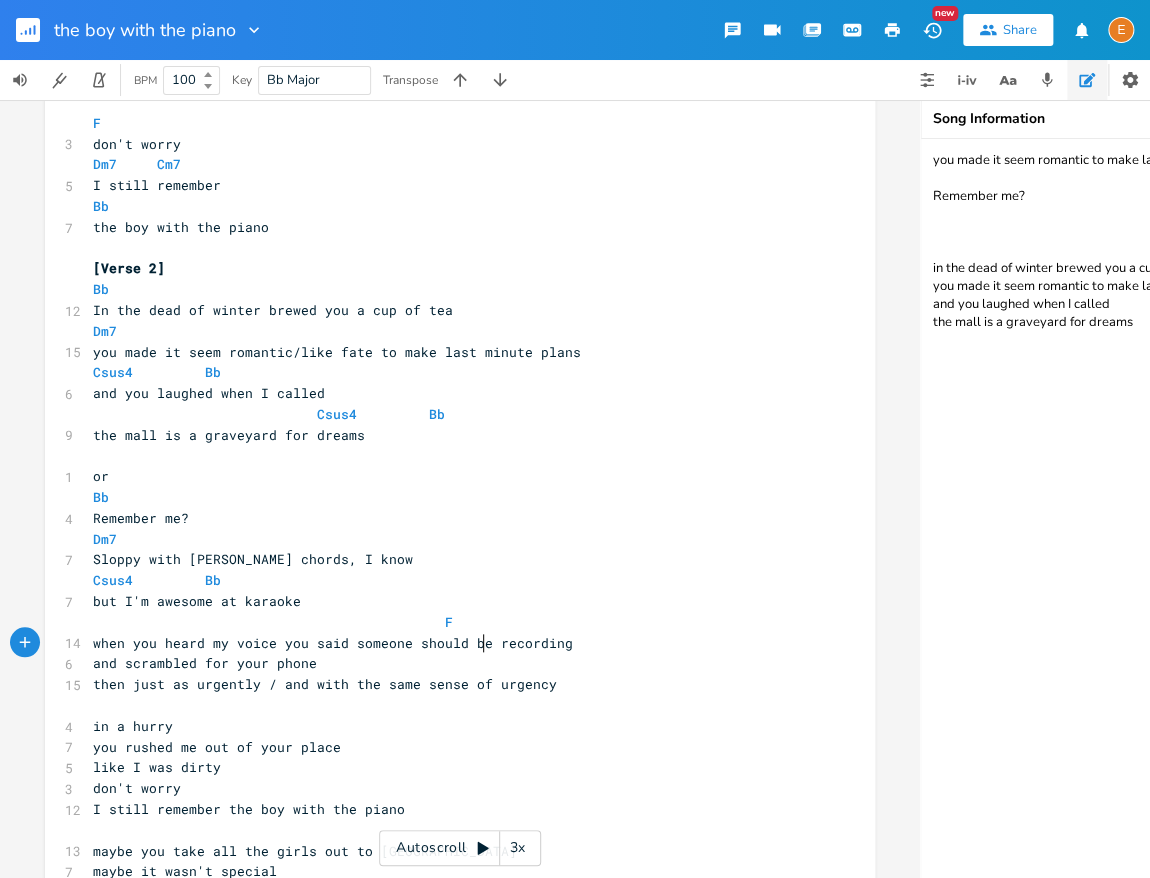 type 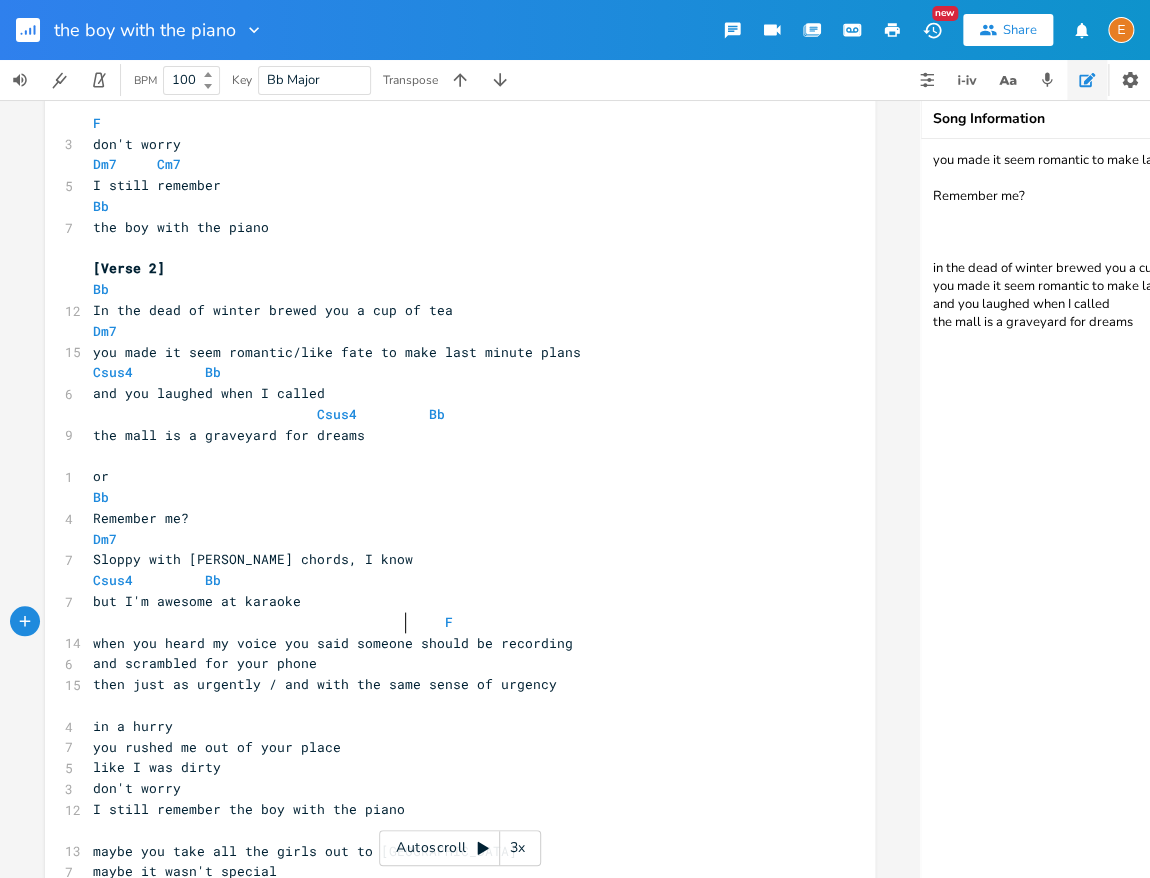 click at bounding box center (397, 622) 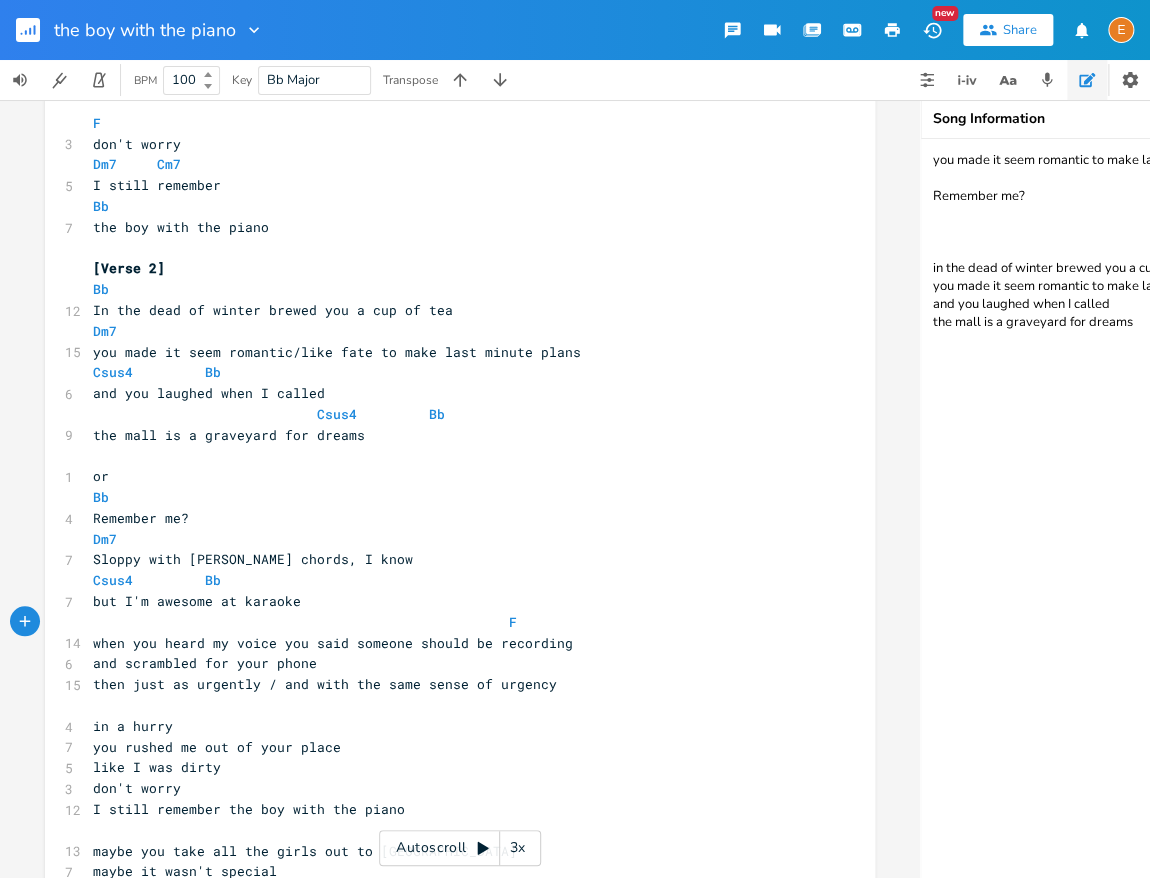 click on "you made it seem romantic to make last minute plans
Remember me?
in the dead of winter brewed you a cup of tea
you made it seem romantic to make last minute plans
and you laughed when I called
the mall is a graveyard for dreams" at bounding box center (1121, 508) 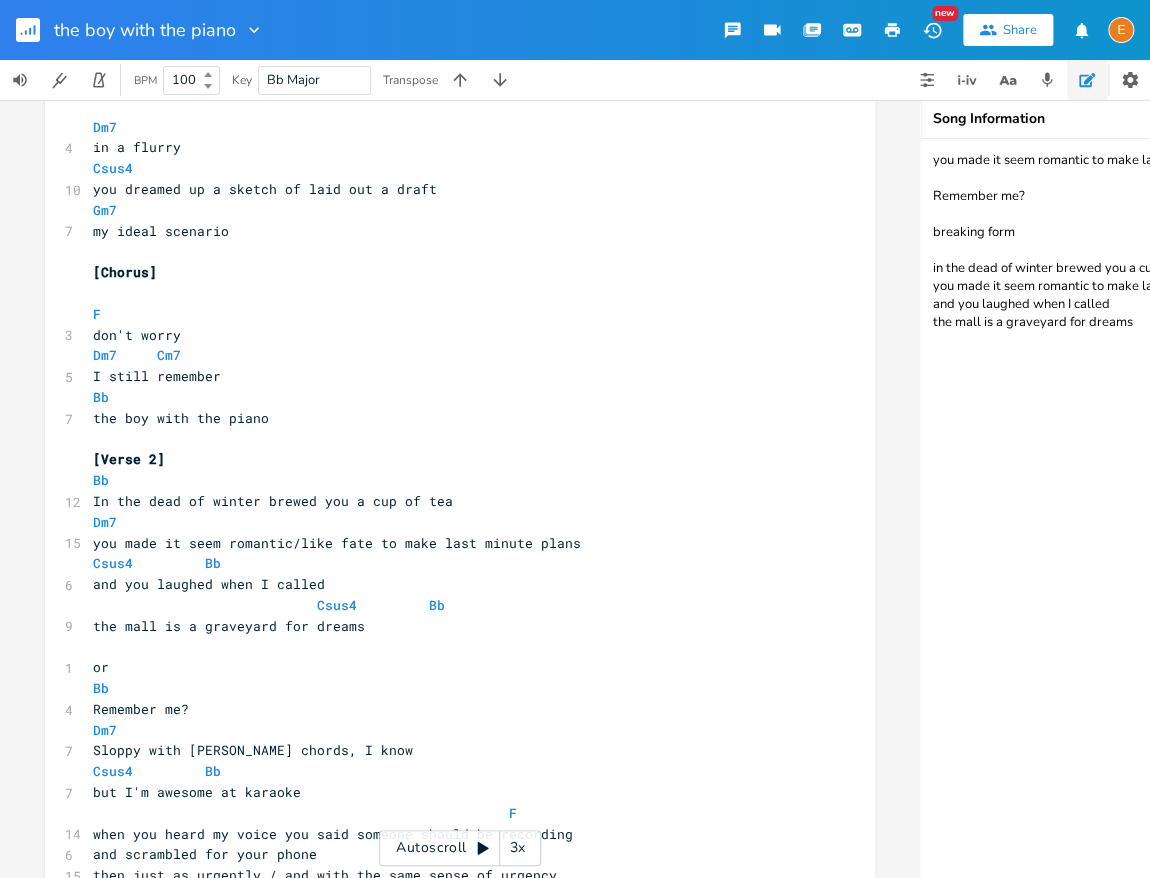 scroll, scrollTop: 65, scrollLeft: 0, axis: vertical 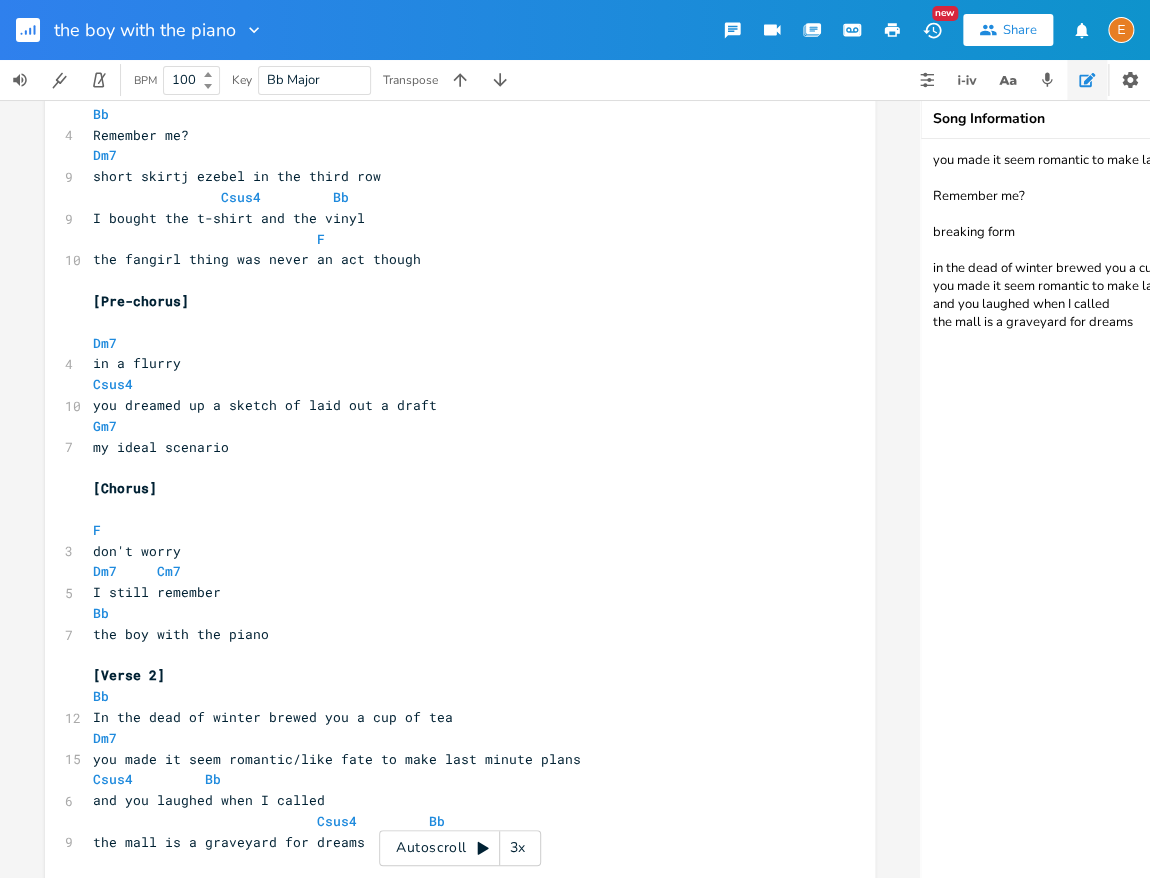type on "you made it seem romantic to make last minute plans
Remember me?
breaking form
in the dead of winter brewed you a cup of tea
you made it seem romantic to make last minute plans
and you laughed when I called
the mall is a graveyard for dreams" 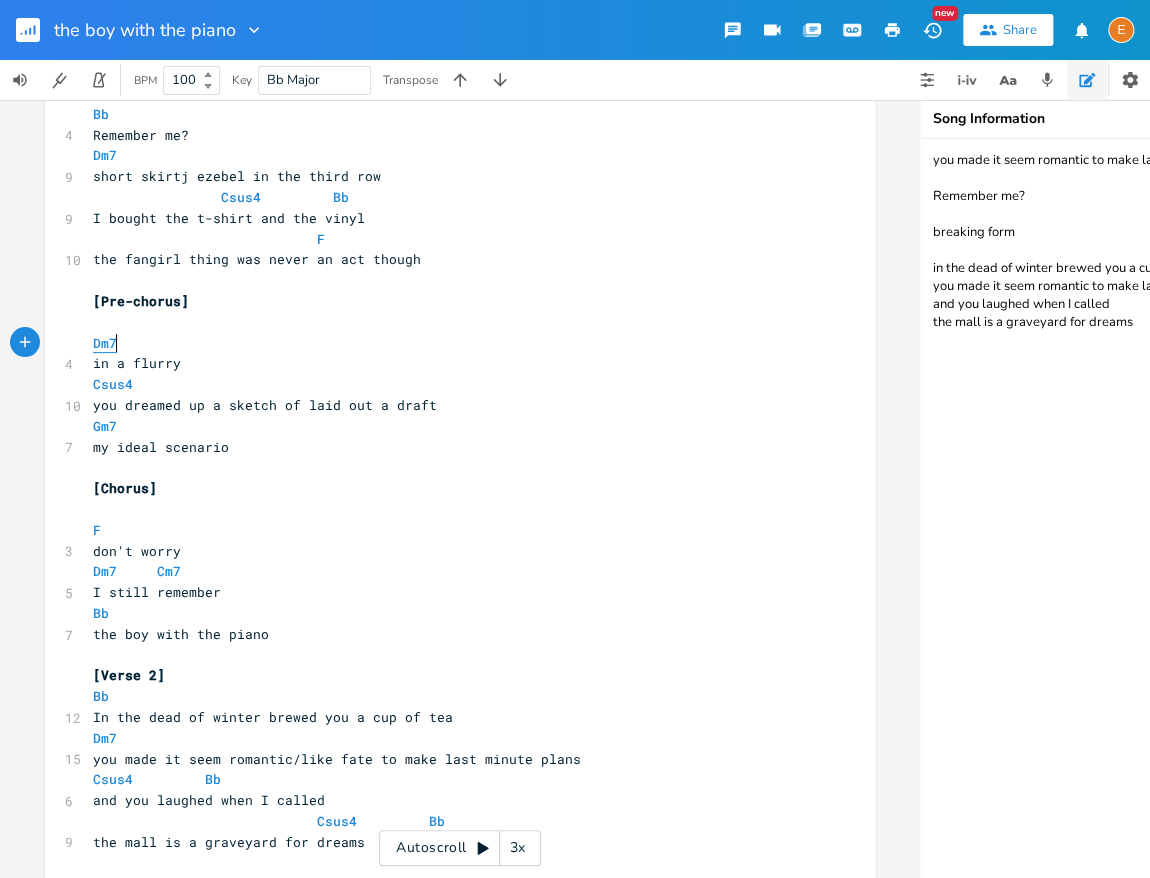 type on "Dm7" 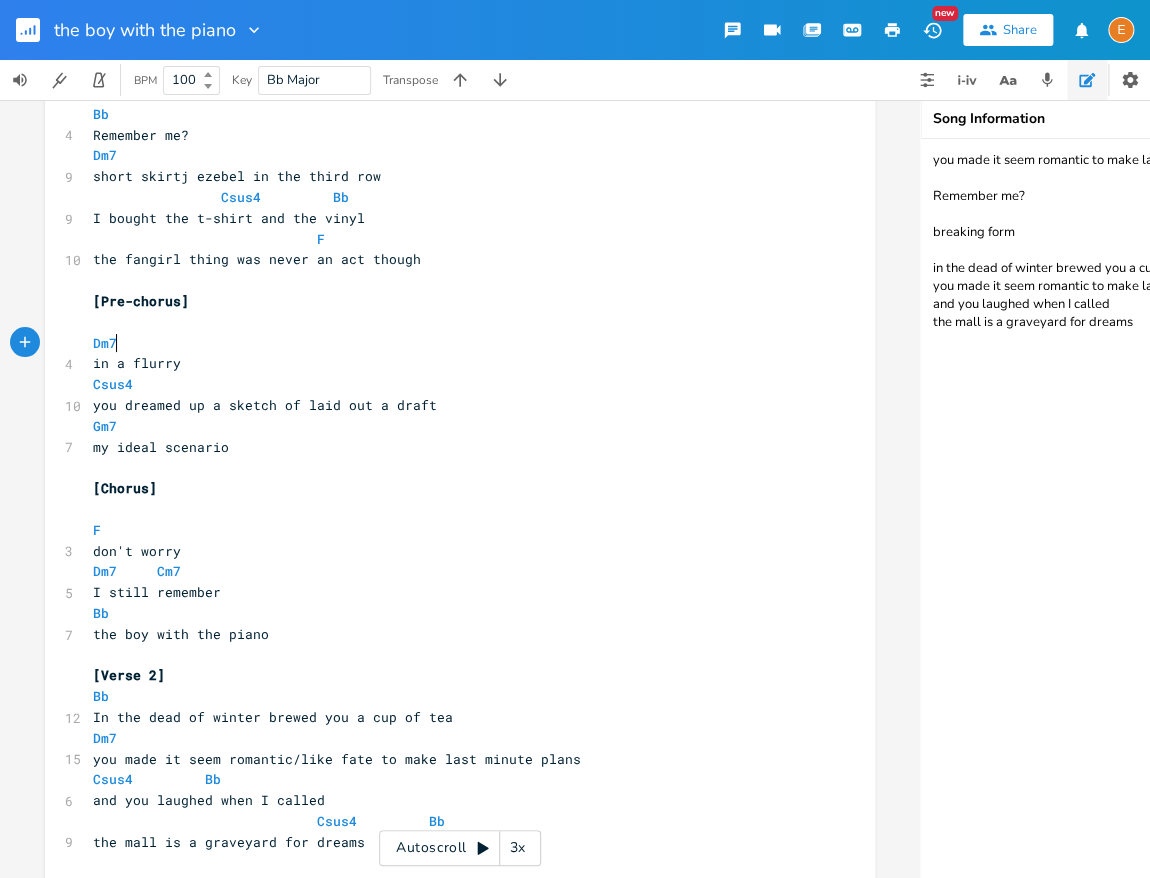 scroll, scrollTop: 5, scrollLeft: 34, axis: both 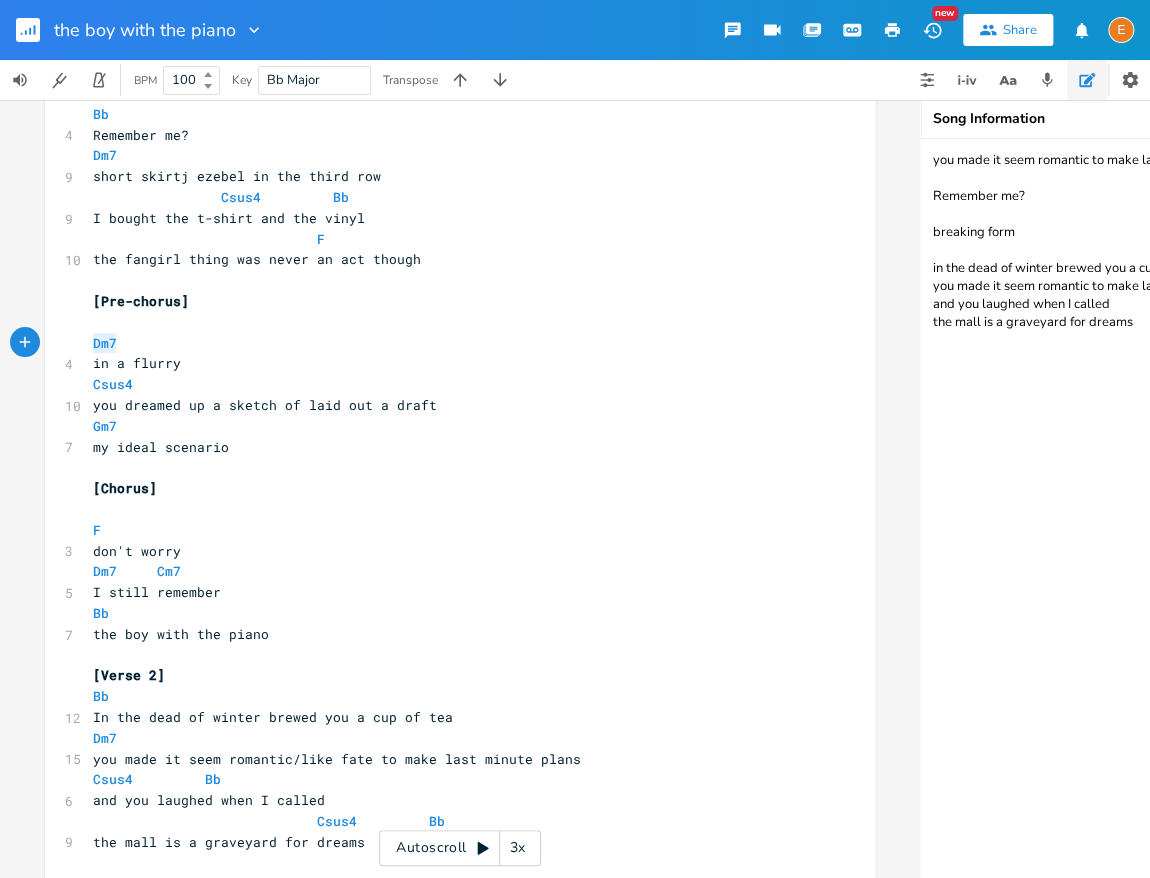 drag, startPoint x: 133, startPoint y: 342, endPoint x: 78, endPoint y: 346, distance: 55.145264 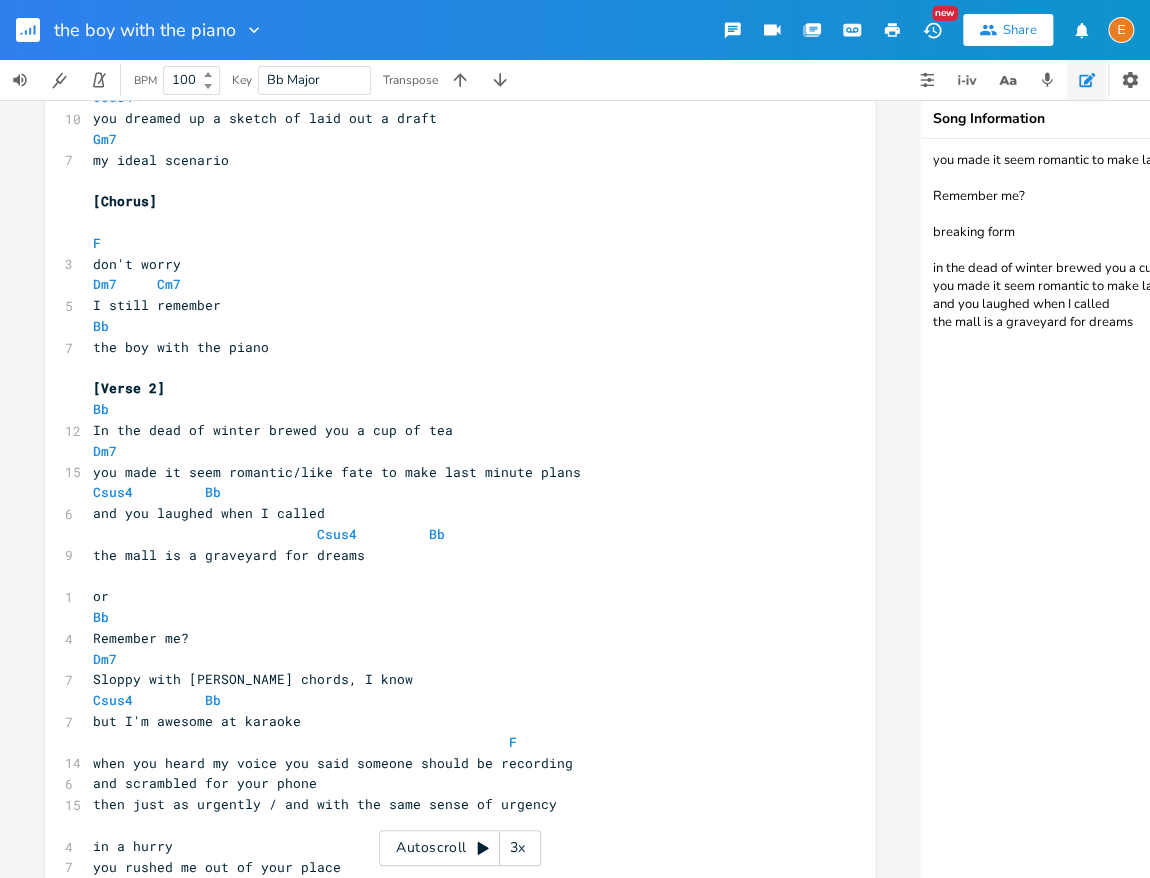 scroll, scrollTop: 522, scrollLeft: 0, axis: vertical 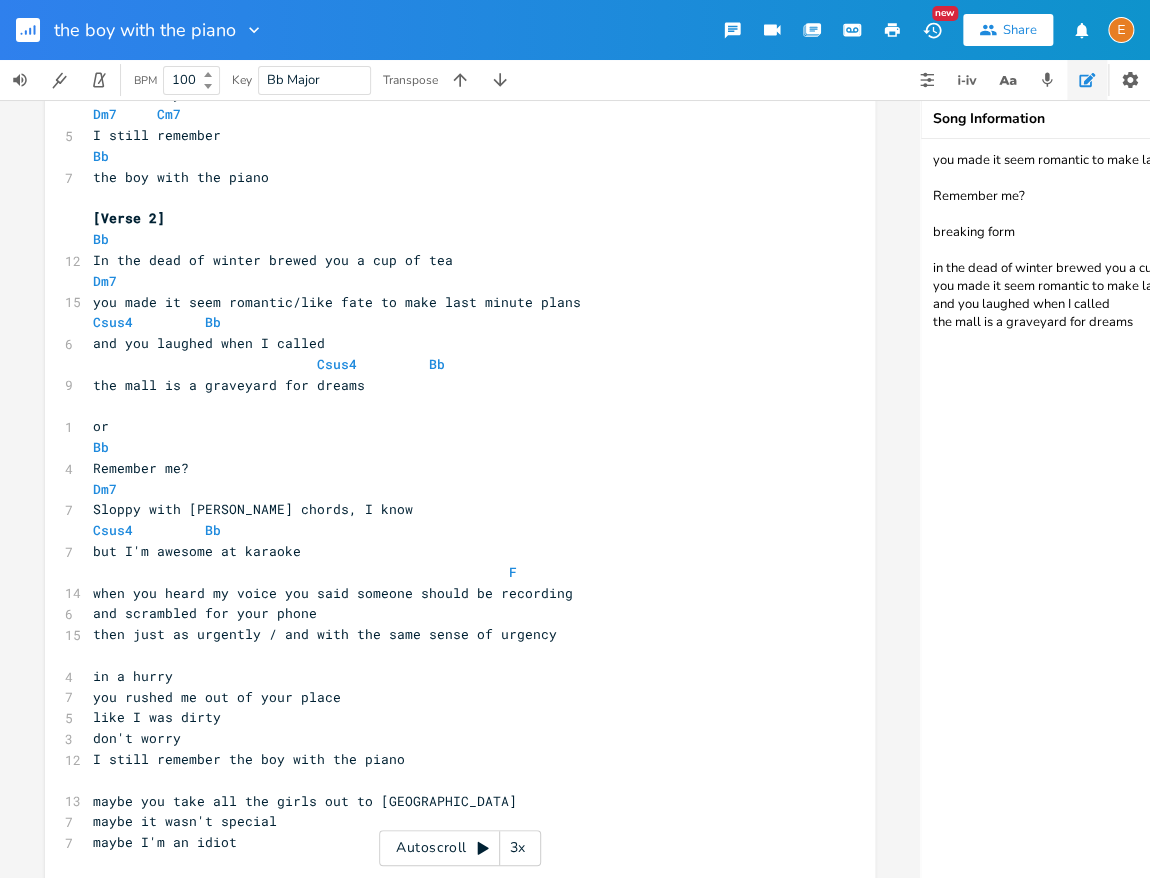 click on "​" at bounding box center [450, 655] 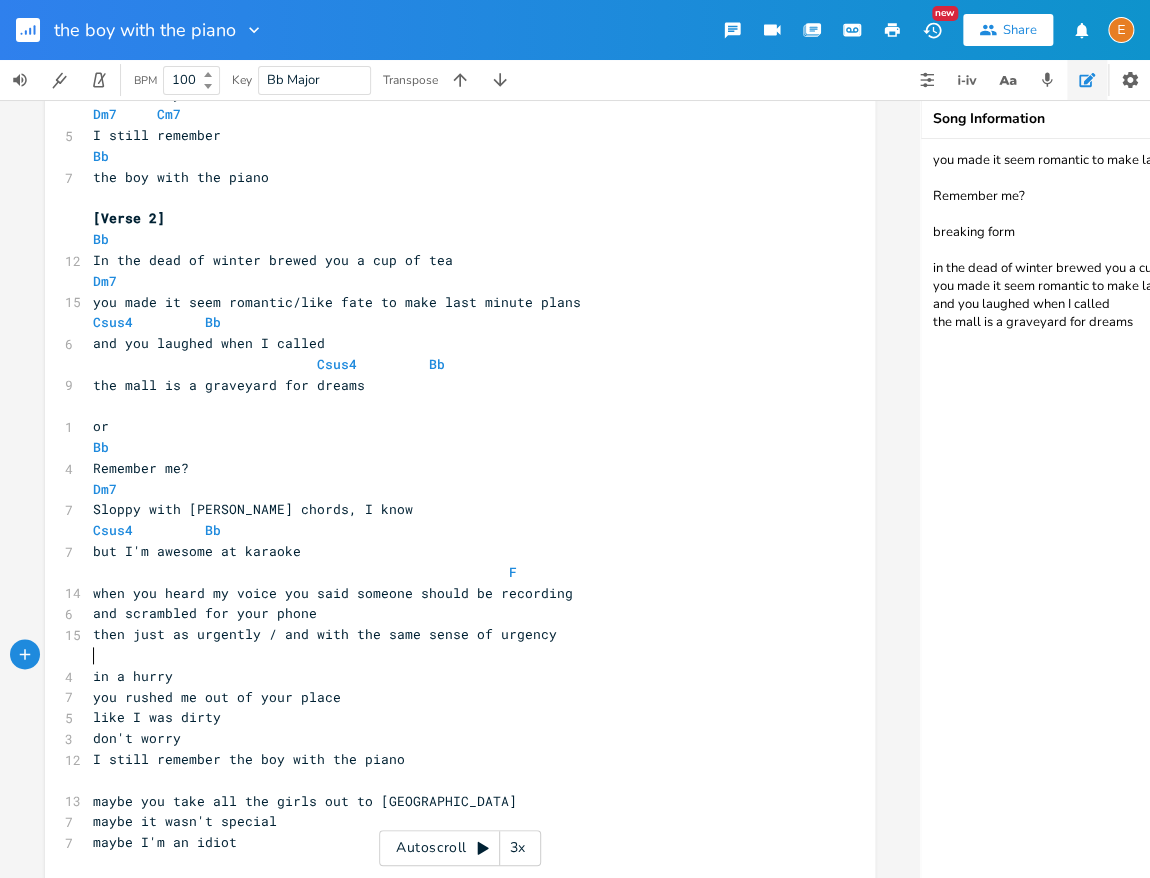 paste 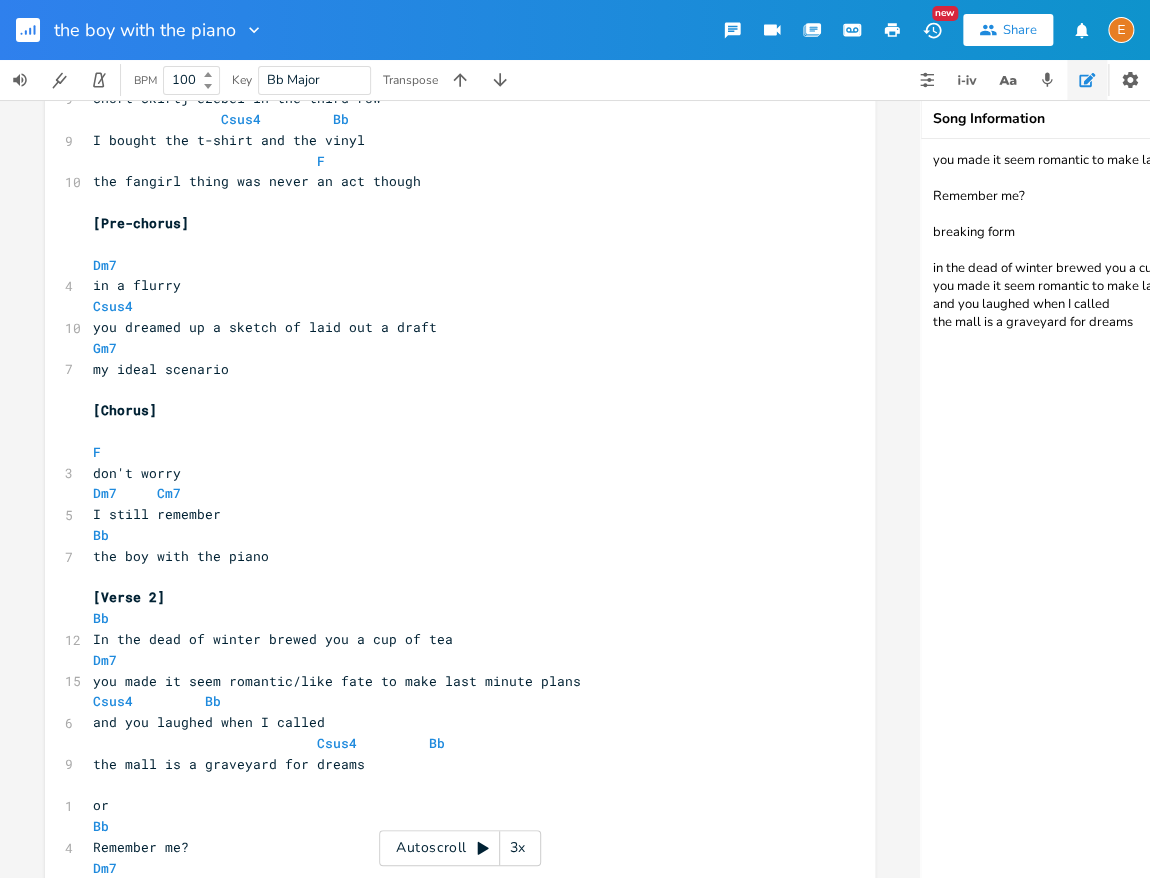 scroll, scrollTop: 115, scrollLeft: 0, axis: vertical 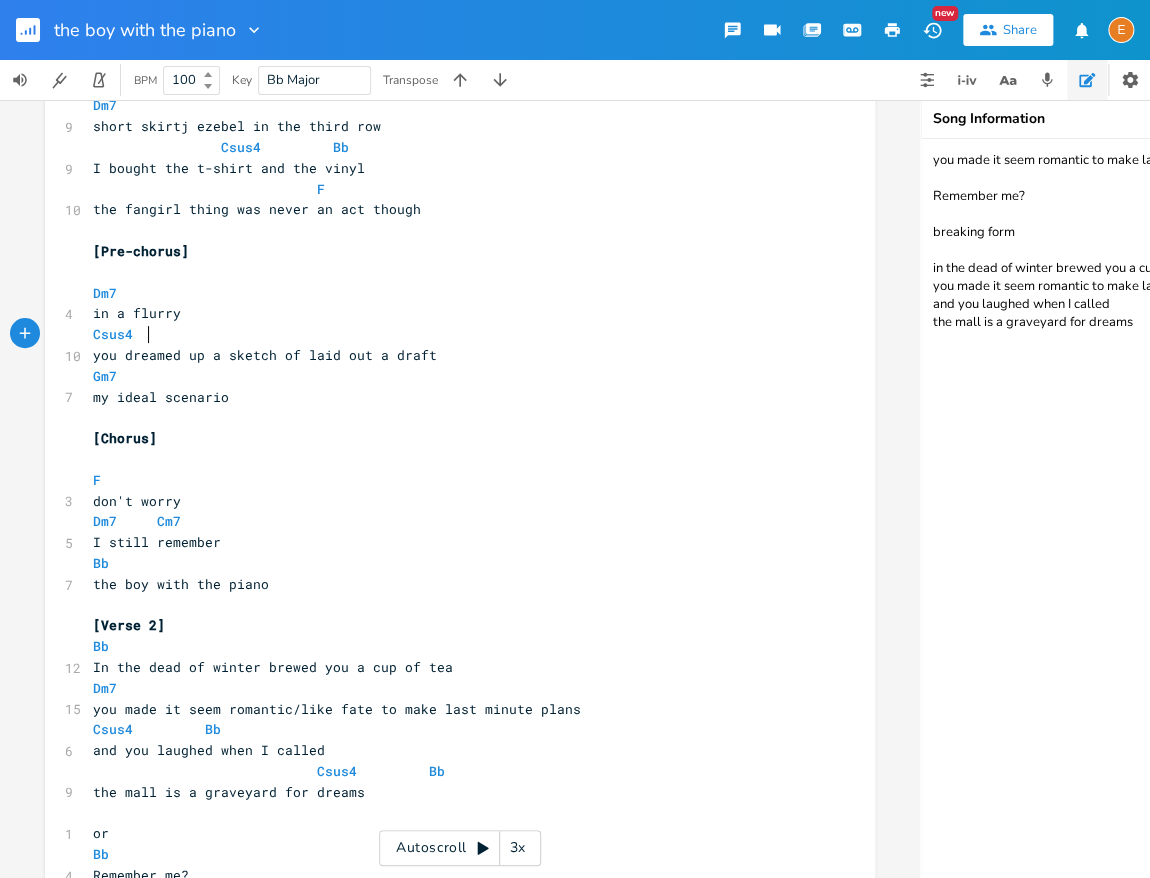 type on "Csus4" 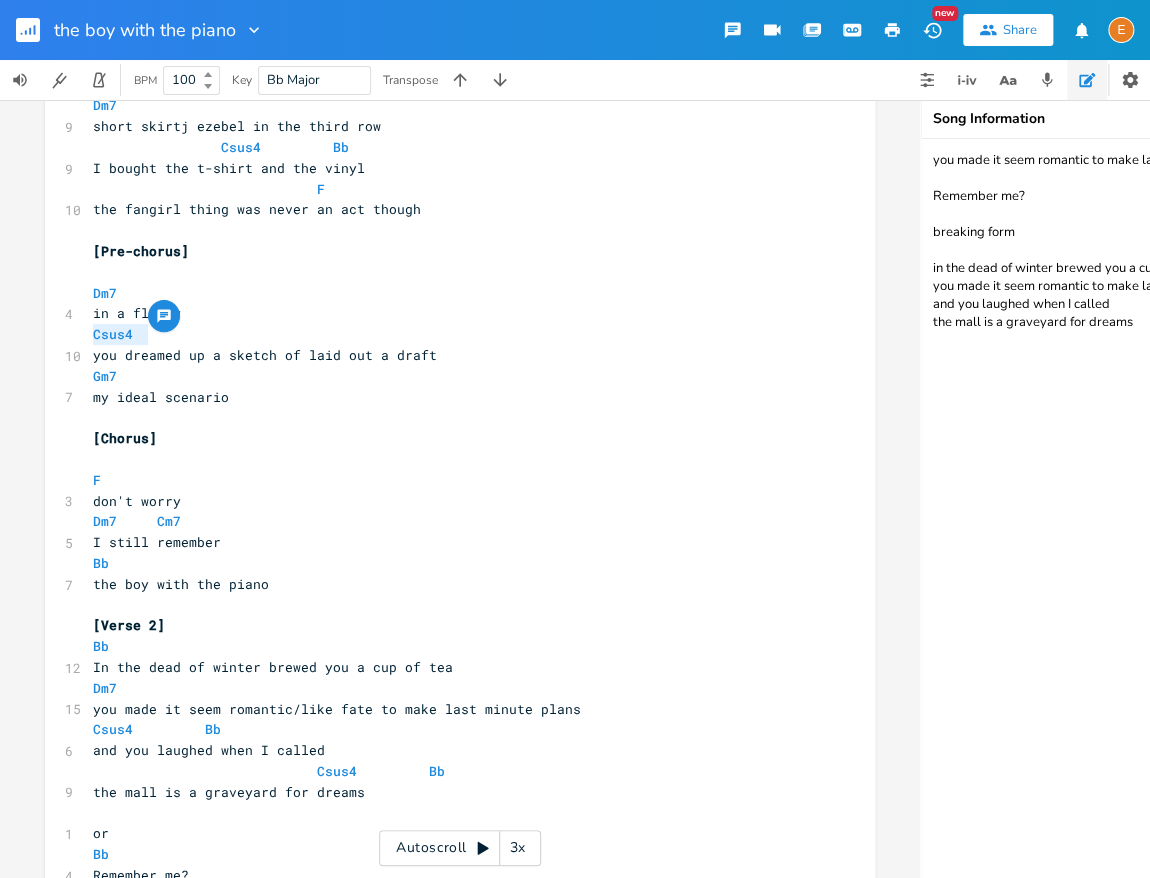 drag, startPoint x: 144, startPoint y: 337, endPoint x: 81, endPoint y: 338, distance: 63.007935 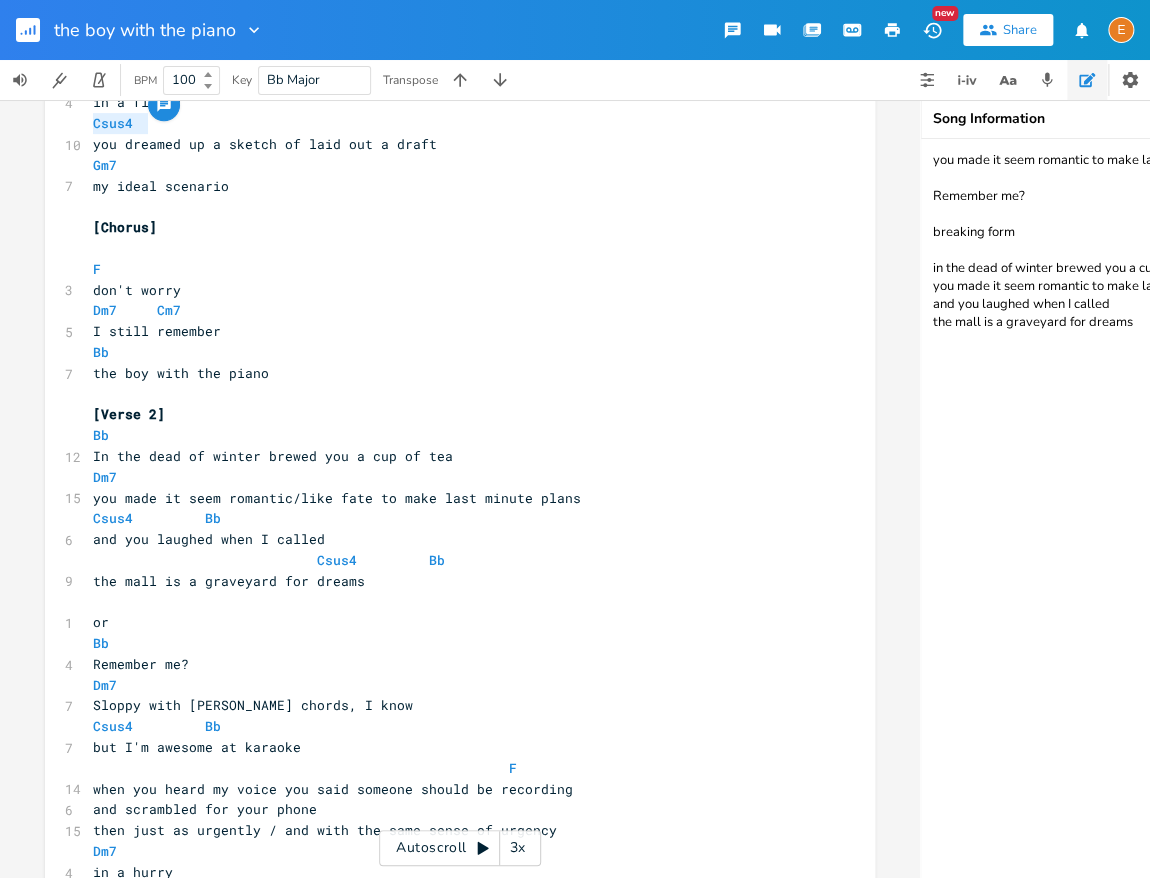 scroll, scrollTop: 734, scrollLeft: 0, axis: vertical 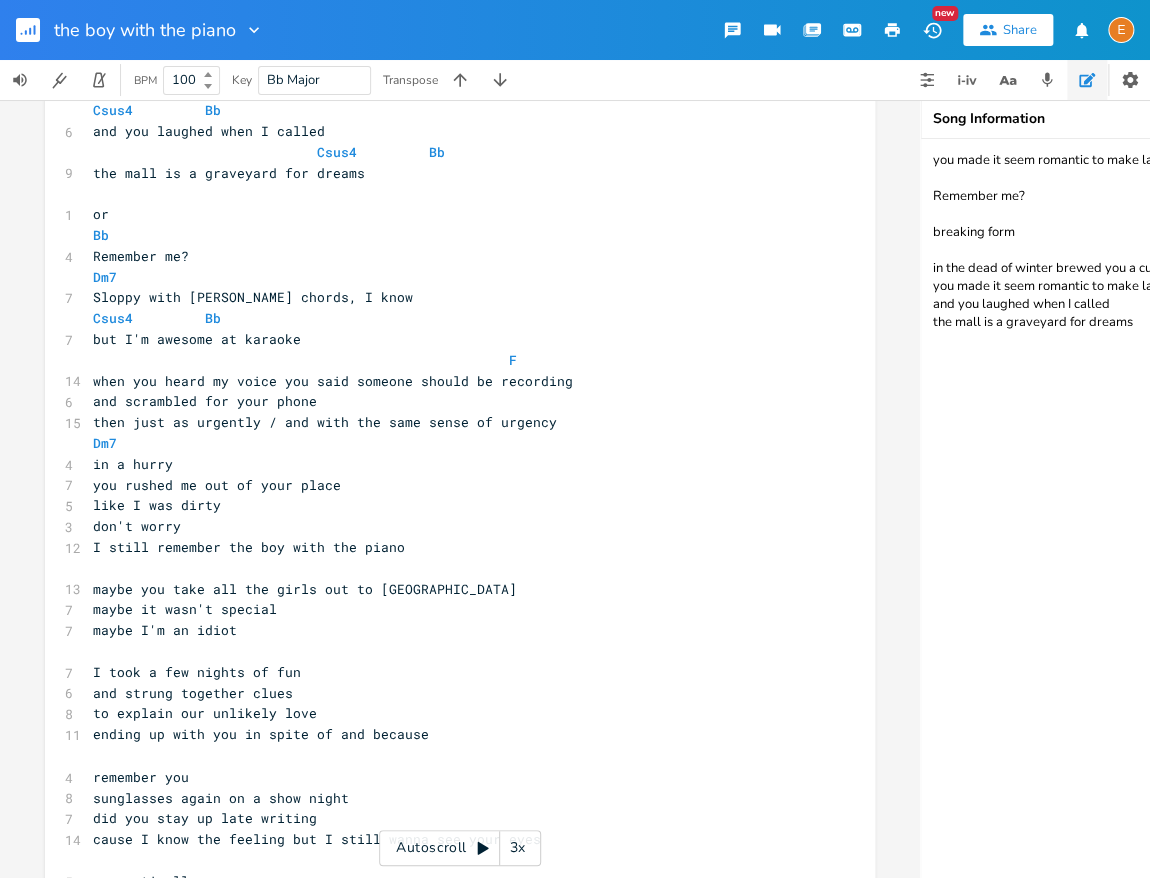 click on "in a hurry" at bounding box center (450, 464) 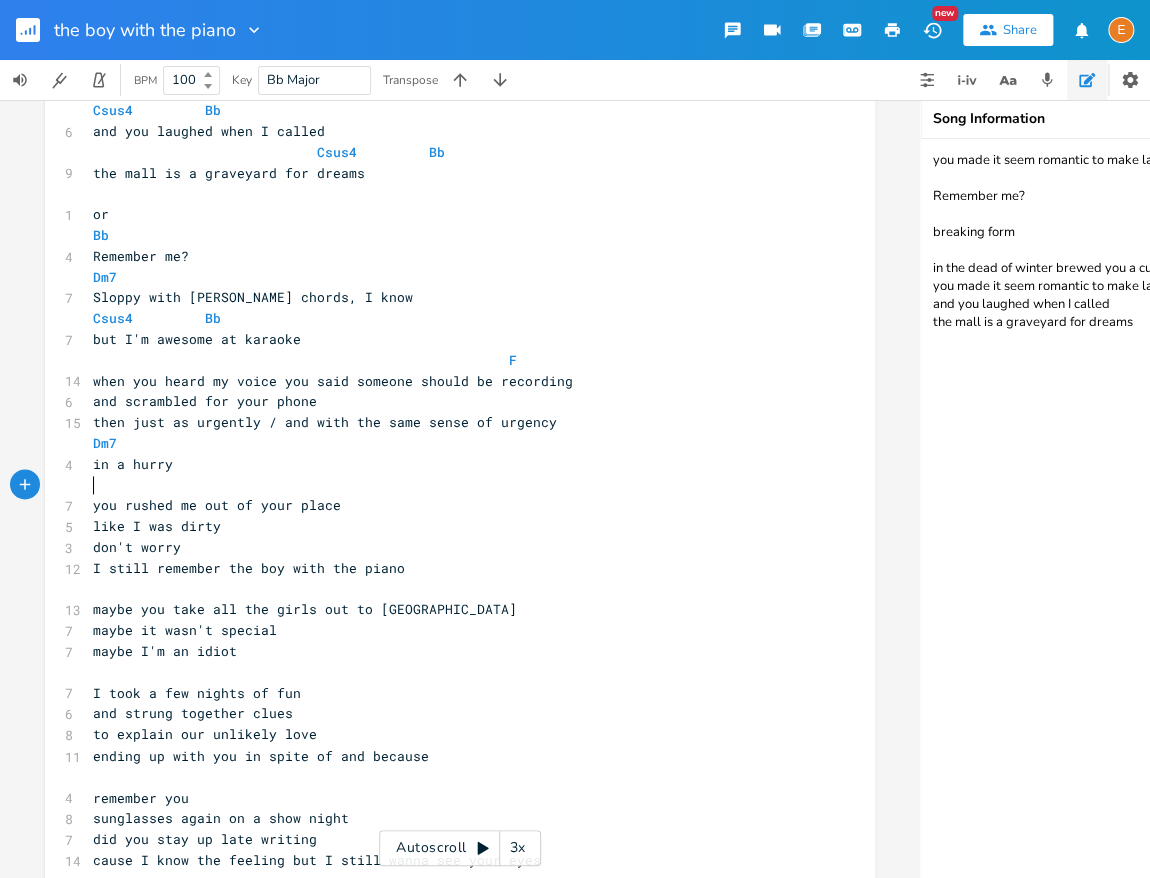 paste on "7" 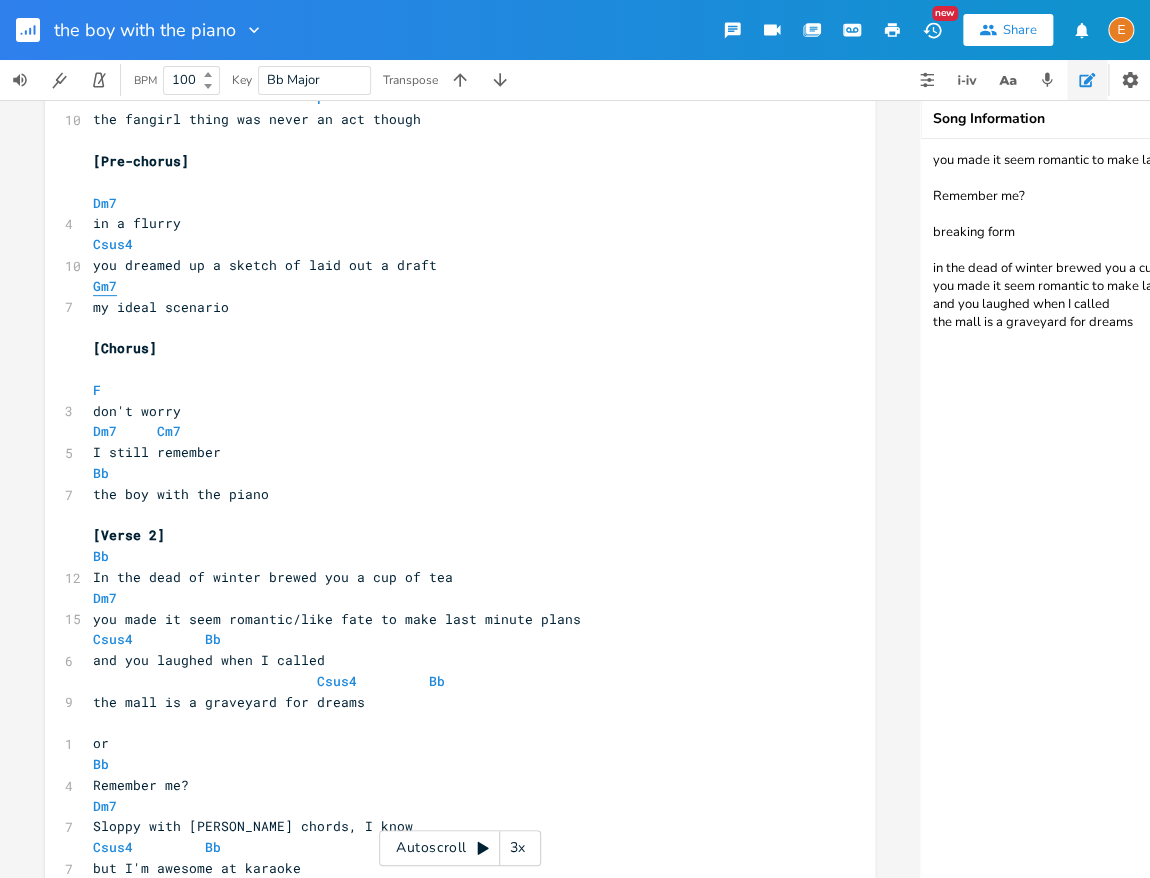 scroll, scrollTop: 189, scrollLeft: 0, axis: vertical 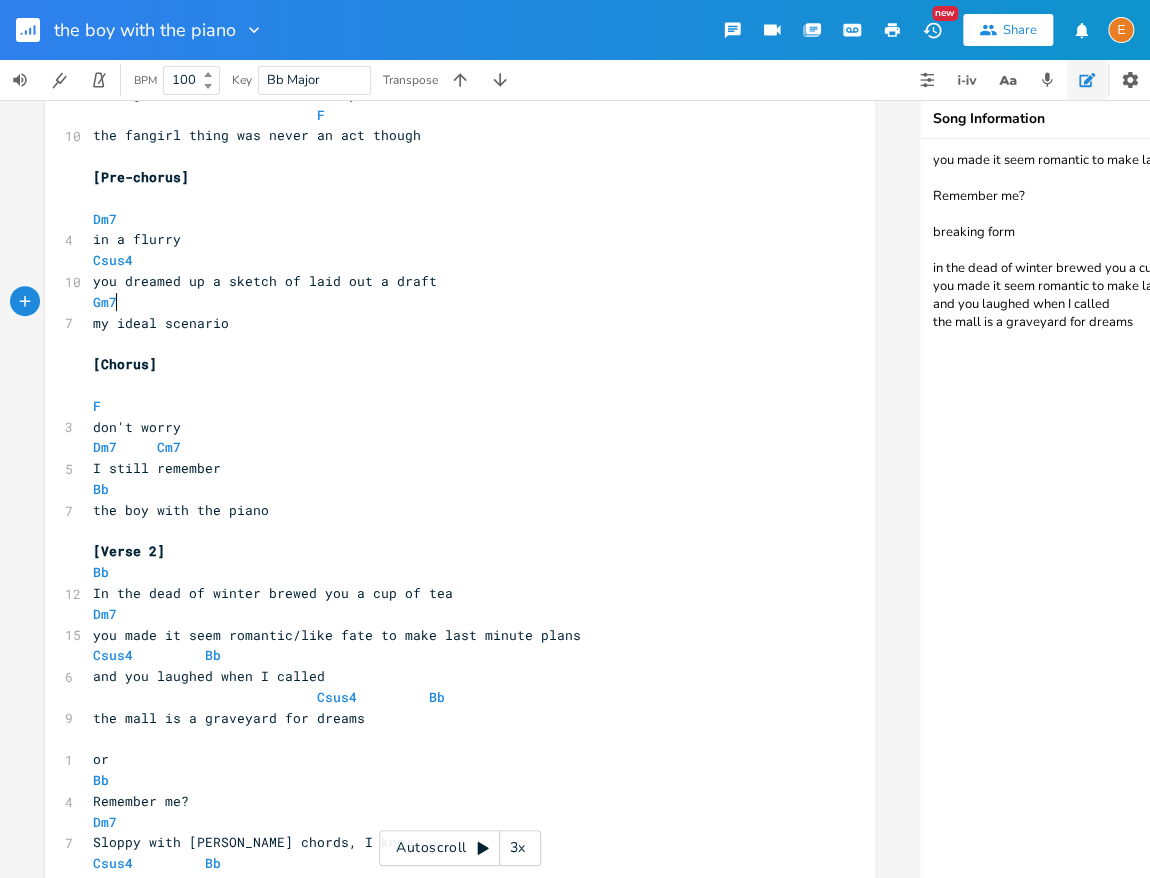 type on "Gm7" 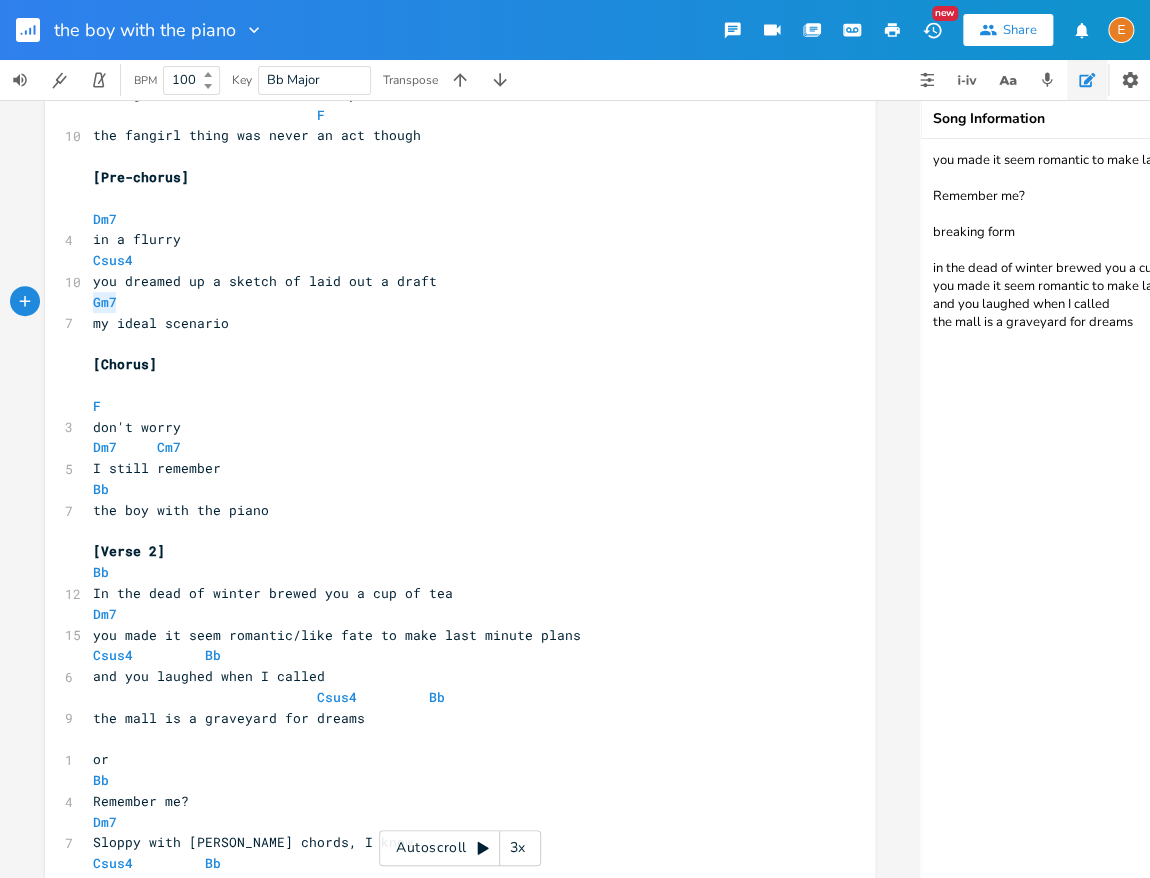 drag, startPoint x: 126, startPoint y: 295, endPoint x: 84, endPoint y: 299, distance: 42.190044 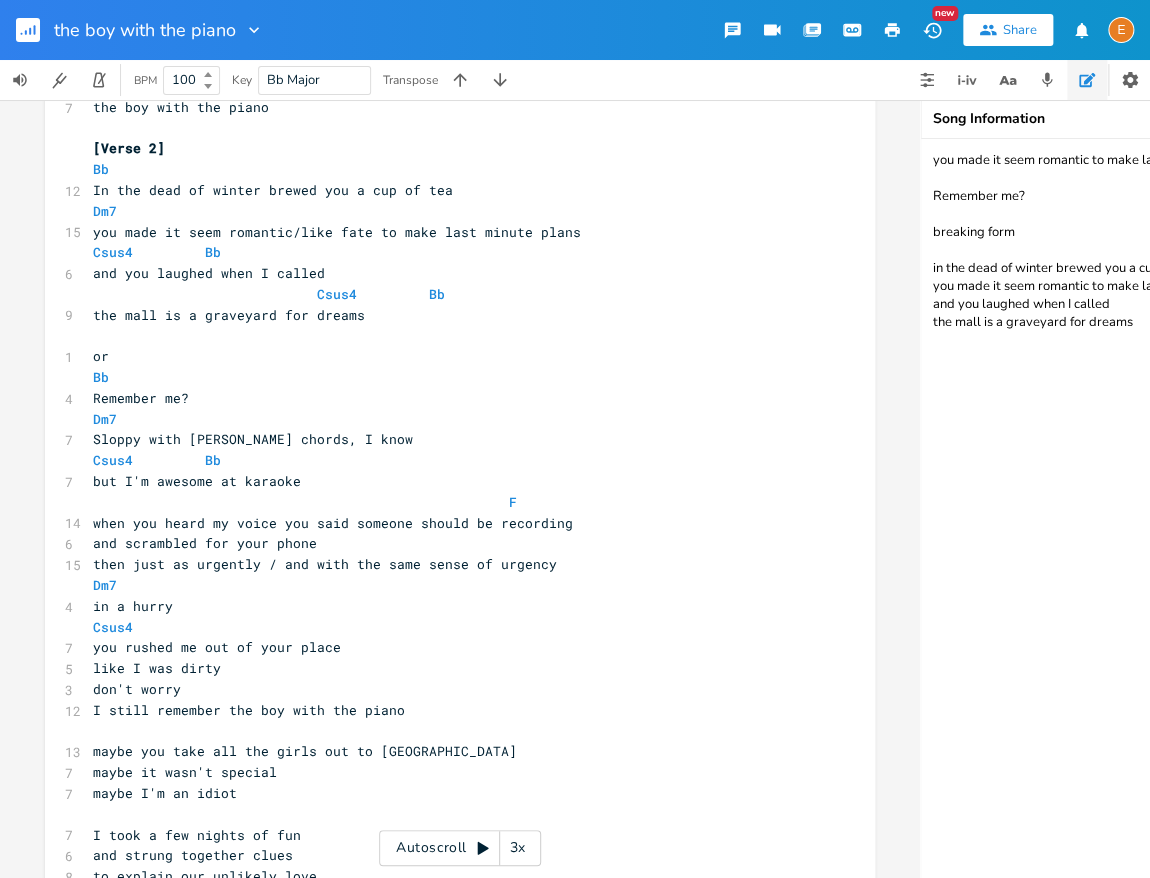 scroll, scrollTop: 901, scrollLeft: 0, axis: vertical 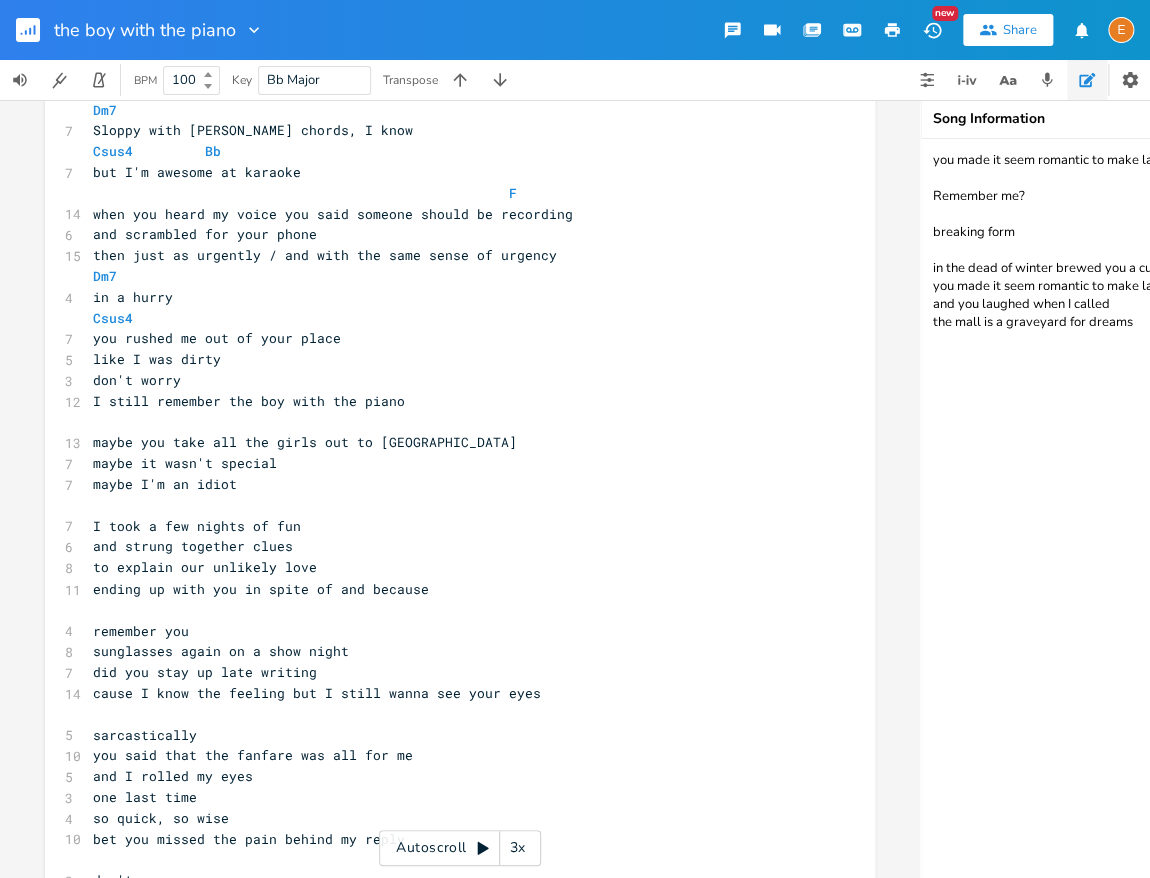 click on "you rushed me out of your place" at bounding box center (450, 338) 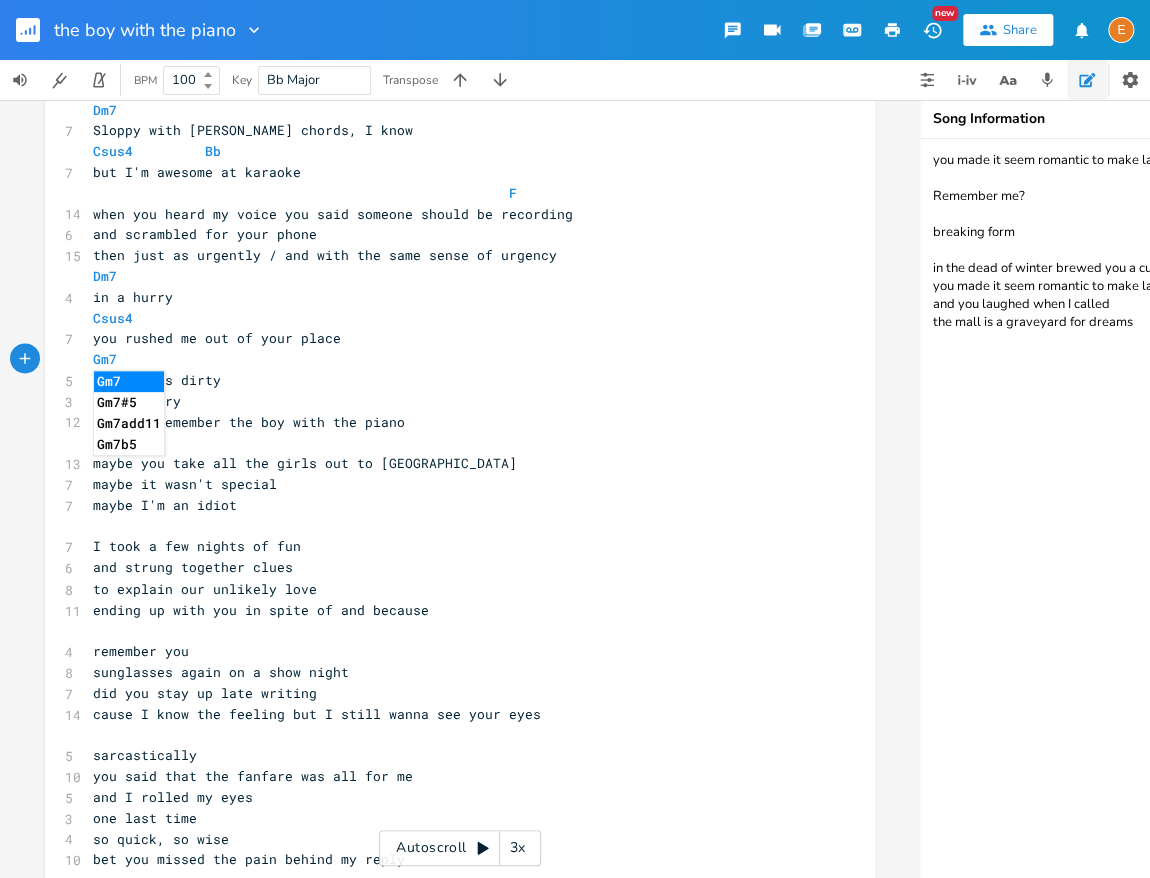 scroll, scrollTop: 1057, scrollLeft: 0, axis: vertical 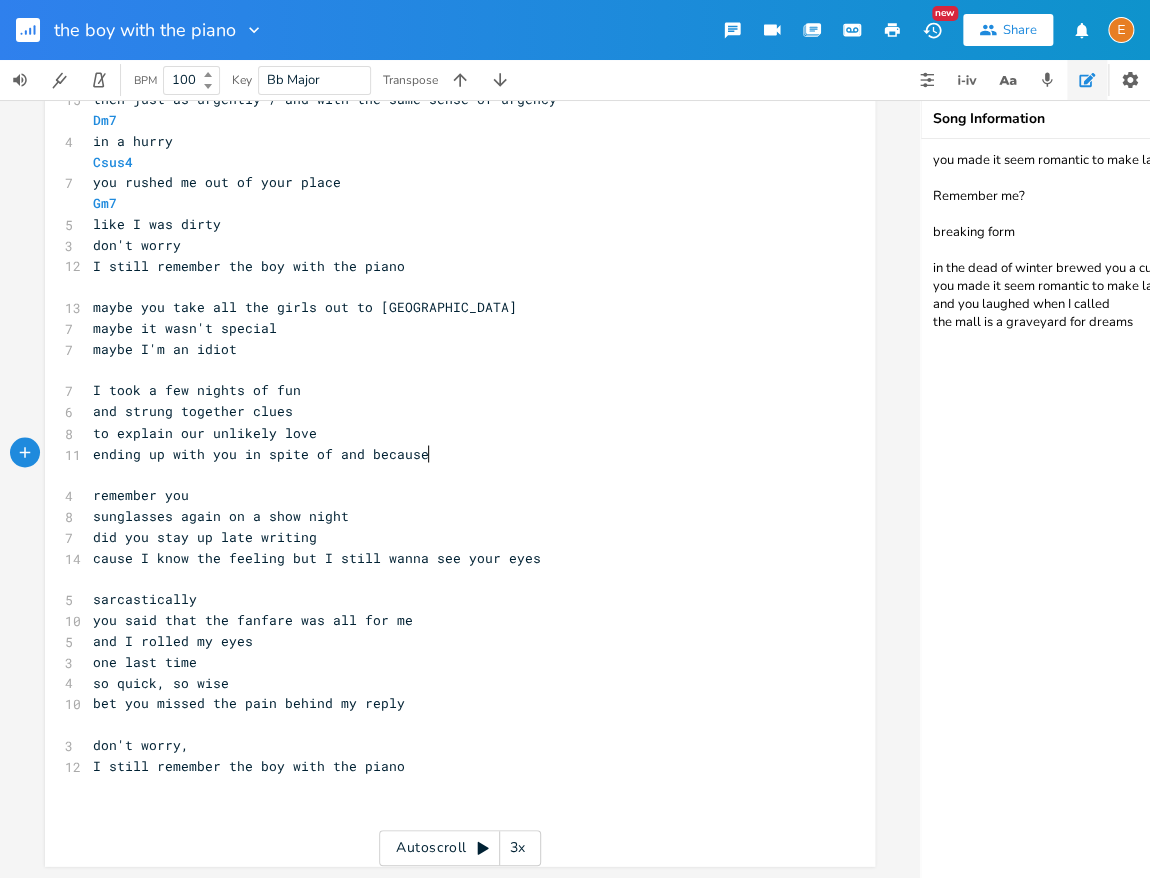 click on "ending up with you in spite of and because" at bounding box center (450, 453) 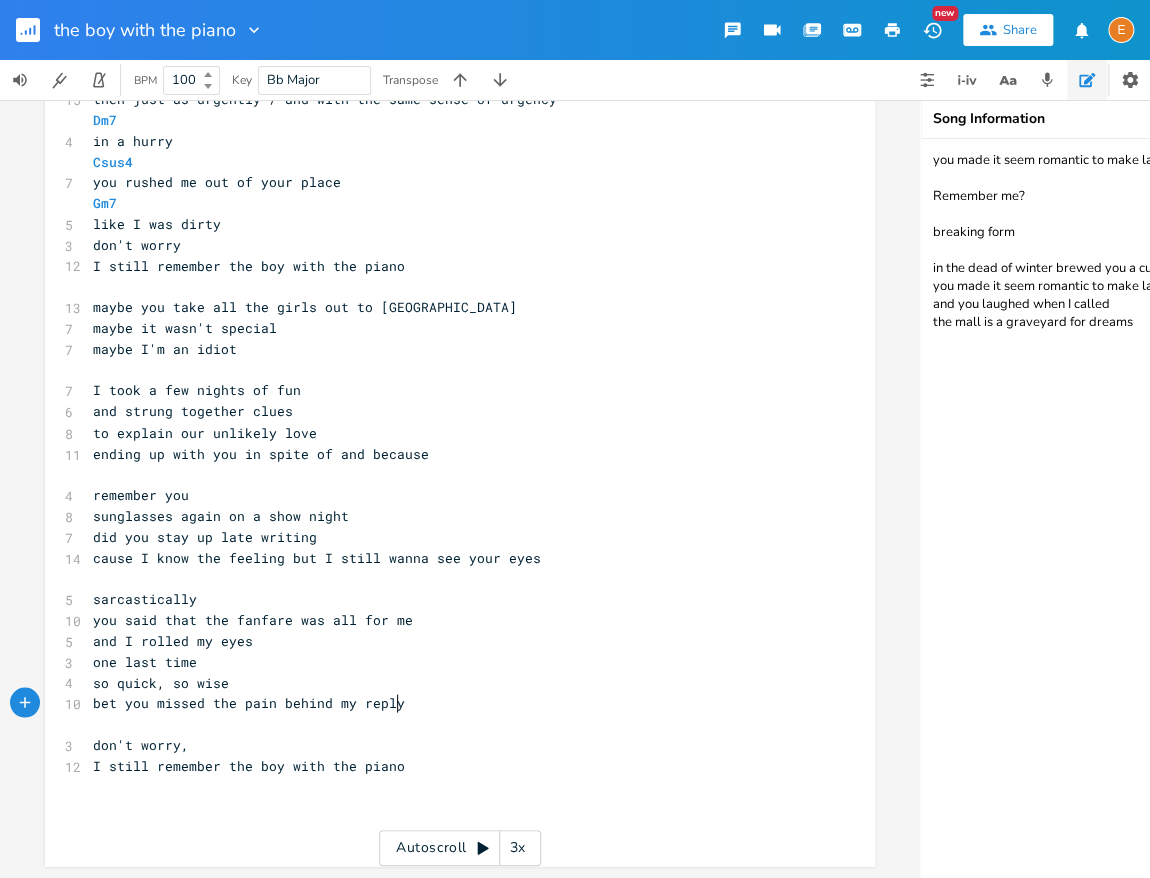 click on "bet you missed the pain behind my reply" at bounding box center [450, 702] 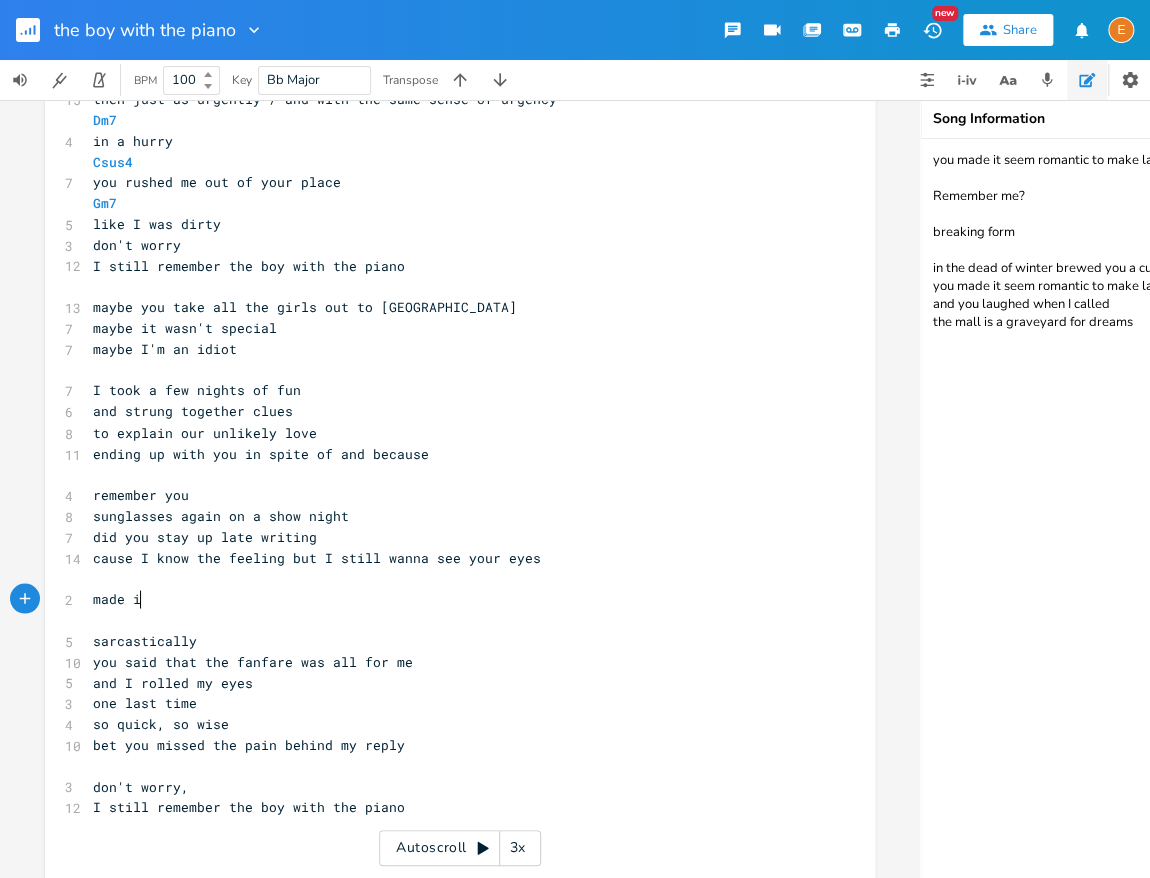 type on "made is" 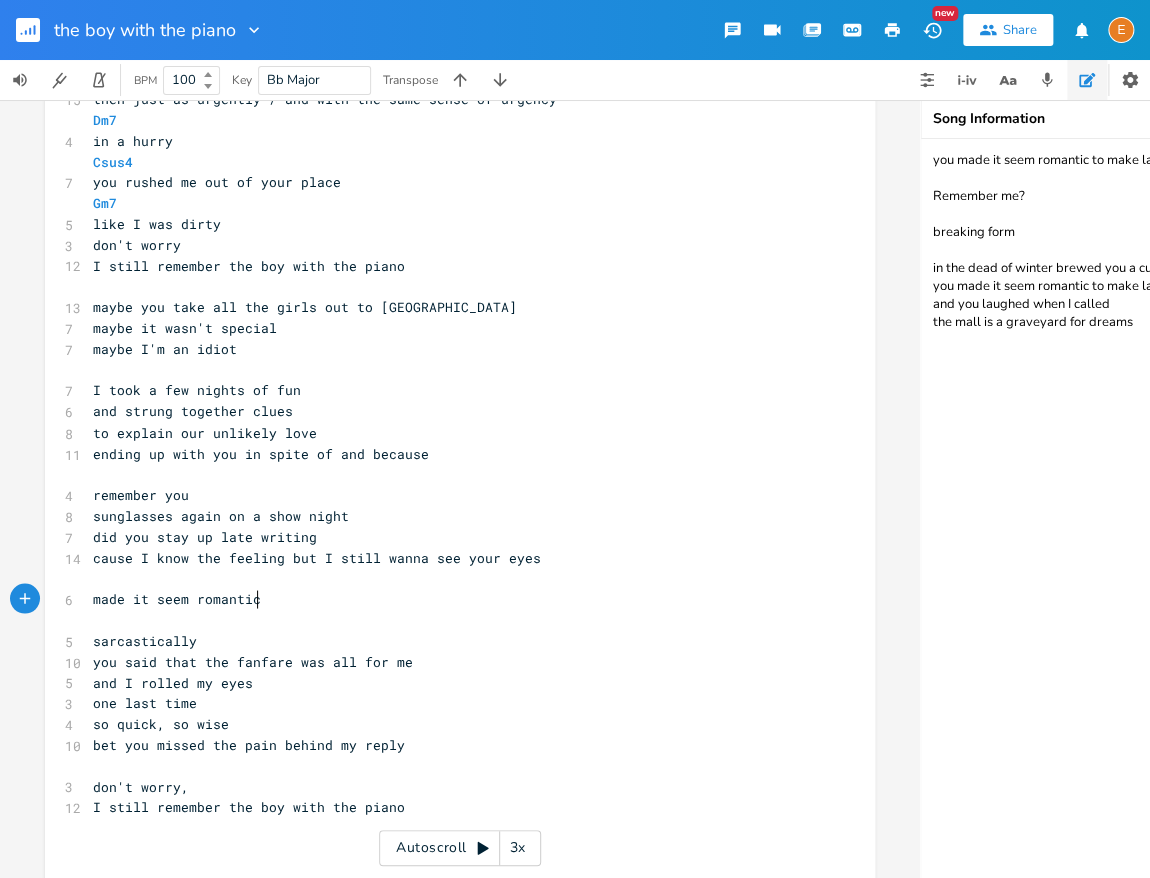scroll, scrollTop: 5, scrollLeft: 117, axis: both 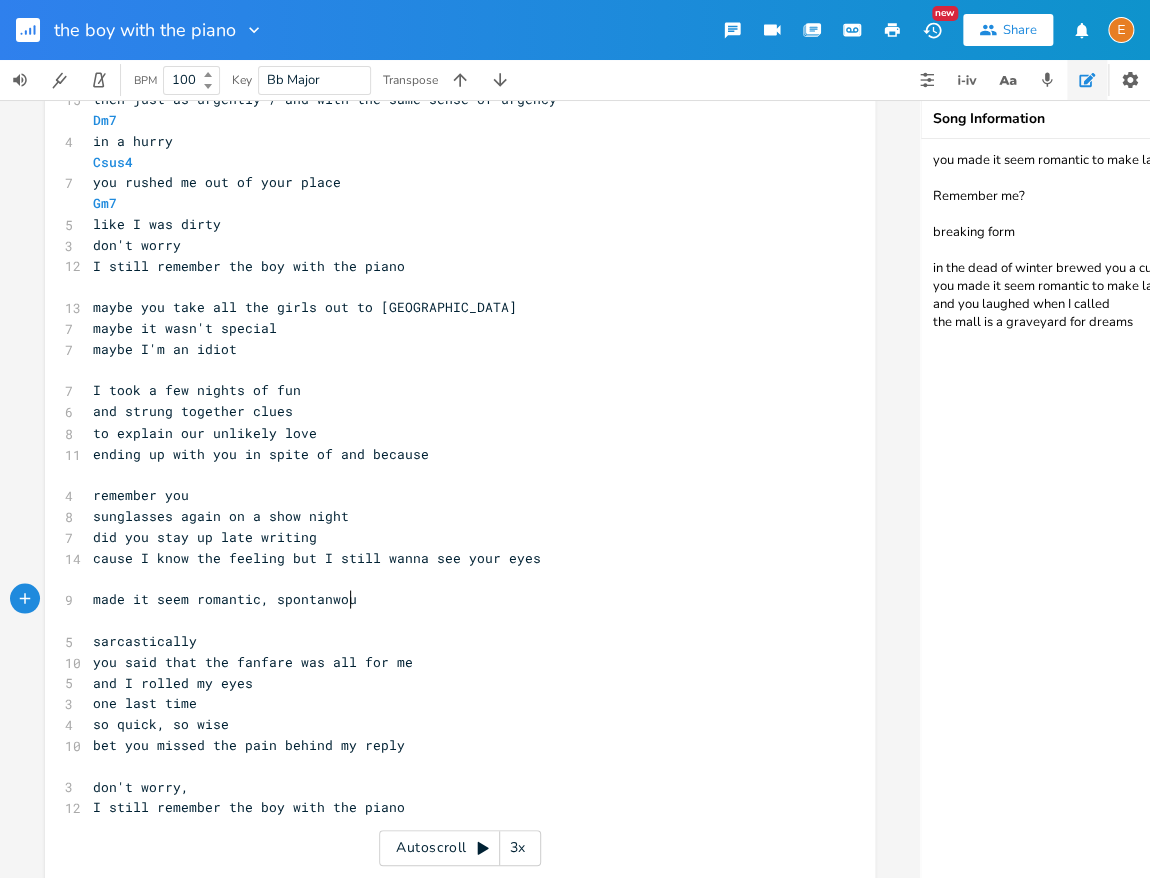 type on ", spontanwou" 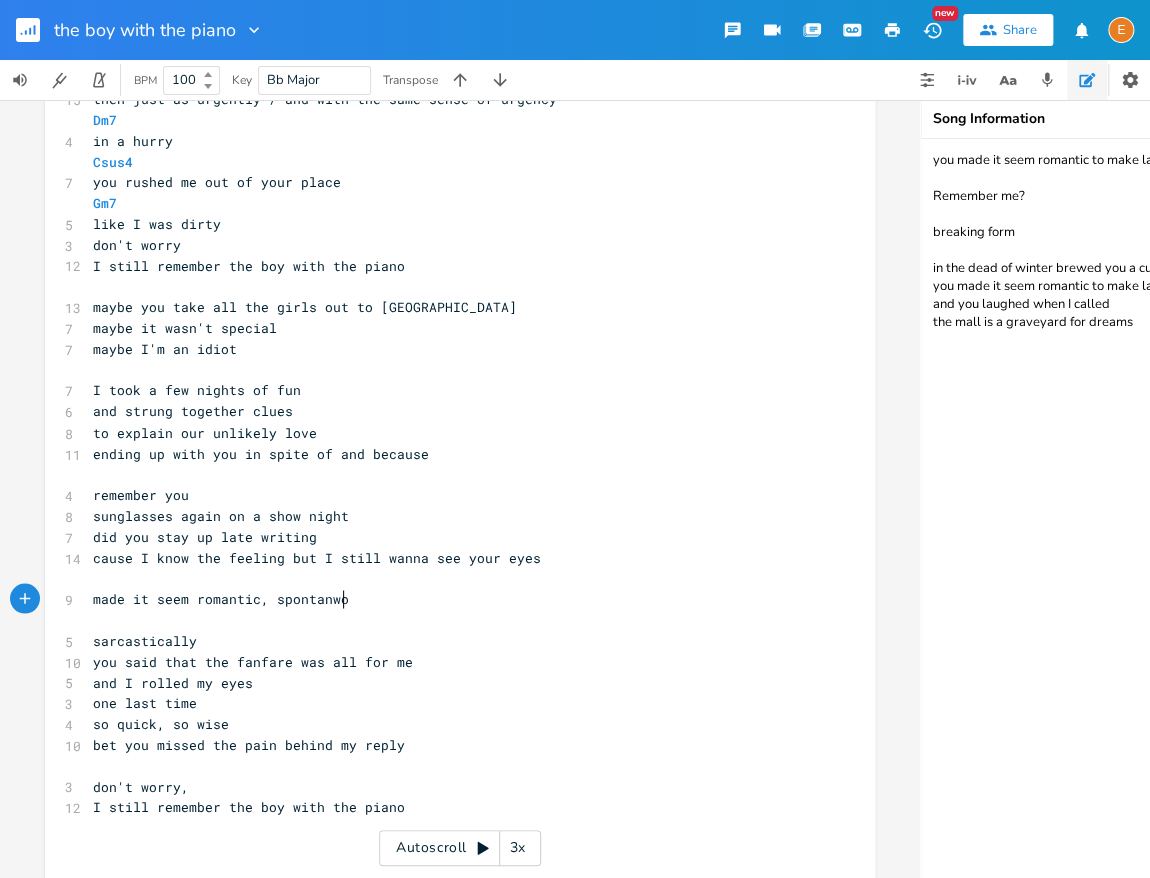scroll, scrollTop: 5, scrollLeft: 0, axis: vertical 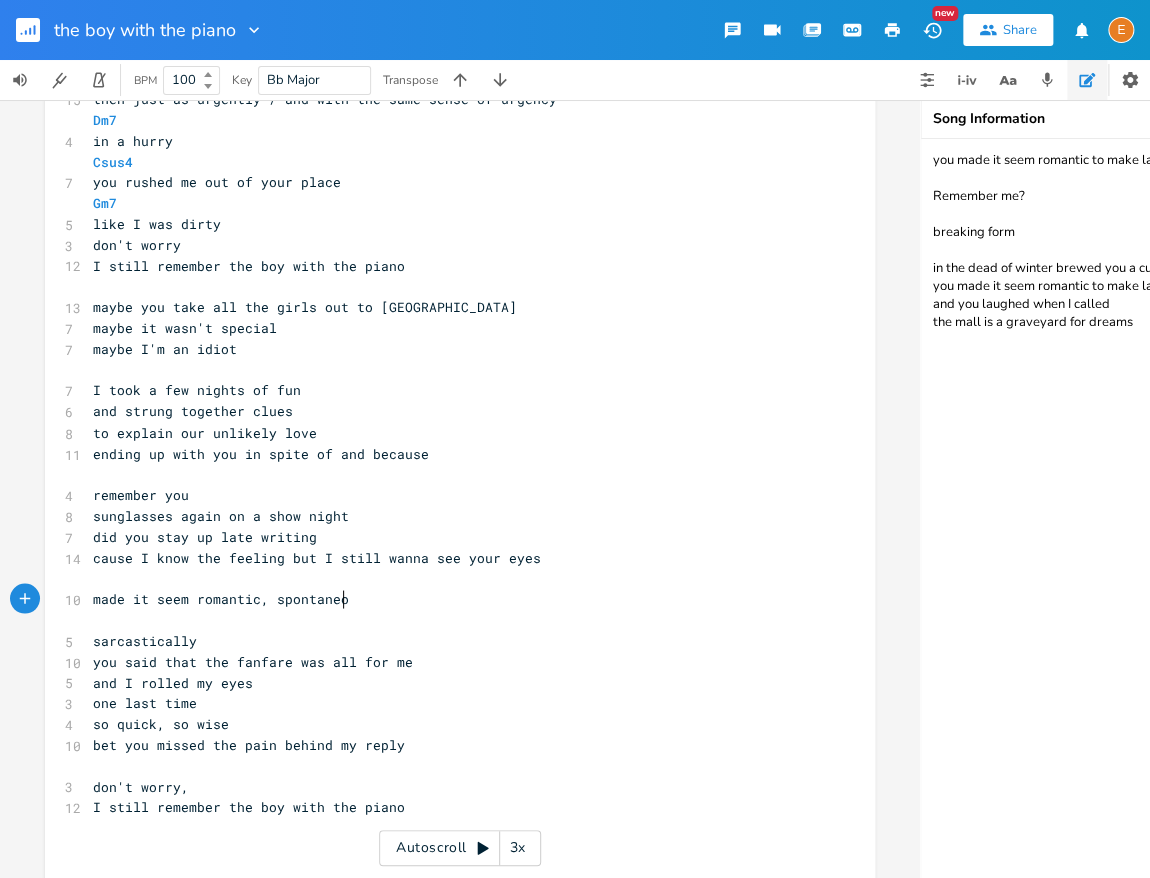 type on "eous" 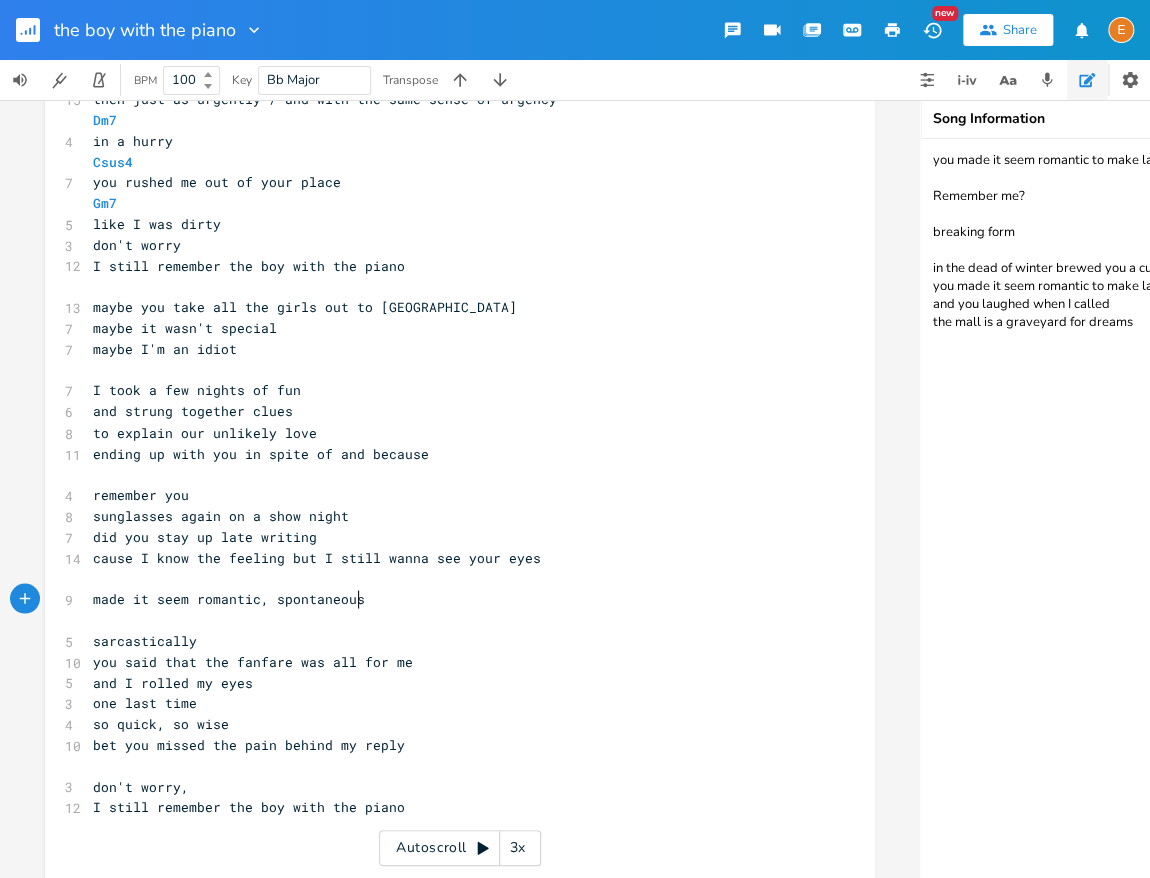 scroll, scrollTop: 5, scrollLeft: 0, axis: vertical 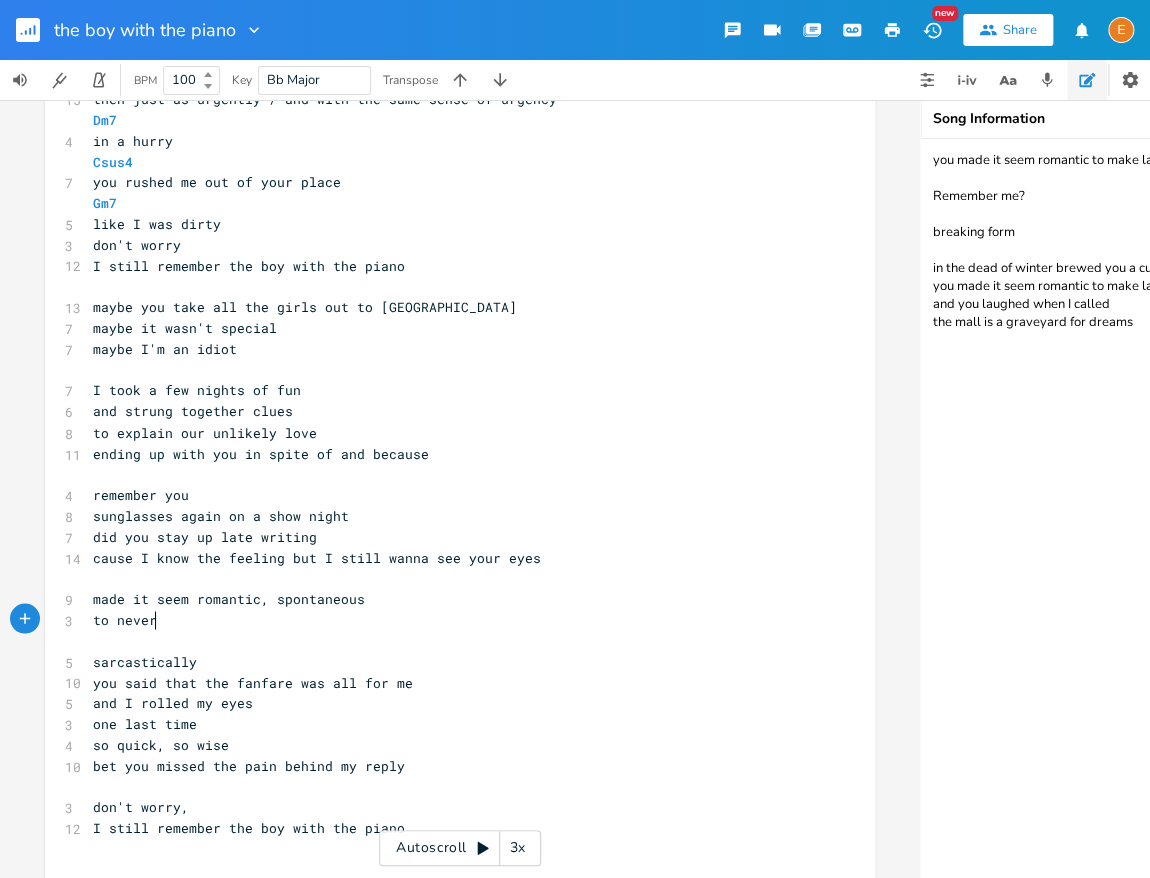 type on "to never" 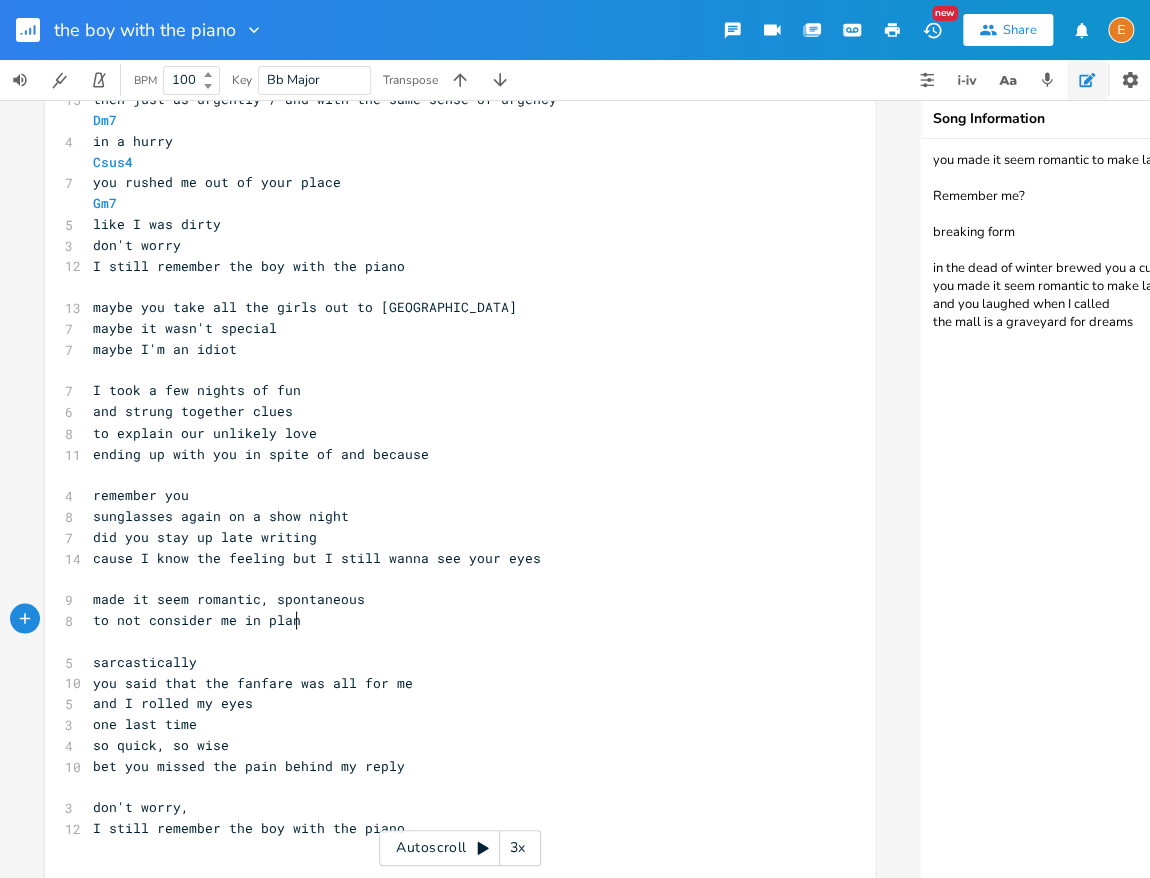 type on "ot consider me in plans" 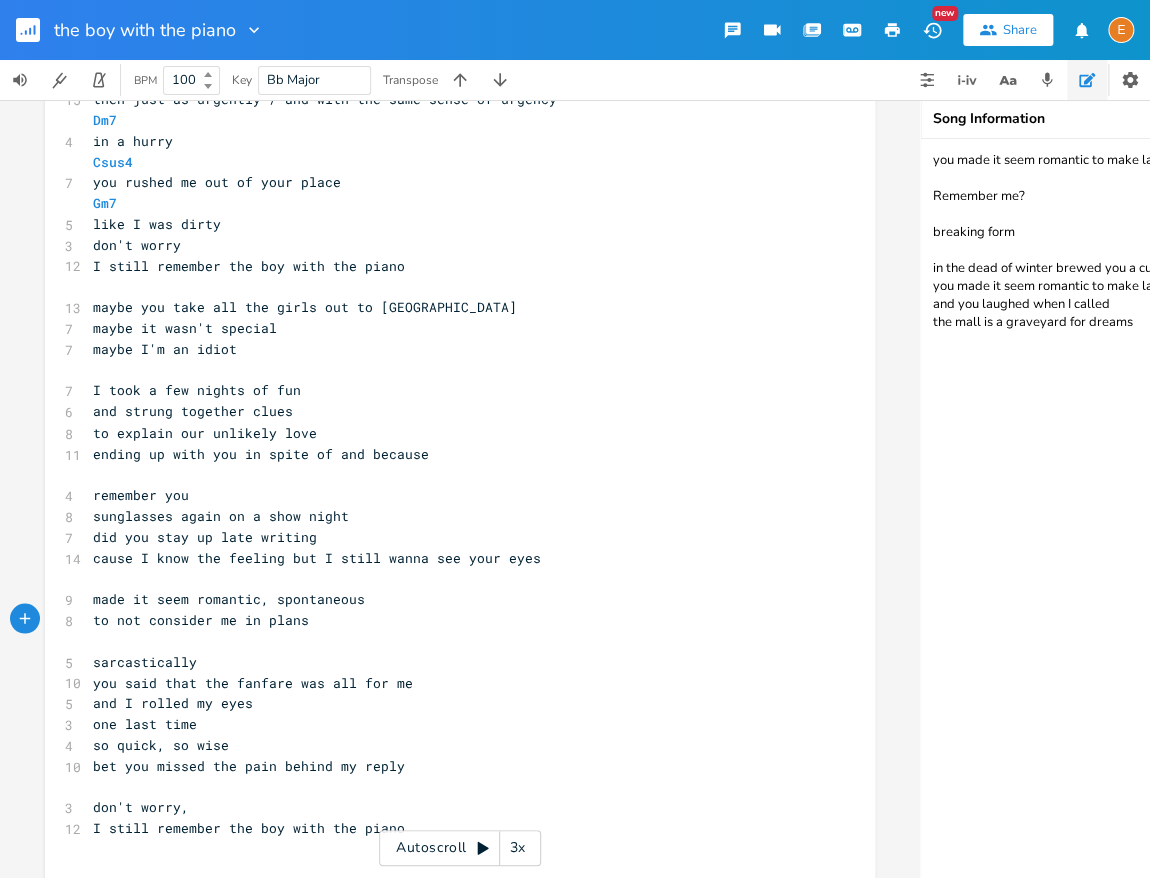 scroll, scrollTop: 5, scrollLeft: 0, axis: vertical 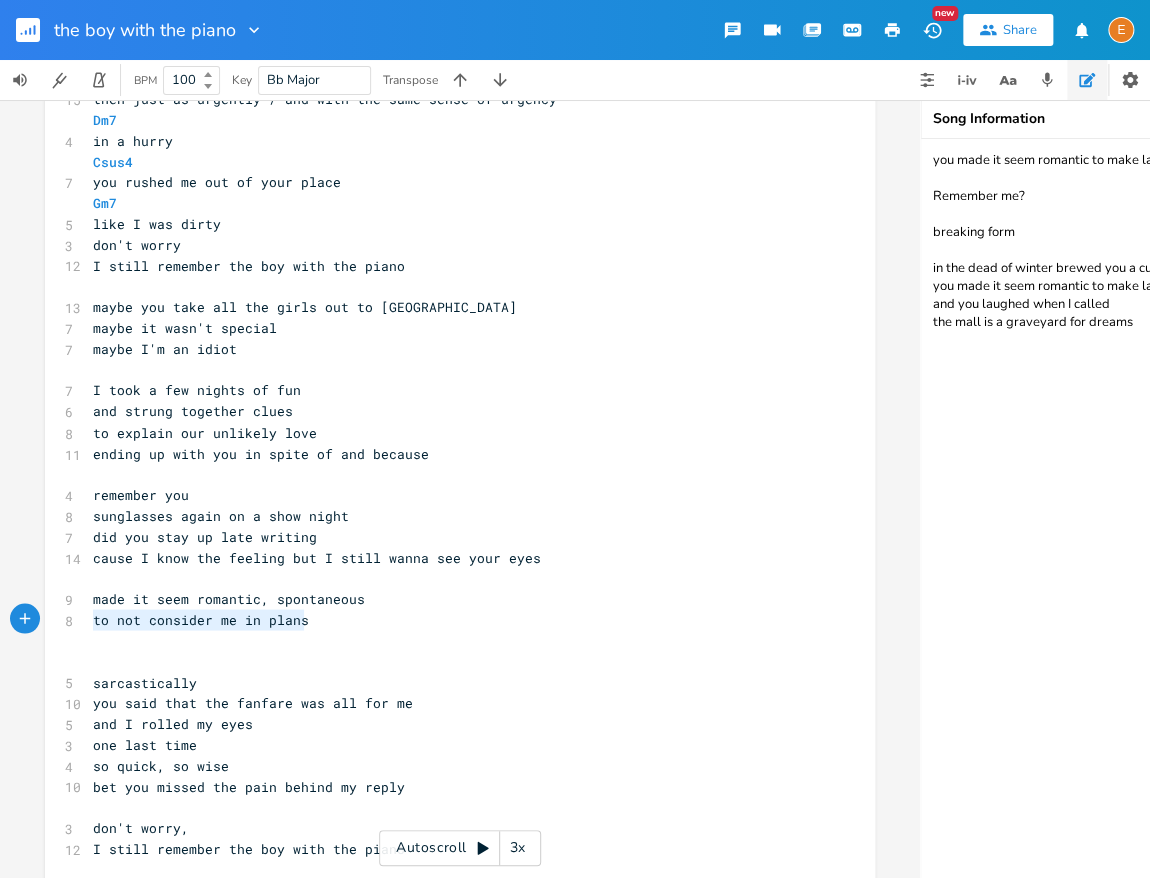 drag, startPoint x: 320, startPoint y: 618, endPoint x: 96, endPoint y: 621, distance: 224.0201 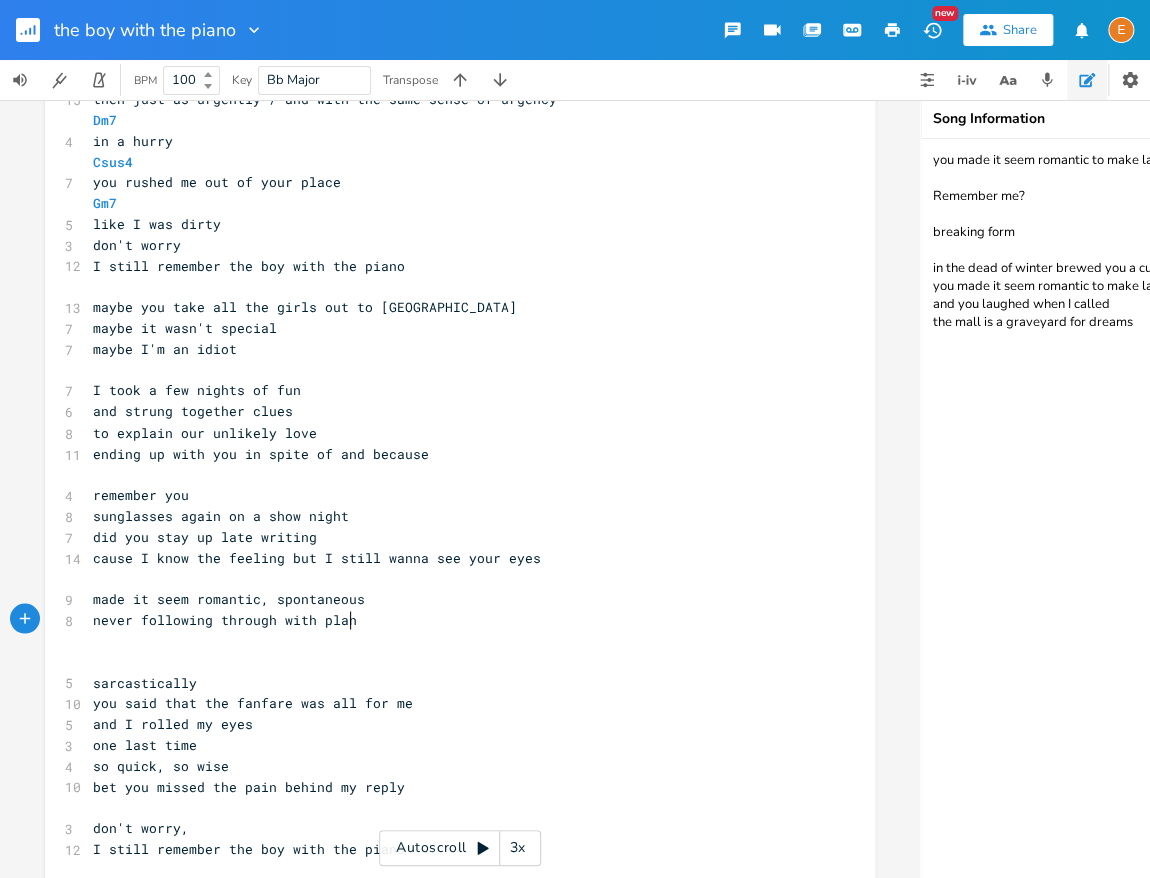 type on "never following through with plans" 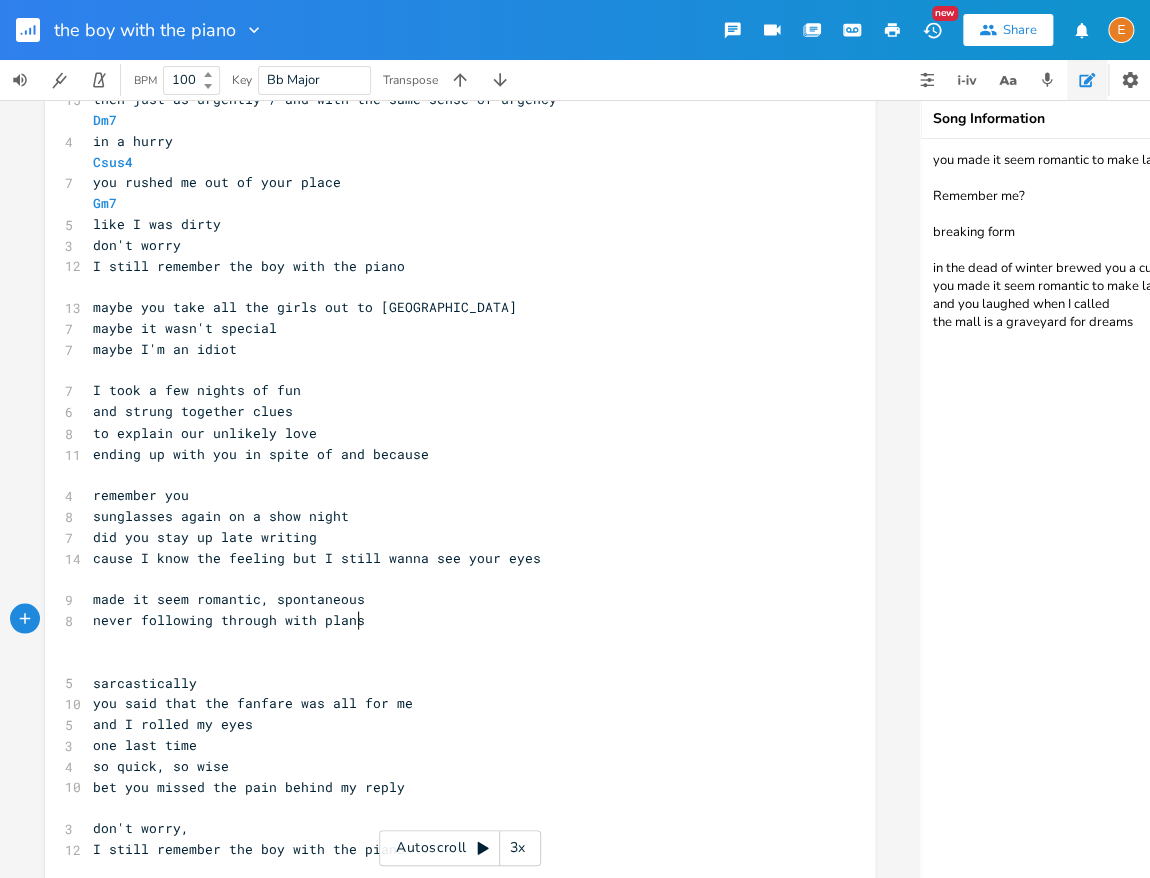 scroll, scrollTop: 5, scrollLeft: 251, axis: both 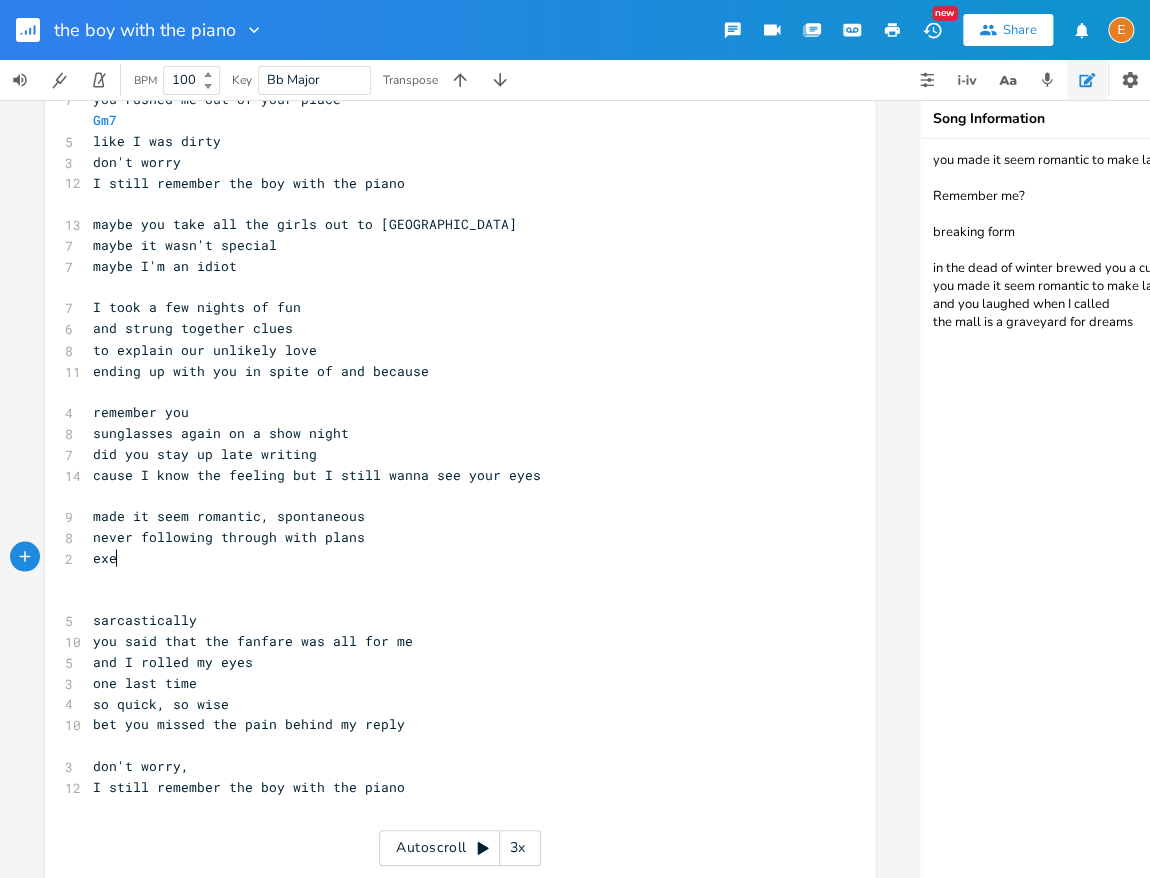 type on "exep" 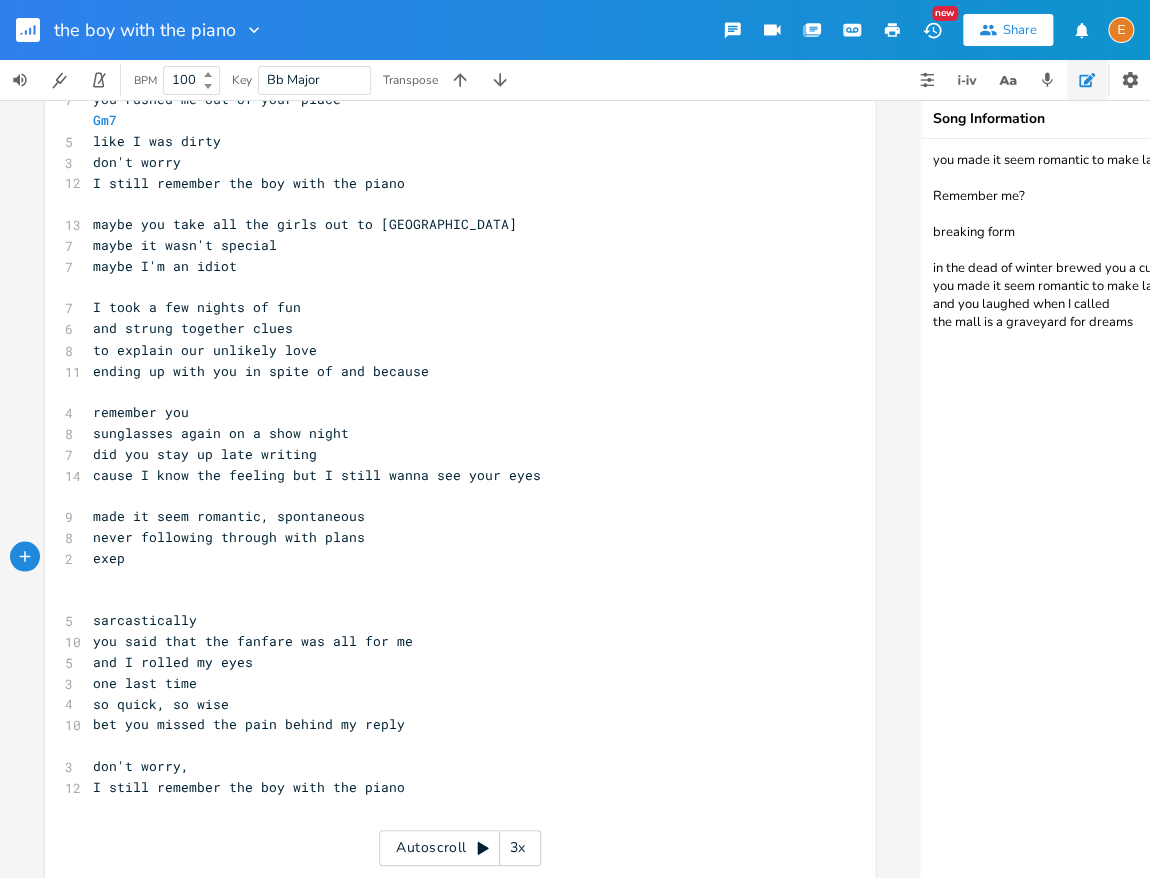 scroll, scrollTop: 5, scrollLeft: 0, axis: vertical 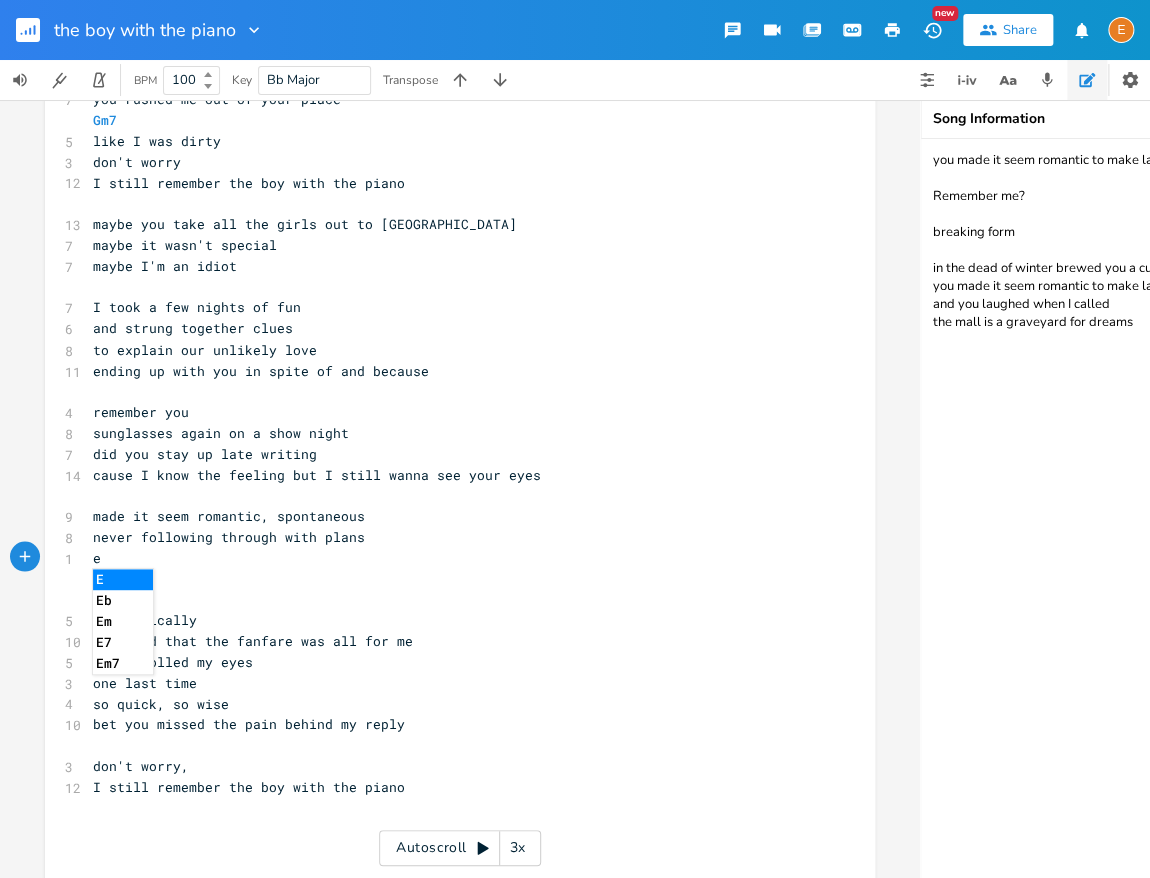 type on "c" 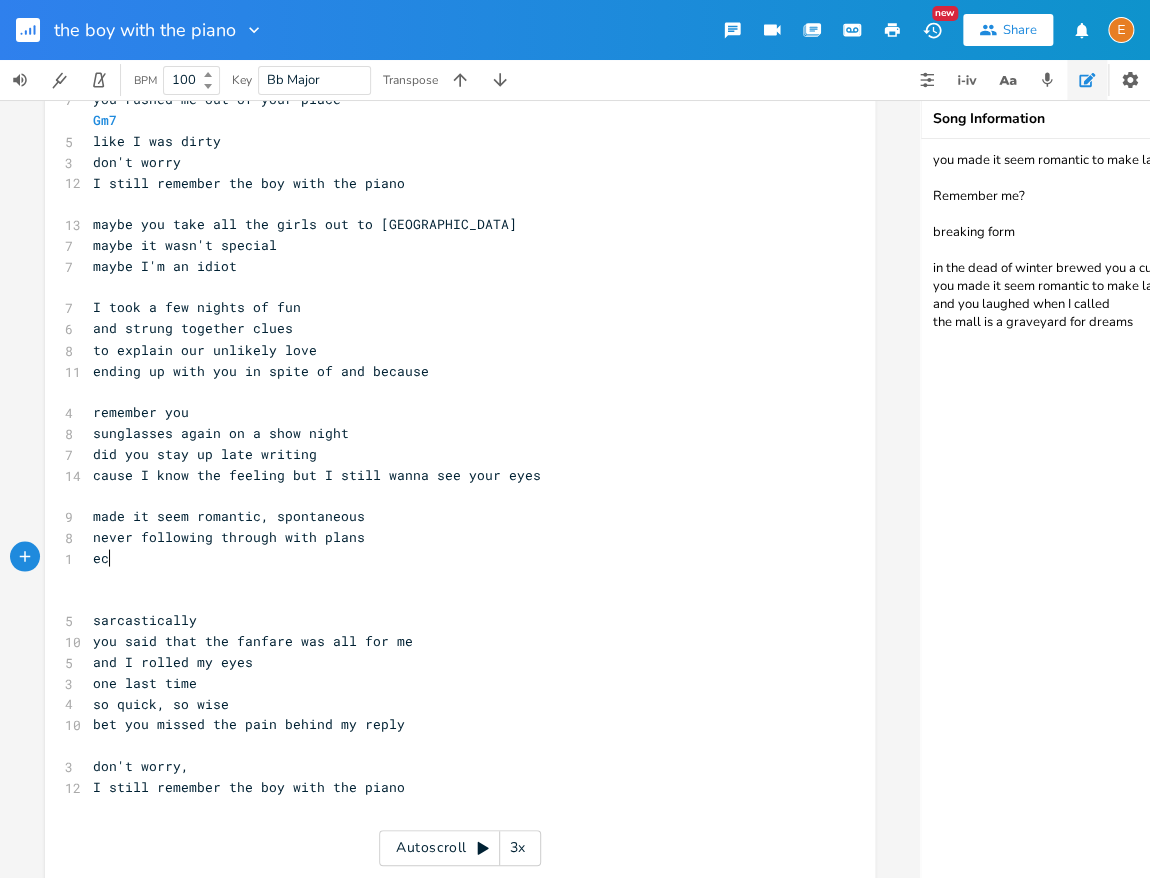 scroll, scrollTop: 5, scrollLeft: 0, axis: vertical 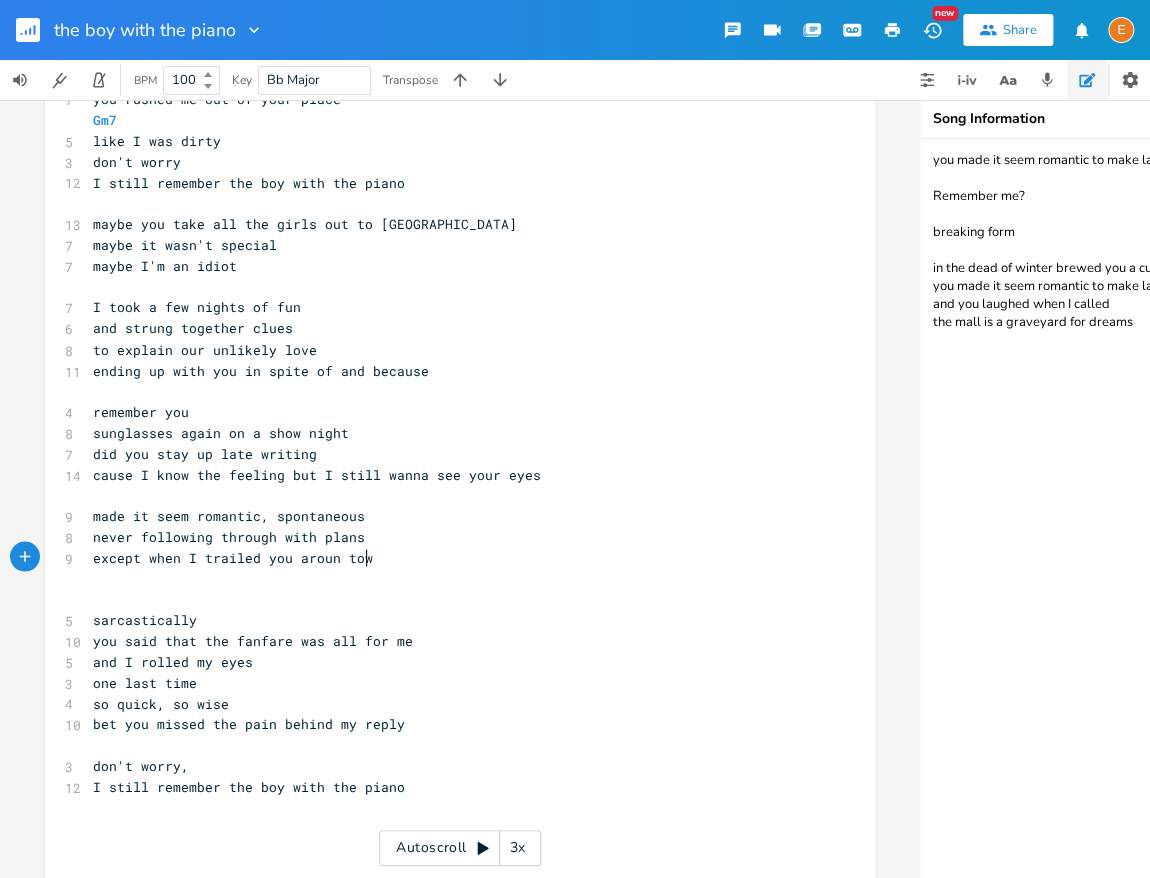 type on "xcept when I trailed you aroun town" 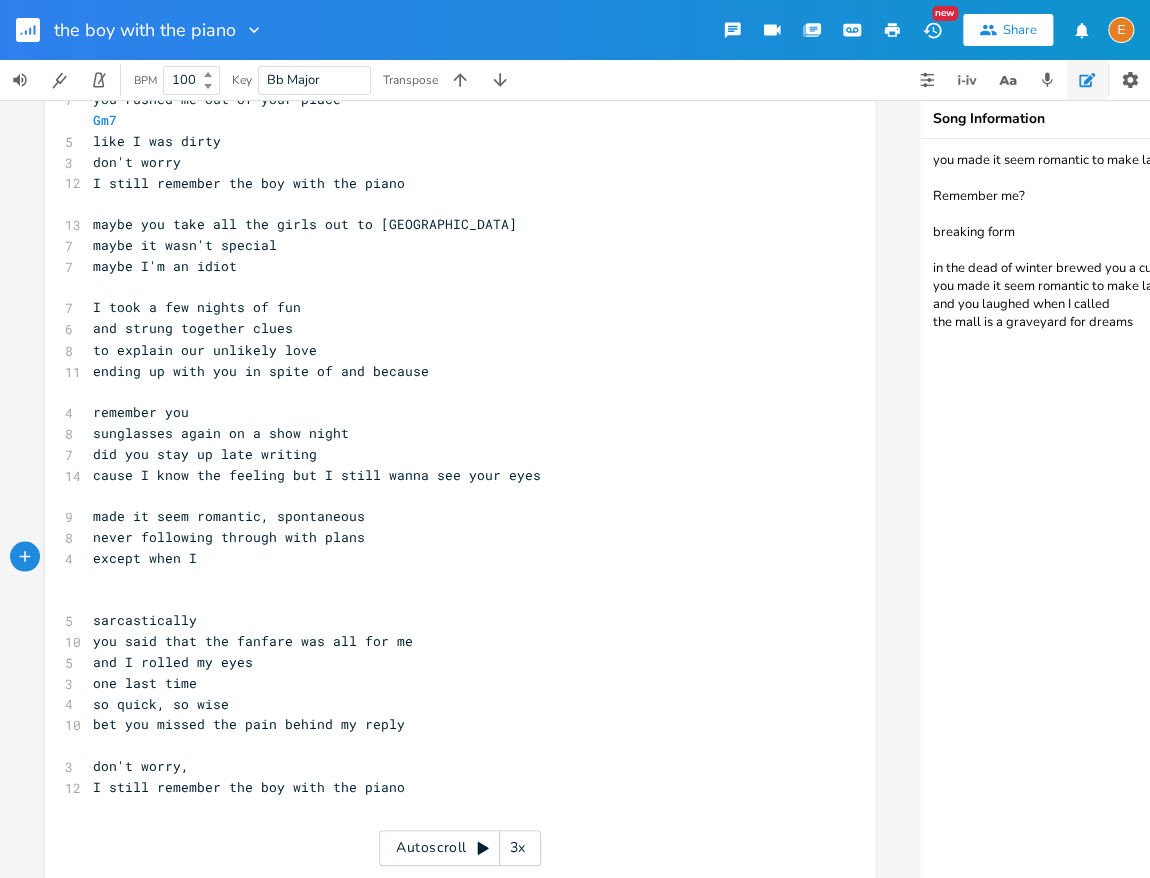 scroll, scrollTop: 5, scrollLeft: 4, axis: both 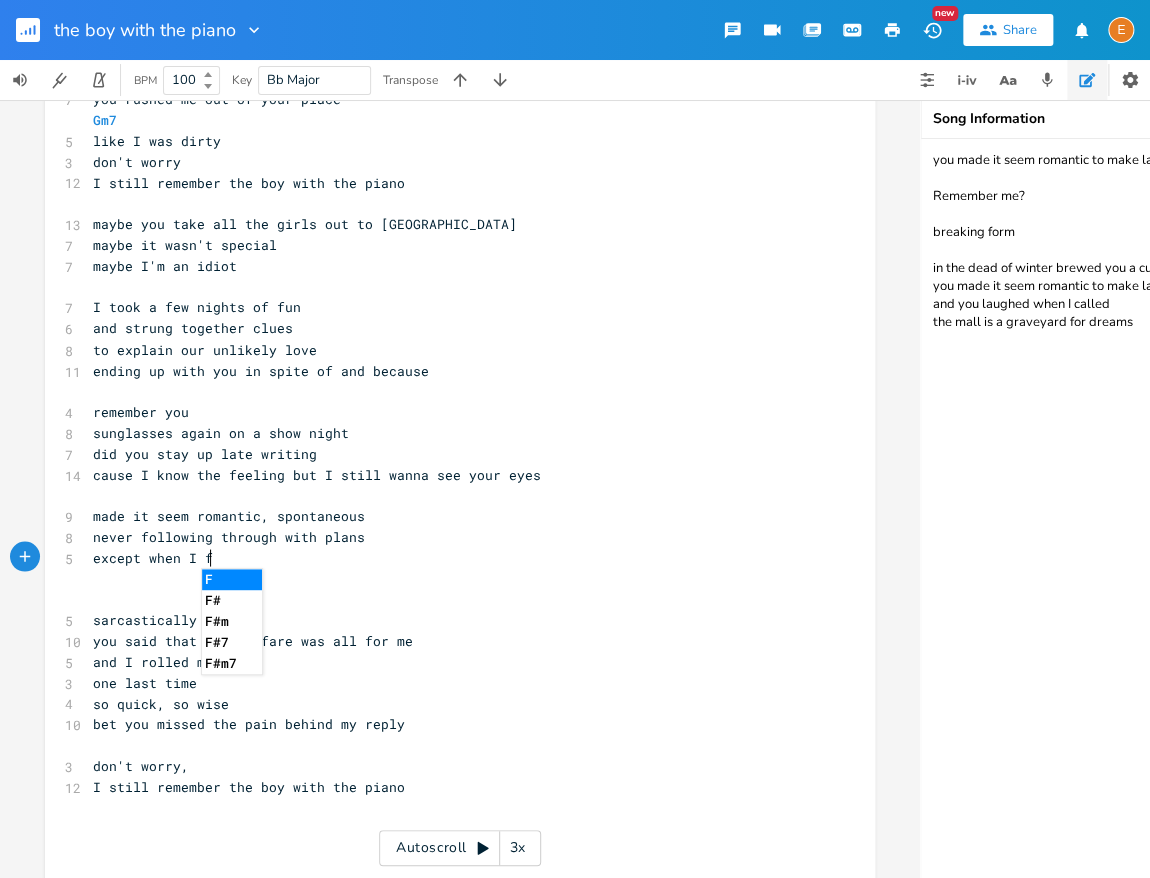 type on "fo" 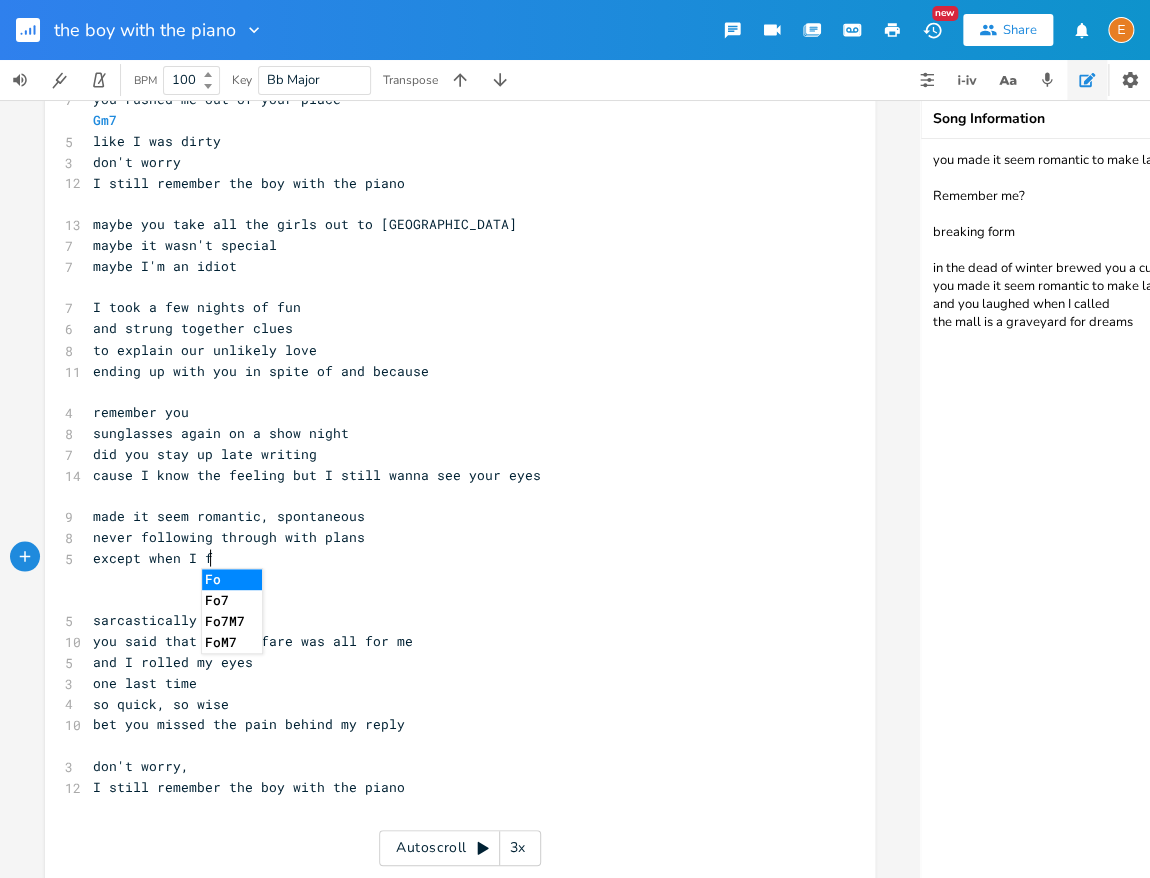 scroll, scrollTop: 5, scrollLeft: 0, axis: vertical 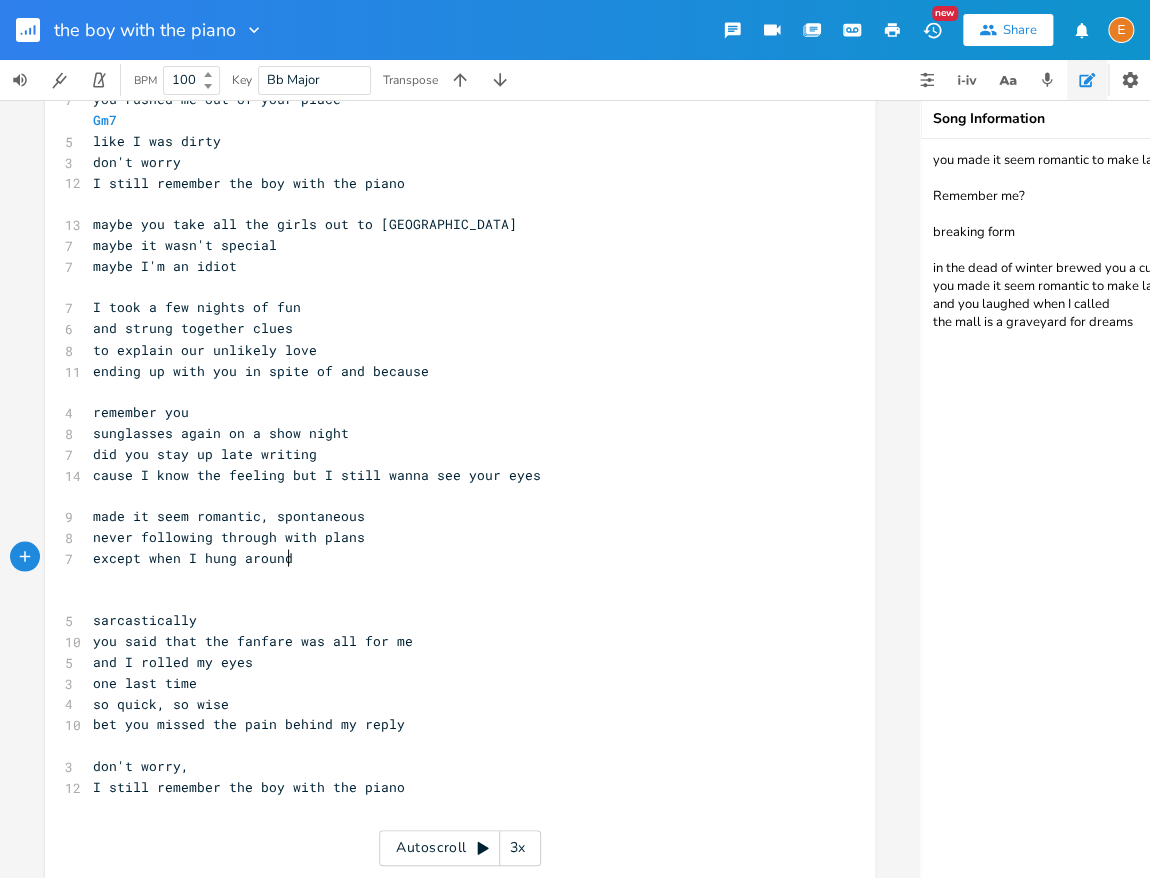 type on "hung around" 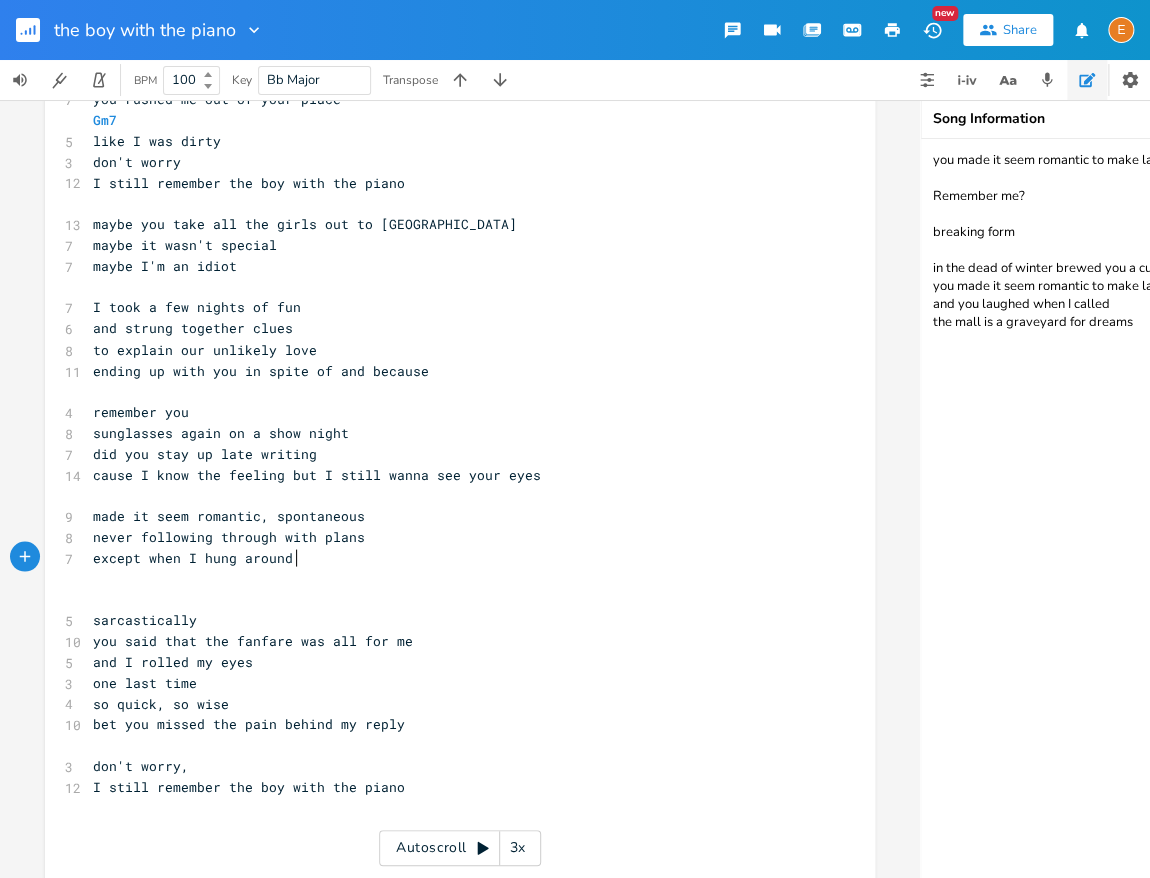 scroll, scrollTop: 5, scrollLeft: 0, axis: vertical 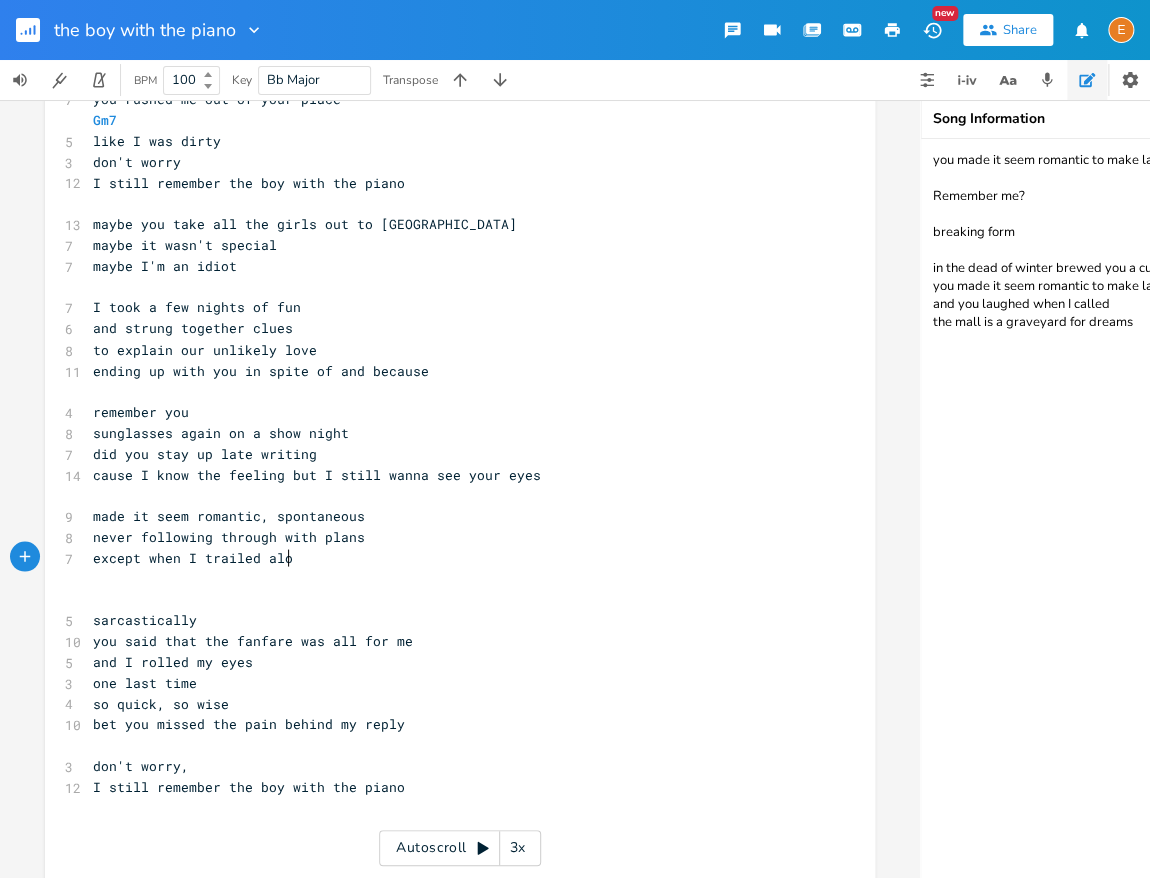 type on "trailed along" 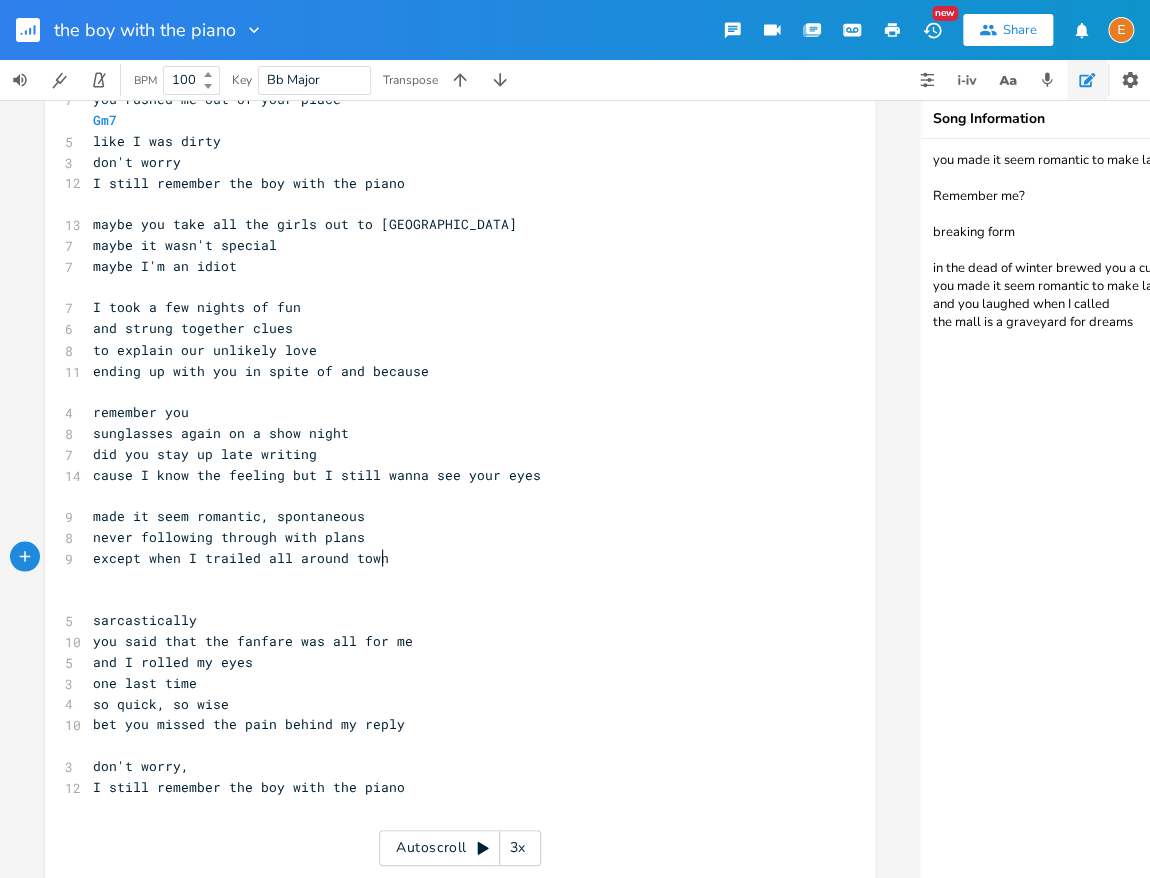 scroll, scrollTop: 5, scrollLeft: 107, axis: both 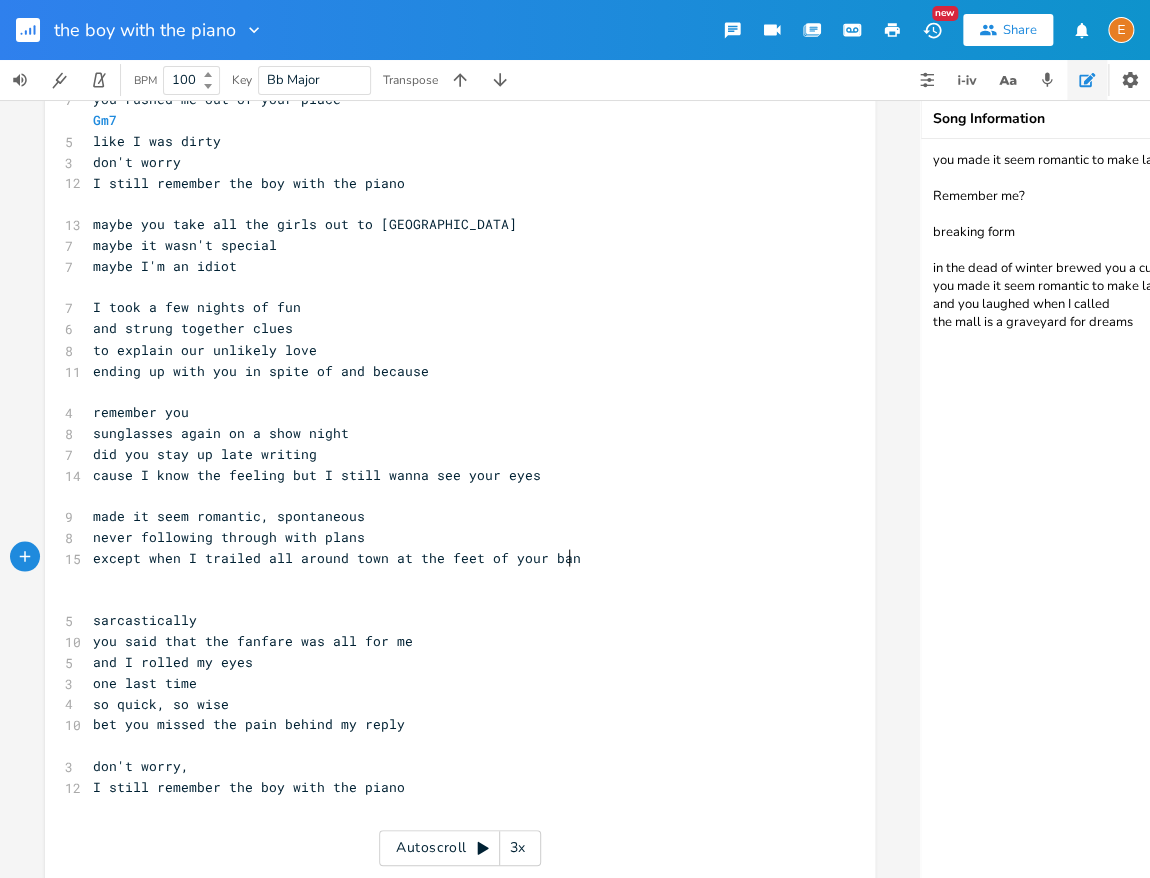 type on "ll around town at the feet of your band" 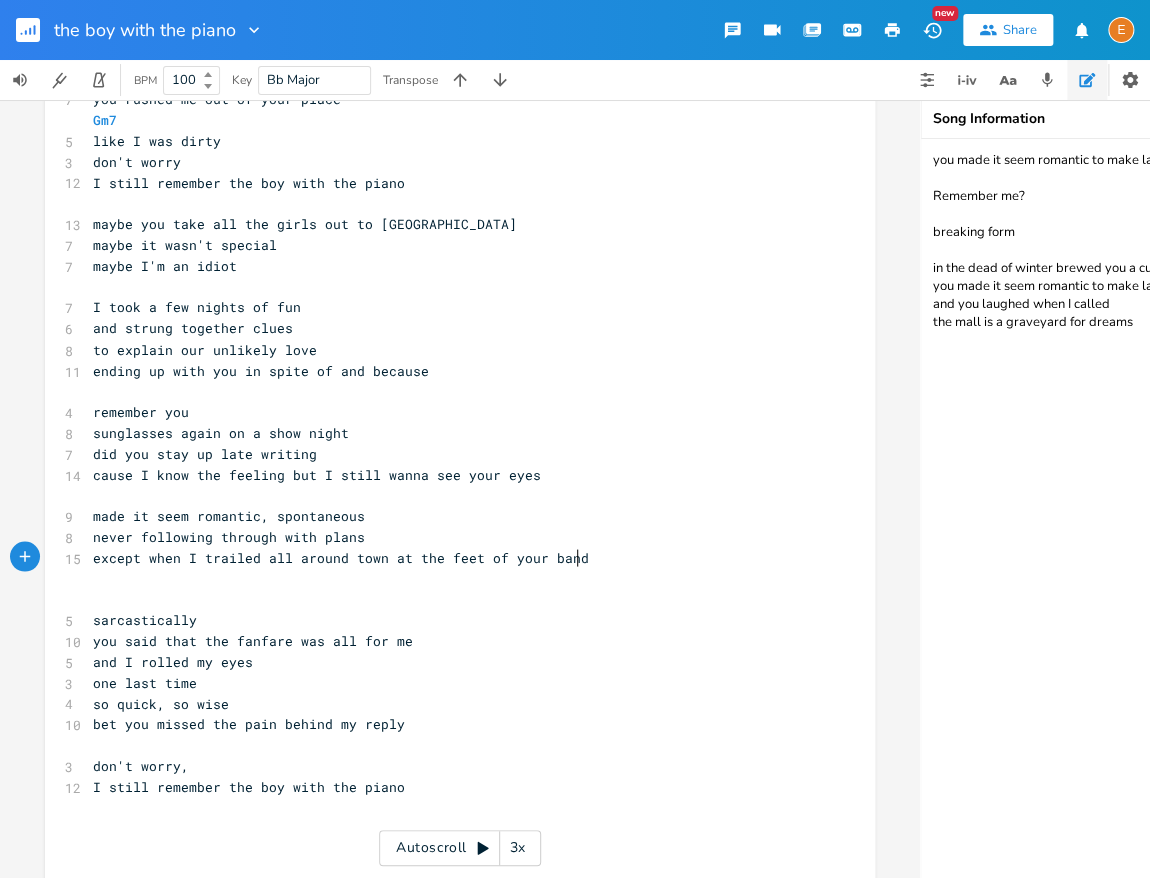 click on "except when I trailed all around town at the feet of your band" at bounding box center (341, 557) 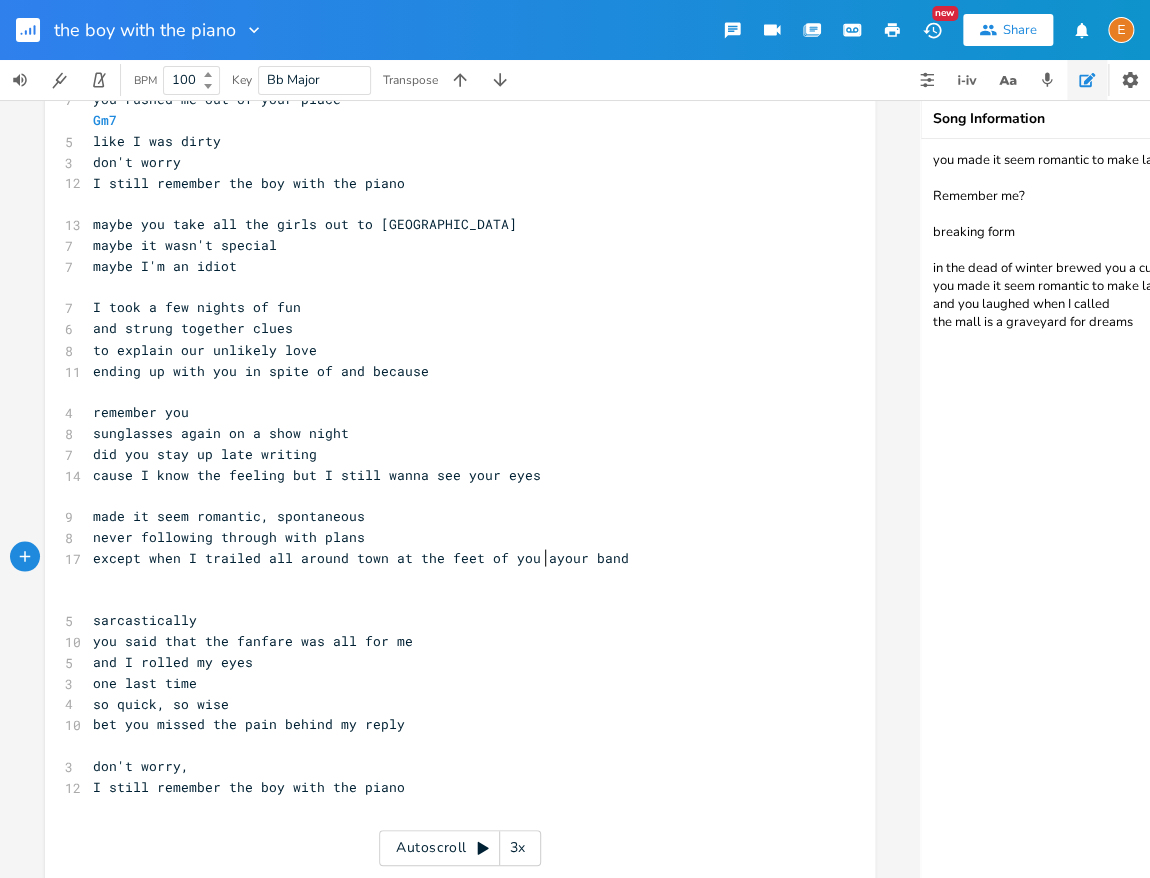 type on "you and" 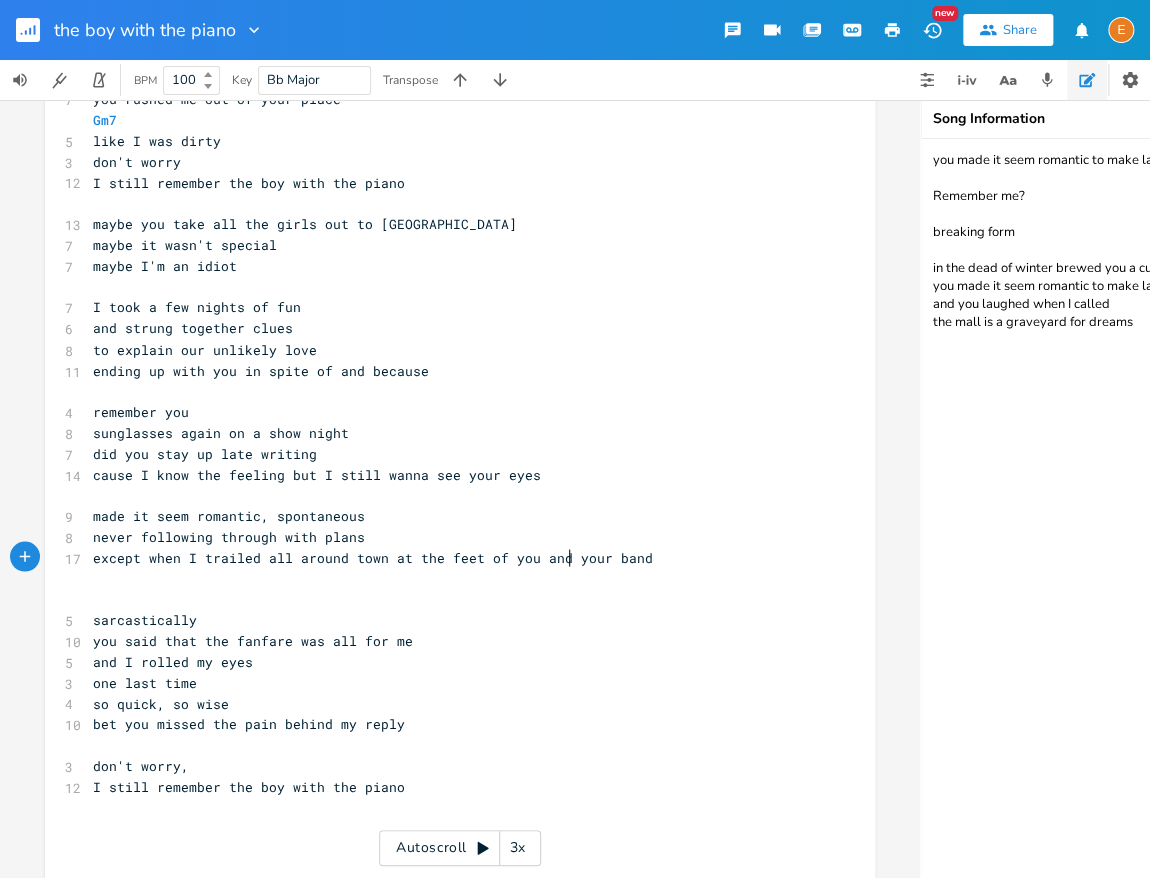 scroll, scrollTop: 5, scrollLeft: 60, axis: both 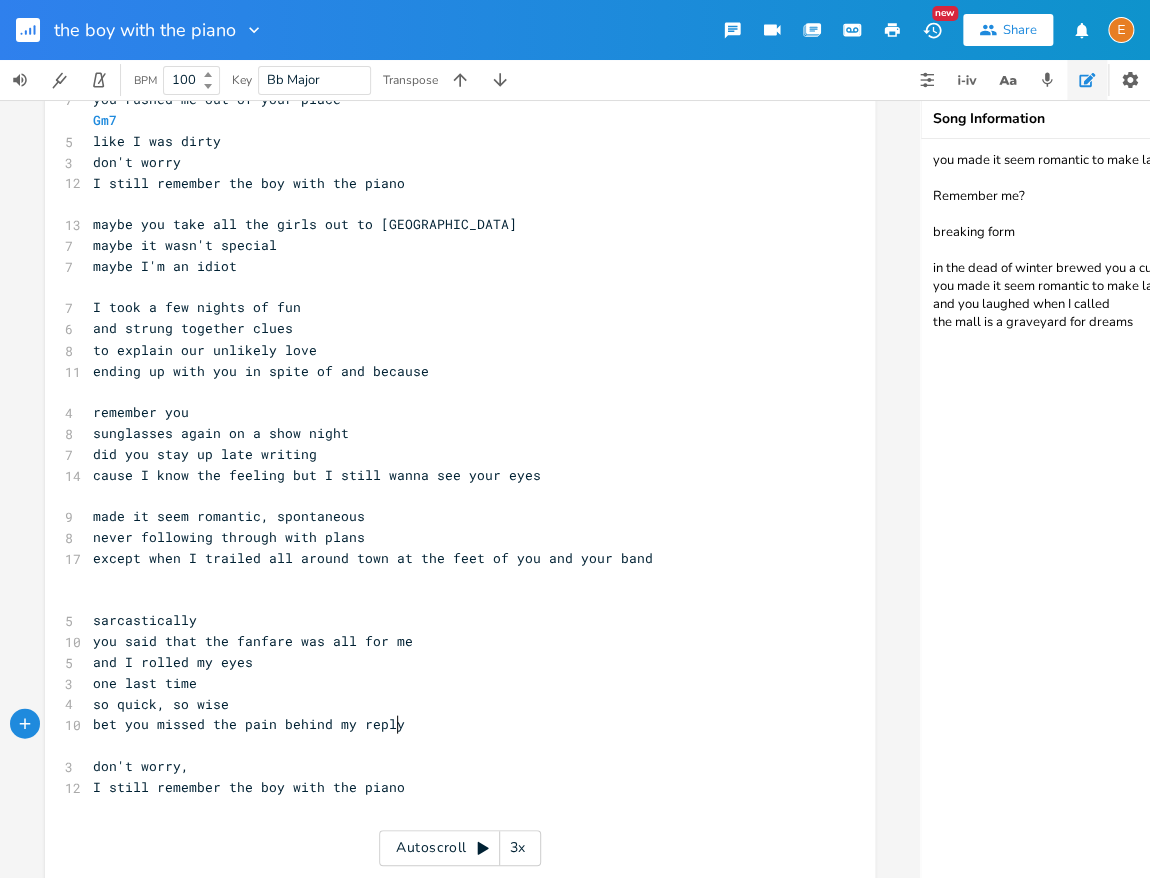 click on "bet you missed the pain behind my reply" at bounding box center [450, 723] 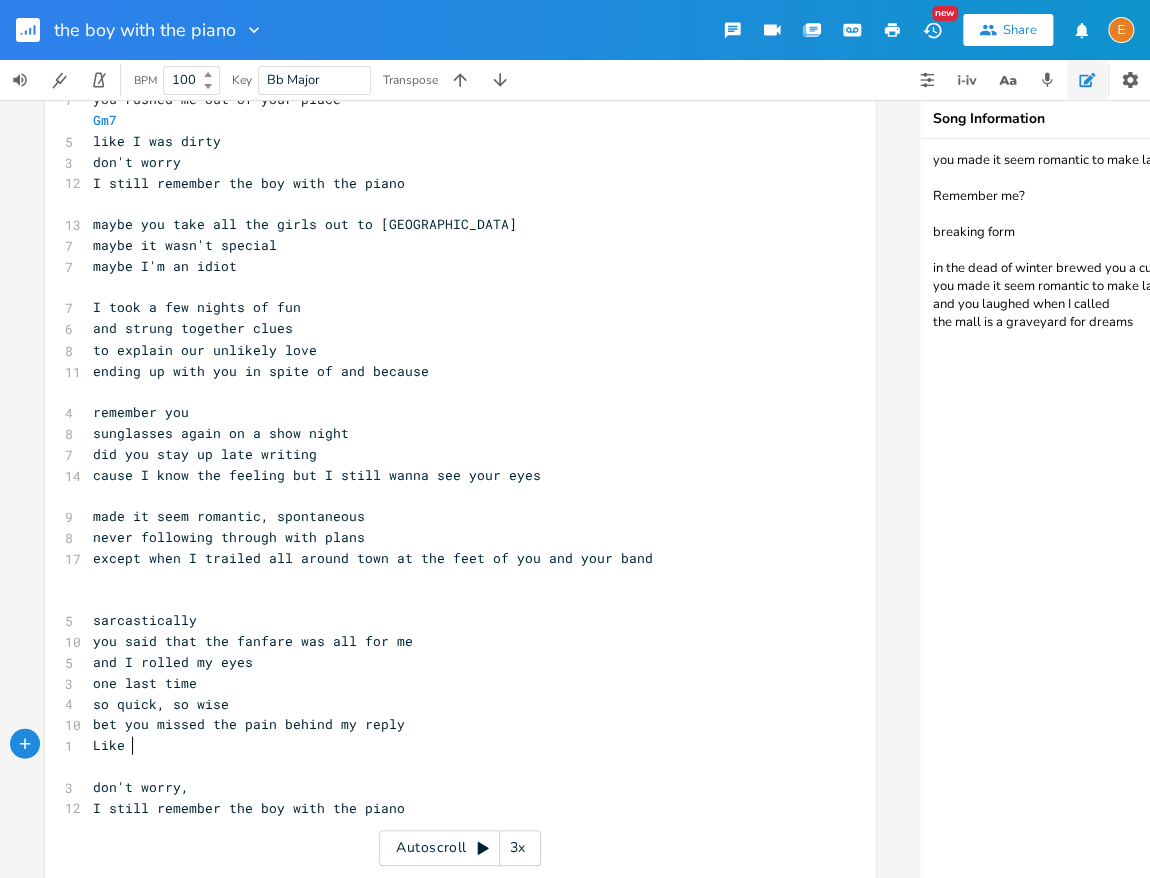 type on "Like i" 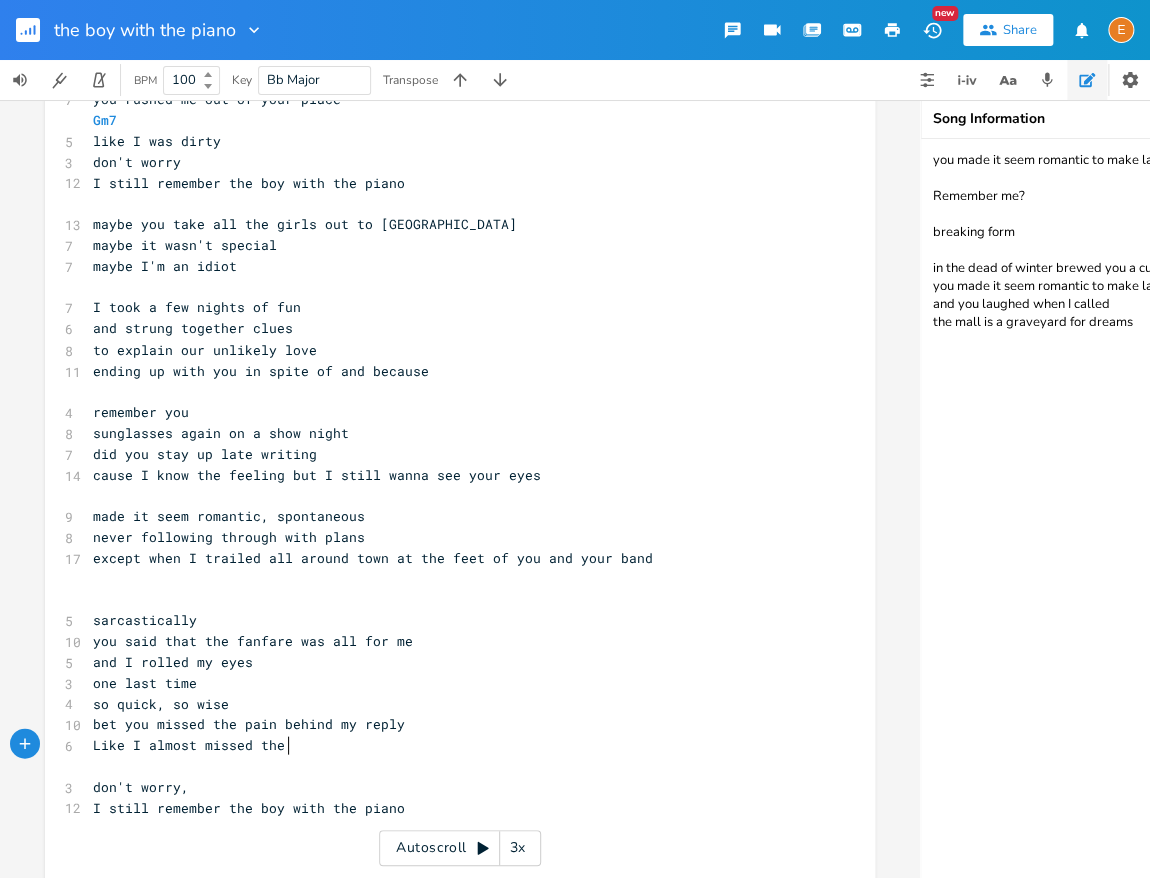 scroll, scrollTop: 5, scrollLeft: 159, axis: both 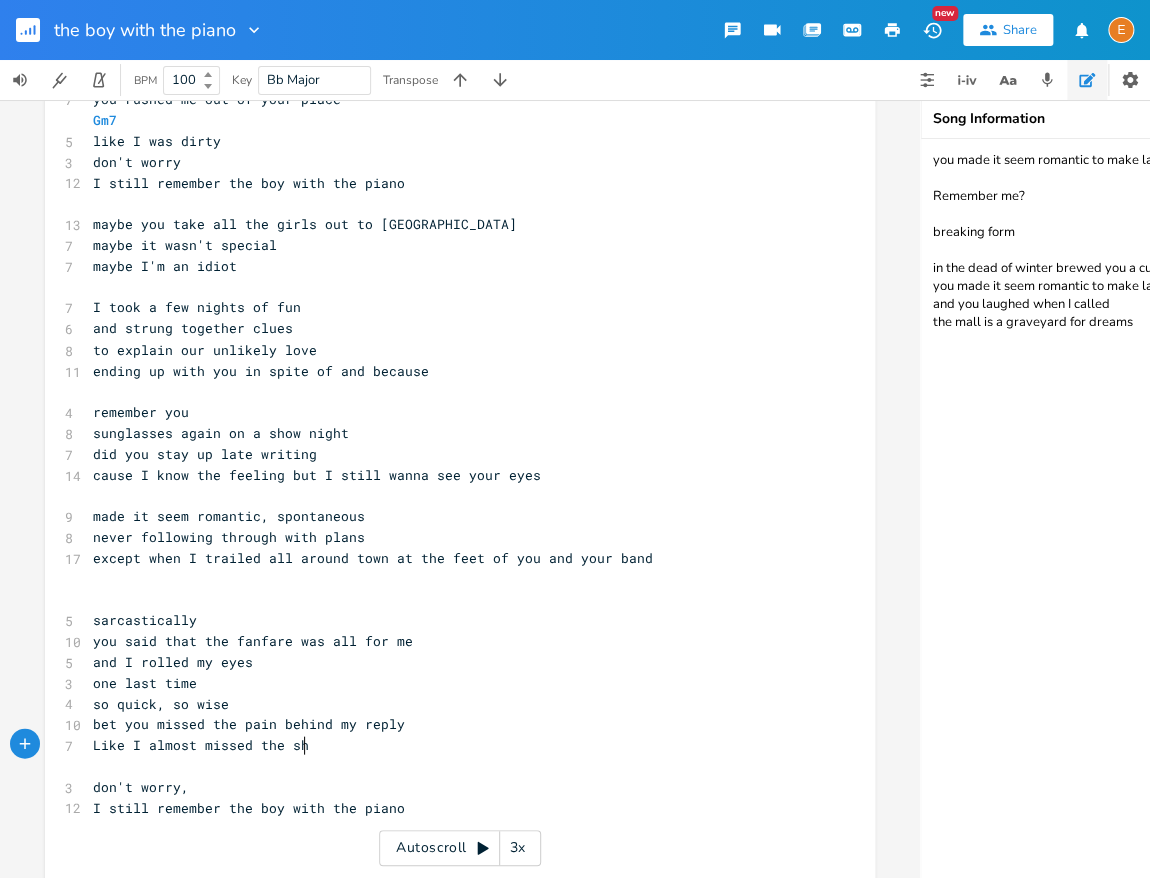 type on "show" 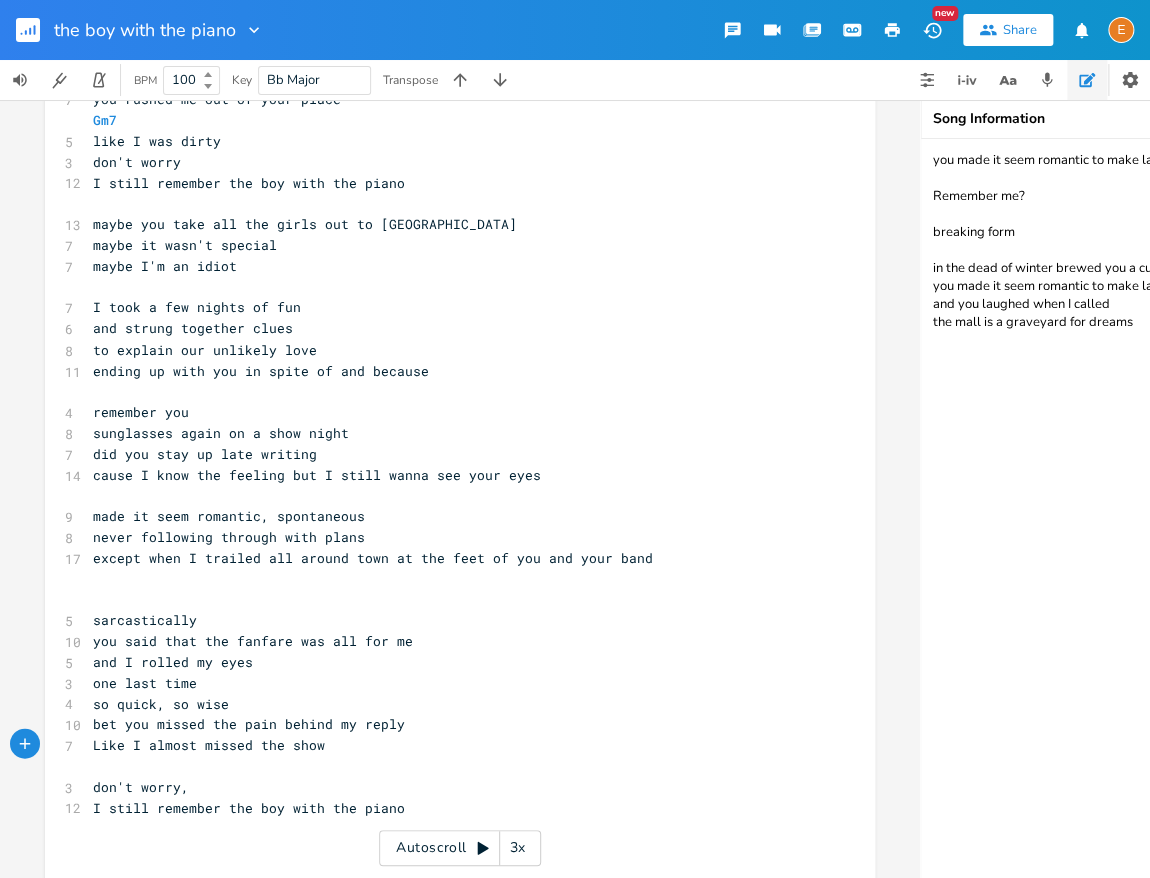 click on "Like I almost missed the show" at bounding box center [450, 744] 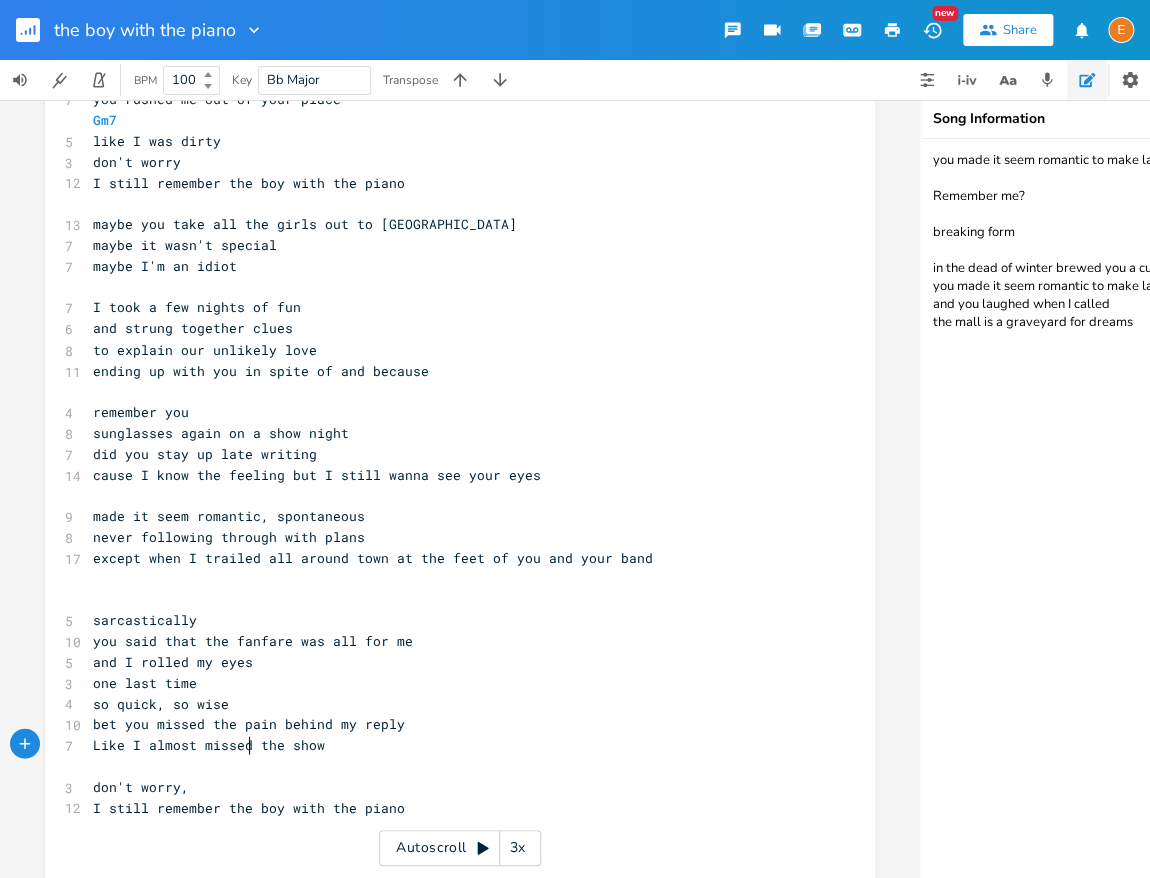 scroll, scrollTop: 5, scrollLeft: 0, axis: vertical 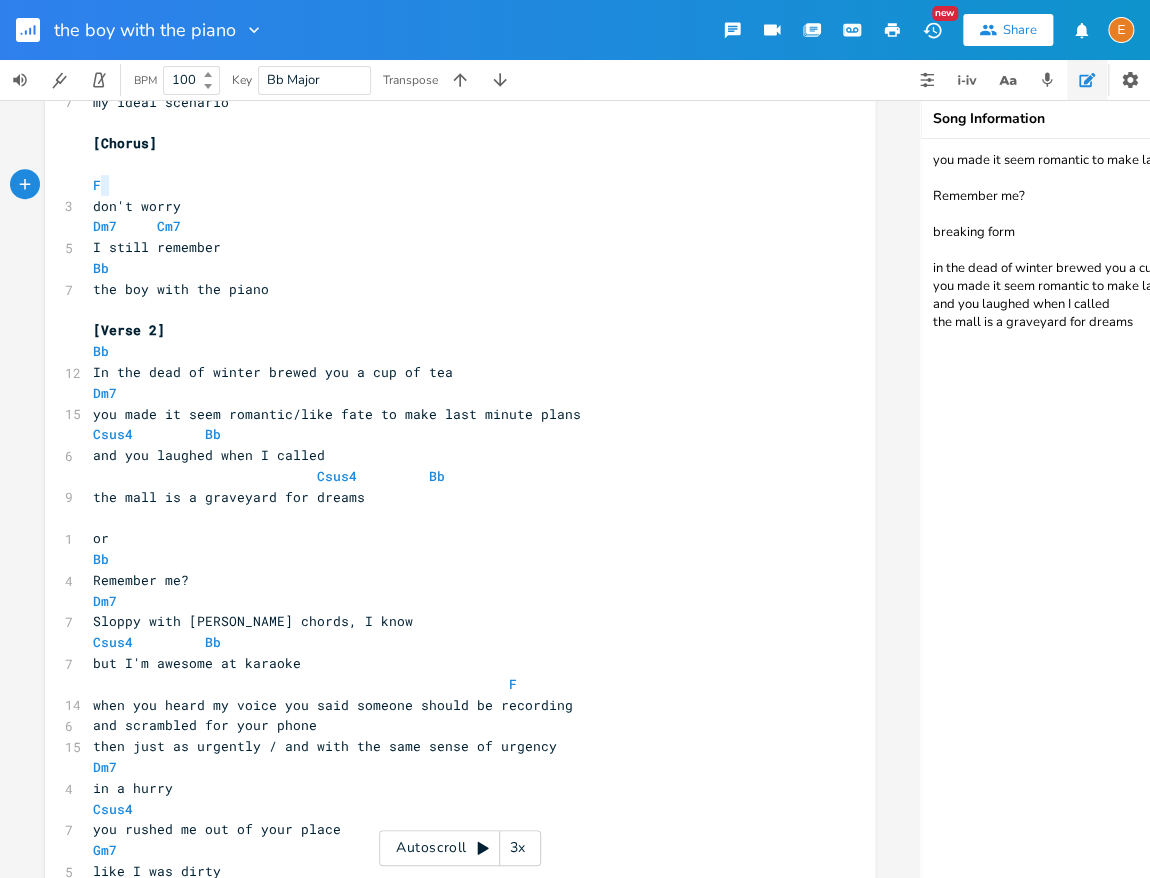 type on "F" 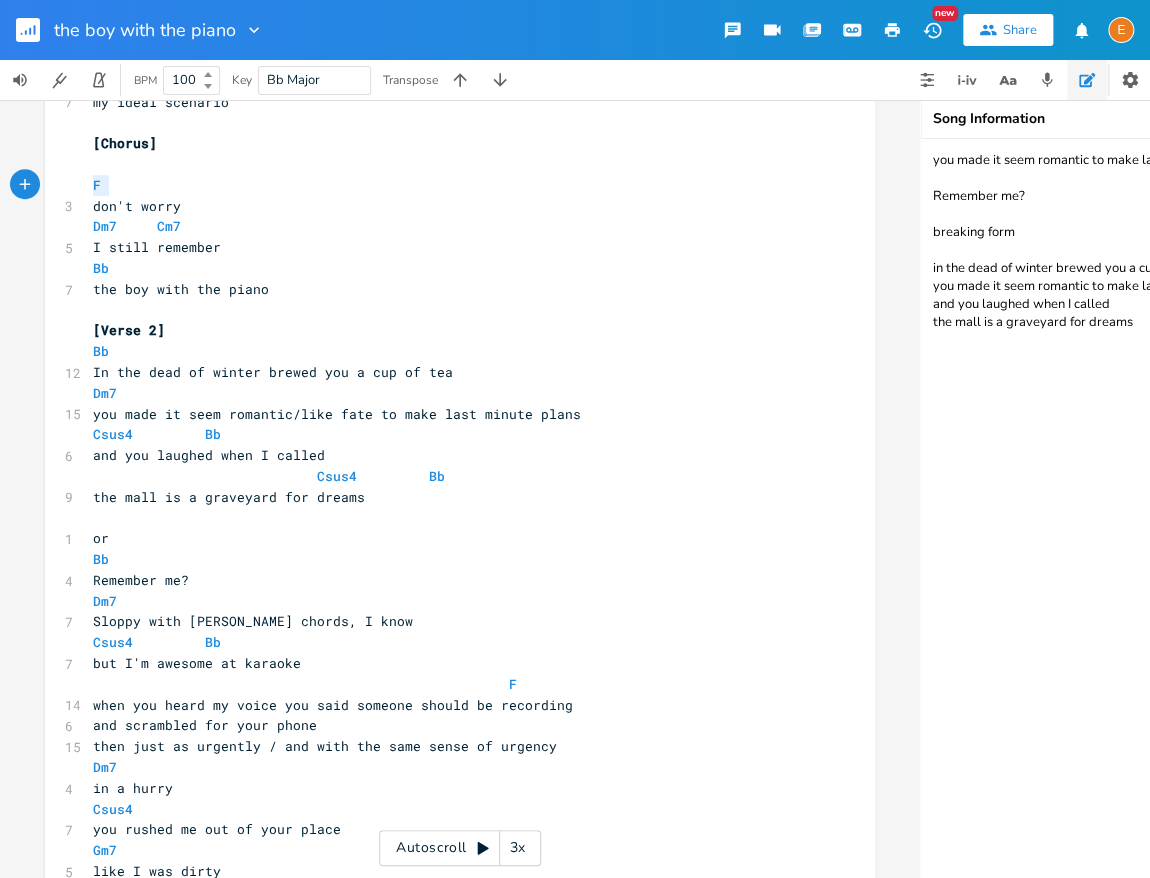 drag, startPoint x: 172, startPoint y: 188, endPoint x: 75, endPoint y: 183, distance: 97.128784 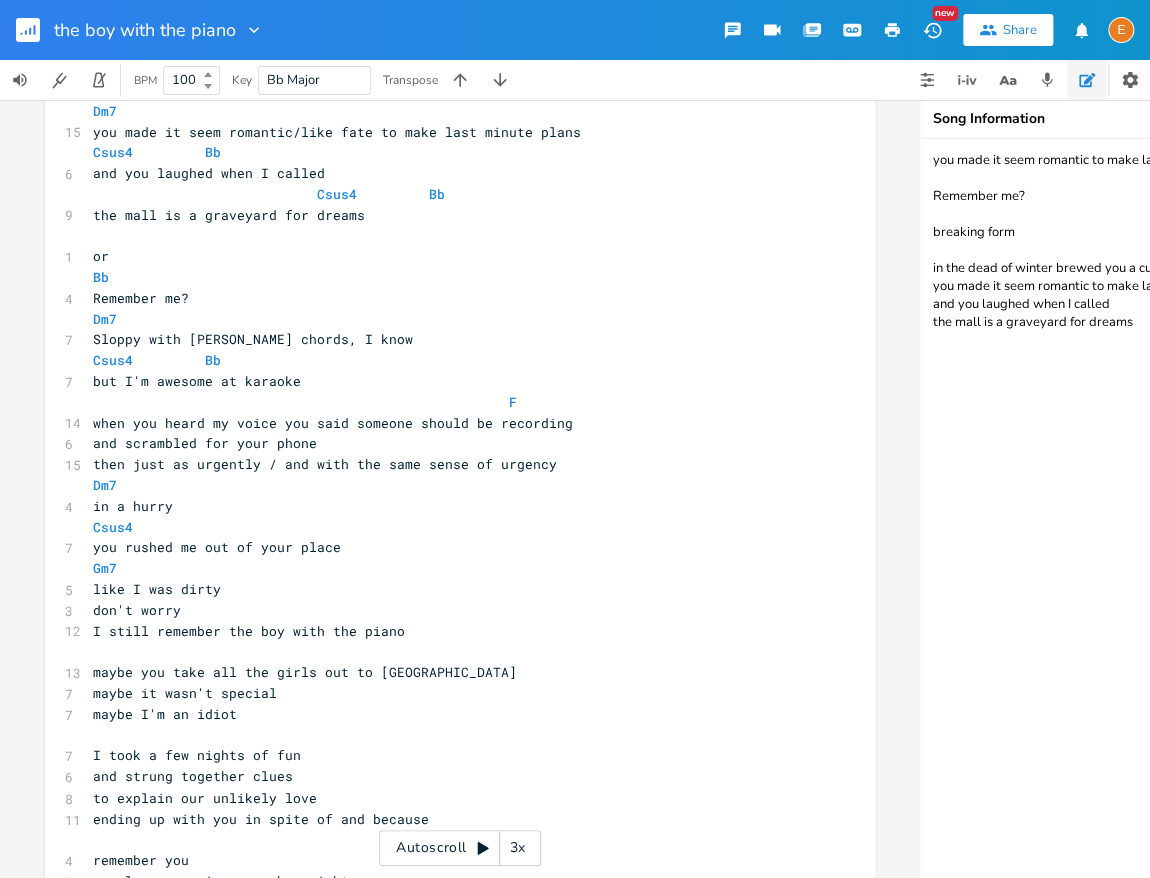 scroll, scrollTop: 695, scrollLeft: 0, axis: vertical 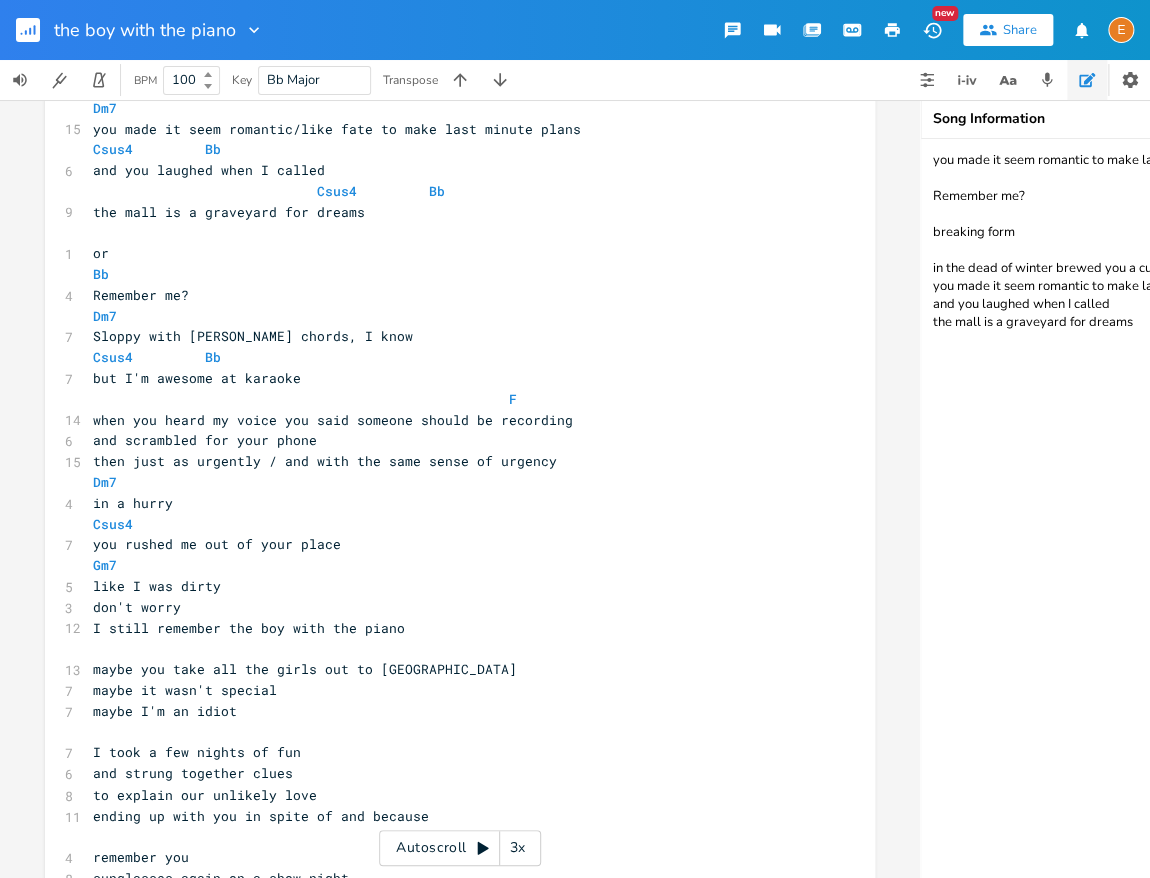 click on "like I was dirty" at bounding box center (450, 586) 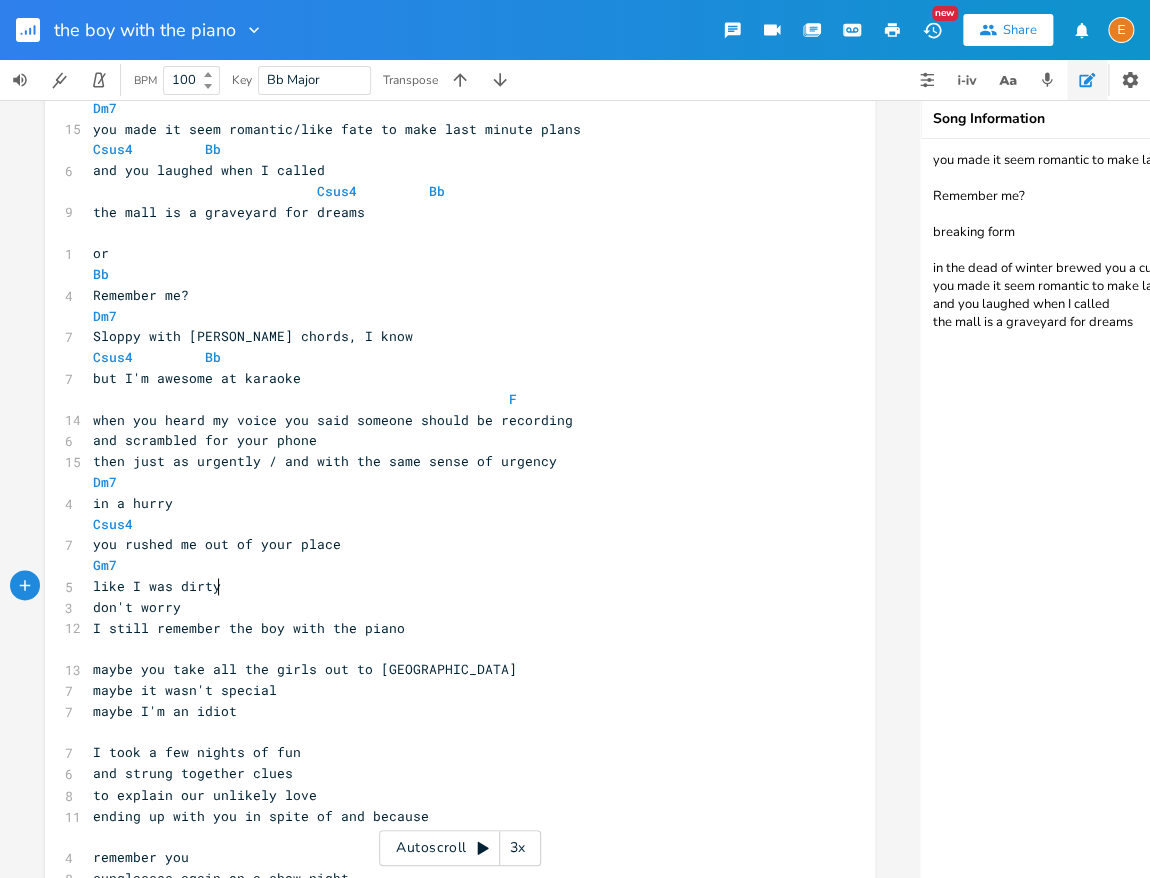 scroll, scrollTop: 5, scrollLeft: 0, axis: vertical 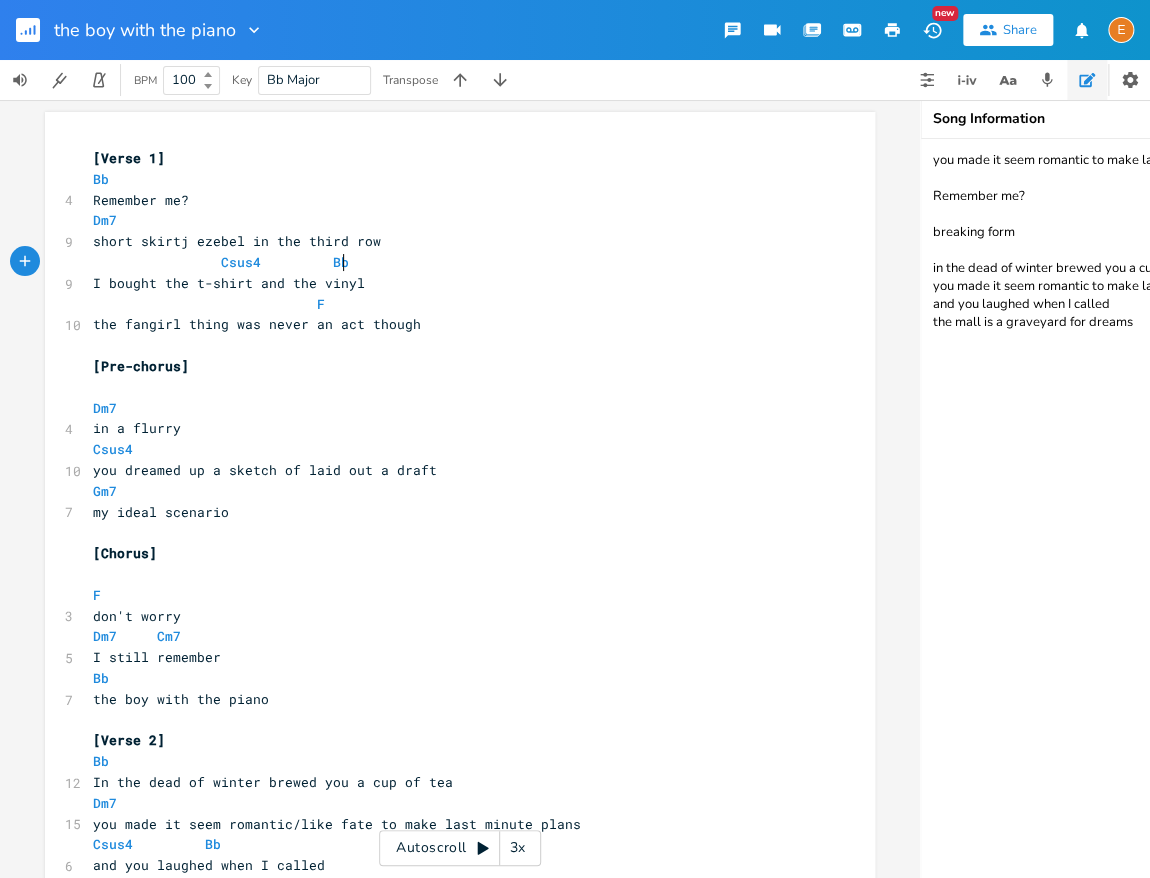 type on "Csus4         Bb" 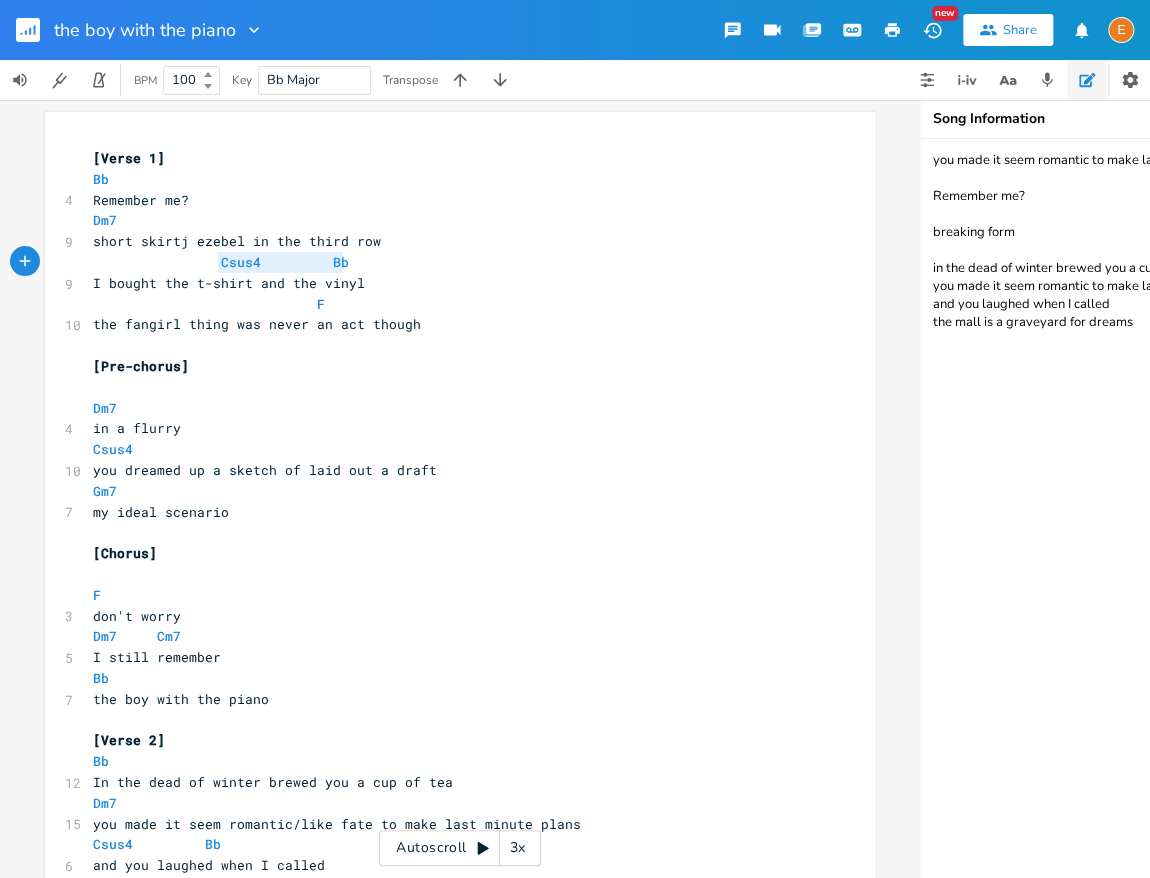 scroll, scrollTop: 5, scrollLeft: 100, axis: both 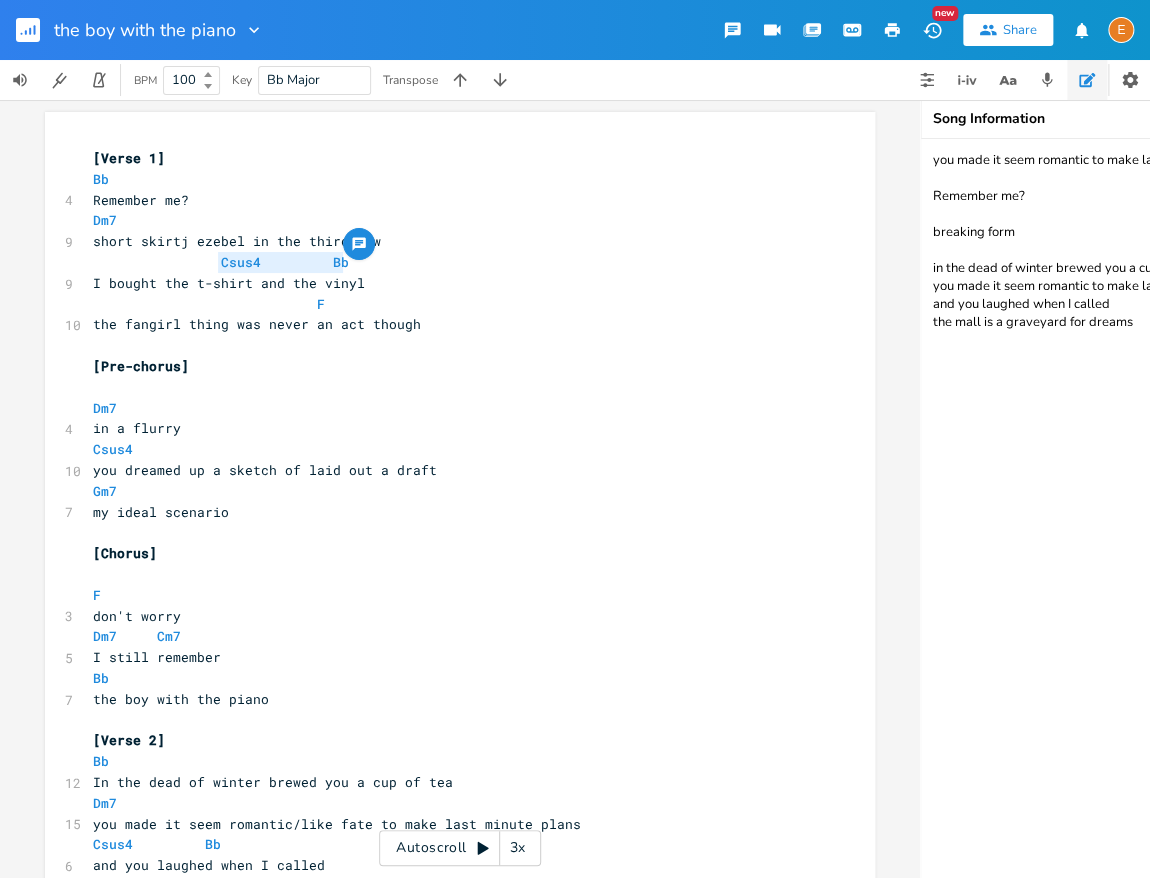 drag, startPoint x: 387, startPoint y: 269, endPoint x: 206, endPoint y: 260, distance: 181.22362 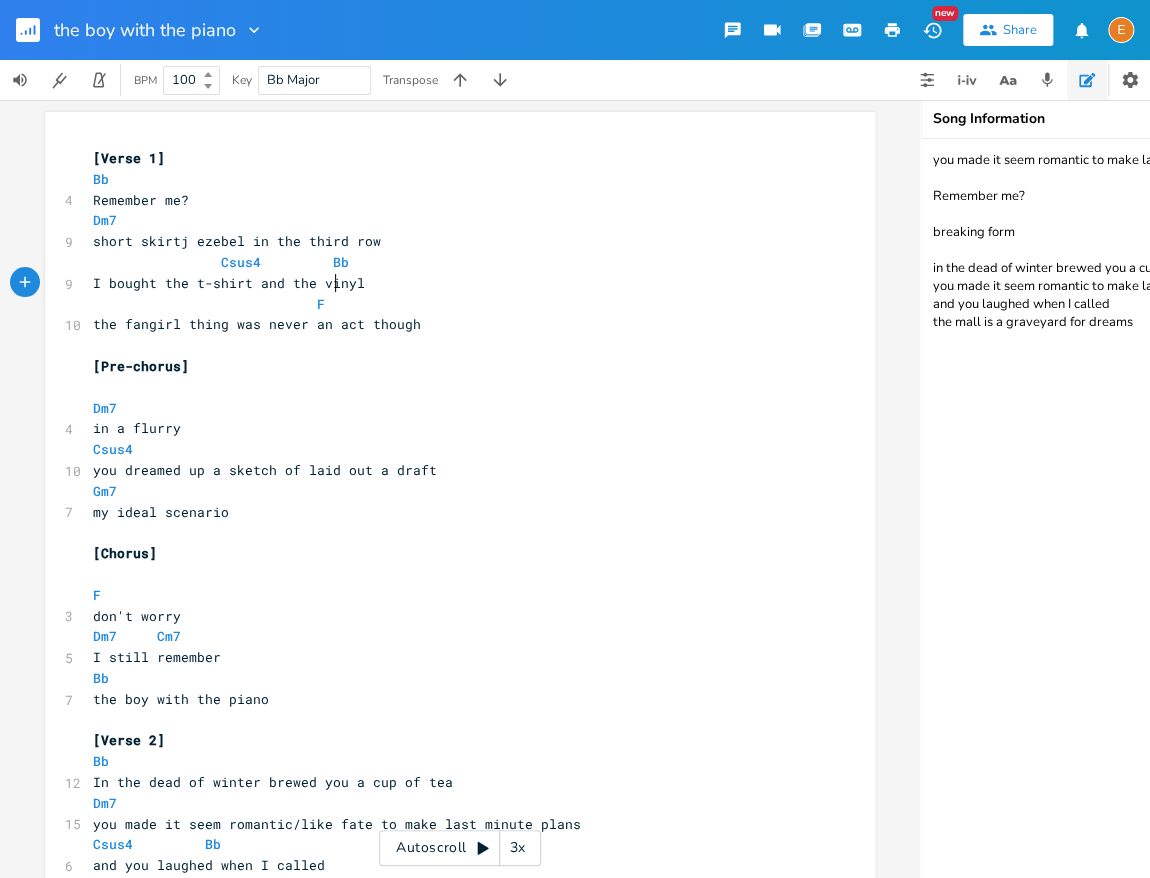 click on "I bought the t-shirt and the vinyl" at bounding box center (229, 283) 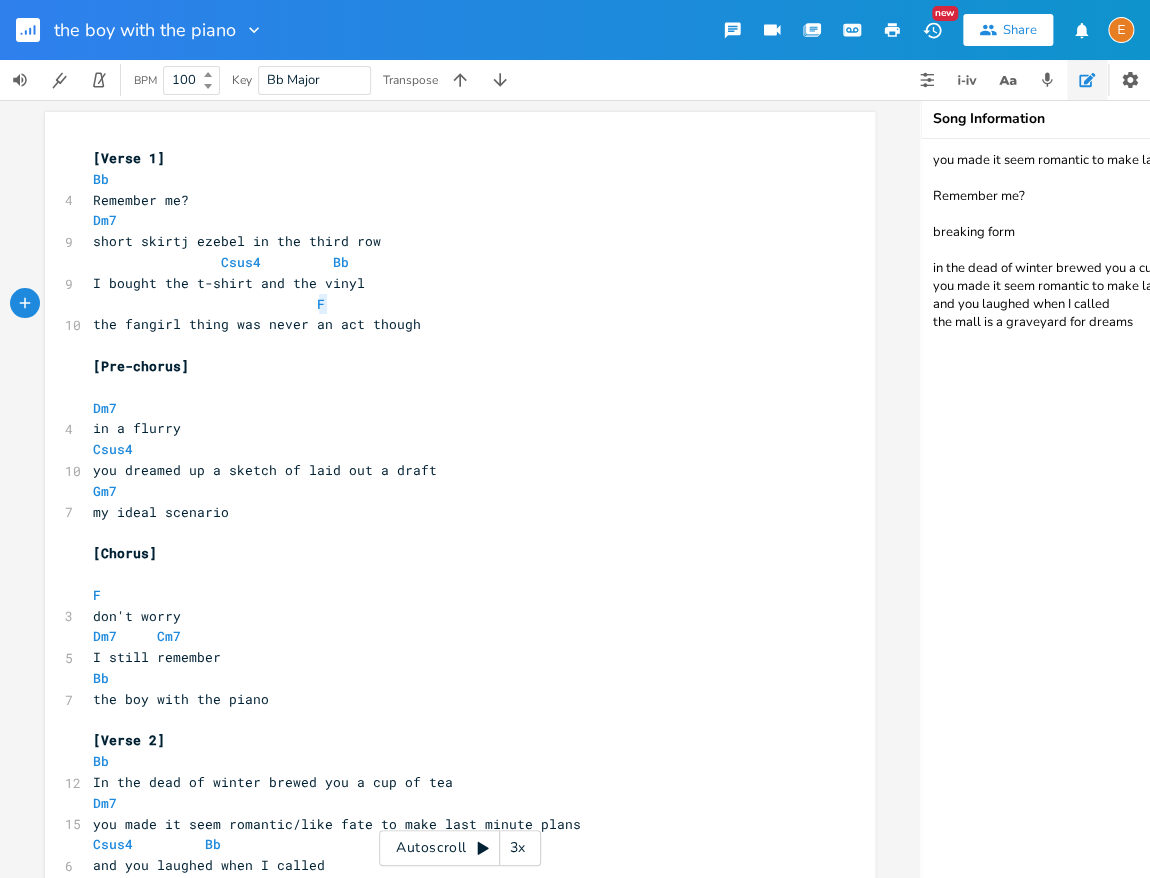 type on "F" 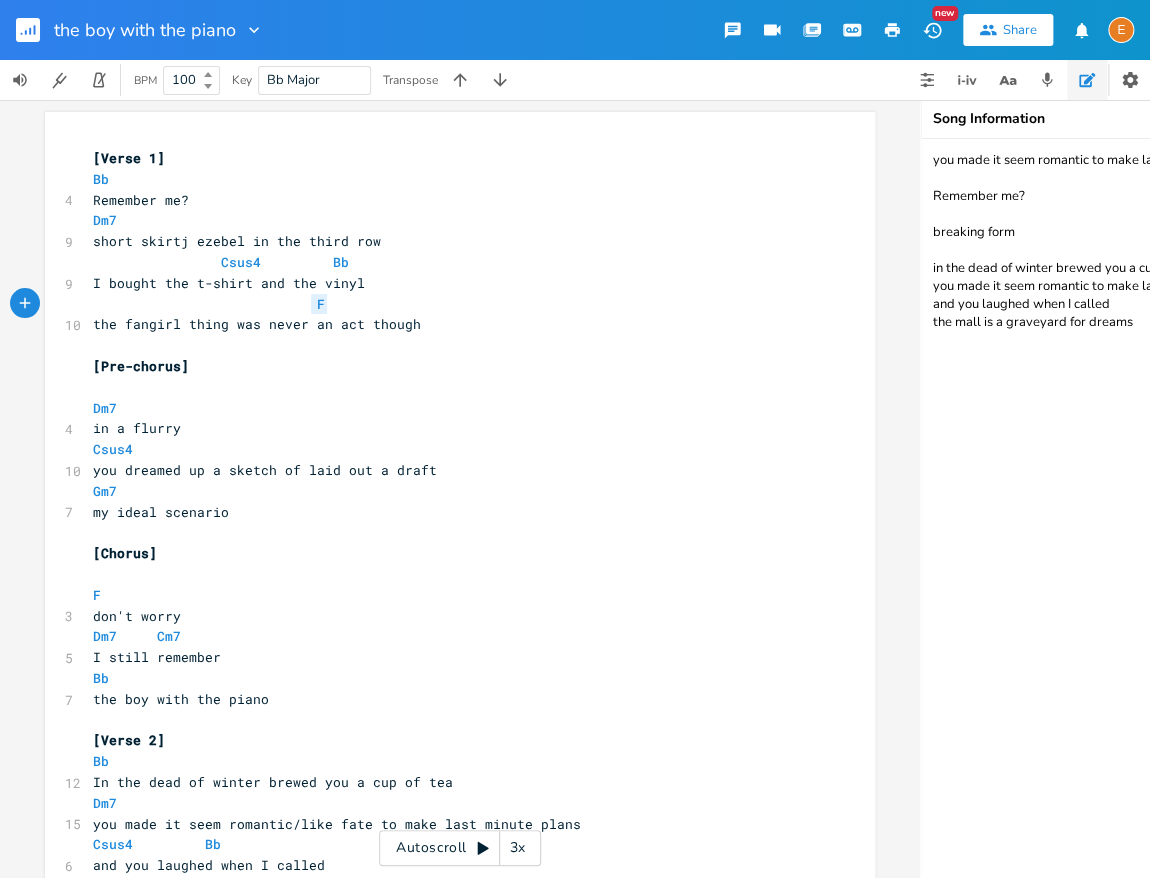 drag, startPoint x: 323, startPoint y: 305, endPoint x: 308, endPoint y: 304, distance: 15.033297 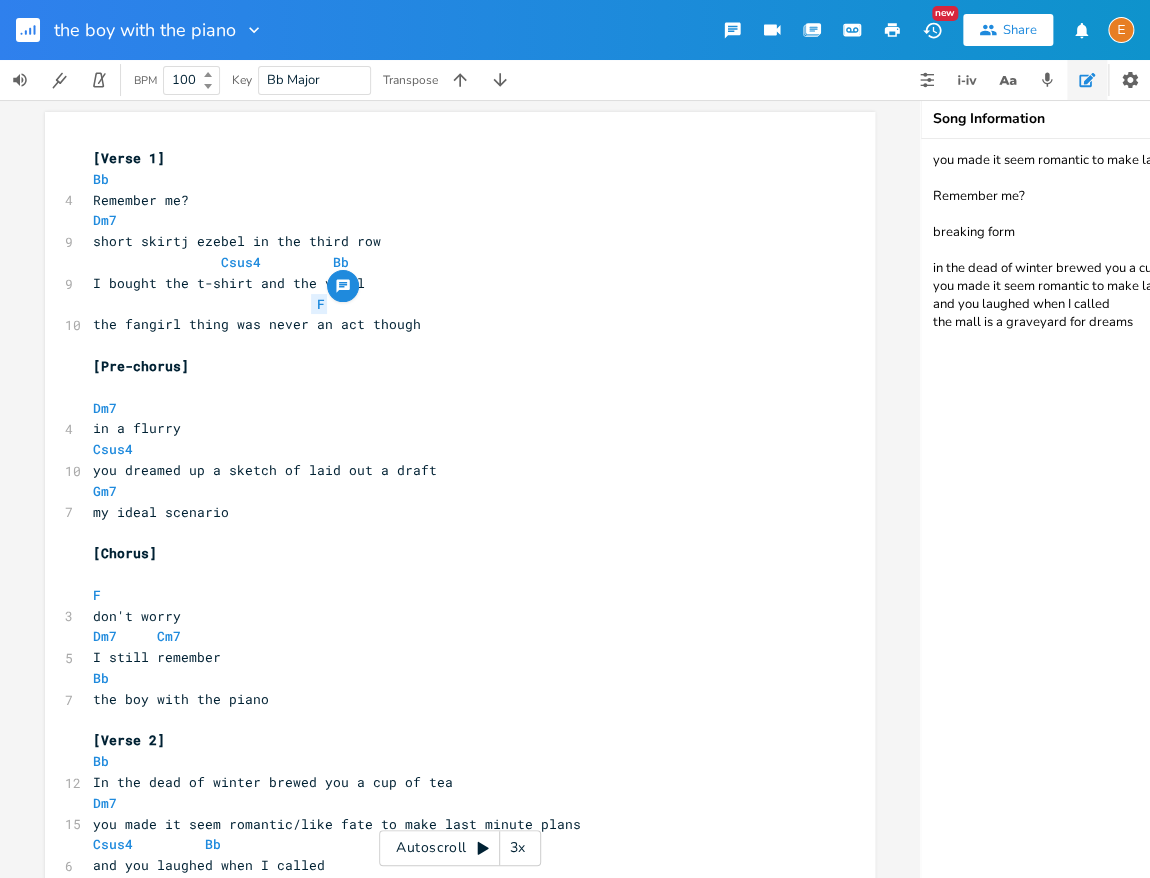 scroll, scrollTop: 5, scrollLeft: 0, axis: vertical 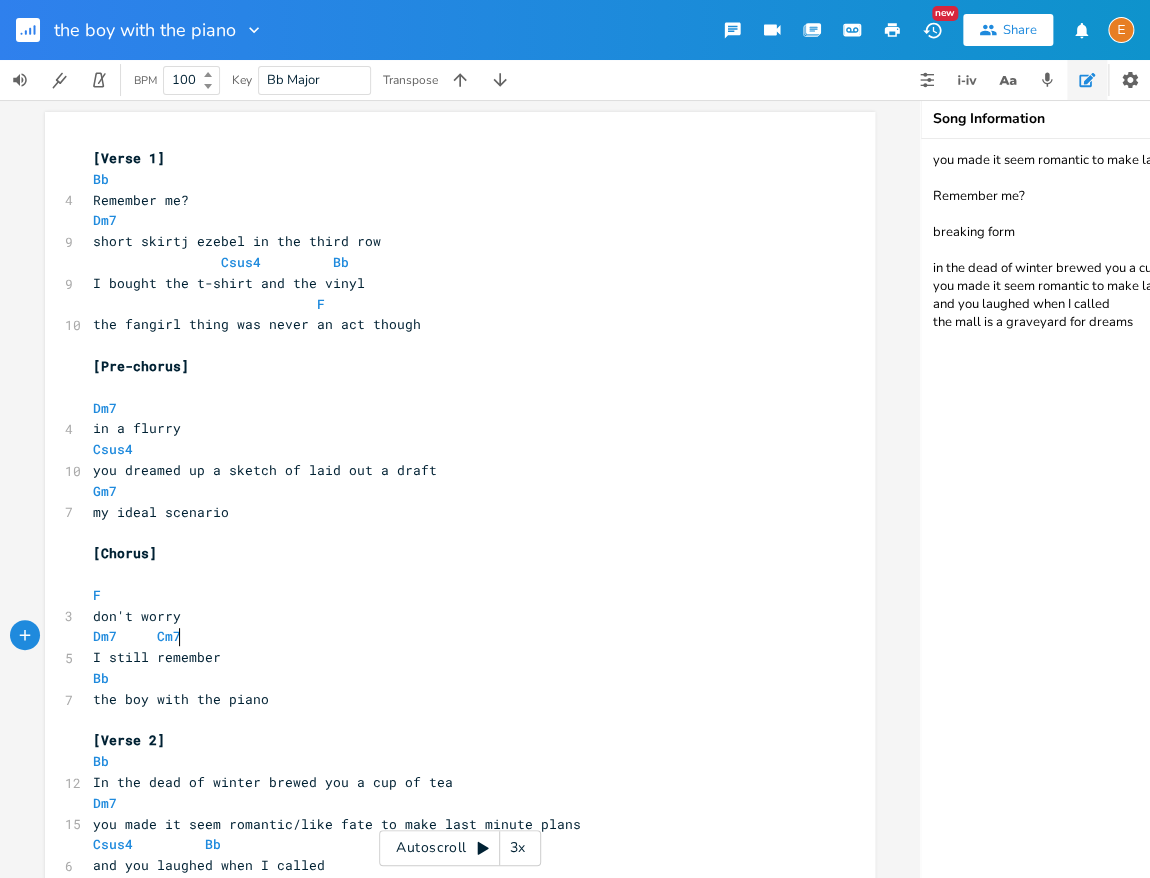 type on "Dm7     Cm7" 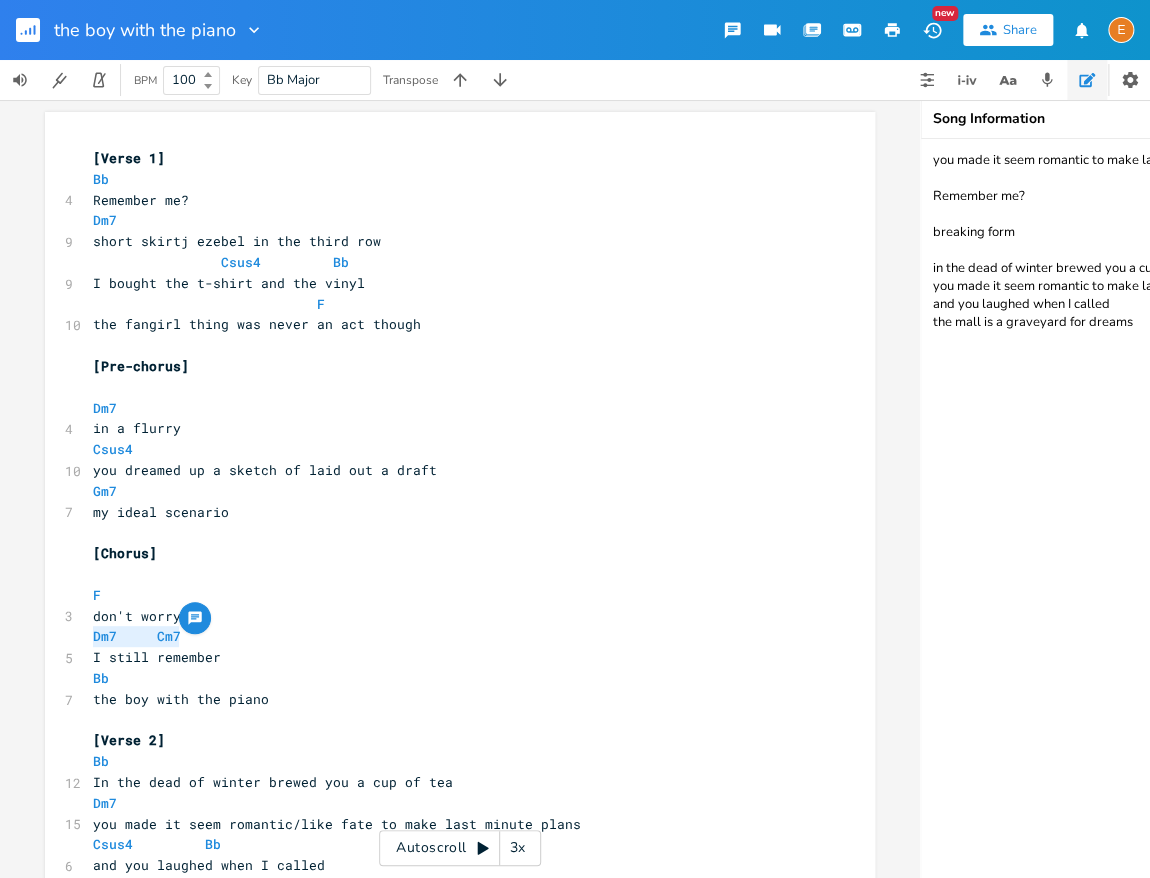 drag, startPoint x: 225, startPoint y: 631, endPoint x: 70, endPoint y: 638, distance: 155.15799 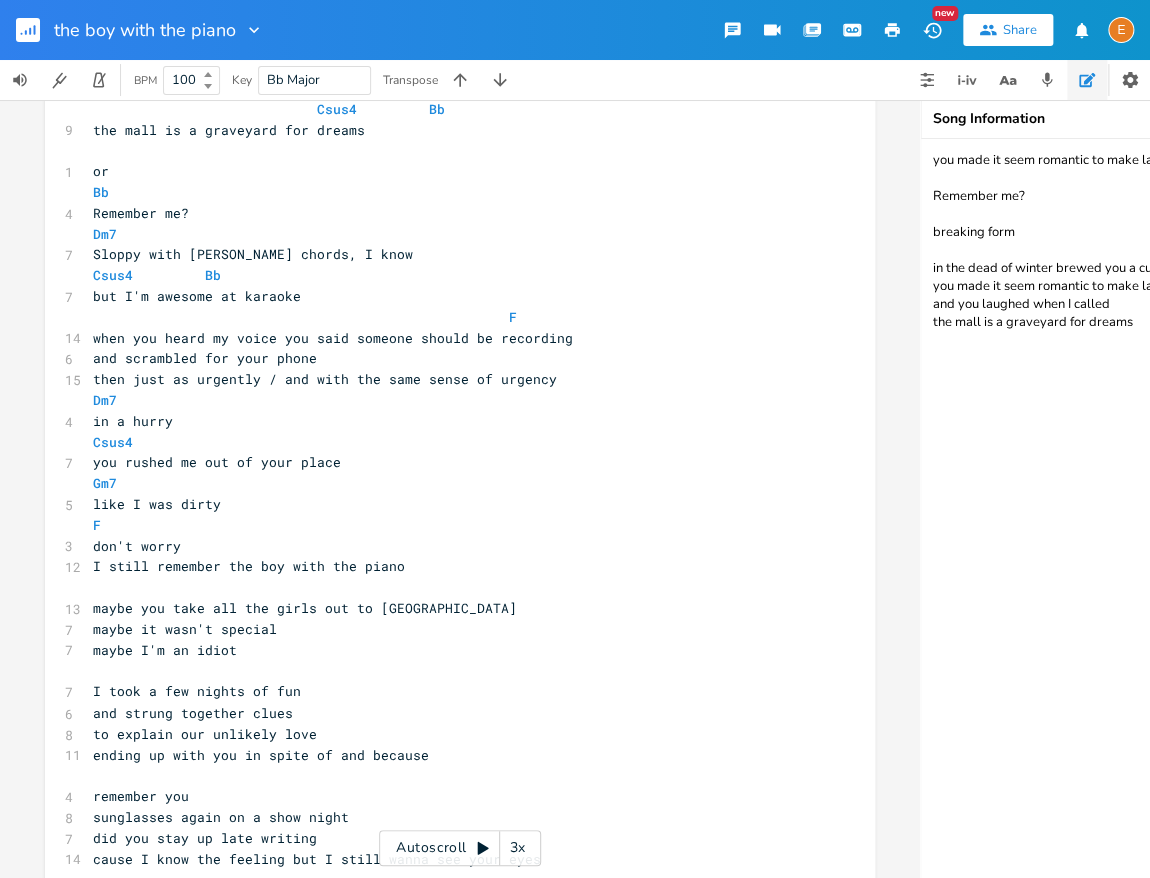 scroll, scrollTop: 806, scrollLeft: 0, axis: vertical 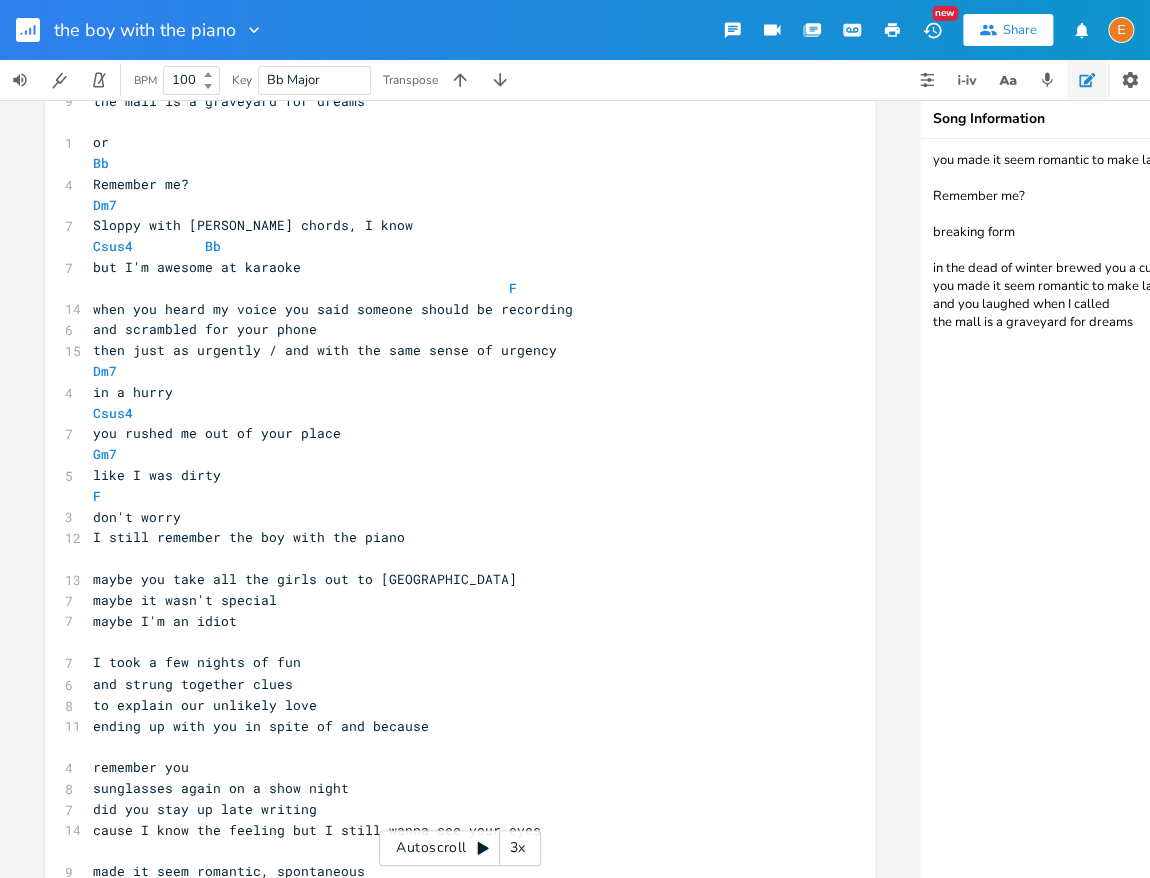 click on "don't worry" at bounding box center [450, 517] 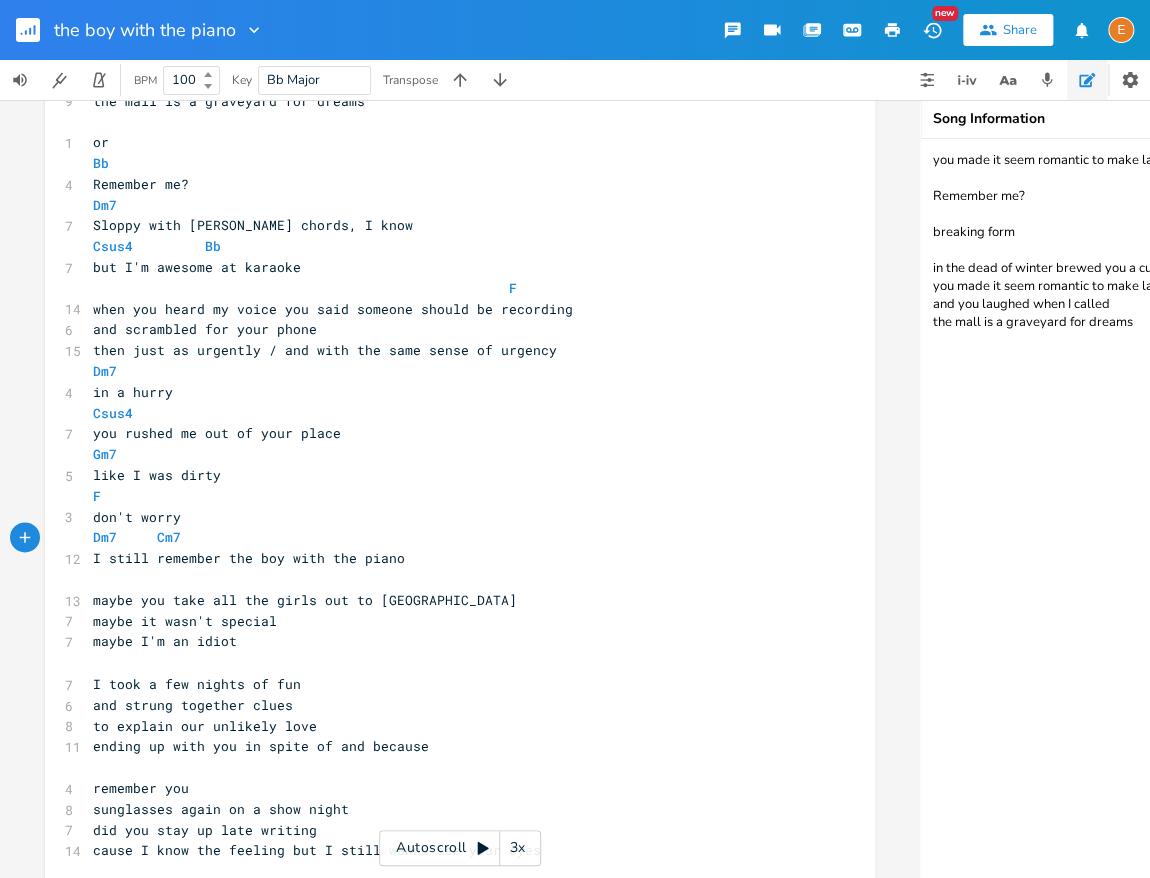 scroll, scrollTop: 5, scrollLeft: 7, axis: both 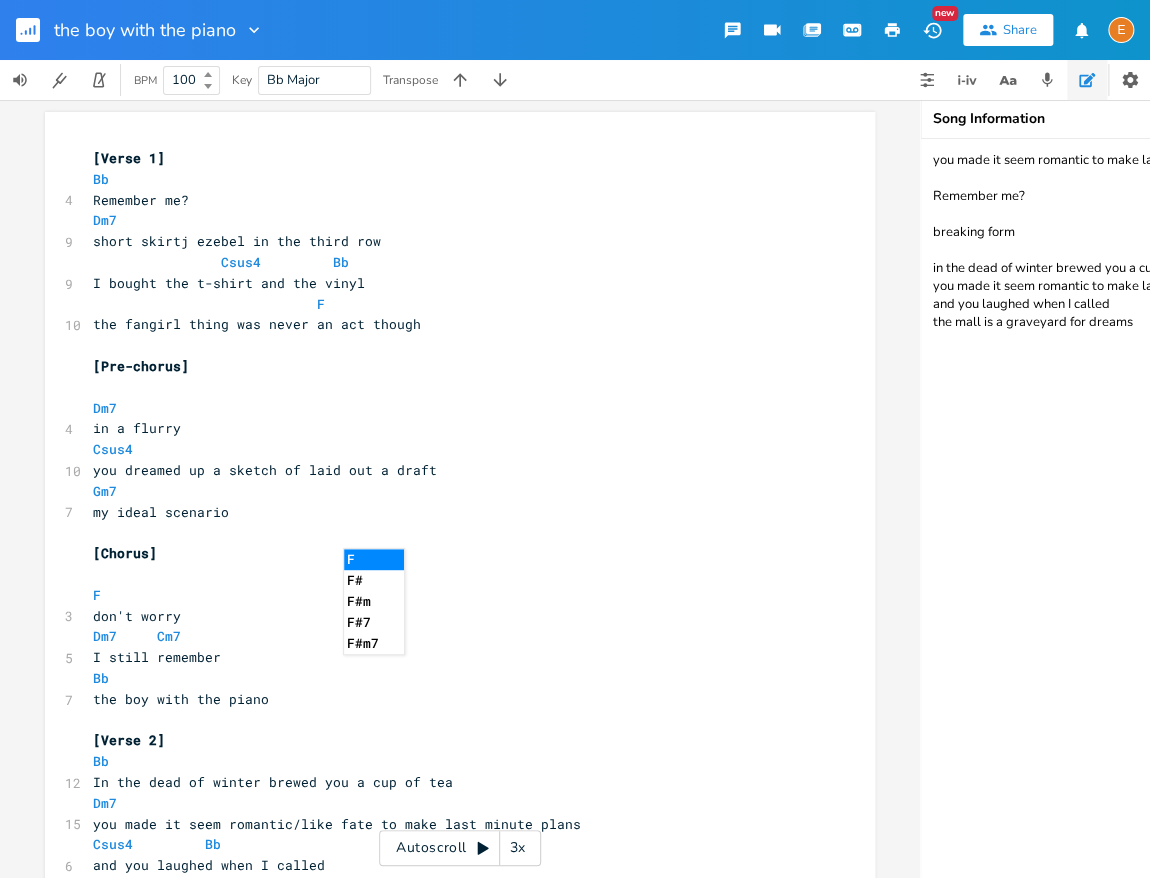 type on "F" 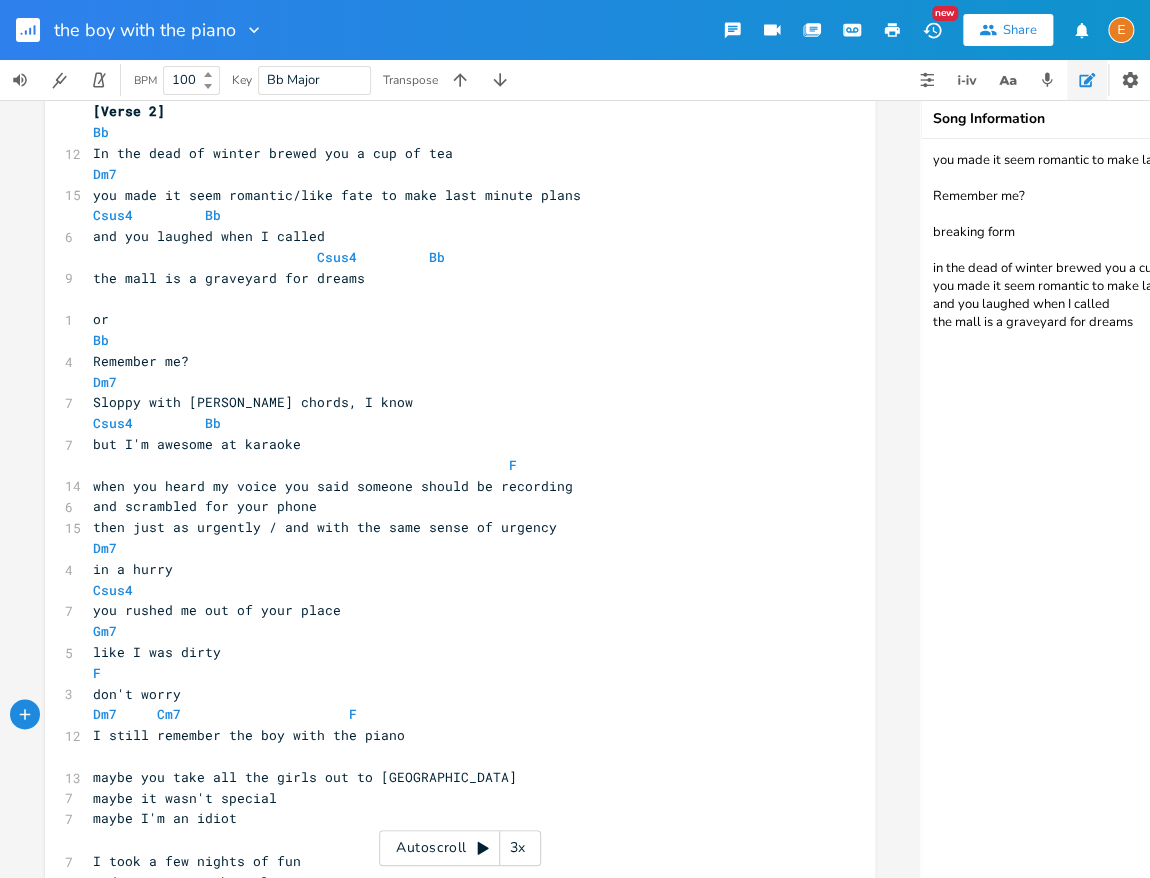 scroll, scrollTop: 633, scrollLeft: 0, axis: vertical 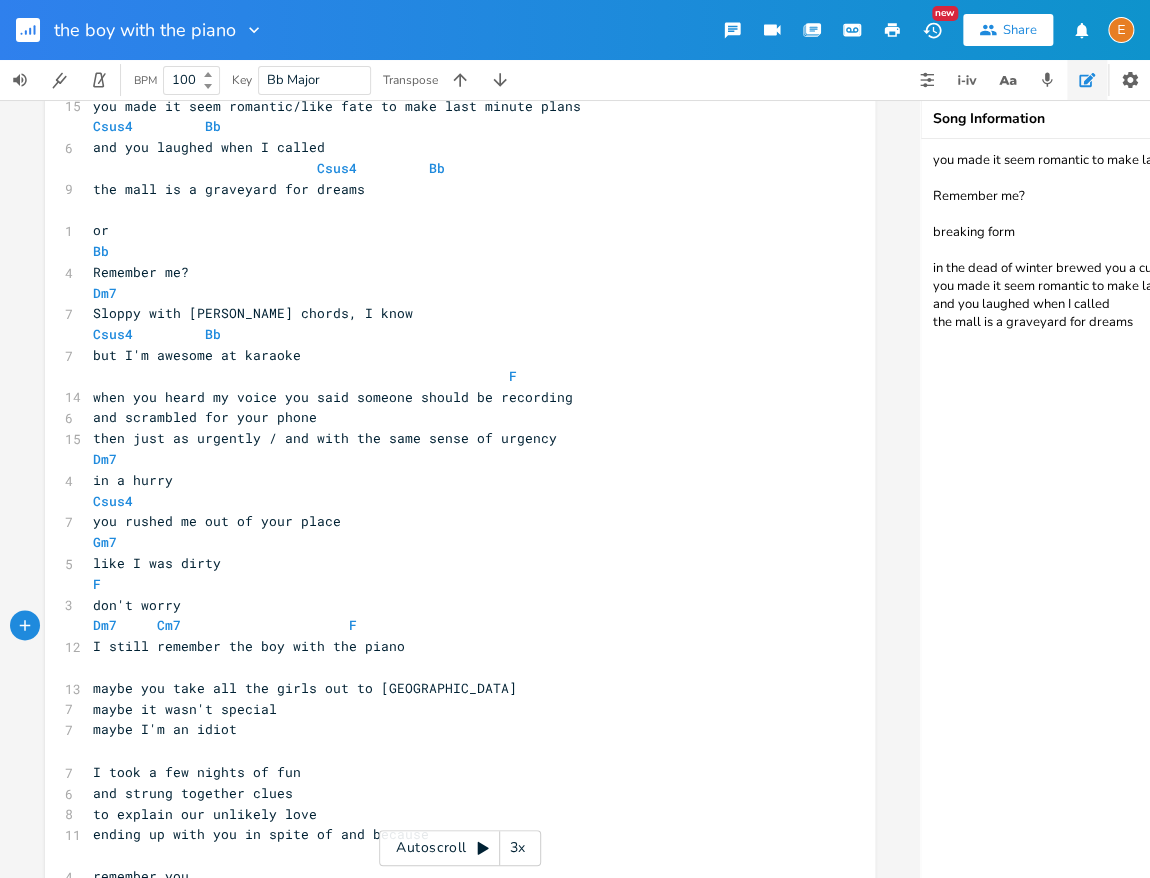 click on "maybe you take all the girls out to [GEOGRAPHIC_DATA]" at bounding box center [305, 688] 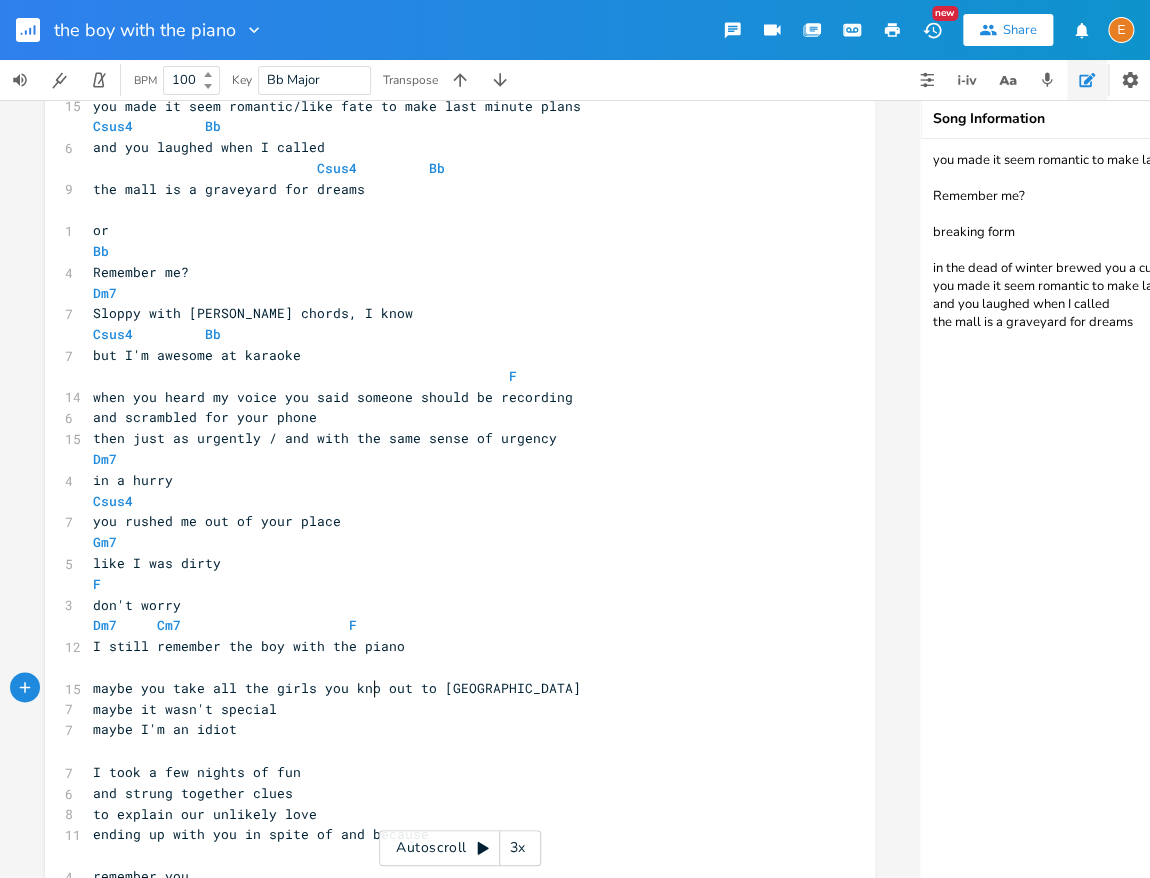 scroll, scrollTop: 5, scrollLeft: 72, axis: both 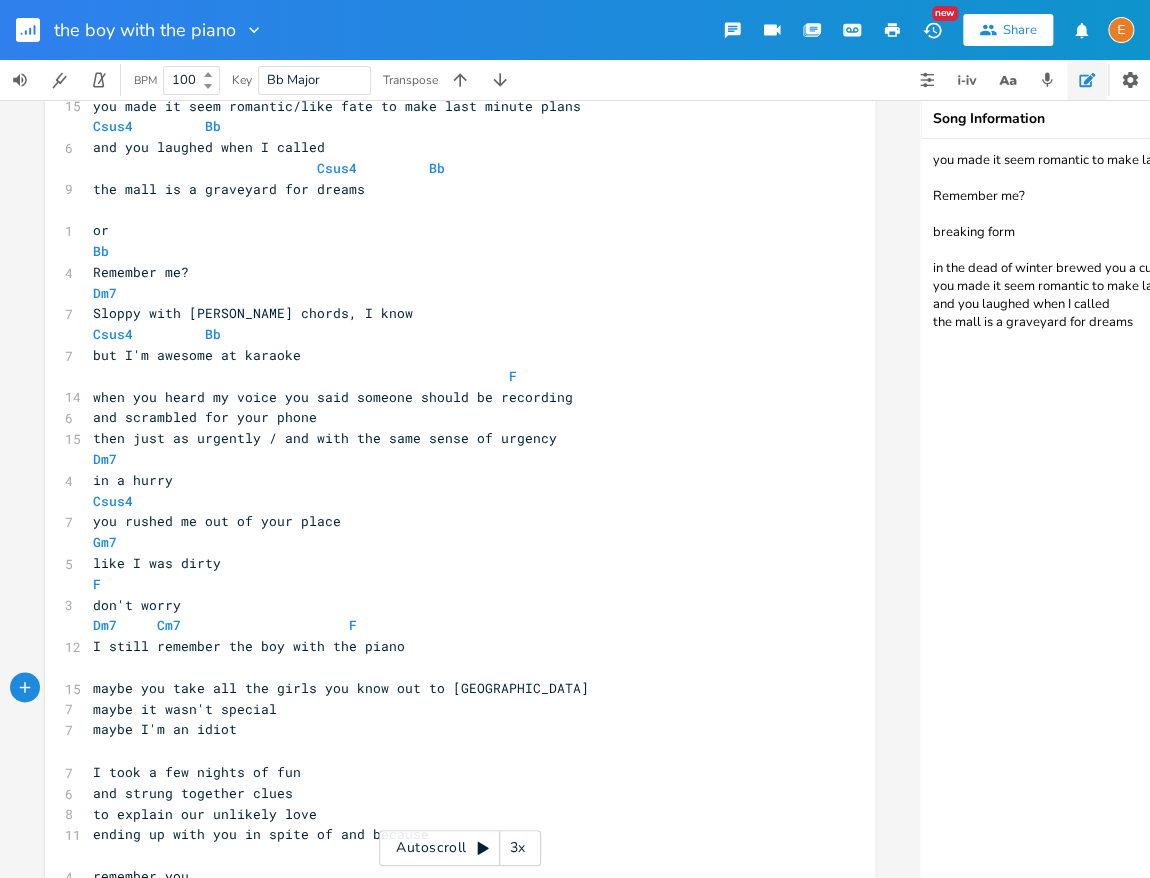 click on "​" at bounding box center (450, 667) 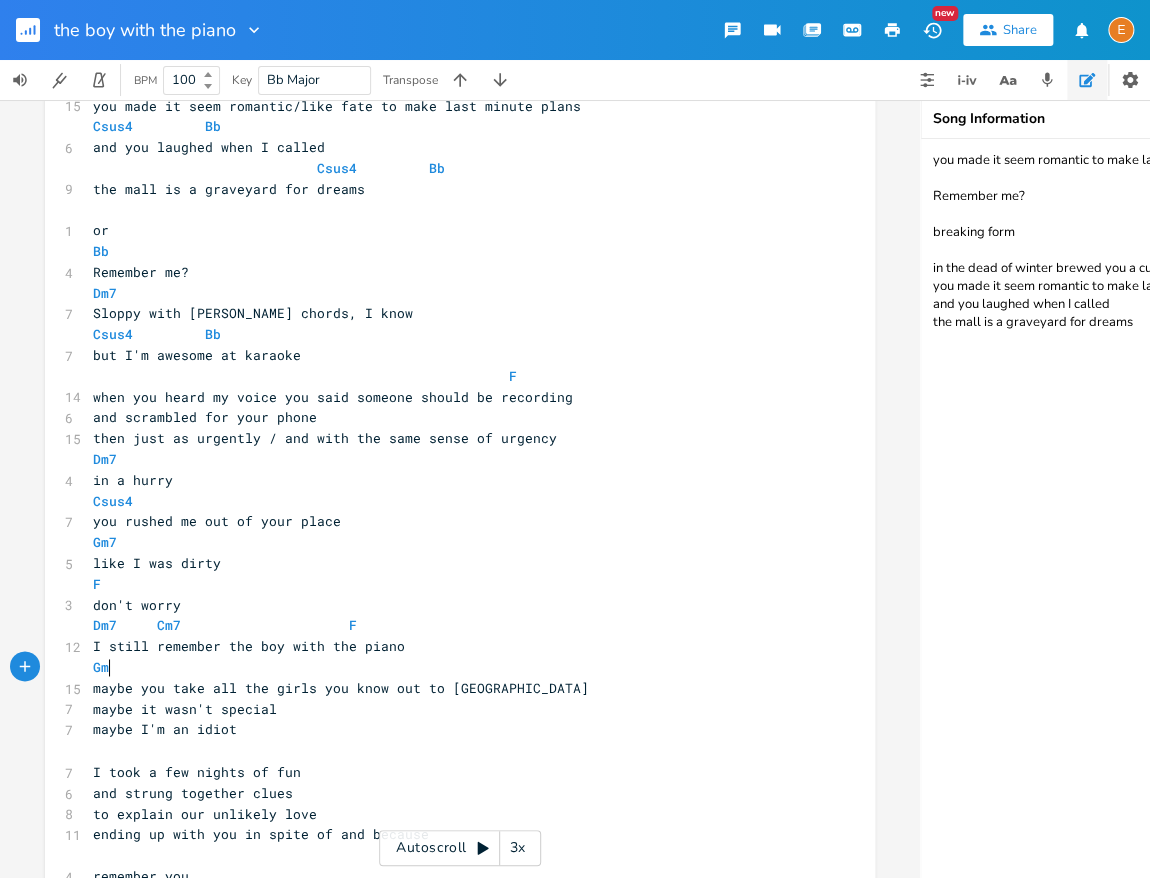 scroll, scrollTop: 5, scrollLeft: 24, axis: both 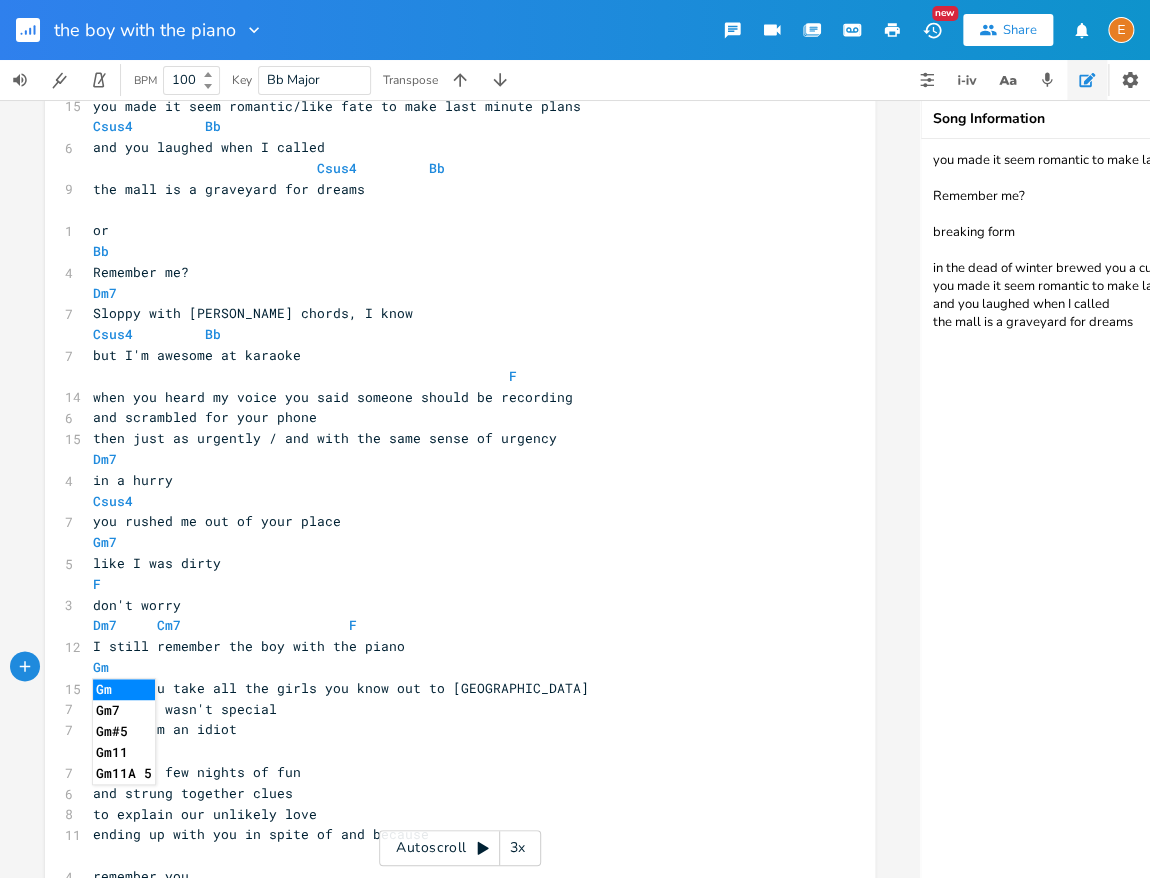 type on "Gm7" 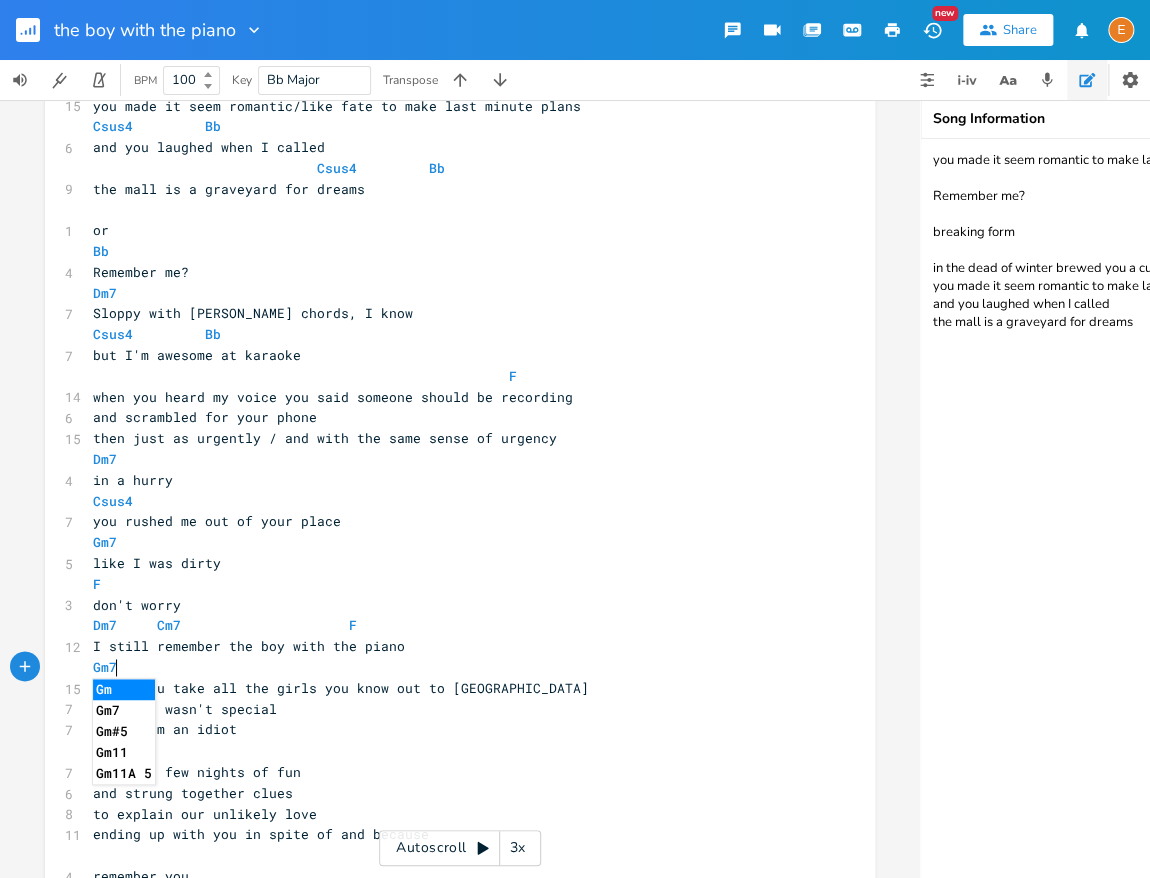 scroll, scrollTop: 5, scrollLeft: 34, axis: both 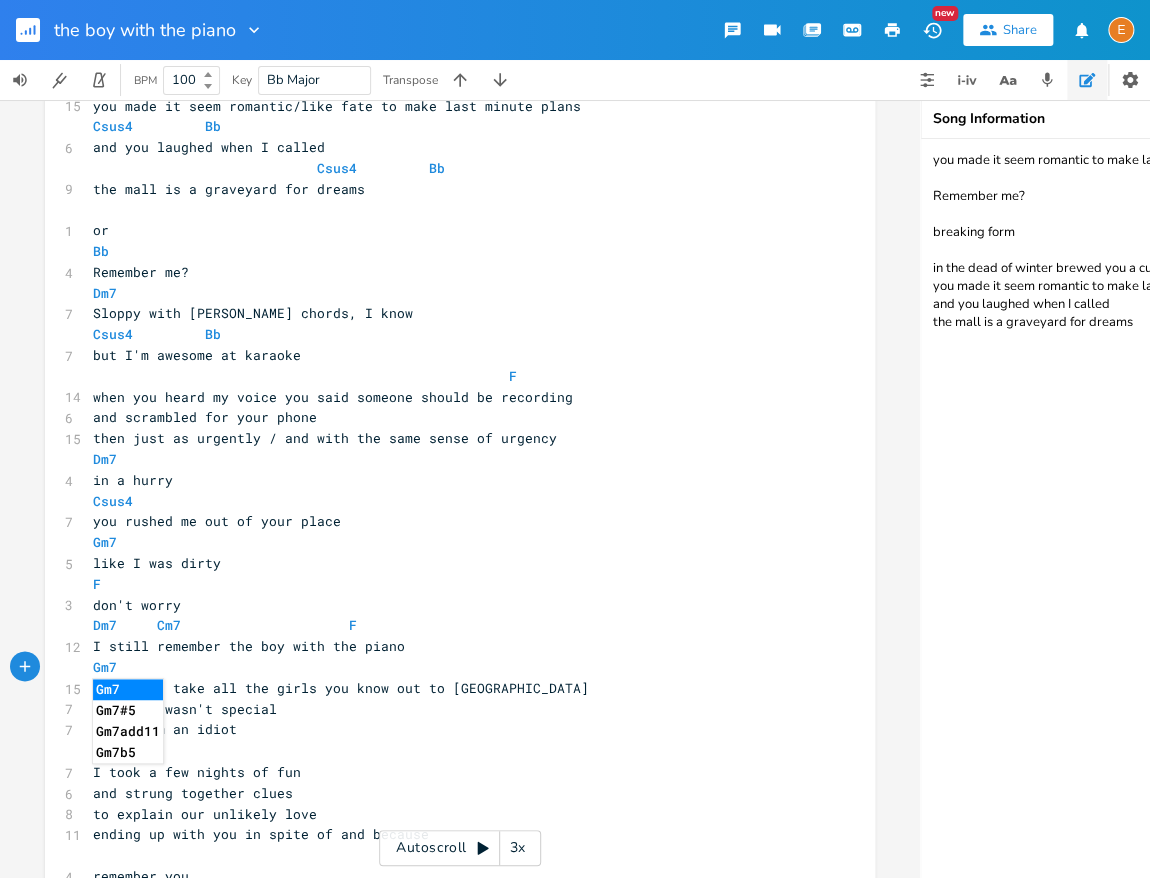 click on "don't worry" at bounding box center [450, 605] 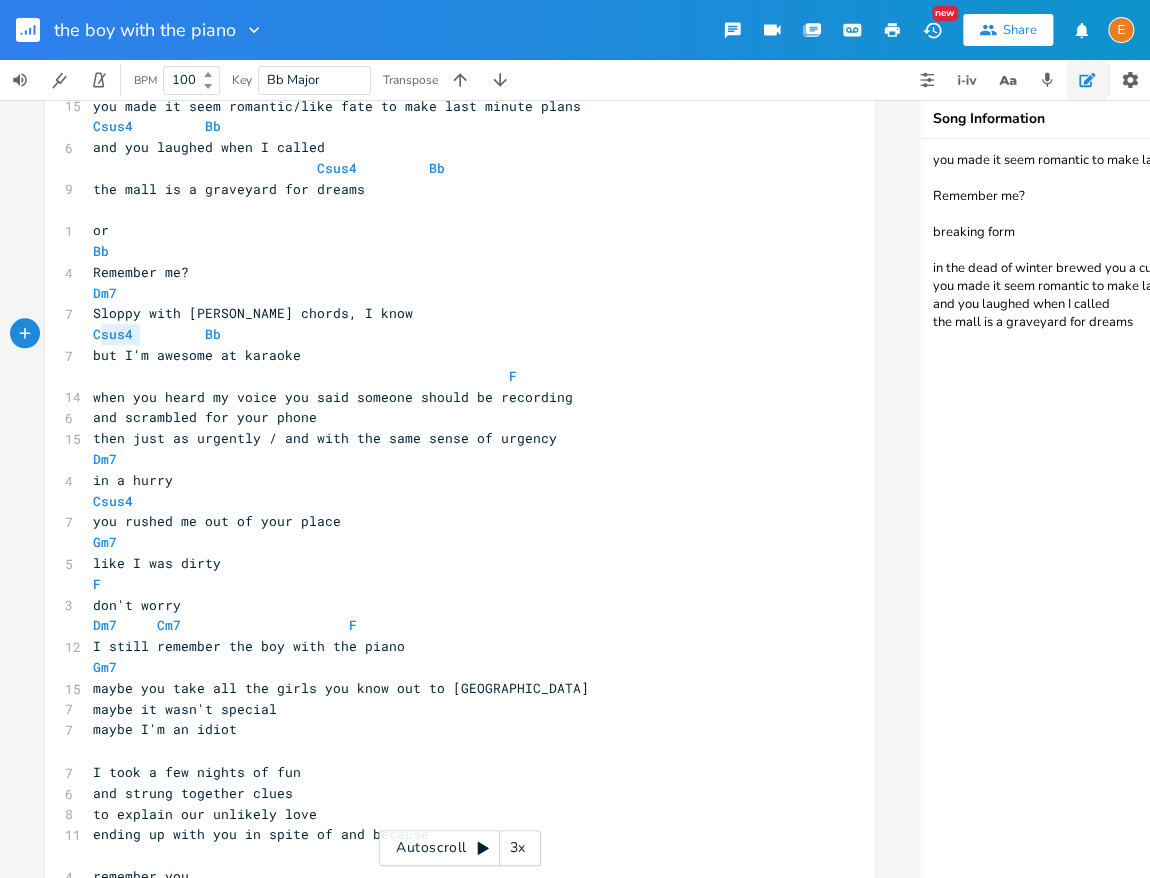 type on "Csus4" 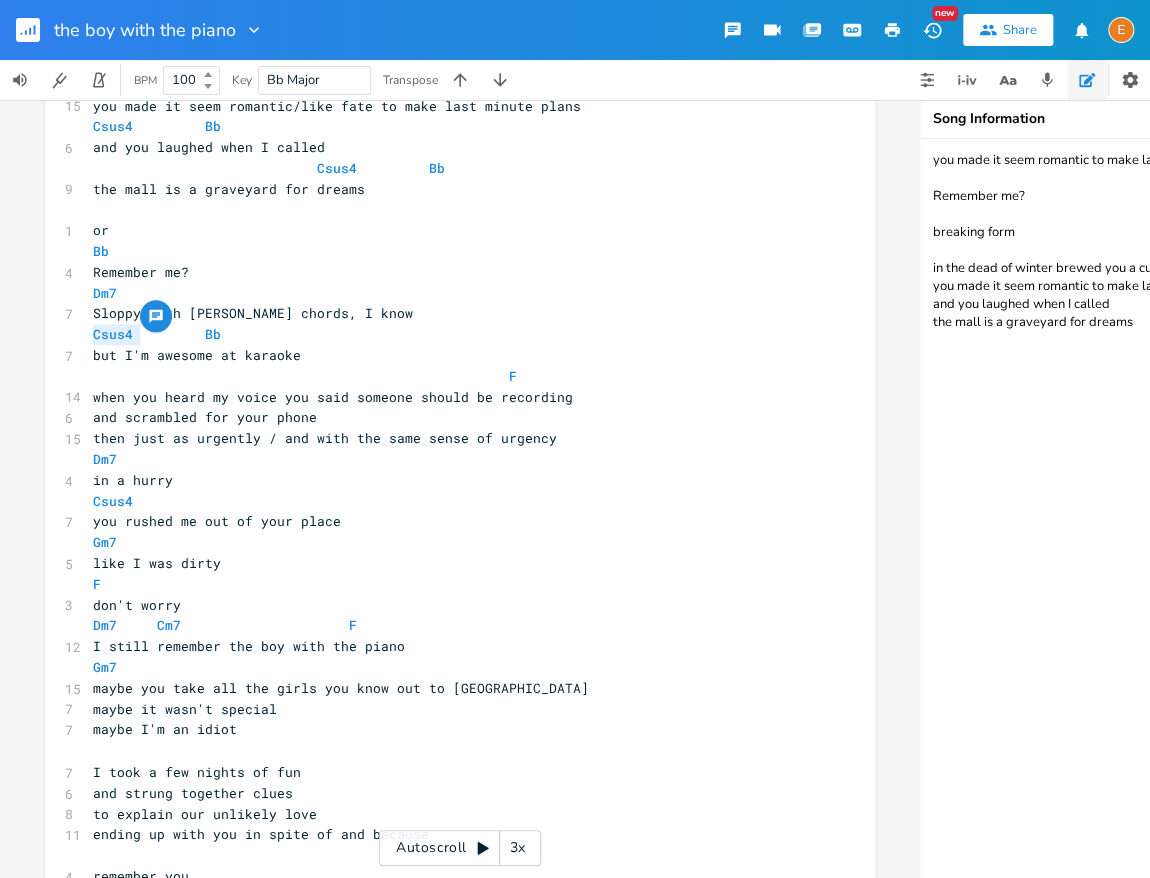 drag, startPoint x: 140, startPoint y: 334, endPoint x: 89, endPoint y: 333, distance: 51.009804 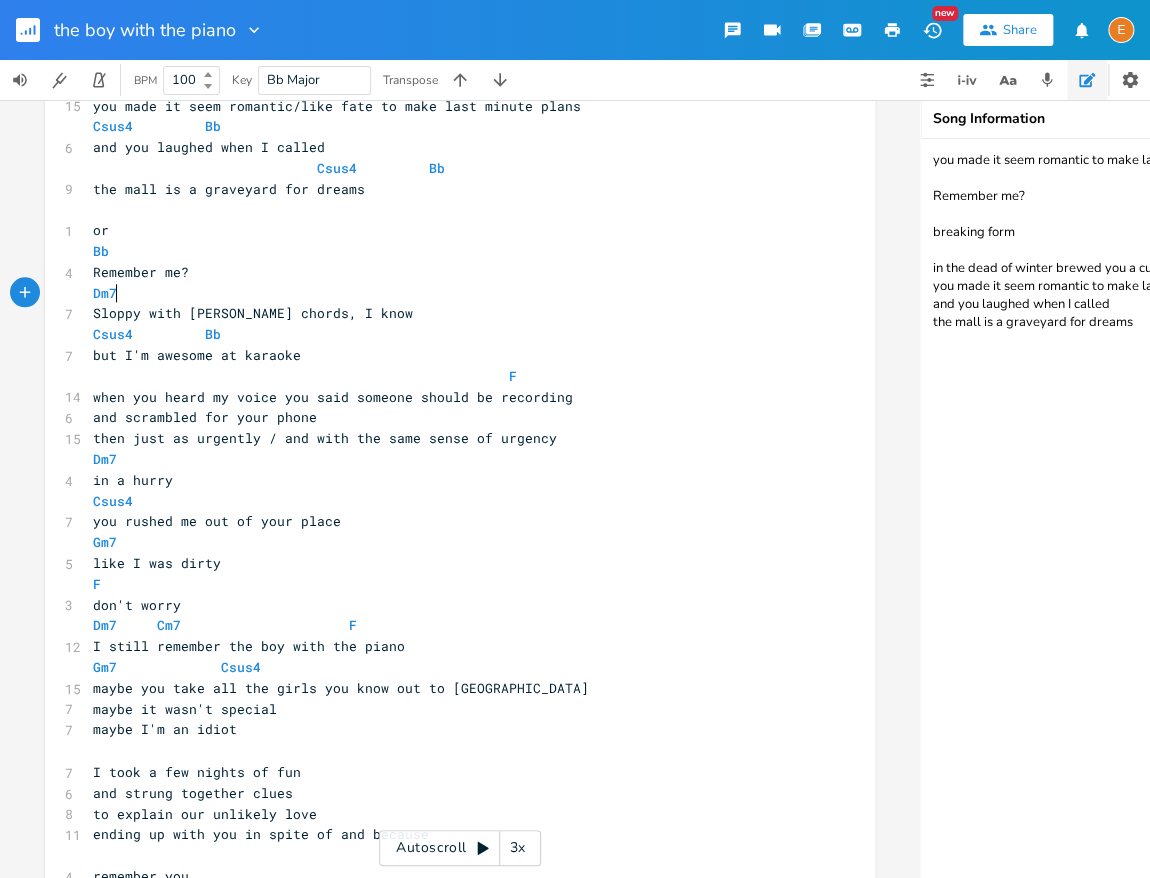 type on "Dm7" 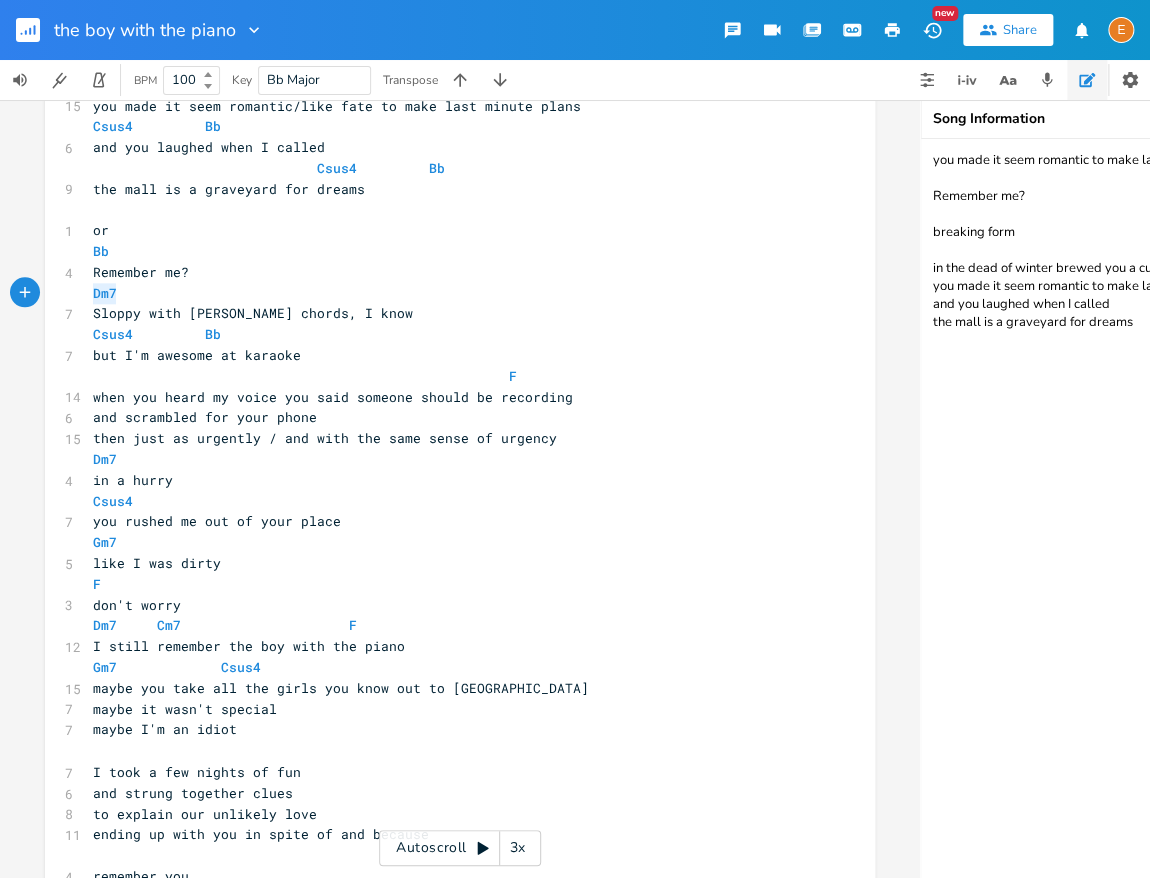 drag, startPoint x: 135, startPoint y: 292, endPoint x: 85, endPoint y: 293, distance: 50.01 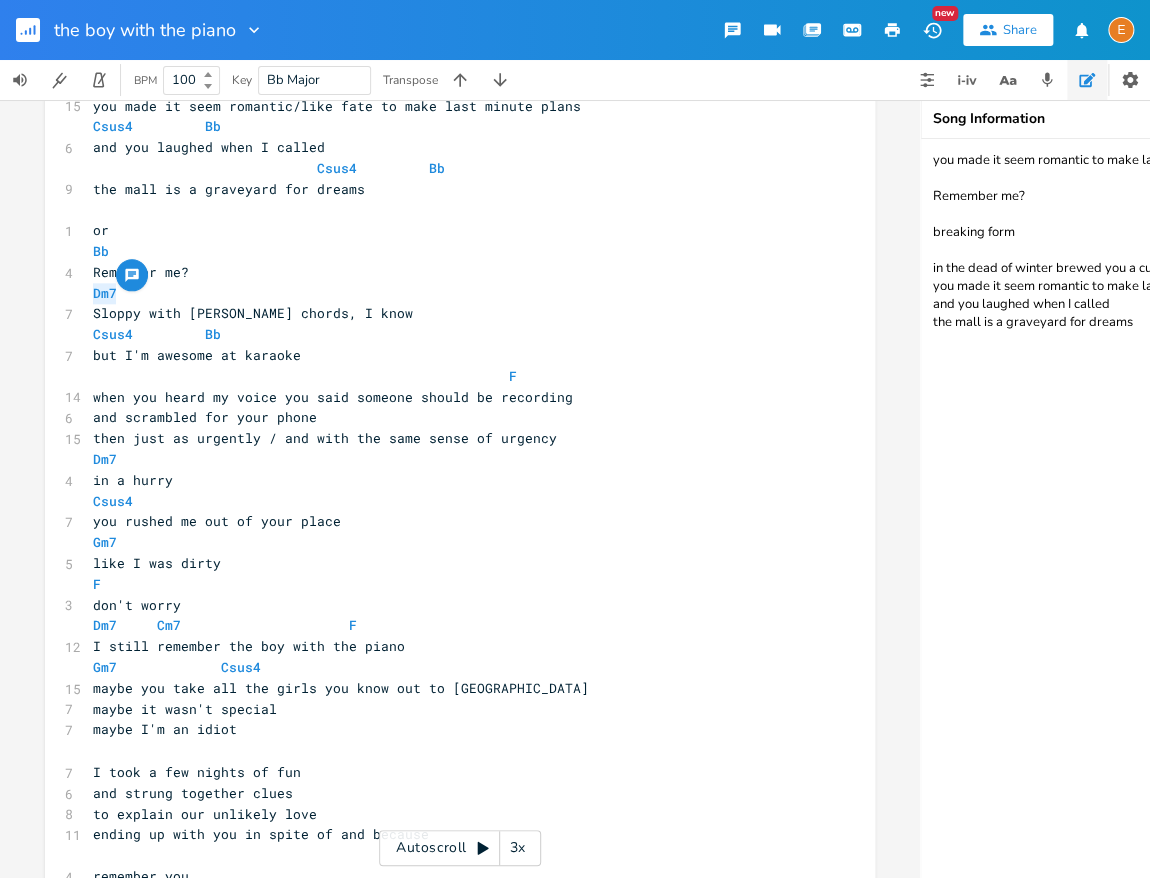 click on "Gm7                  Csus4" at bounding box center [450, 667] 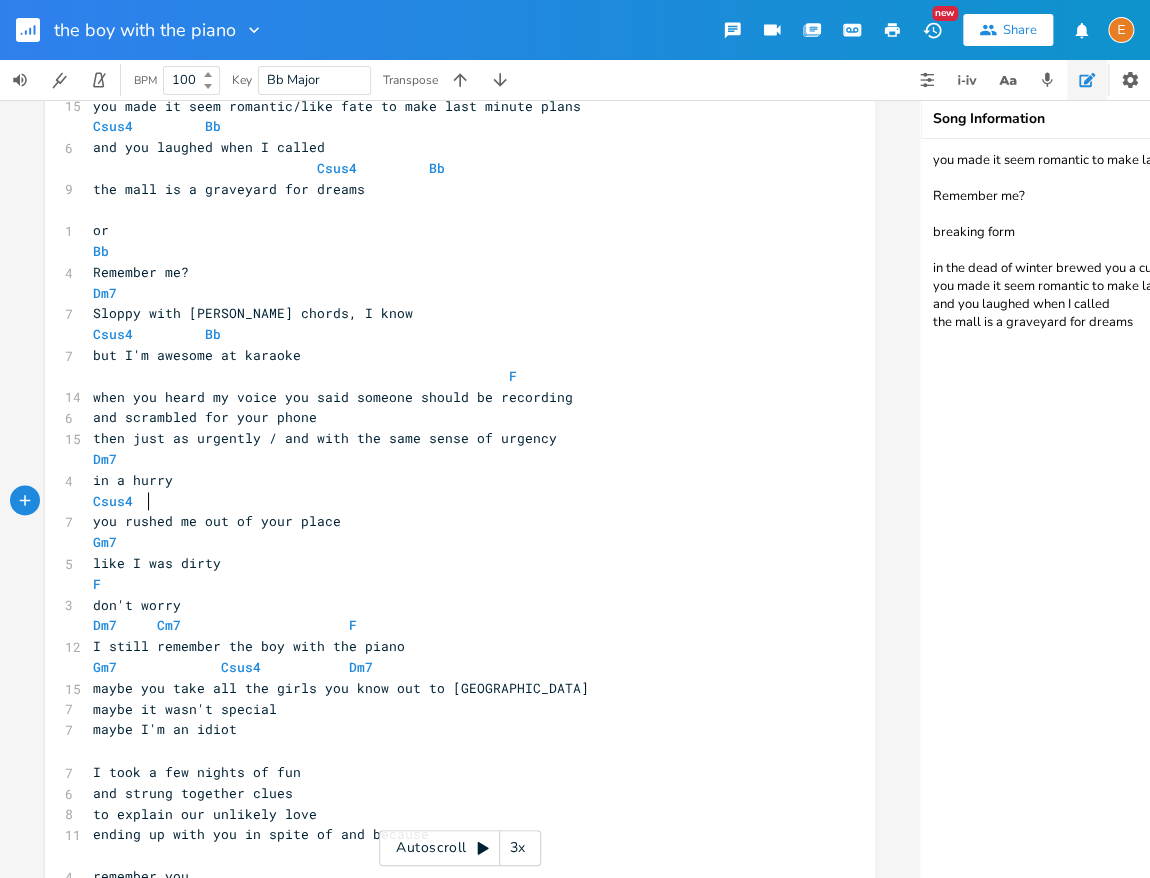 click on "Csus4" at bounding box center (450, 501) 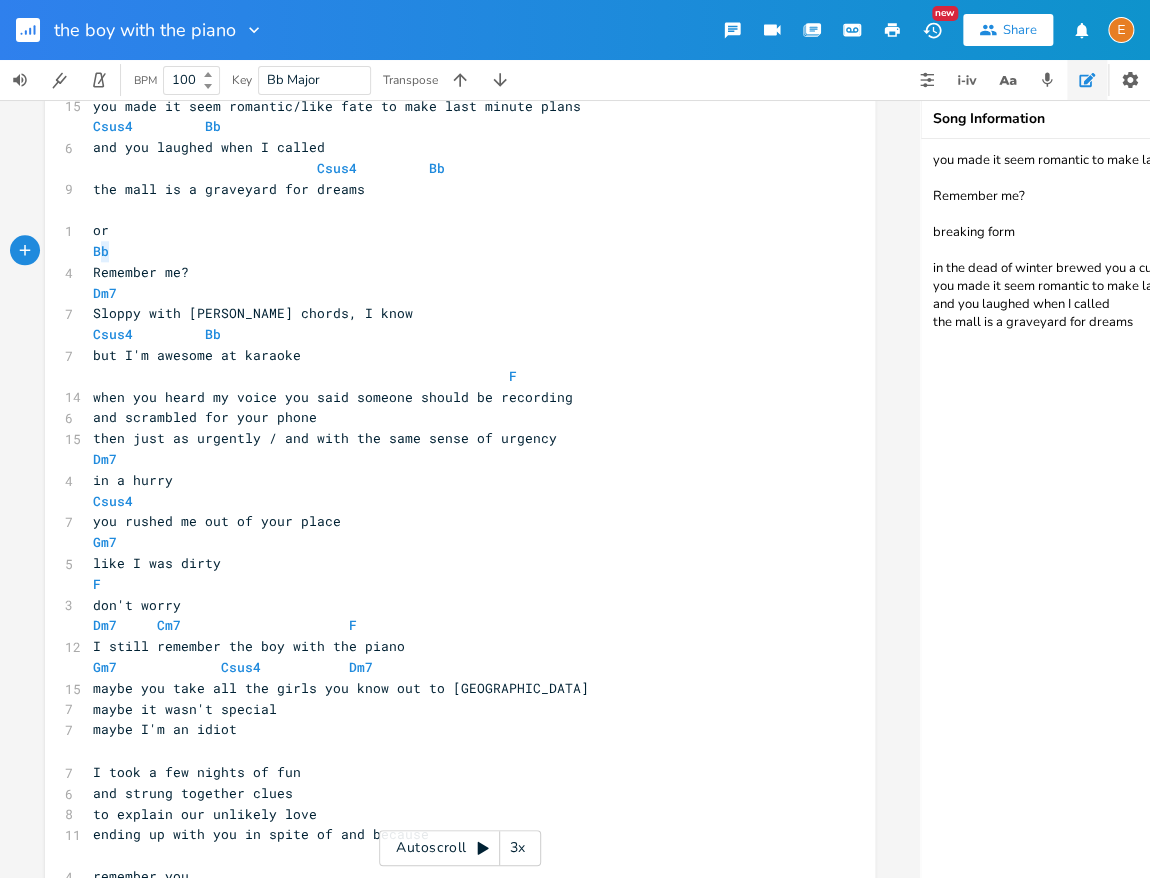 type on "Bb" 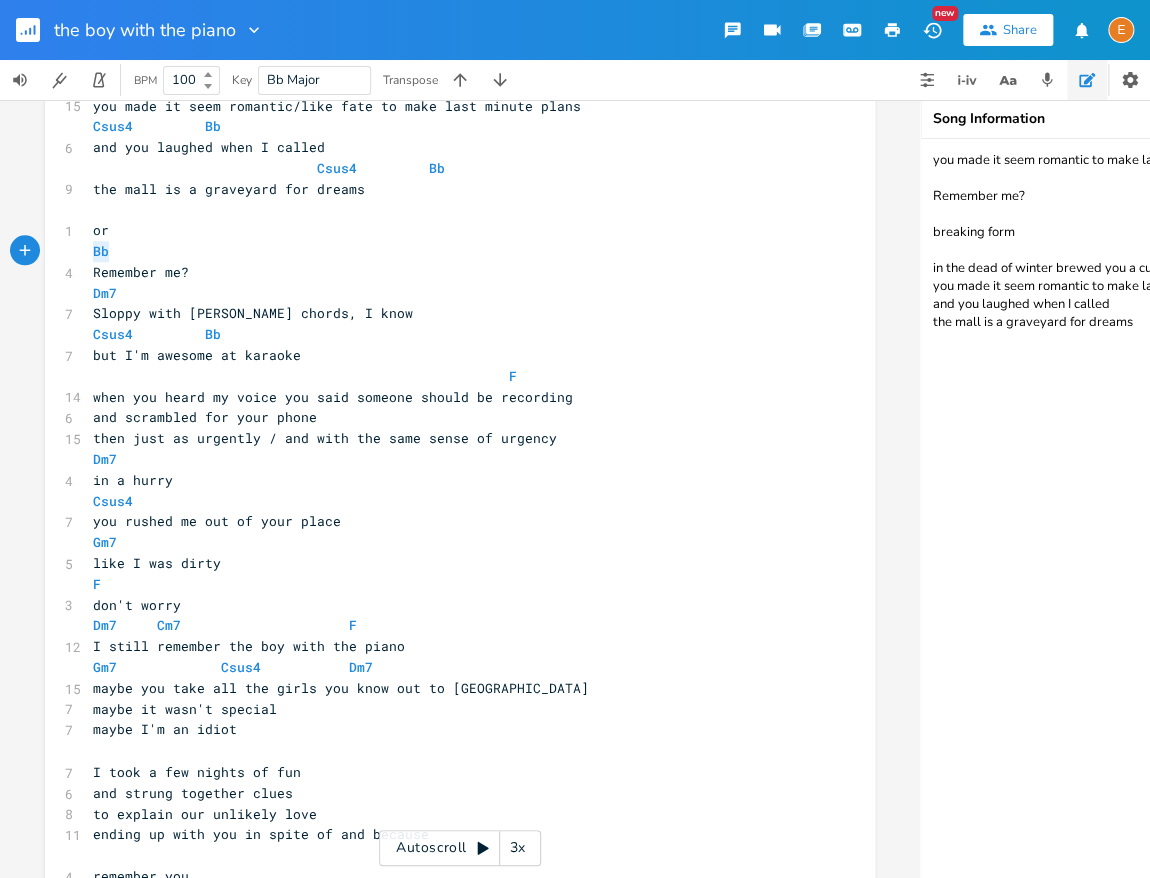 drag, startPoint x: 125, startPoint y: 257, endPoint x: 87, endPoint y: 252, distance: 38.327538 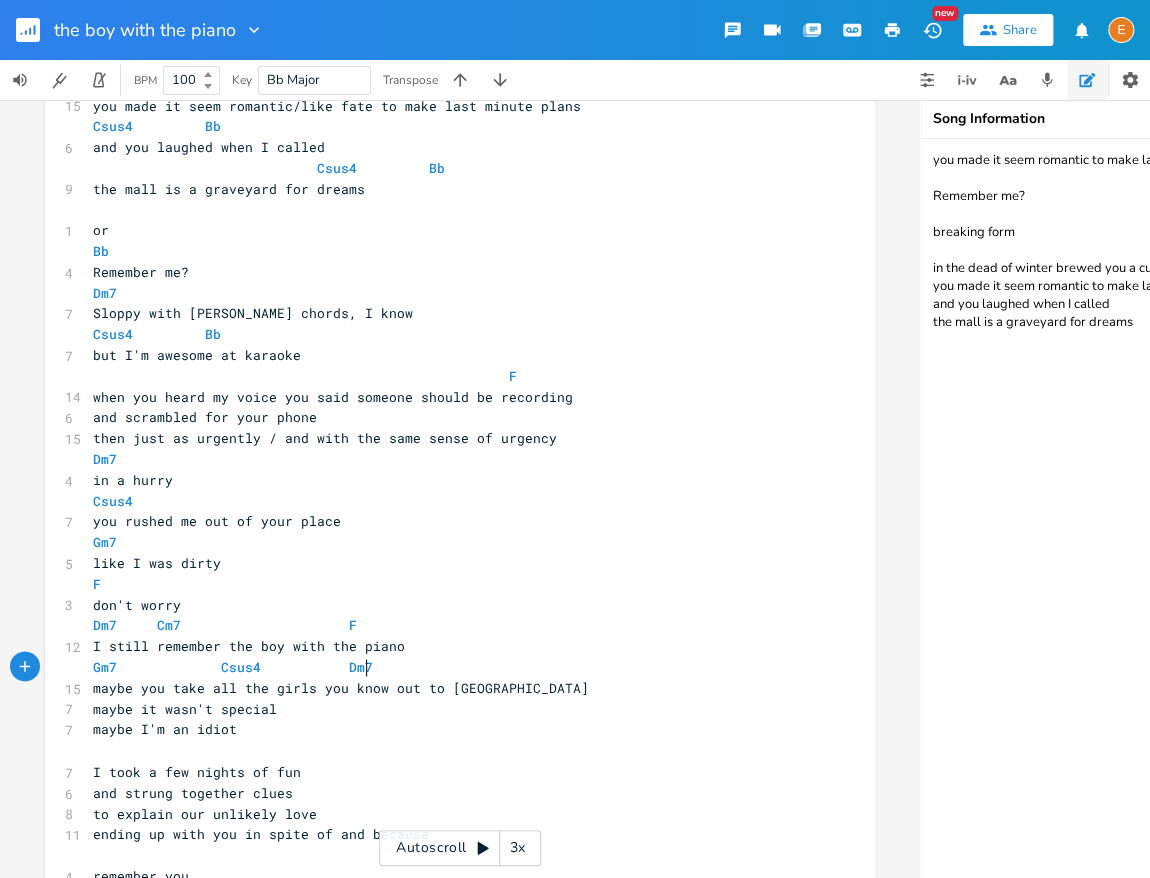 scroll, scrollTop: 5, scrollLeft: 0, axis: vertical 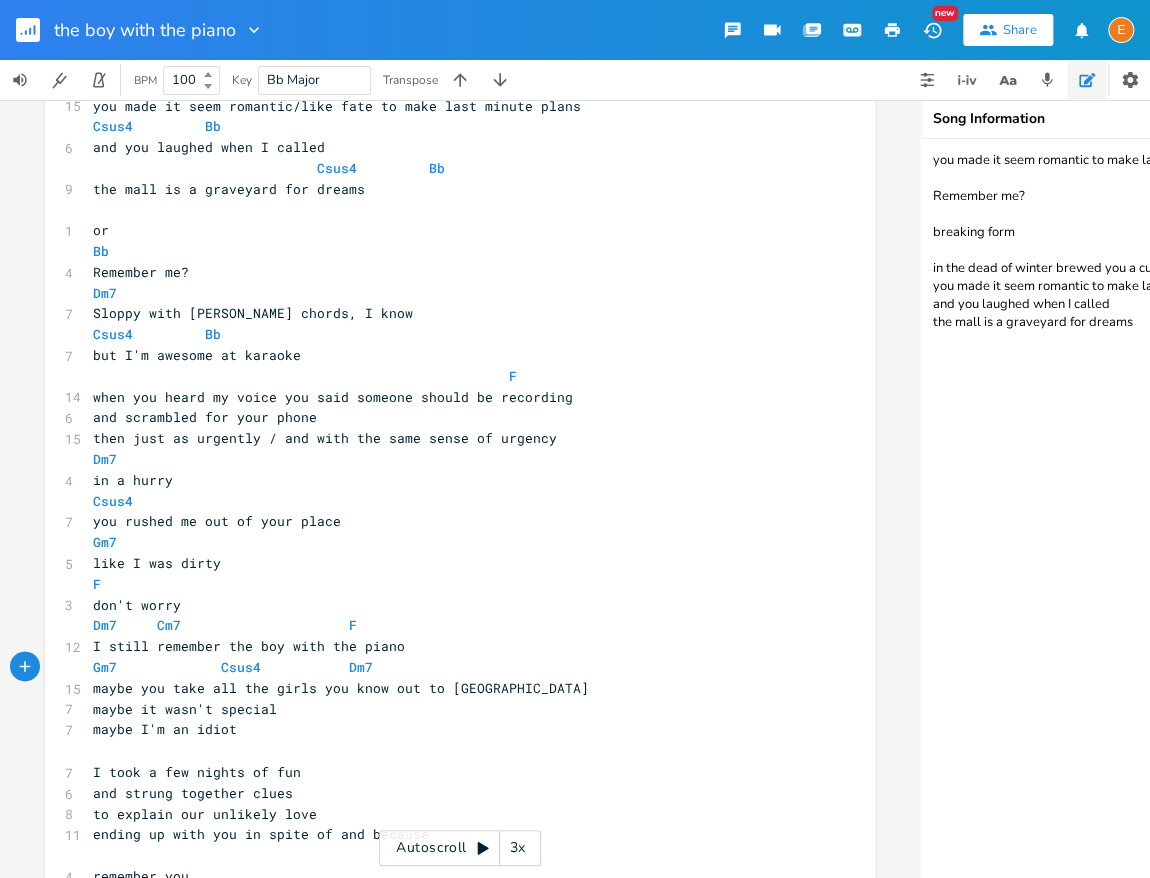 paste on "maybe you take all the girls you know out to [GEOGRAPHIC_DATA]" 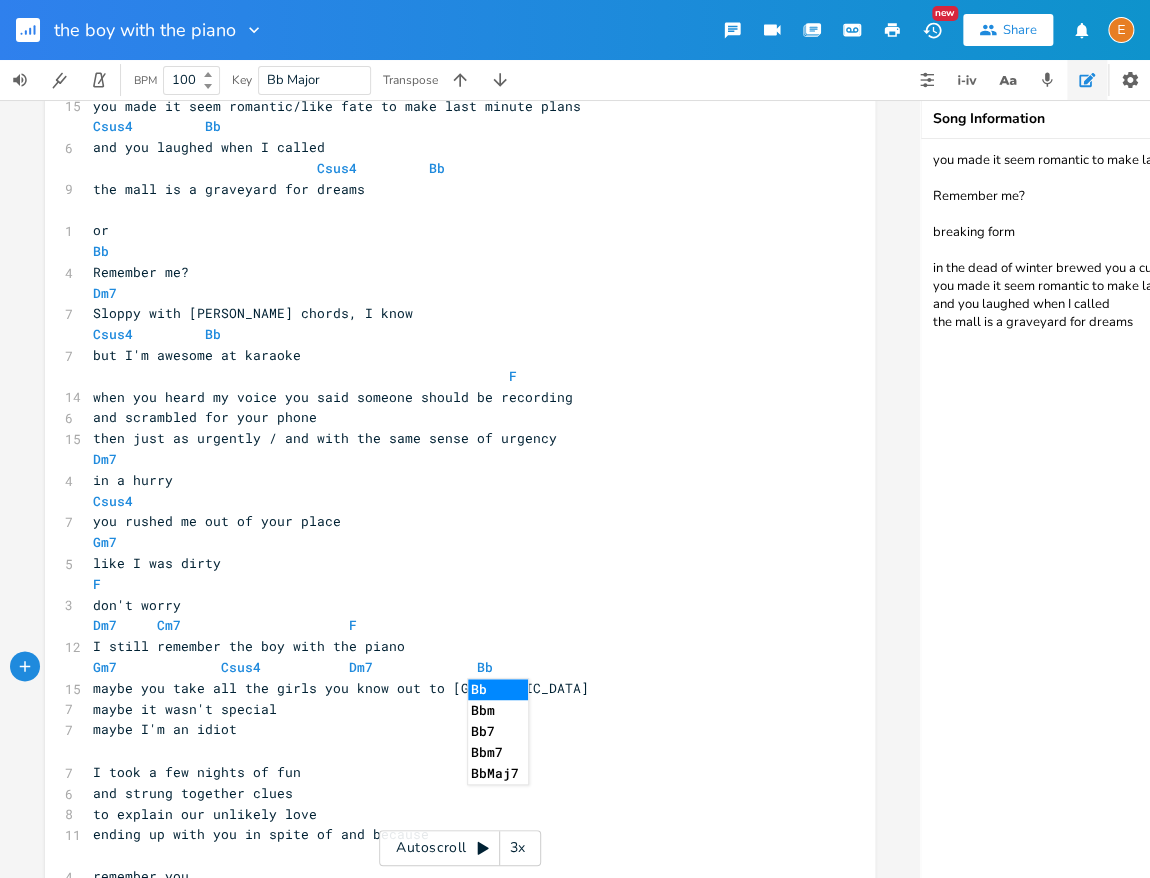 scroll, scrollTop: 0, scrollLeft: 0, axis: both 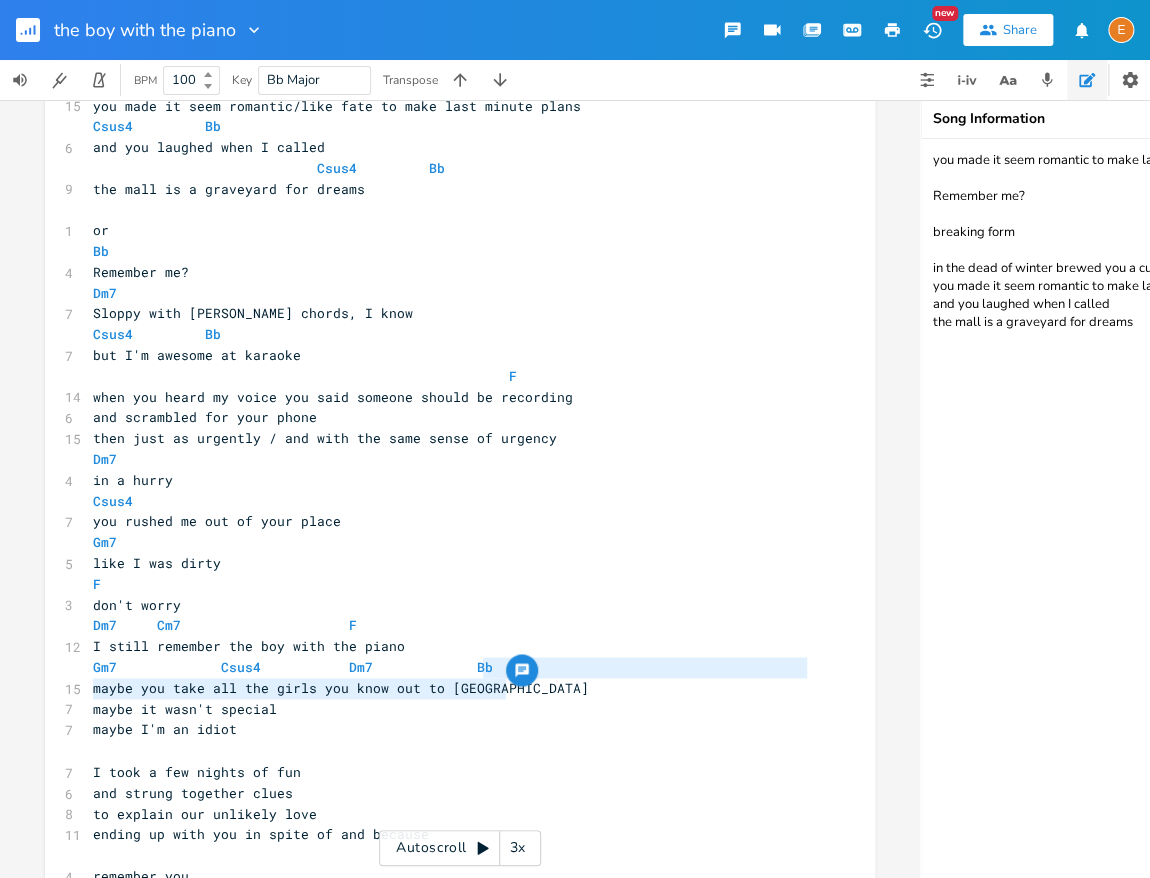 click on "maybe you take all the girls you know out to [GEOGRAPHIC_DATA]" at bounding box center (450, 688) 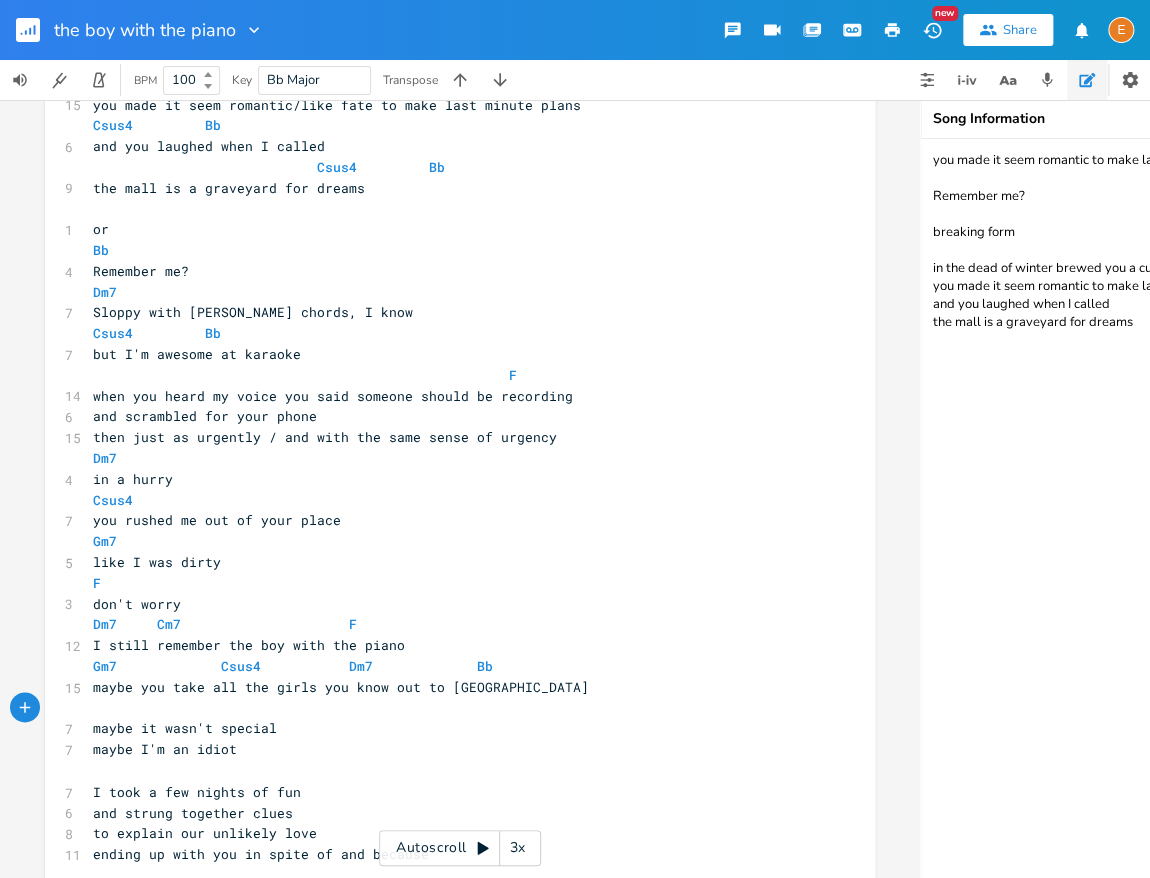 scroll, scrollTop: 0, scrollLeft: 1, axis: horizontal 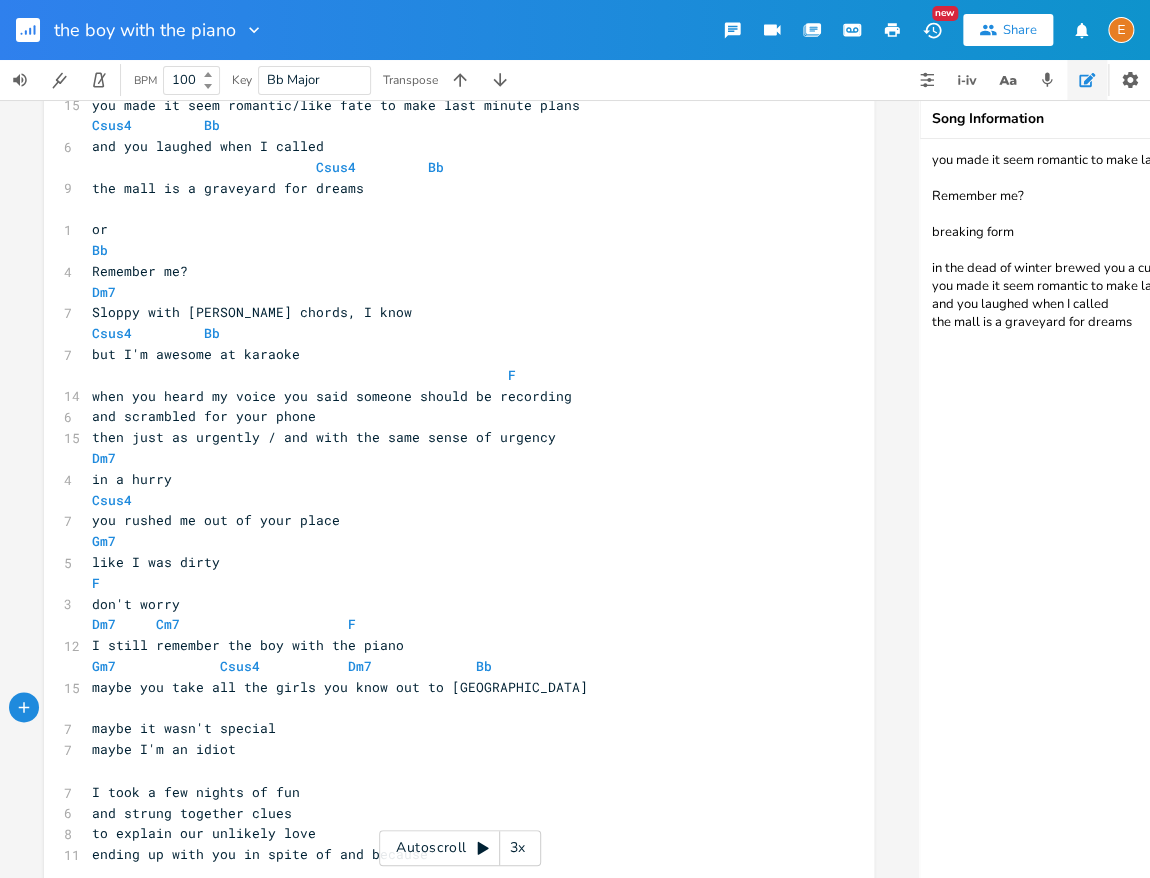 click on "maybe it wasn't special" at bounding box center (449, 728) 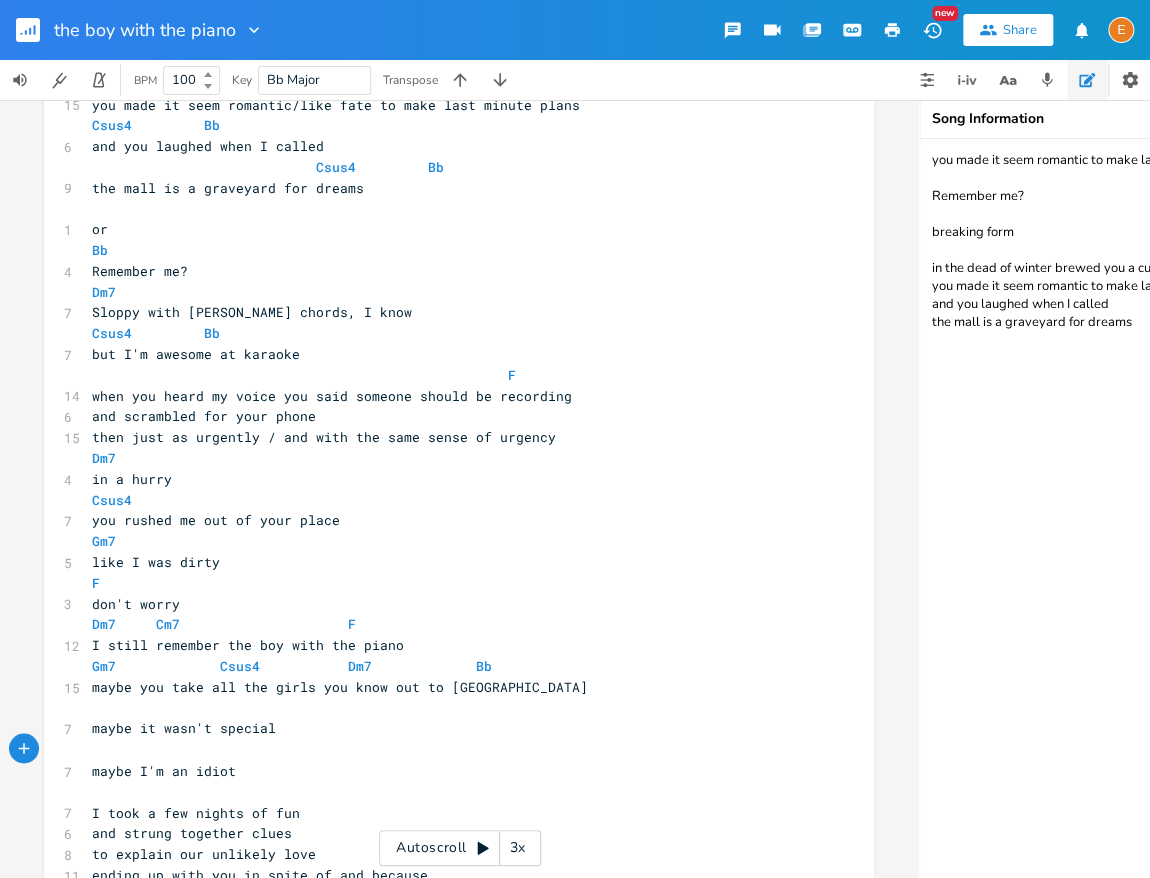 type on "f" 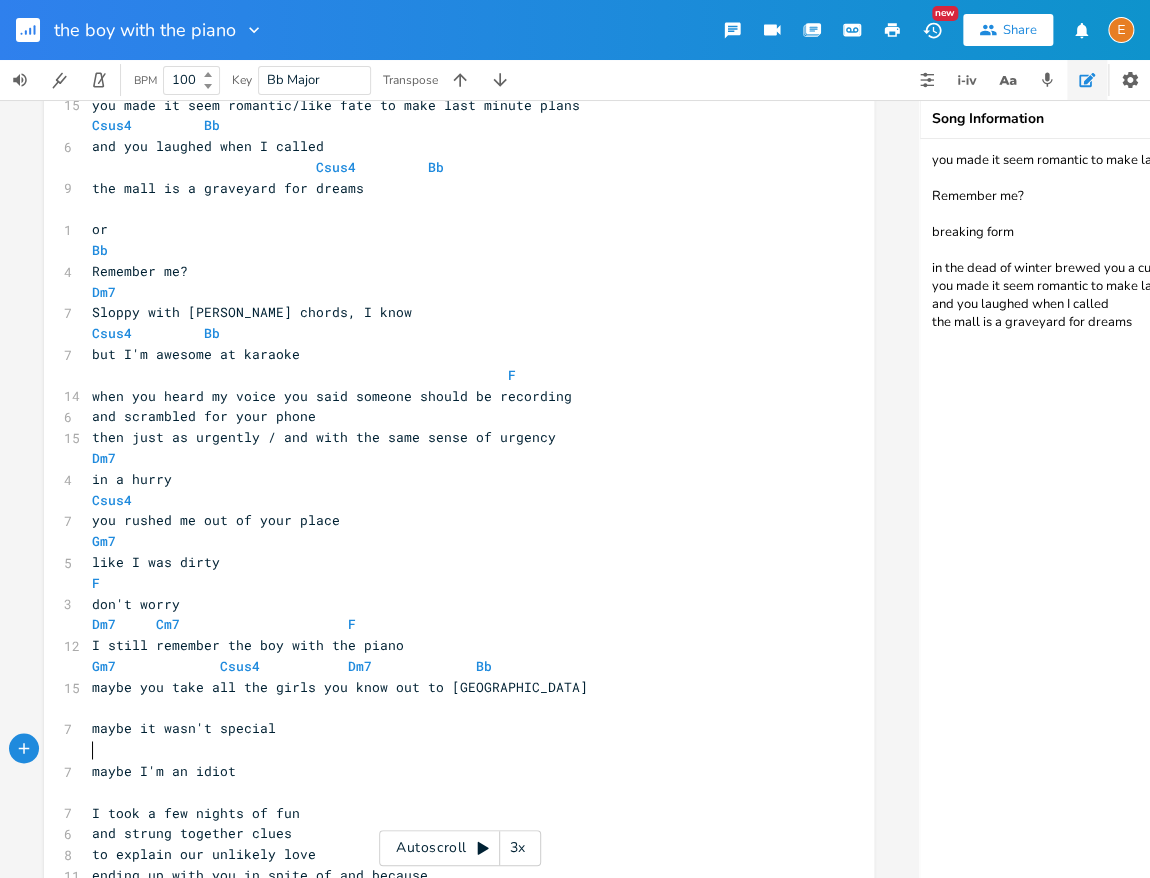 scroll, scrollTop: 0, scrollLeft: 0, axis: both 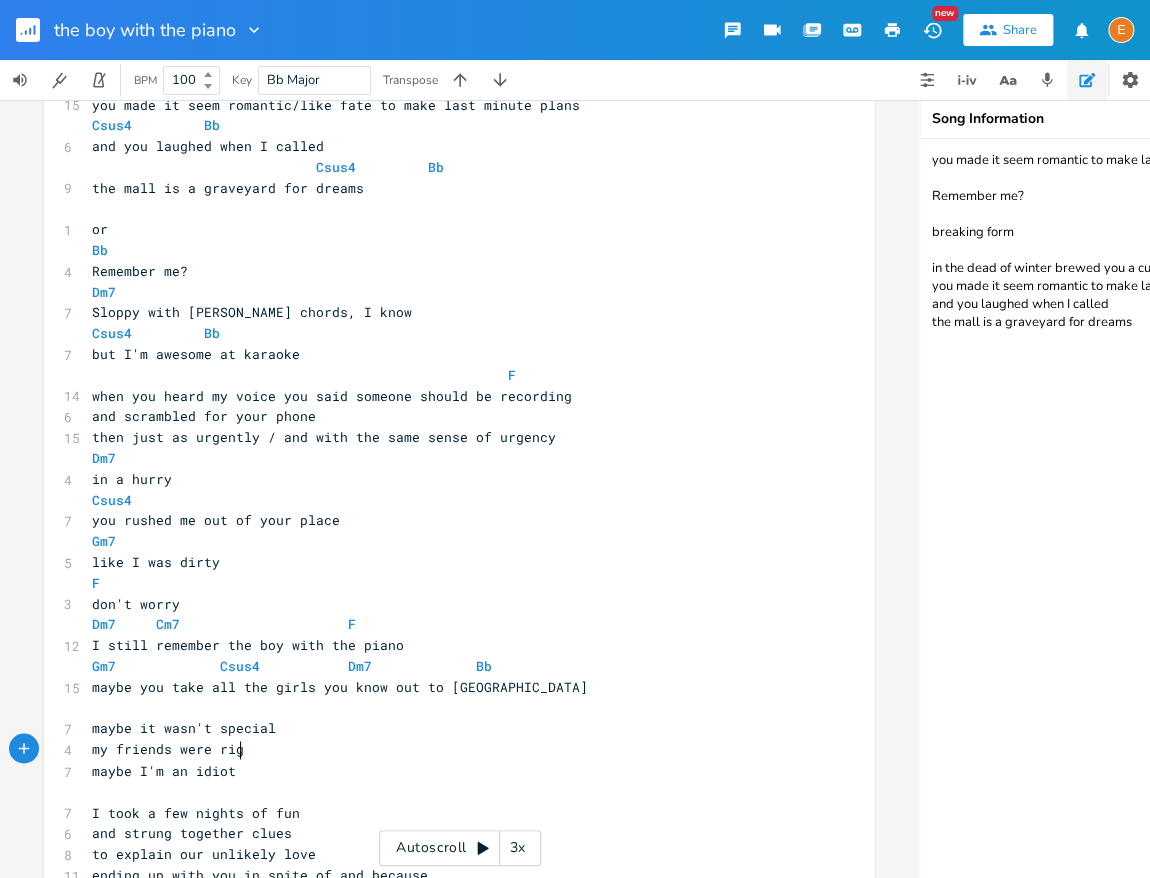 type on "my friends were right" 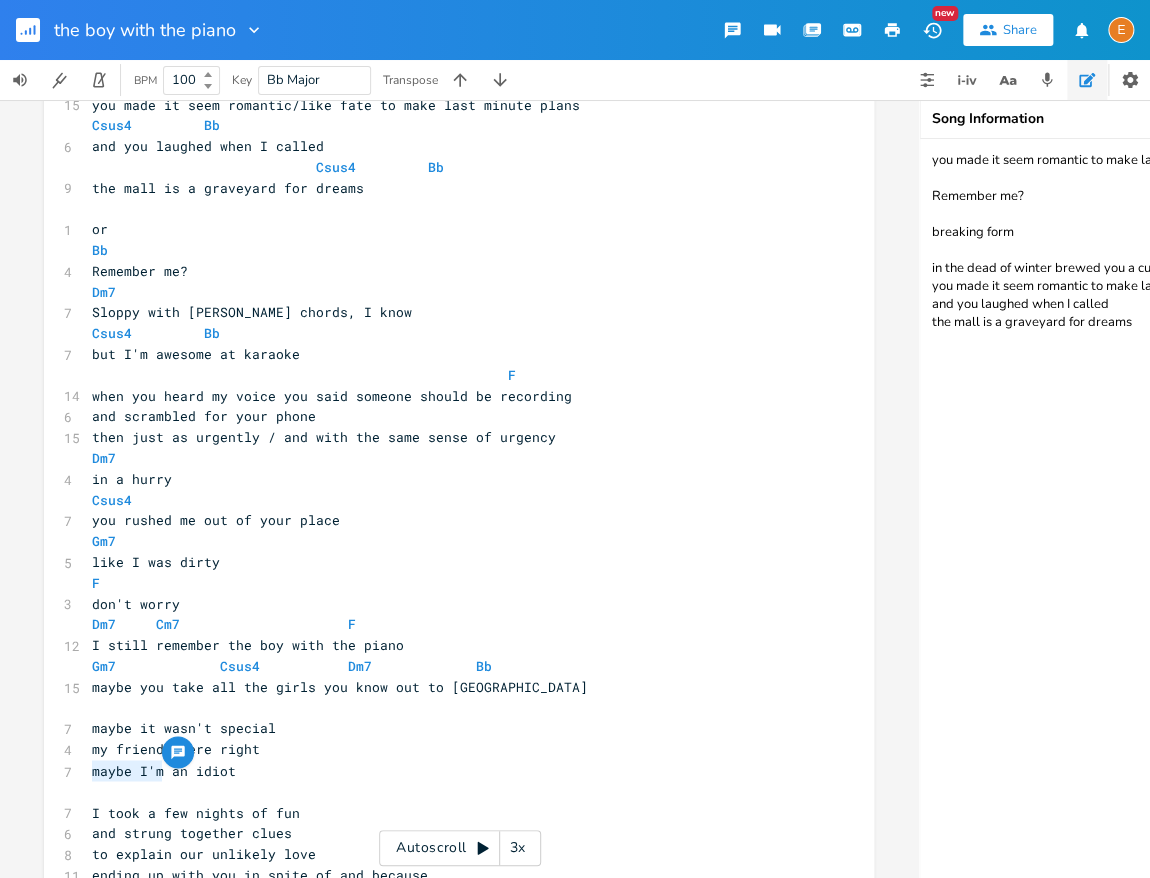 scroll, scrollTop: 0, scrollLeft: 72, axis: horizontal 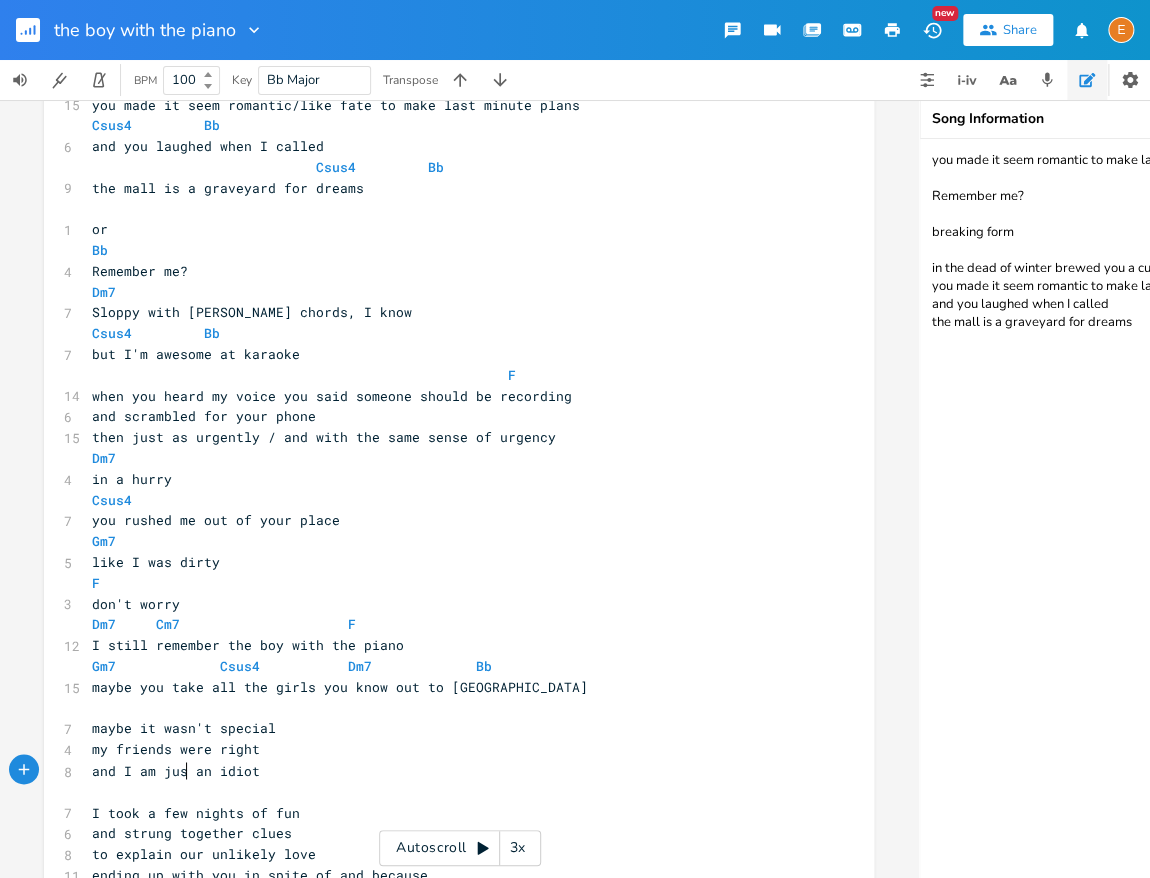 type on "and I am just" 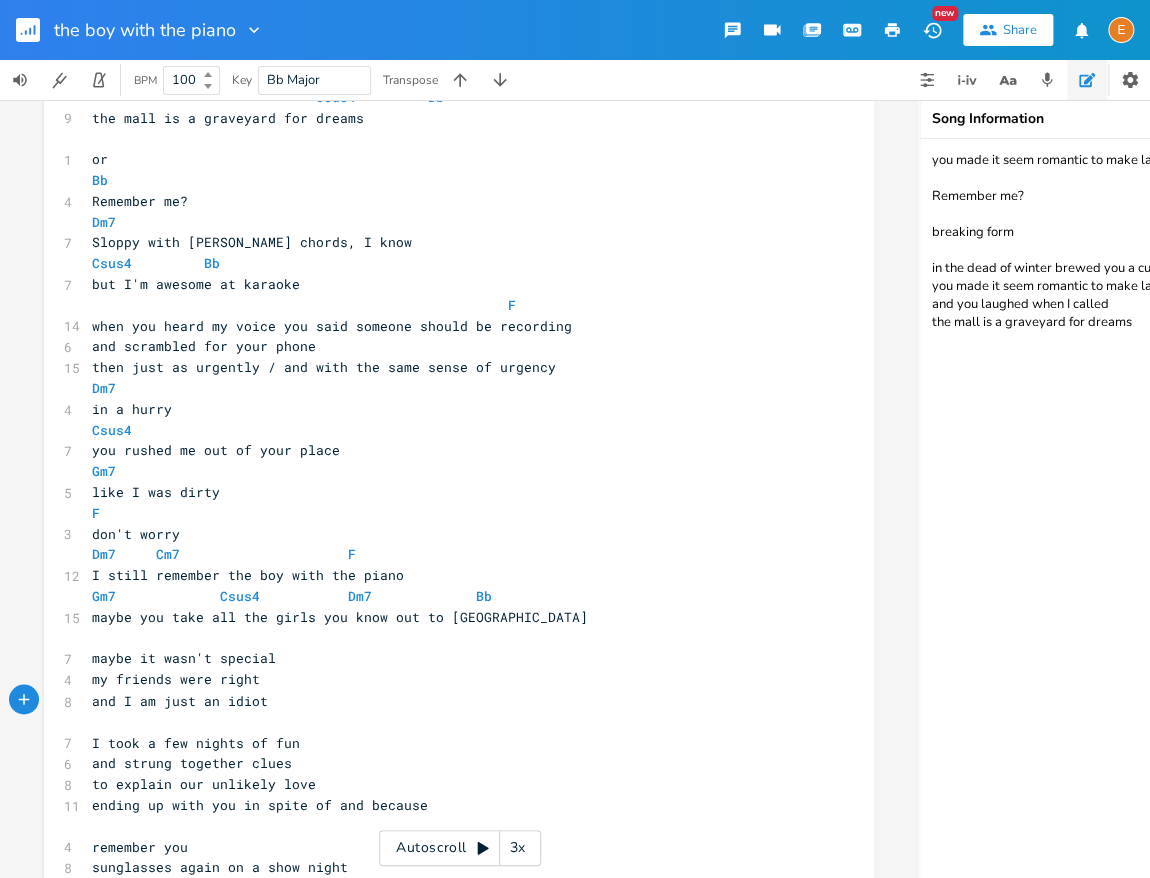 scroll, scrollTop: 794, scrollLeft: 0, axis: vertical 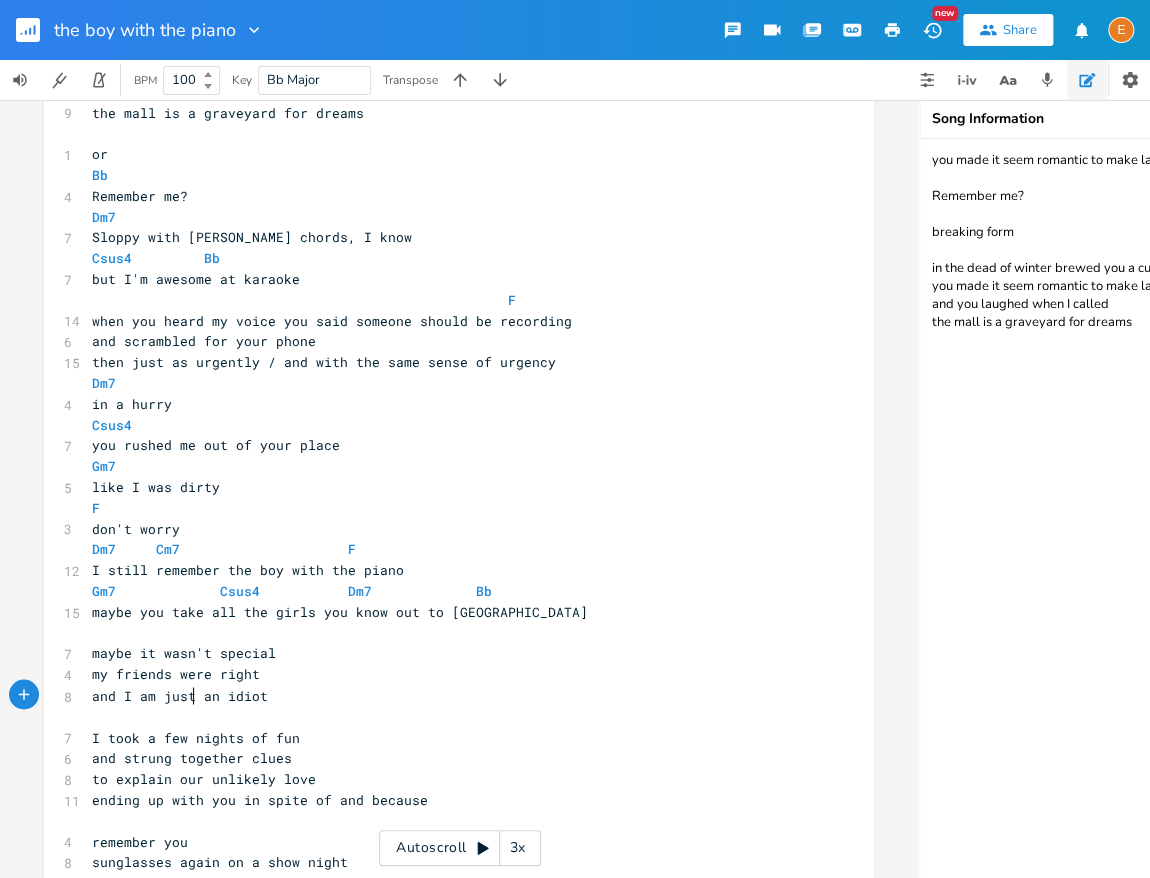 click on "​" at bounding box center [449, 716] 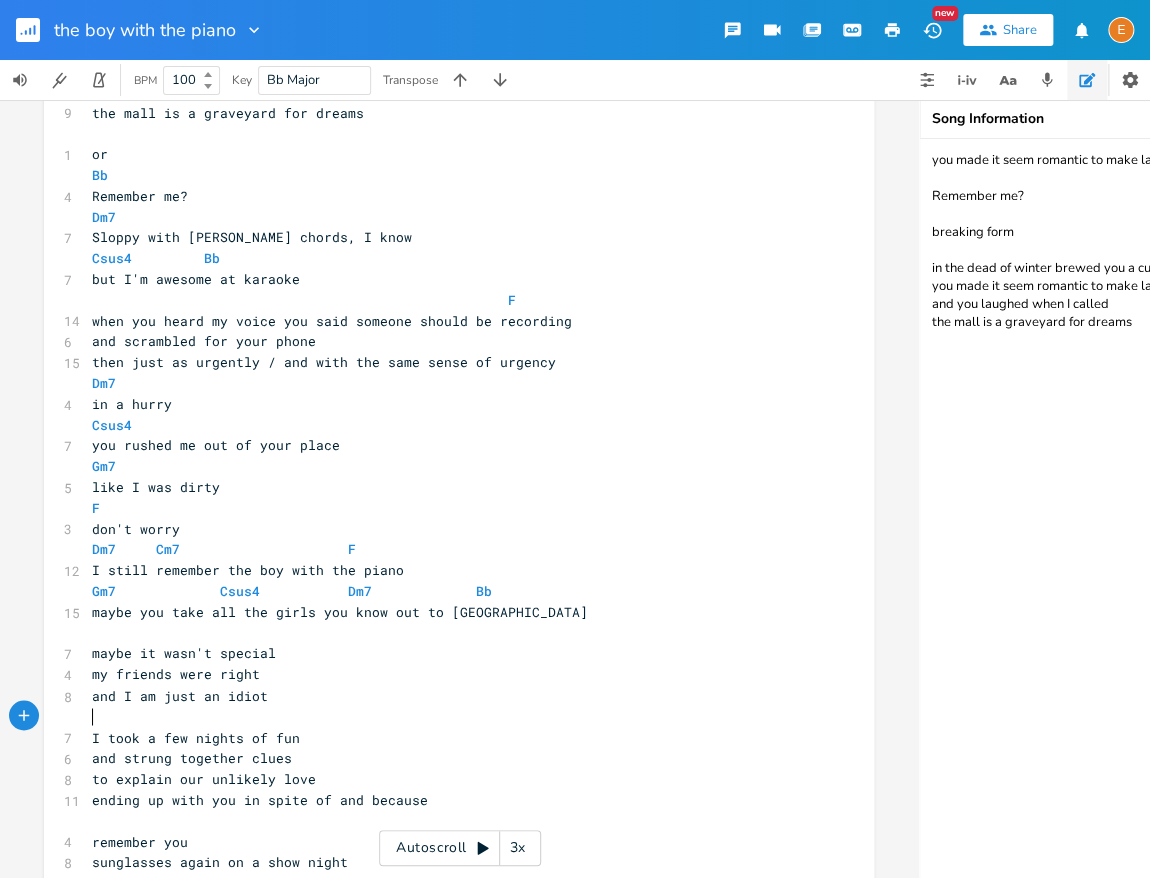 scroll, scrollTop: 0, scrollLeft: 0, axis: both 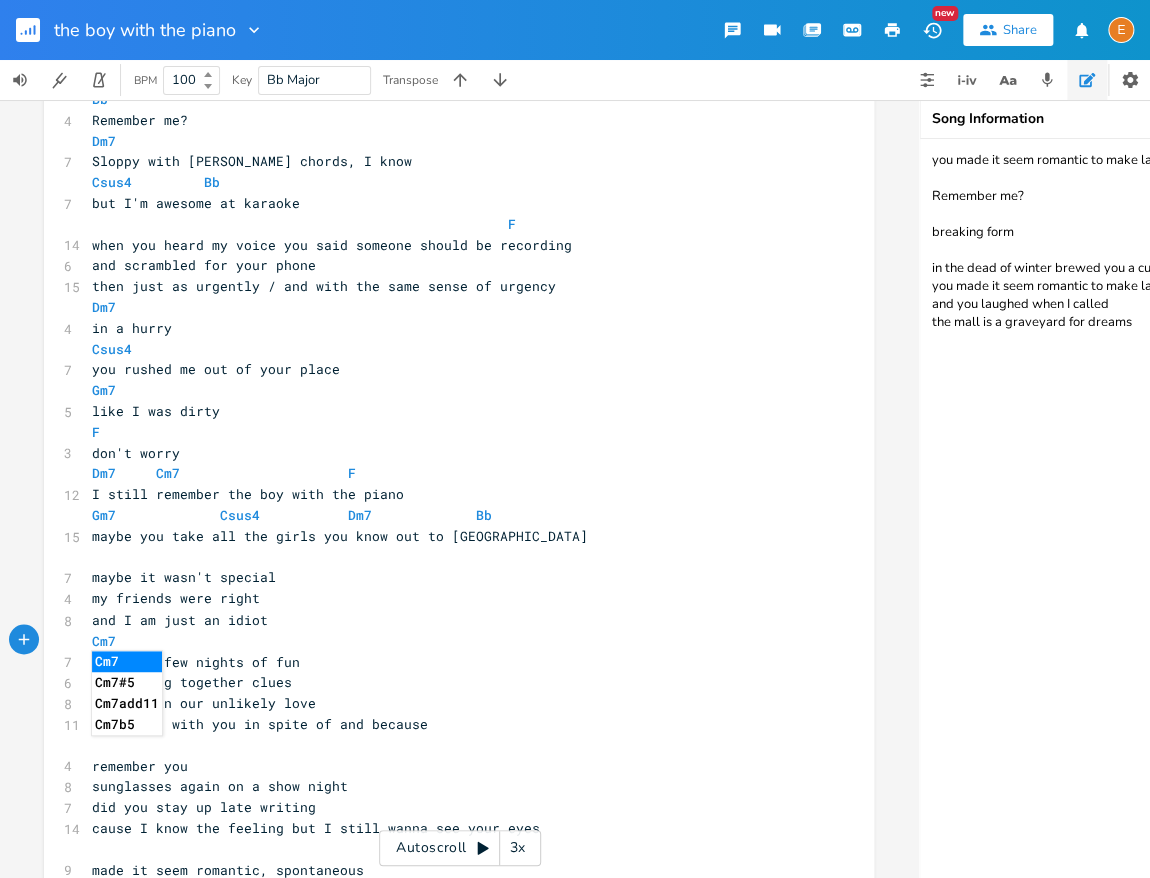 type on "Cm7" 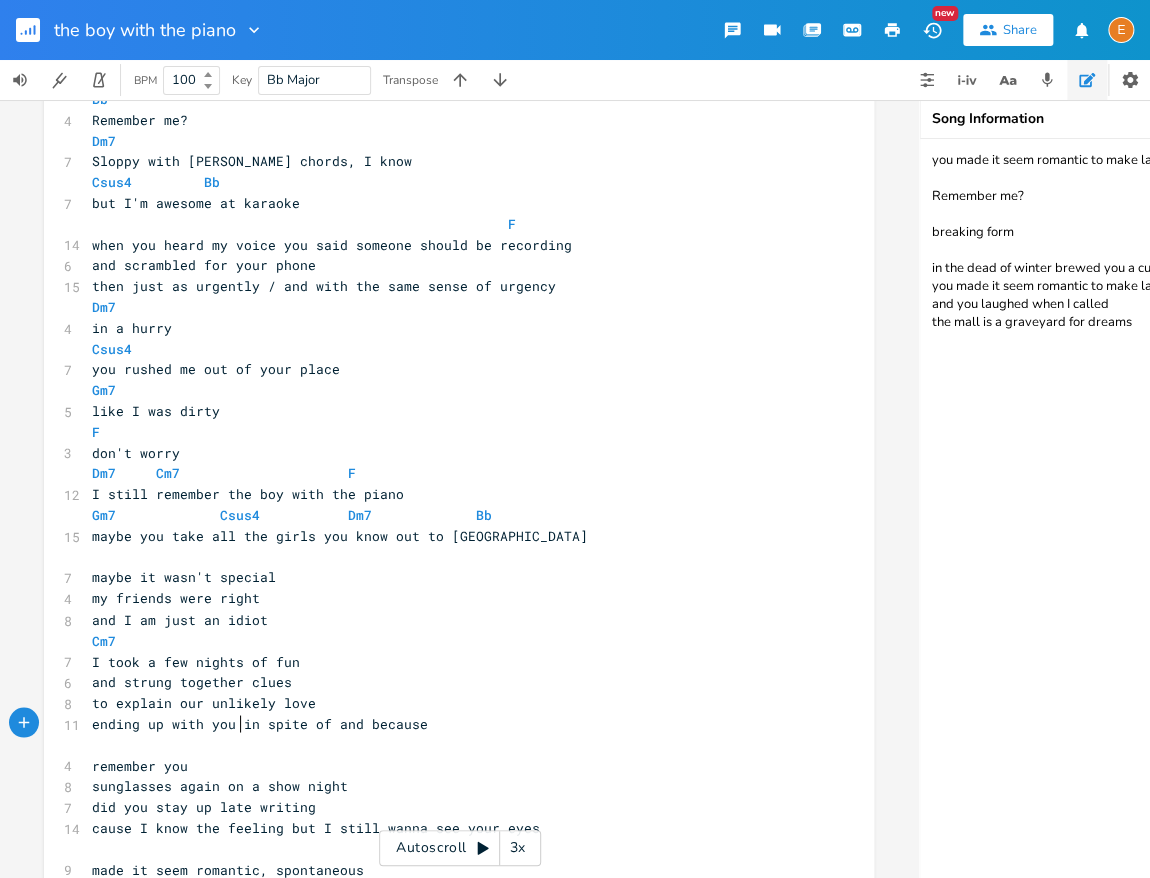 scroll, scrollTop: 0, scrollLeft: 0, axis: both 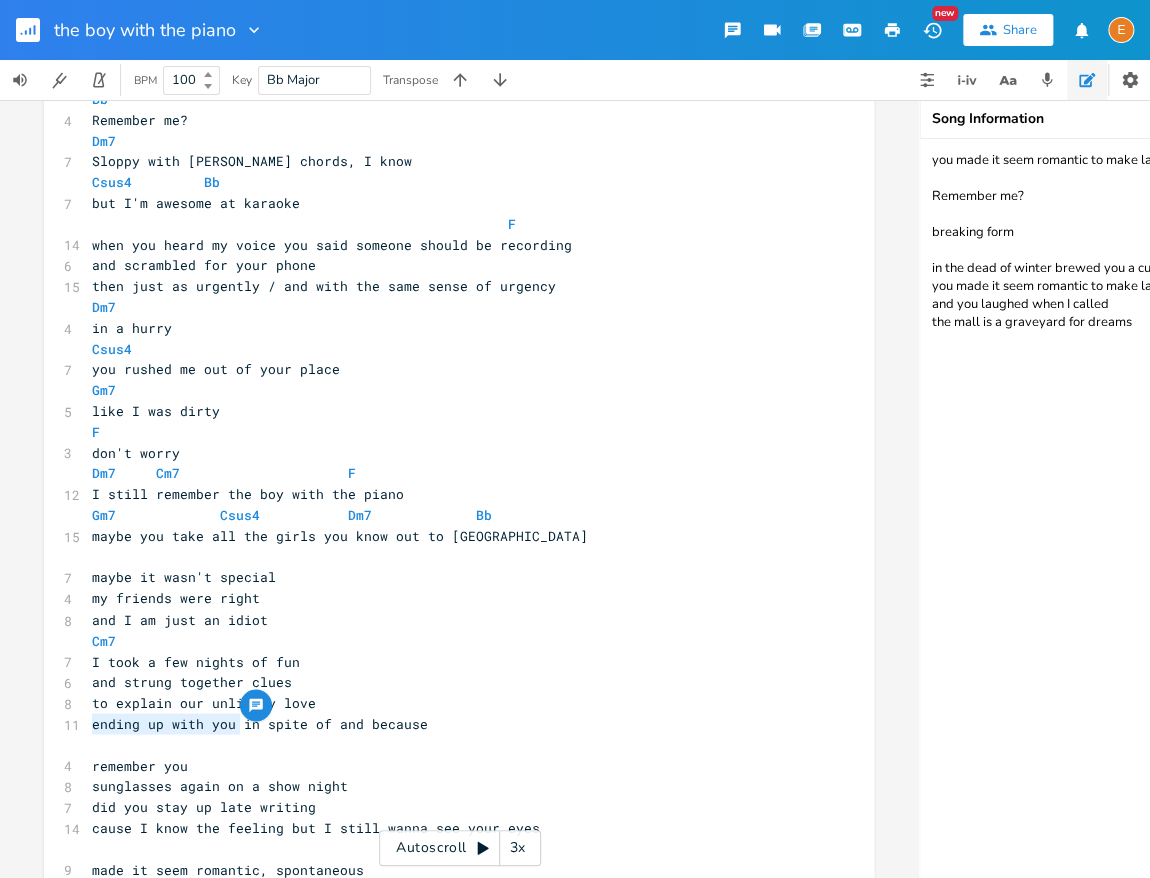 drag, startPoint x: 240, startPoint y: 722, endPoint x: 64, endPoint y: 717, distance: 176.07101 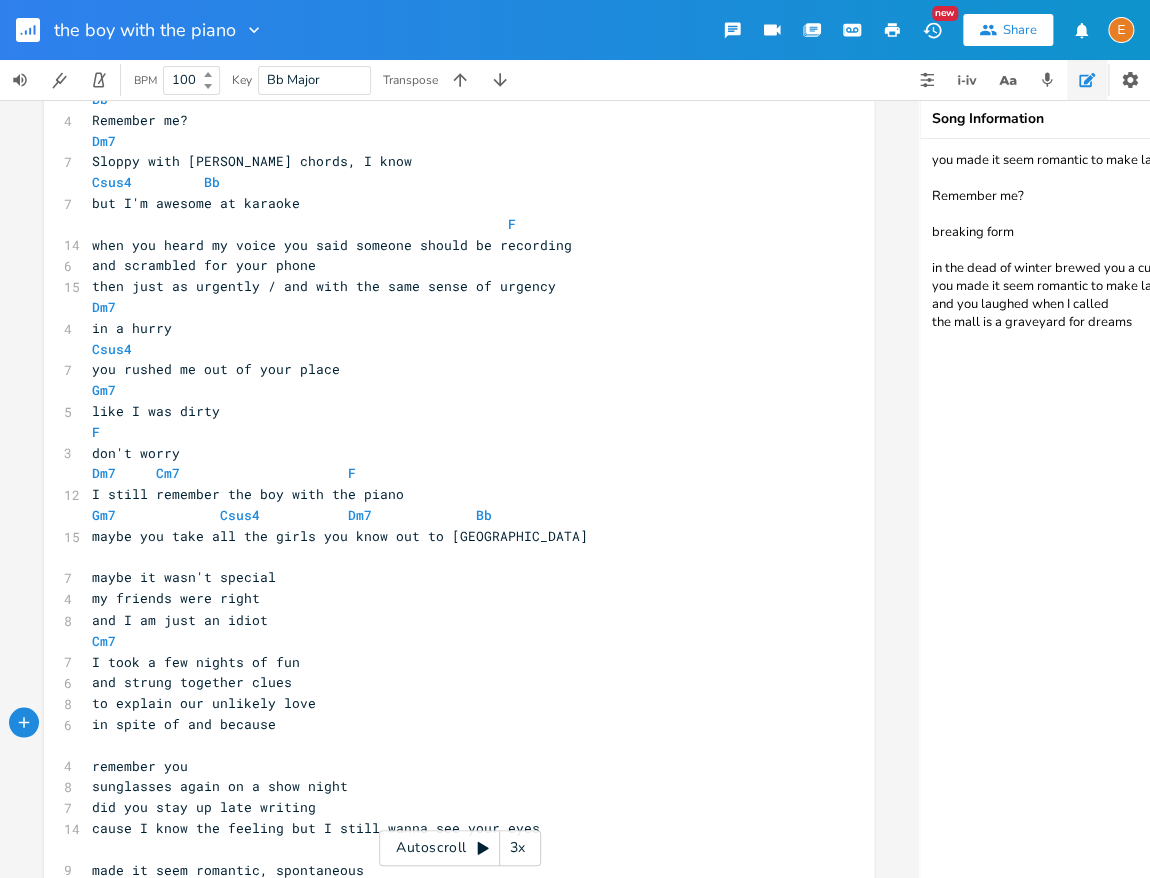 click on "I took a few nights of fun" at bounding box center (449, 661) 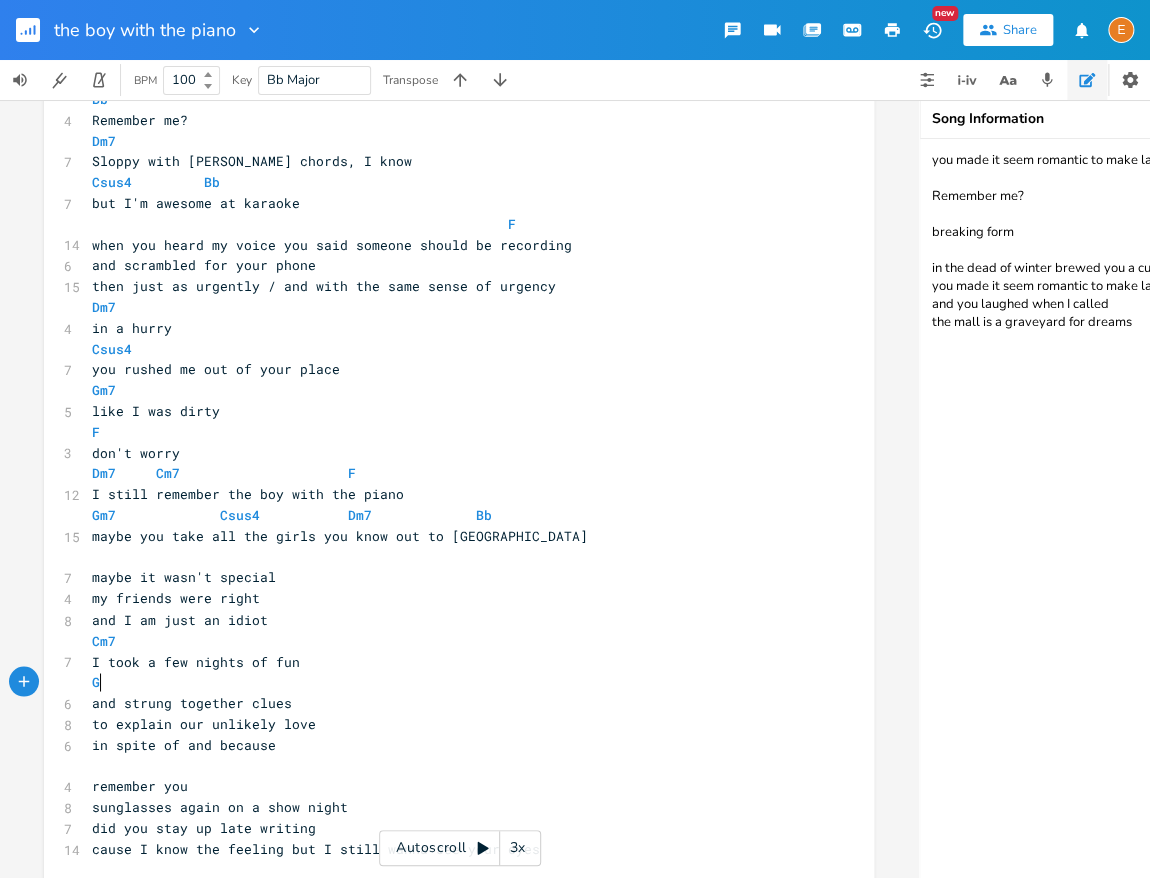 type on "Gm" 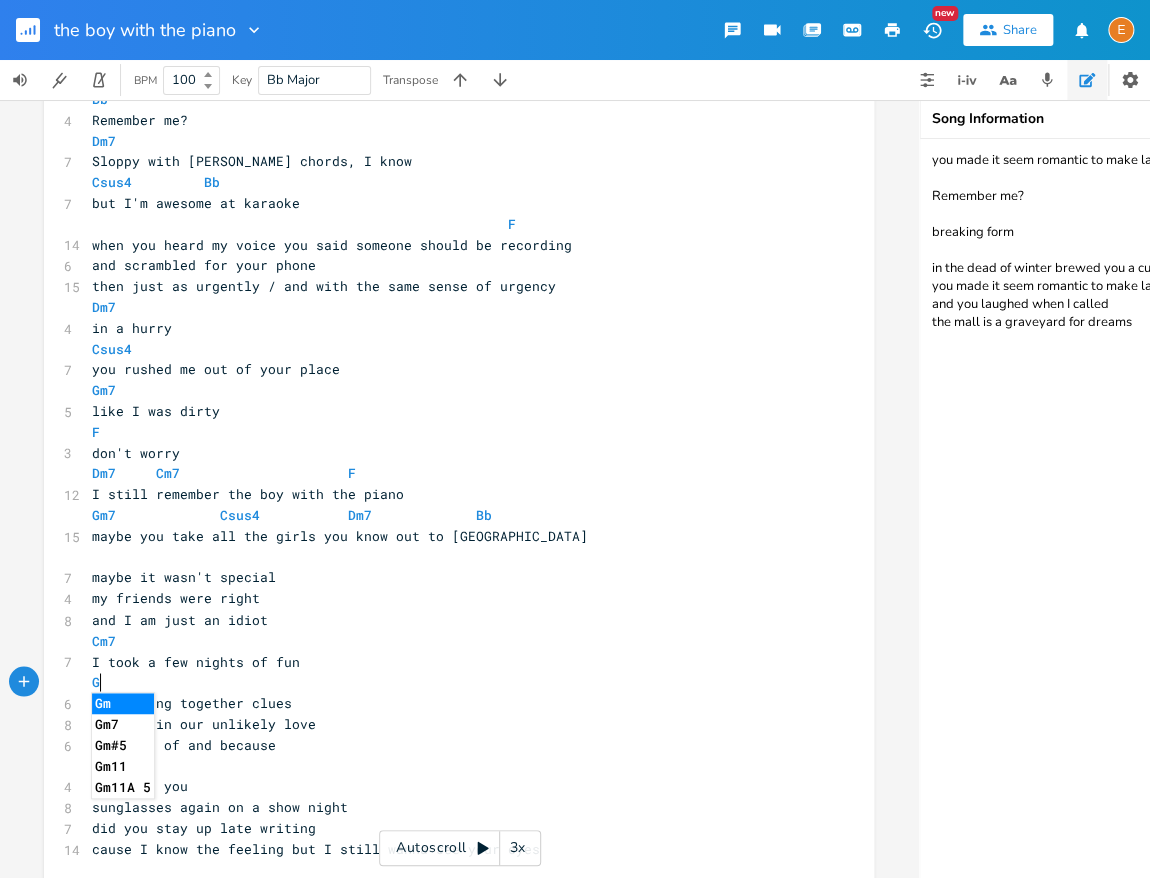 scroll, scrollTop: 0, scrollLeft: 0, axis: both 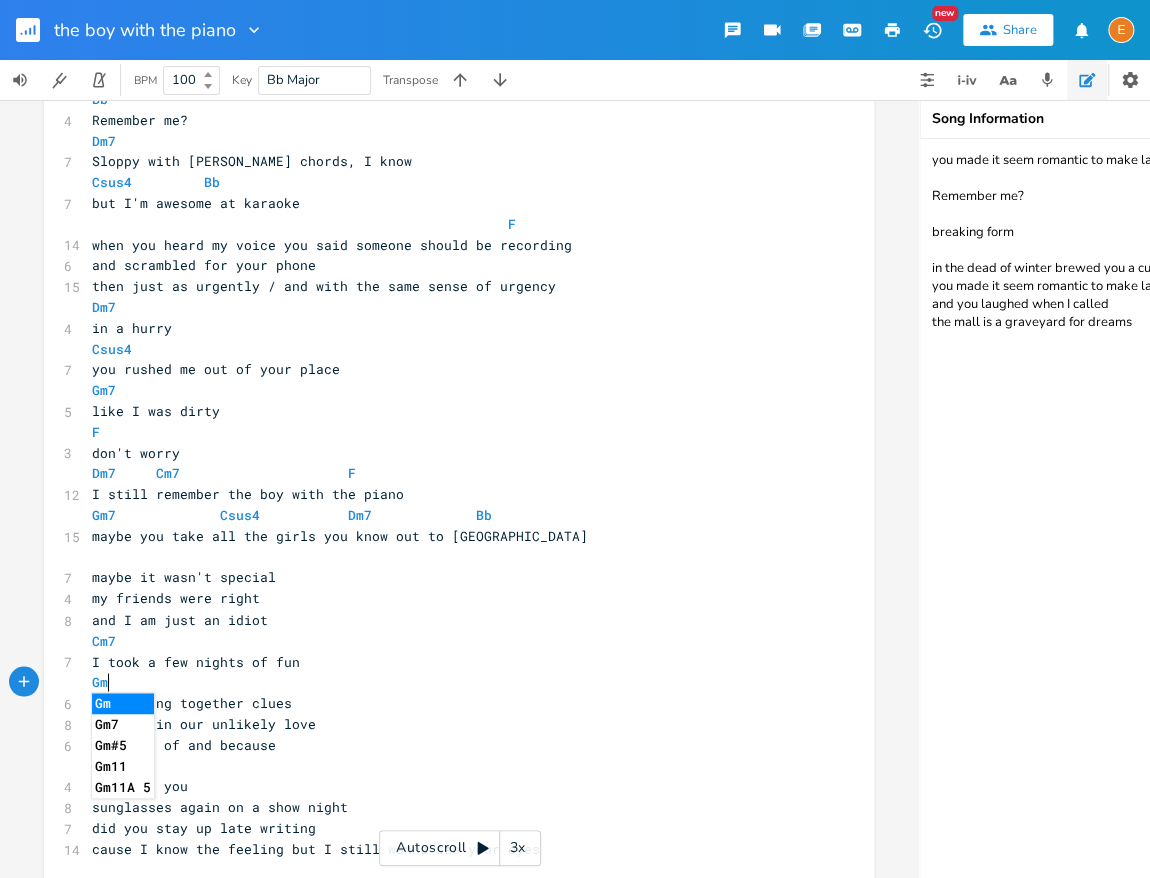 type on "Gm7" 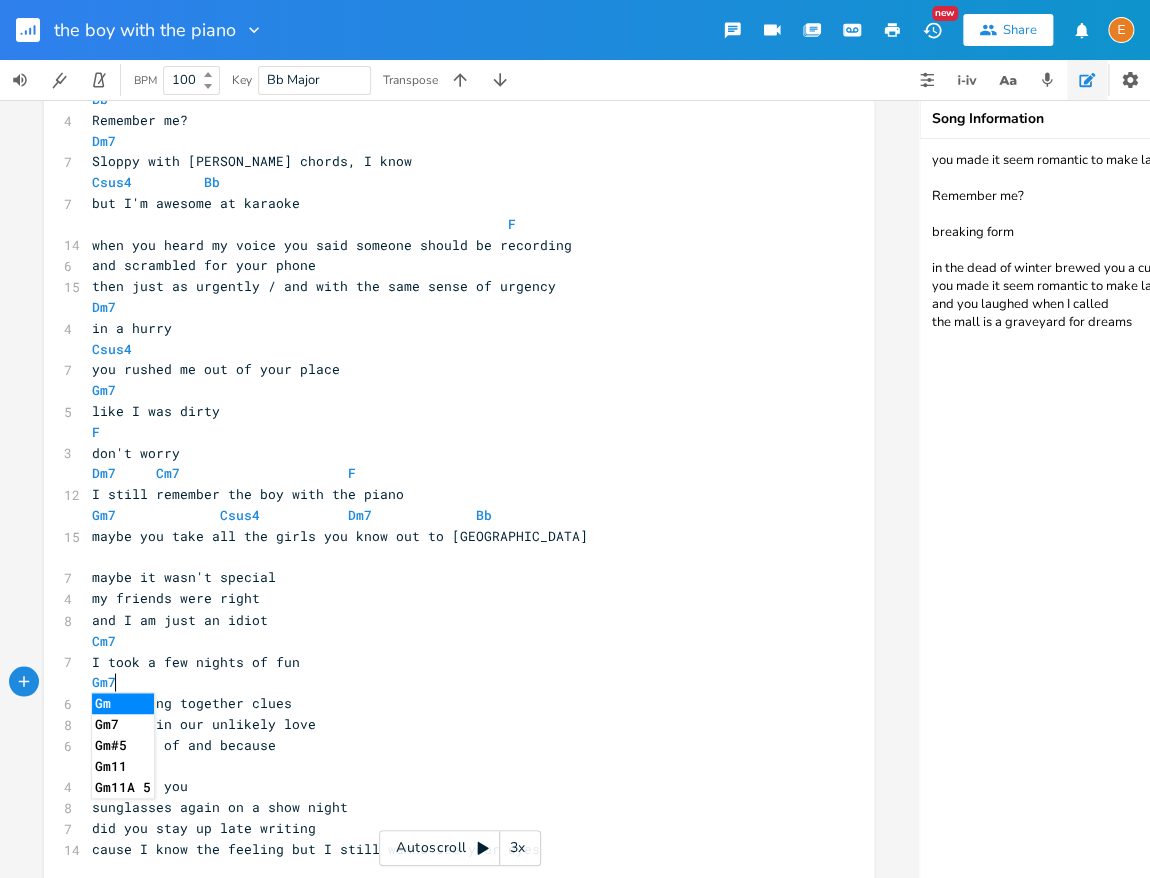 scroll, scrollTop: 0, scrollLeft: 34, axis: horizontal 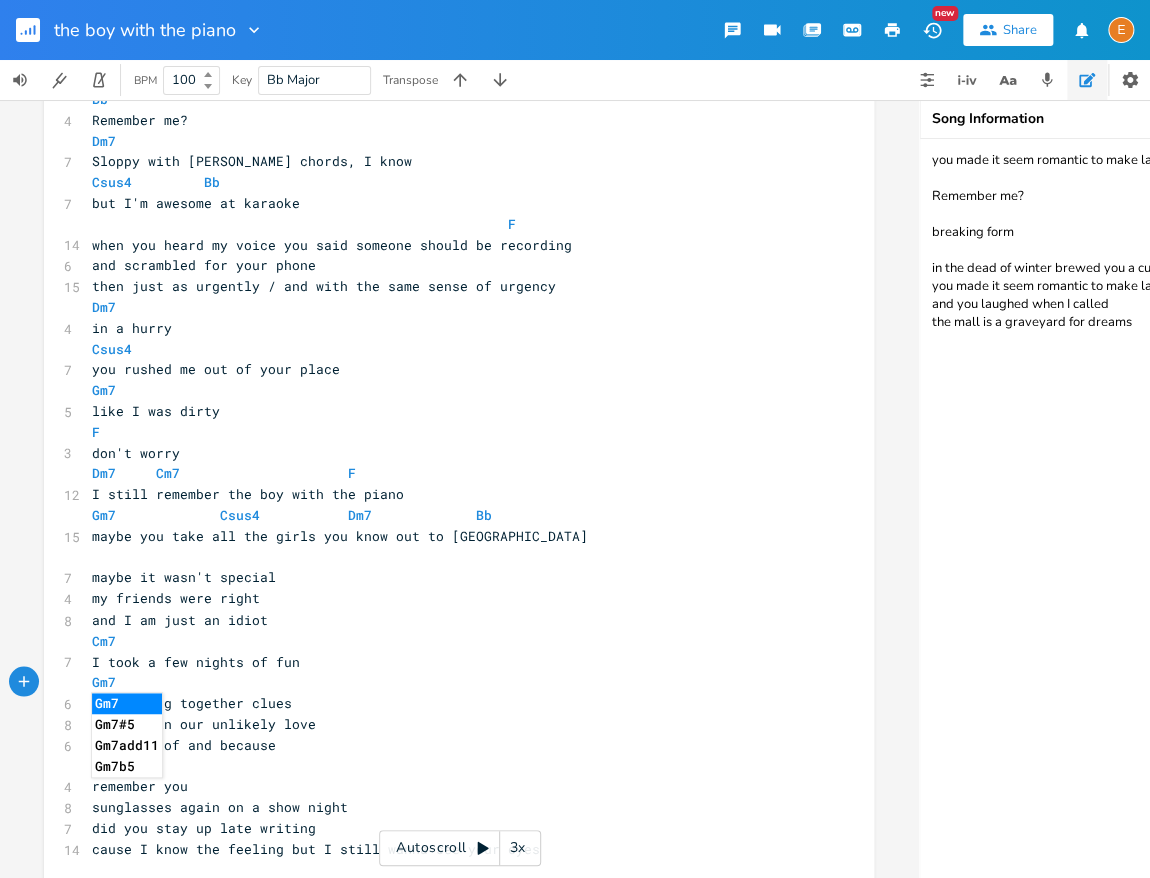 type on "and strung together clues" 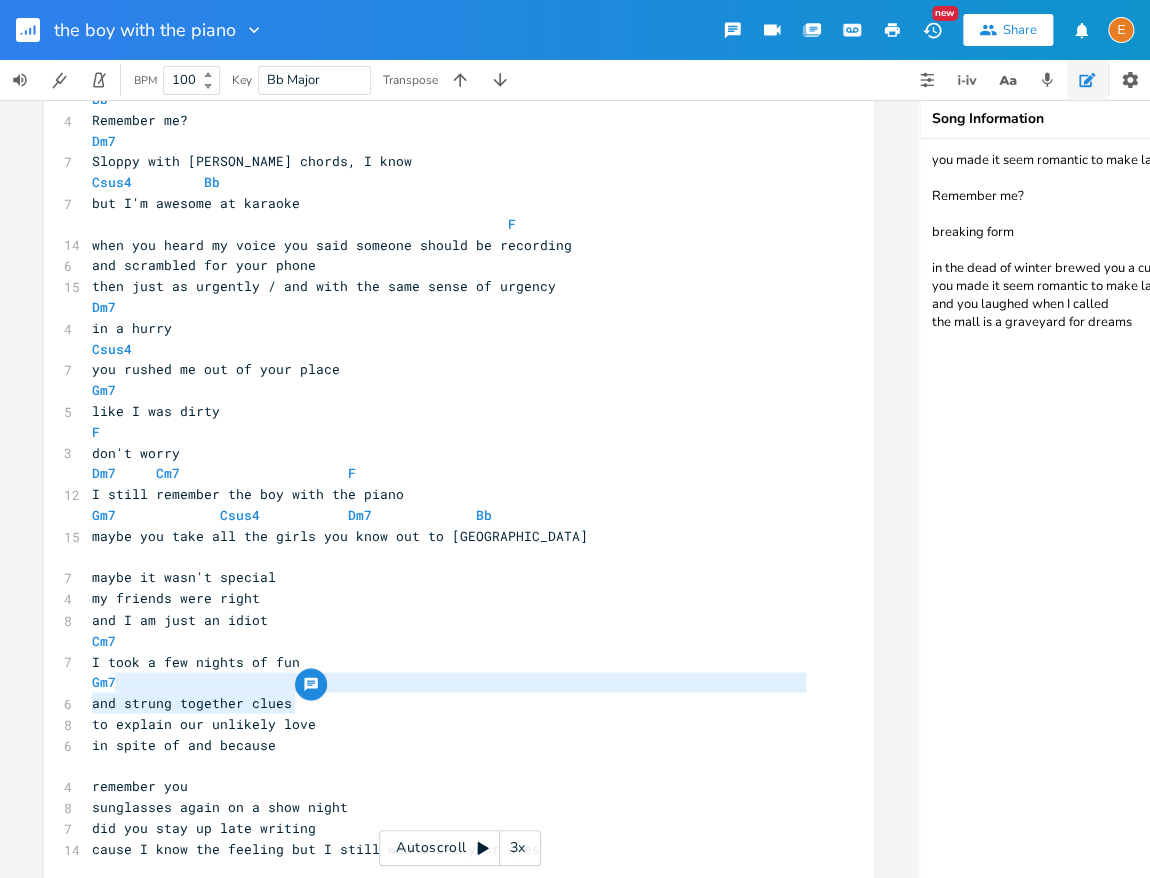 click on "and strung together clues" at bounding box center (449, 702) 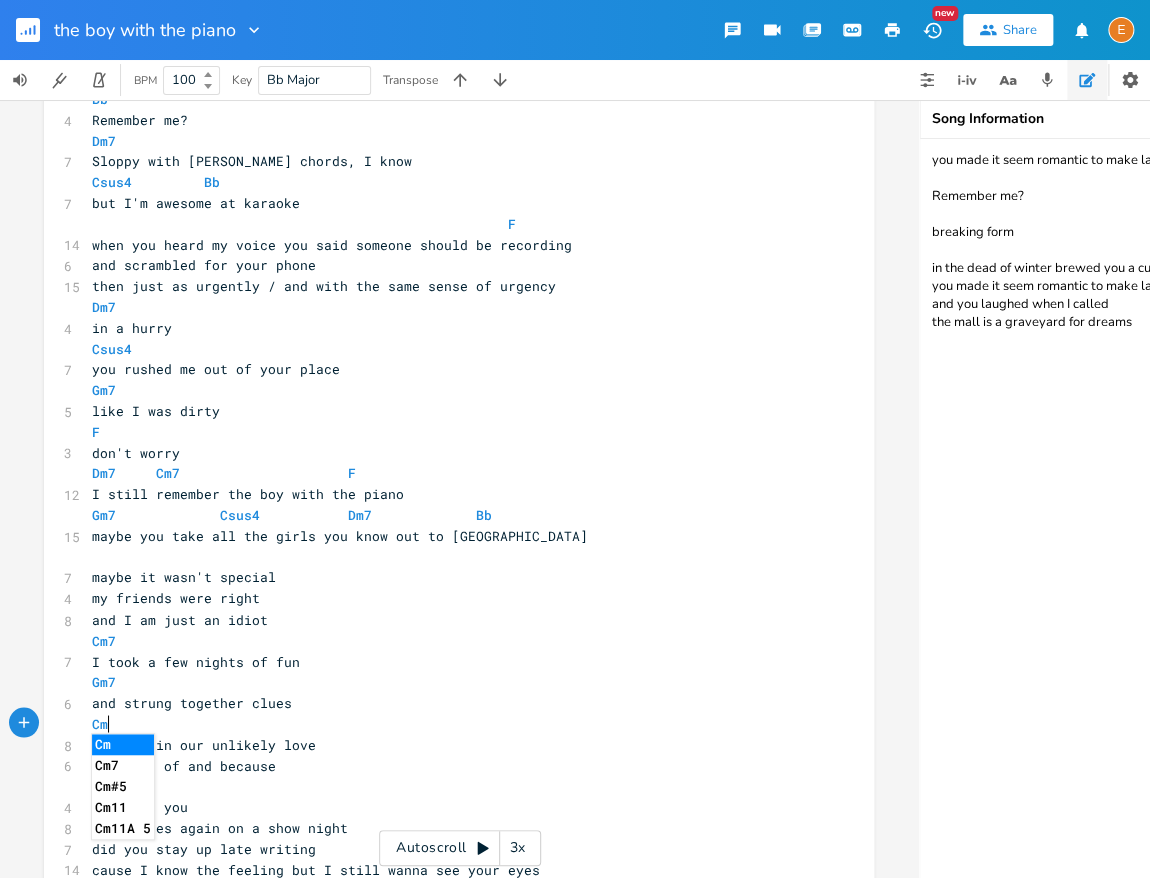 type on "Cm7" 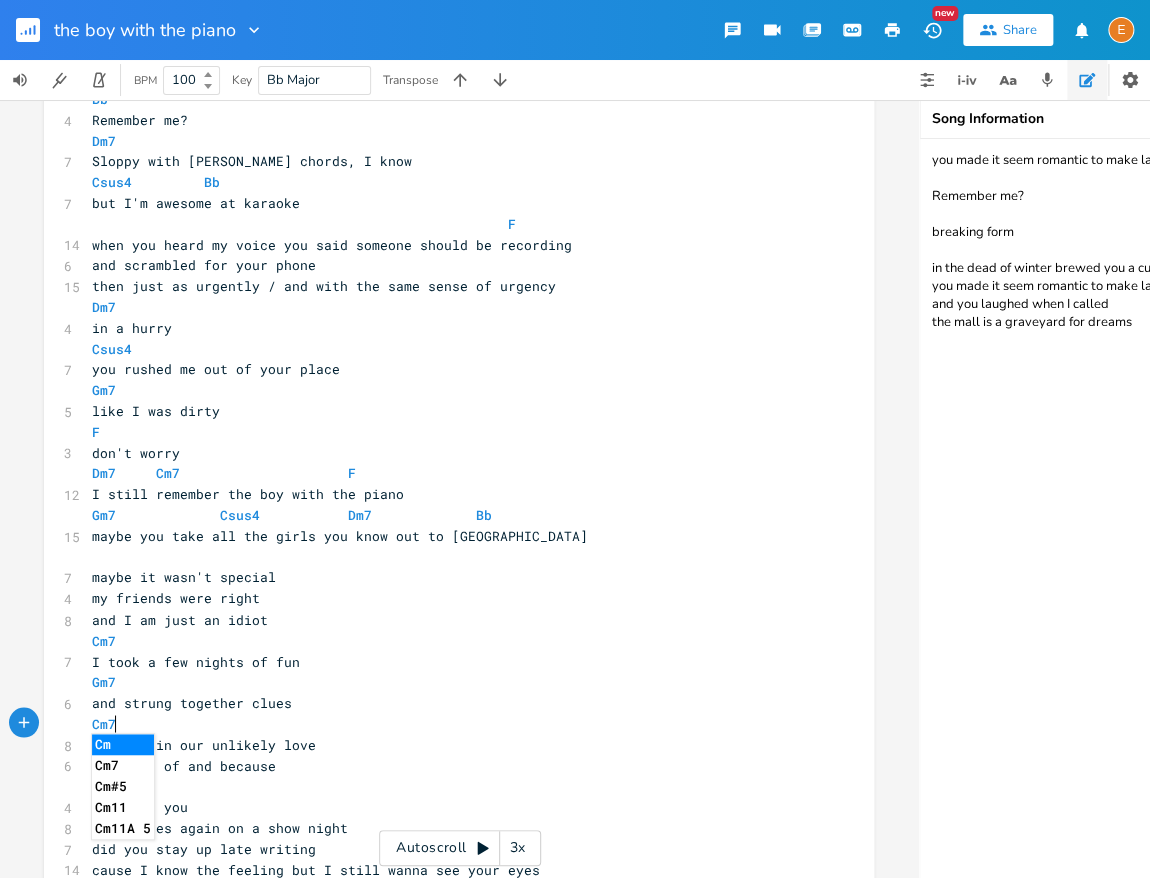 scroll, scrollTop: 5, scrollLeft: 33, axis: both 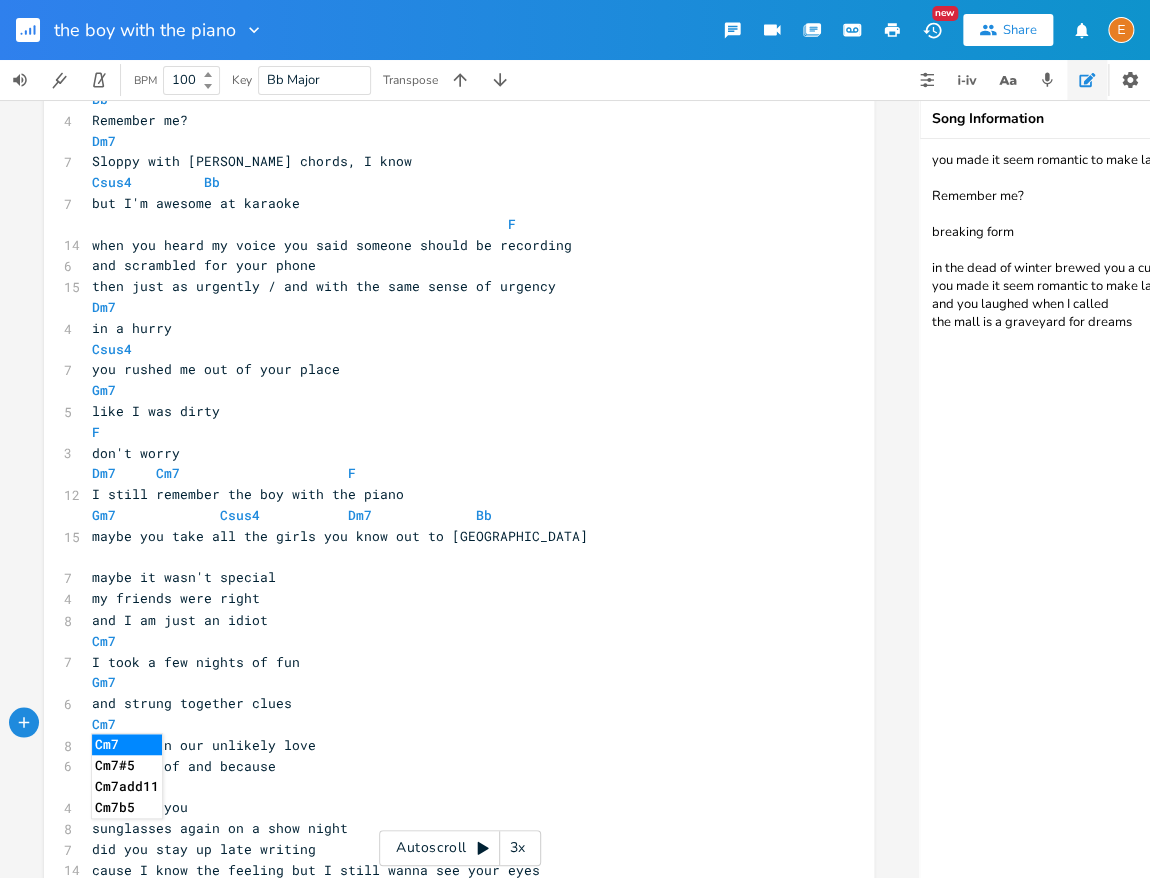 click on "to explain our unlikely love" at bounding box center [449, 744] 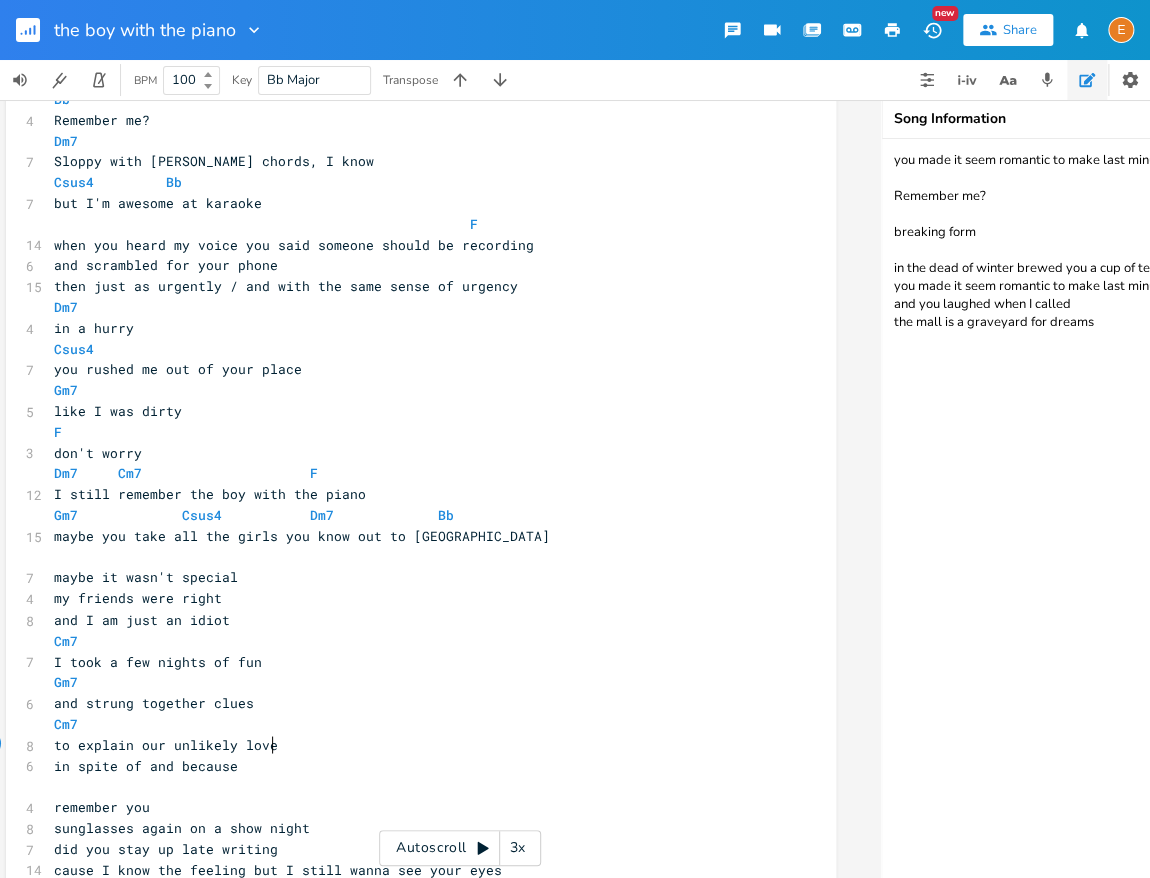 scroll, scrollTop: 0, scrollLeft: 46, axis: horizontal 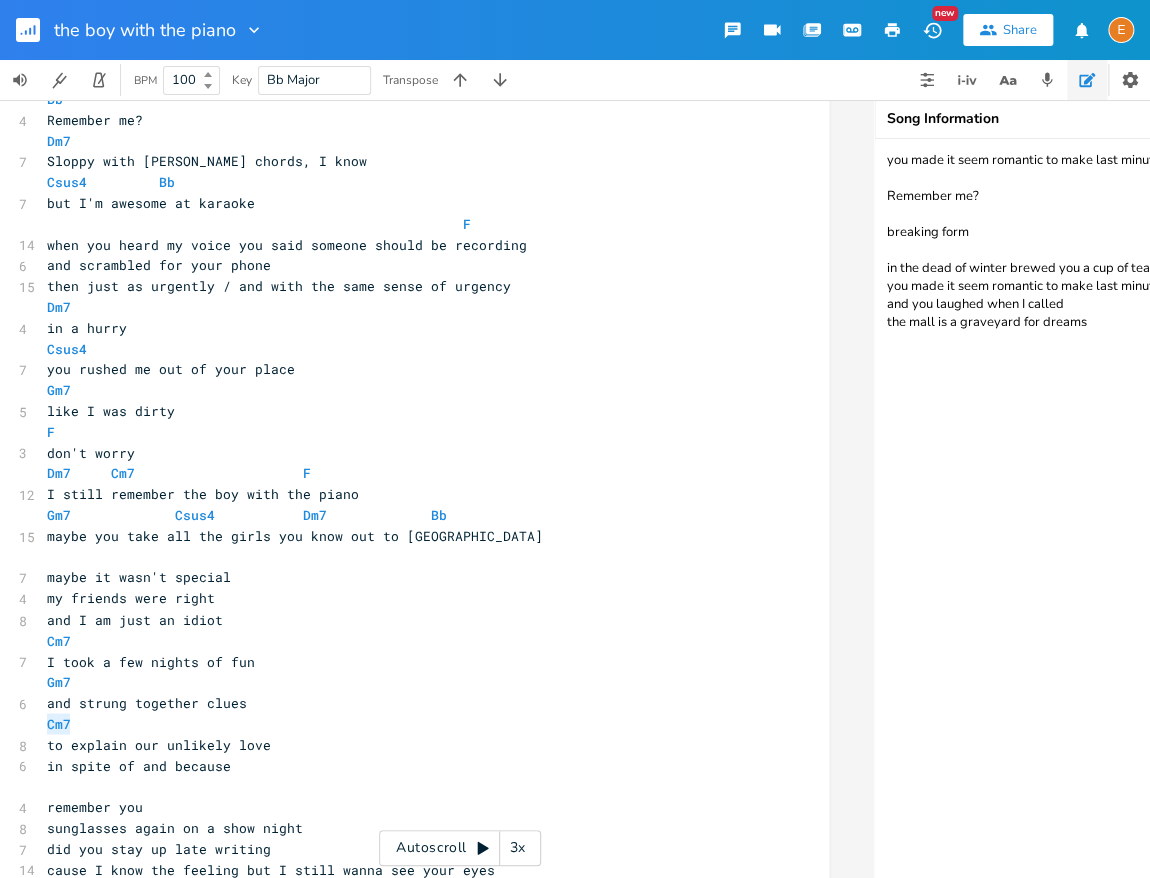 drag, startPoint x: 153, startPoint y: 730, endPoint x: 26, endPoint y: 729, distance: 127.00394 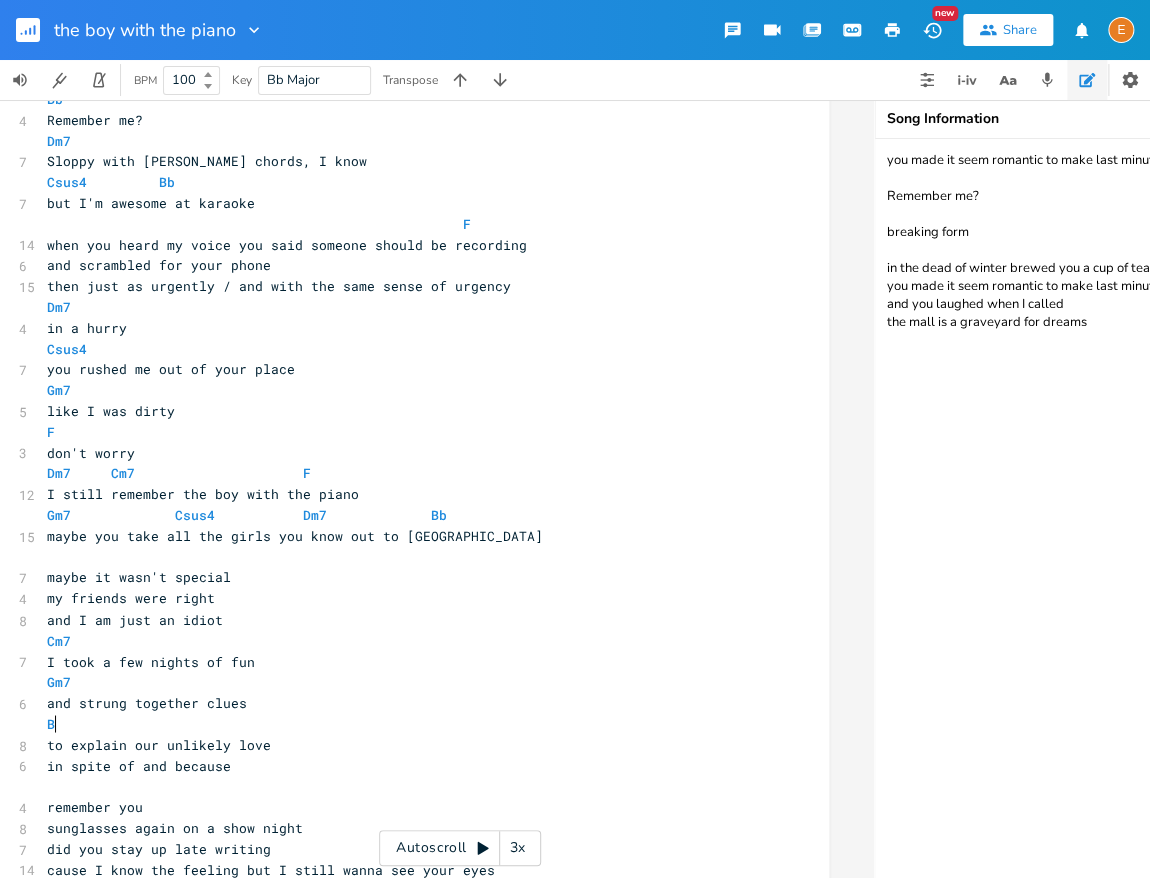 type on "Bb" 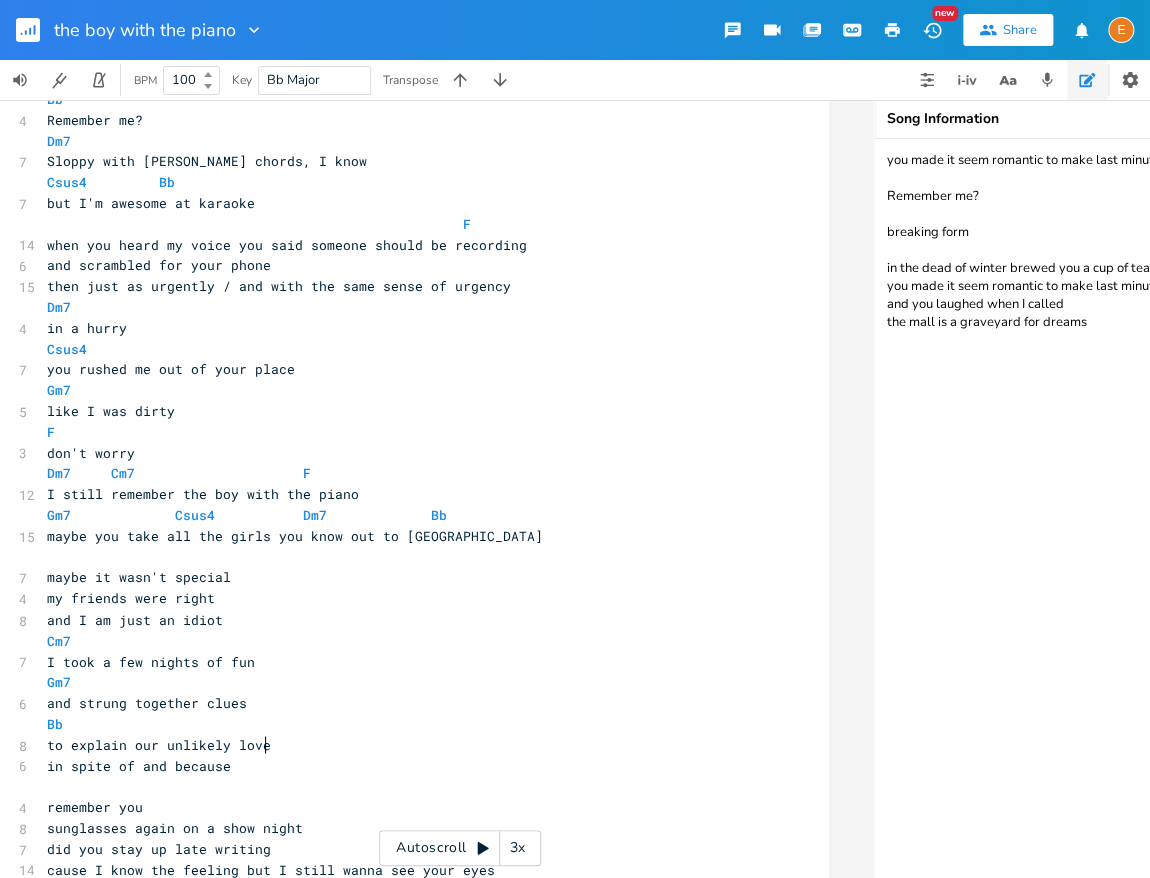 click on "to explain our unlikely love" at bounding box center (404, 744) 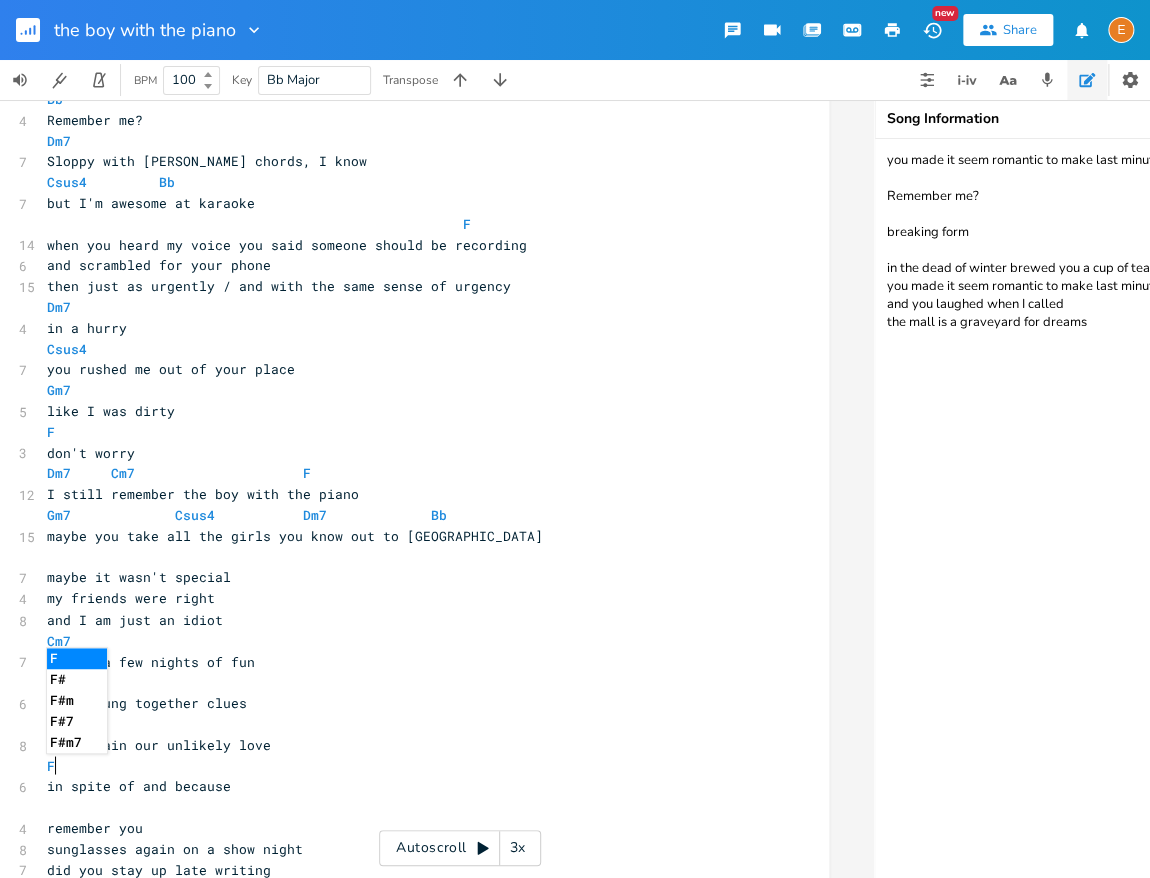type on "F" 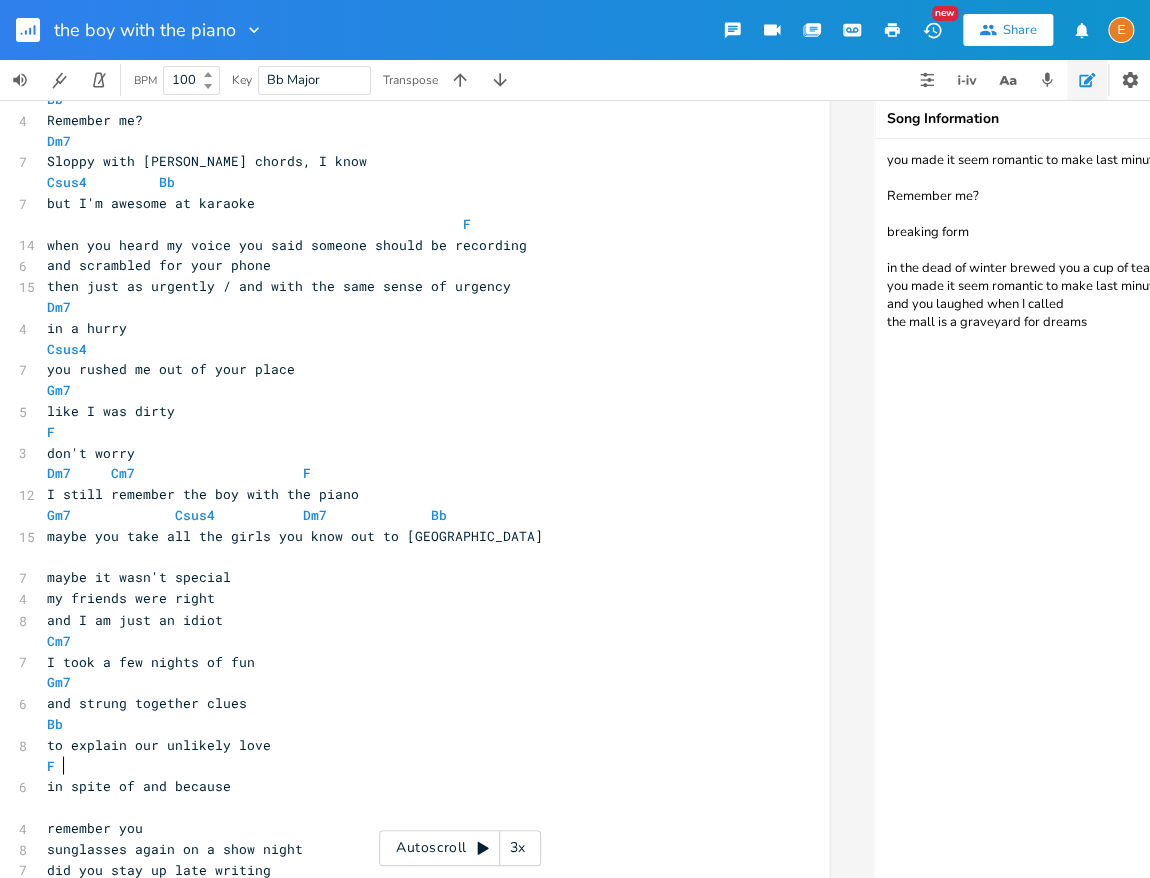 scroll, scrollTop: 5, scrollLeft: 11, axis: both 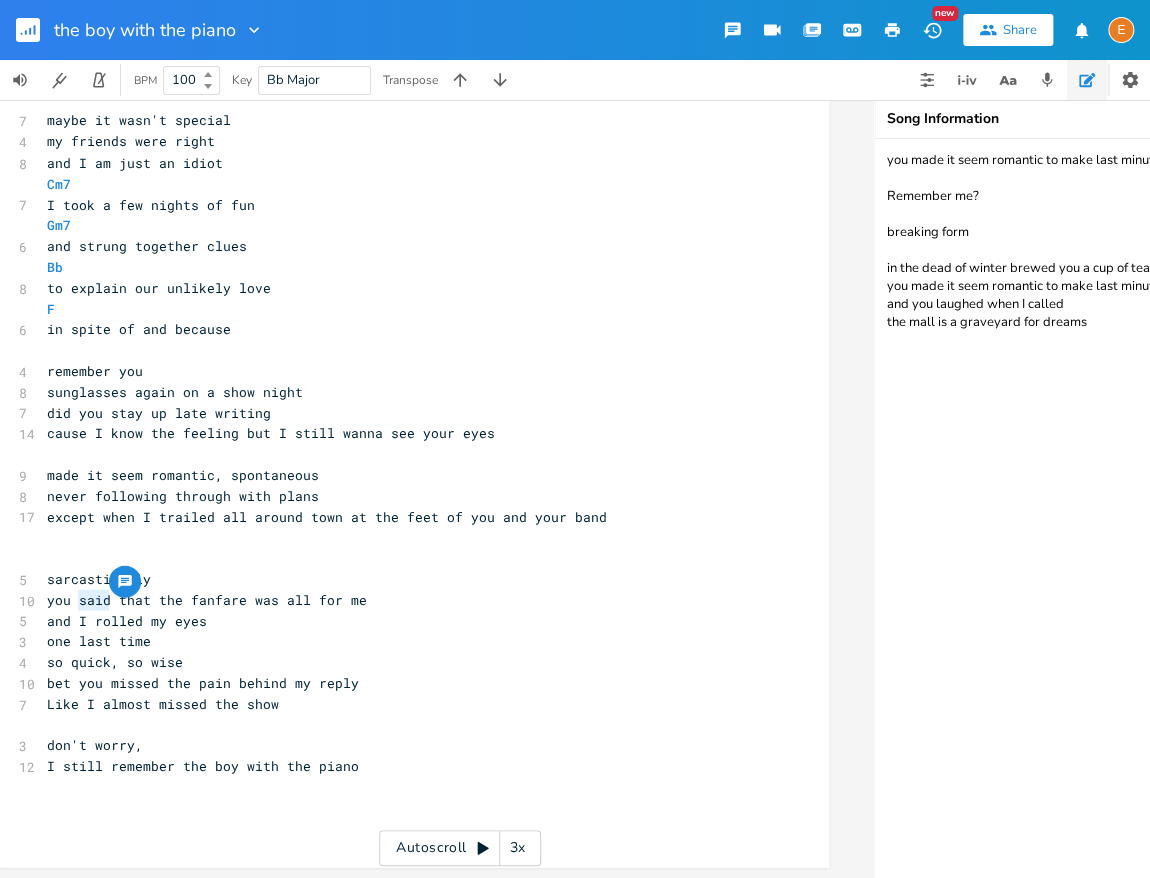 drag, startPoint x: 110, startPoint y: 592, endPoint x: 81, endPoint y: 595, distance: 29.15476 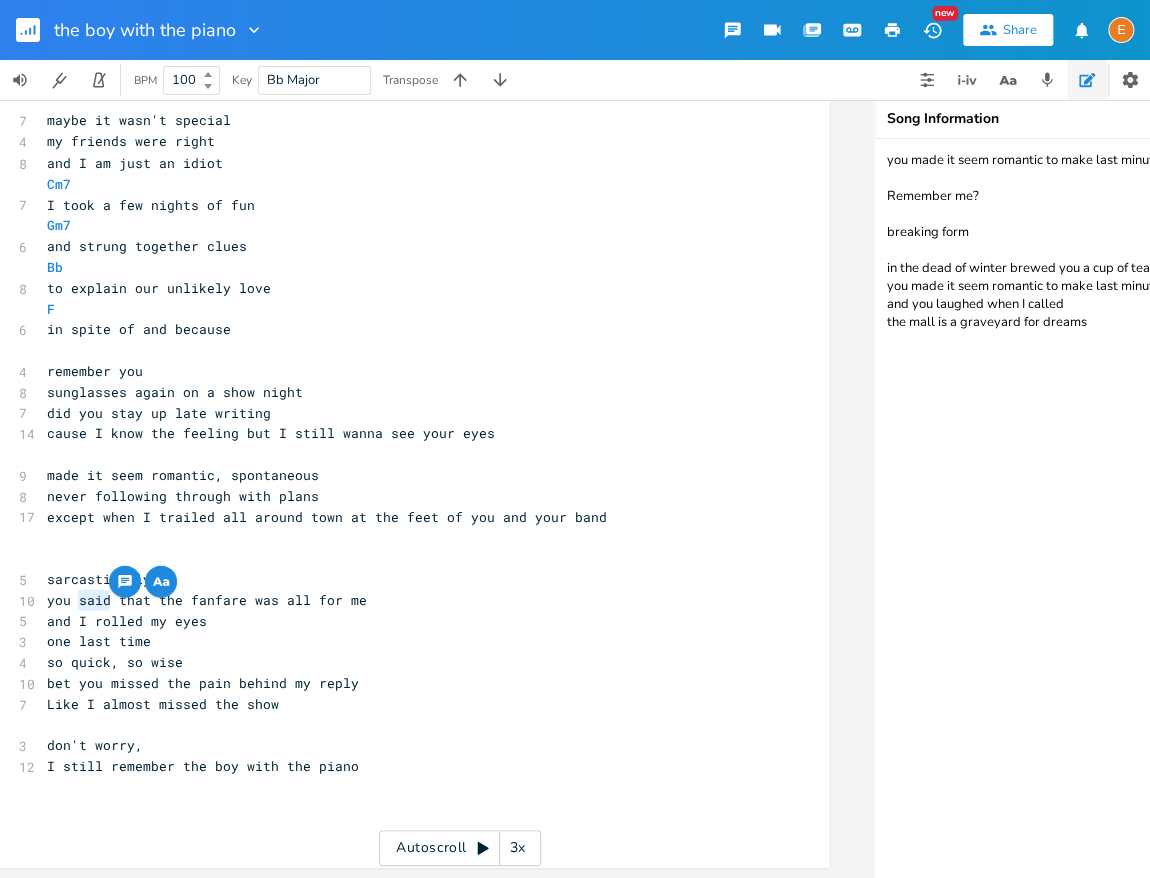 scroll, scrollTop: 5, scrollLeft: 2, axis: both 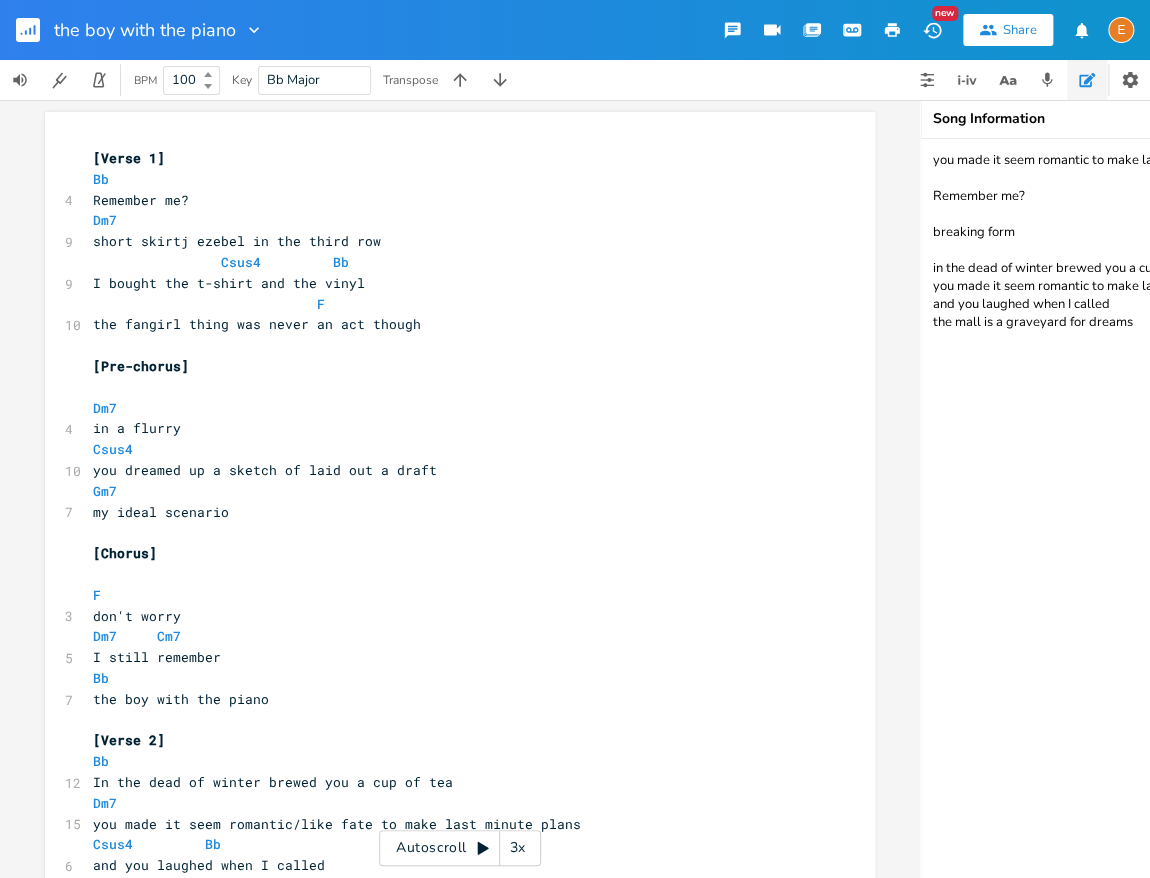 type on "joked" 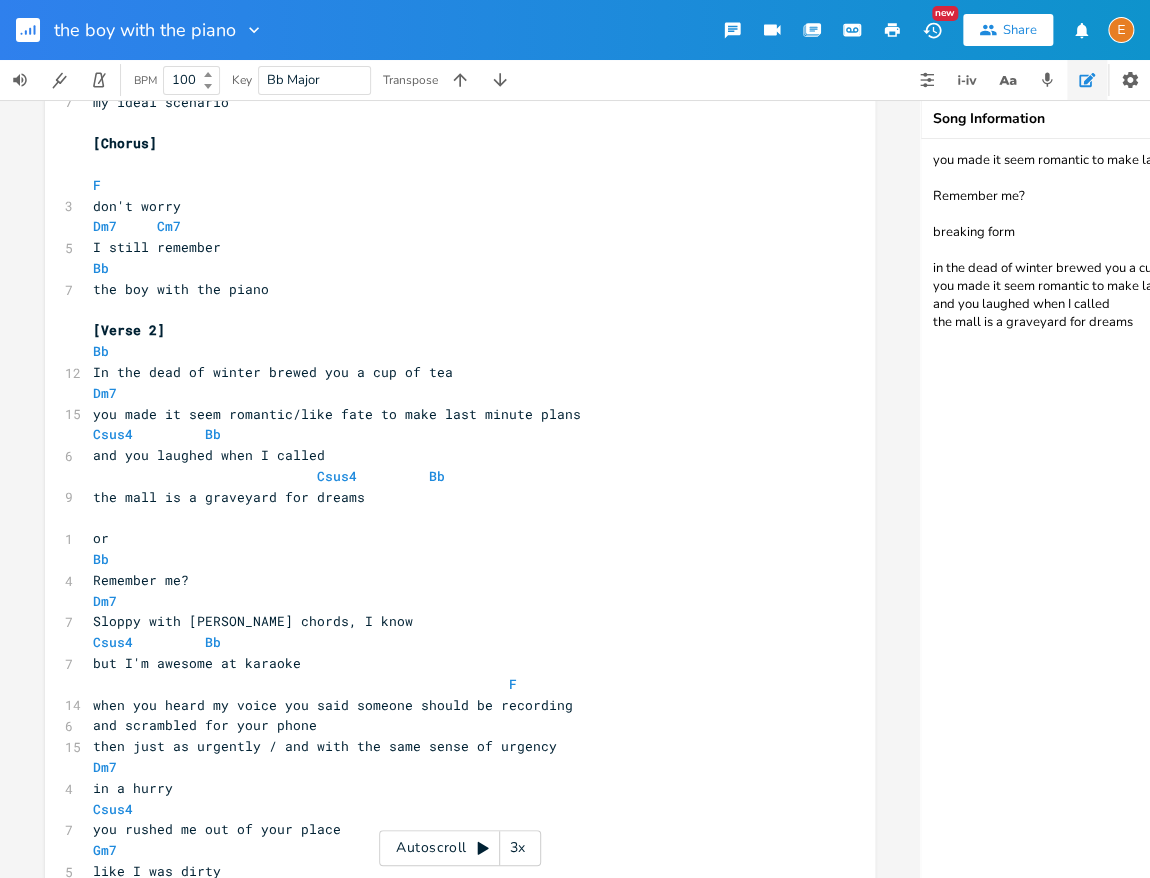 scroll, scrollTop: 386, scrollLeft: 0, axis: vertical 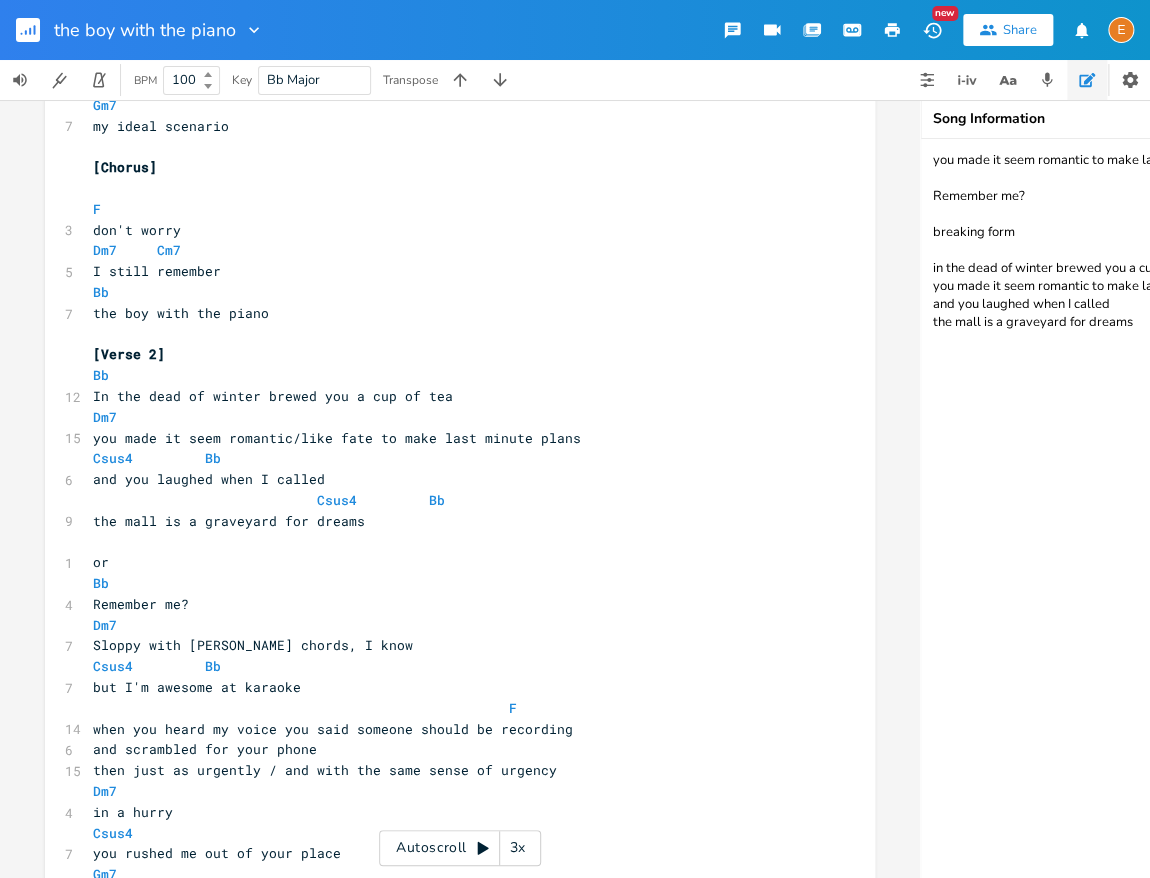 type 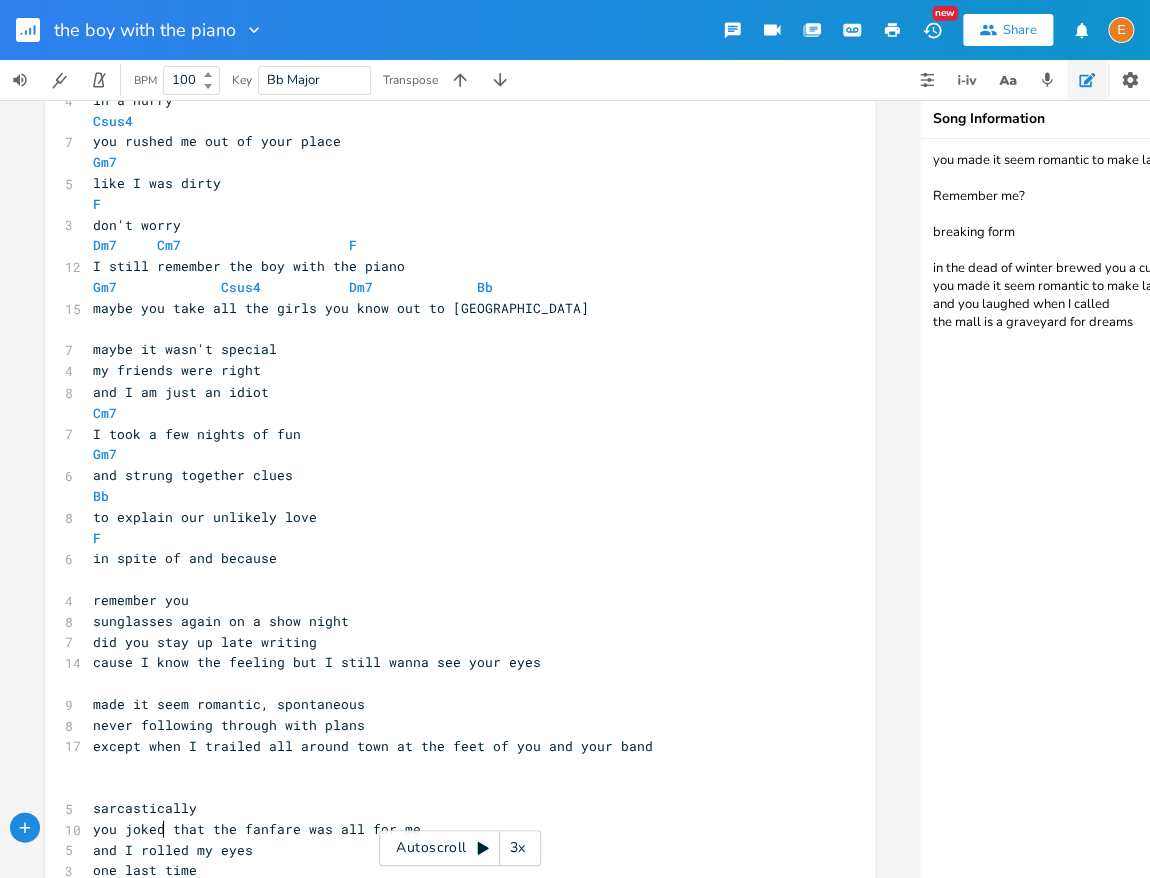 scroll, scrollTop: 1102, scrollLeft: 0, axis: vertical 